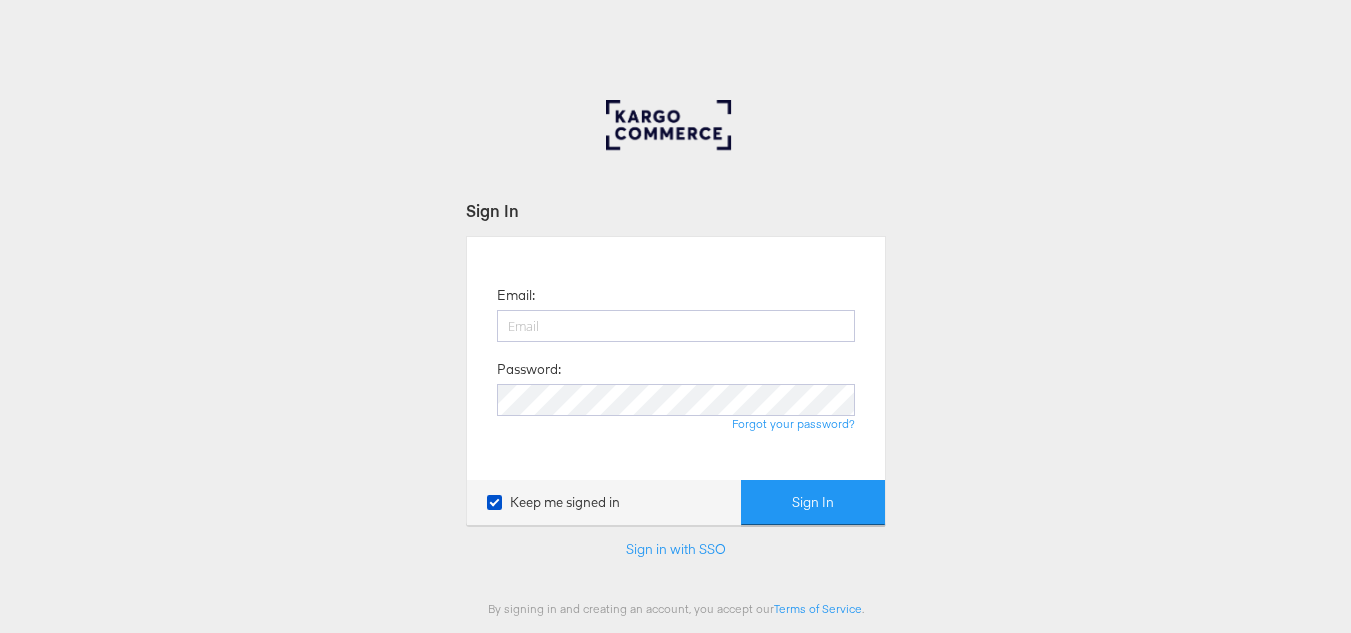 scroll, scrollTop: 0, scrollLeft: 0, axis: both 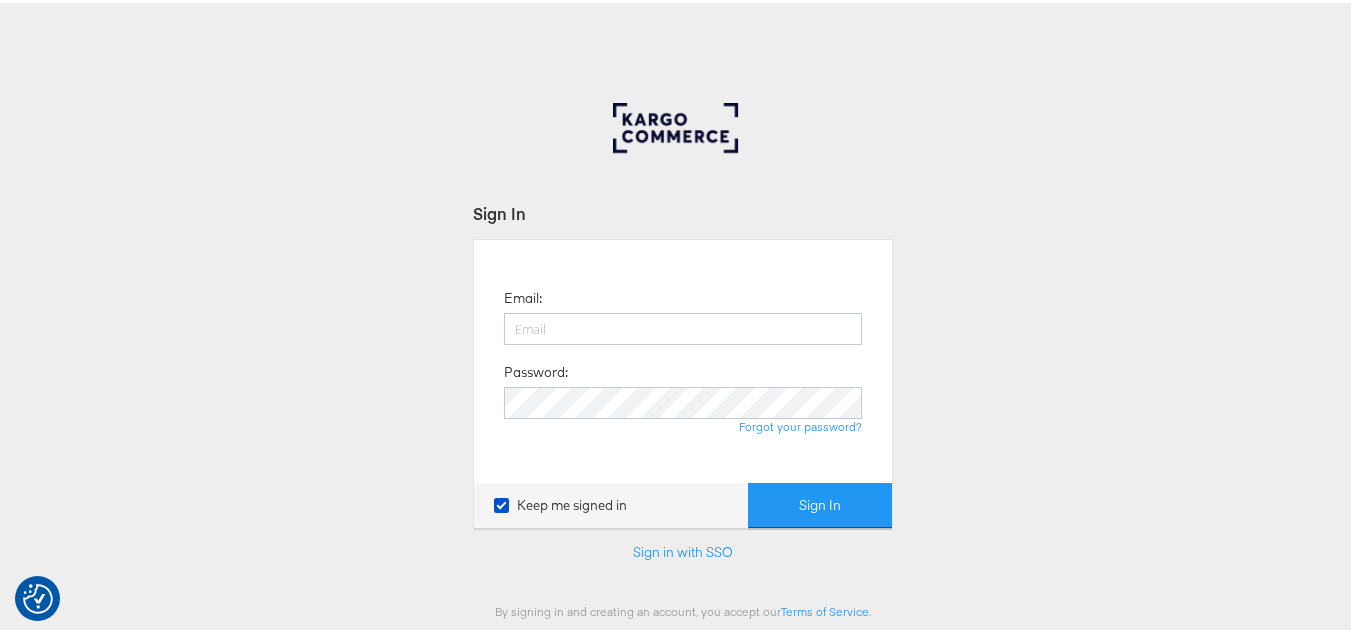 type on "aparna.doniparthi@kargo.com" 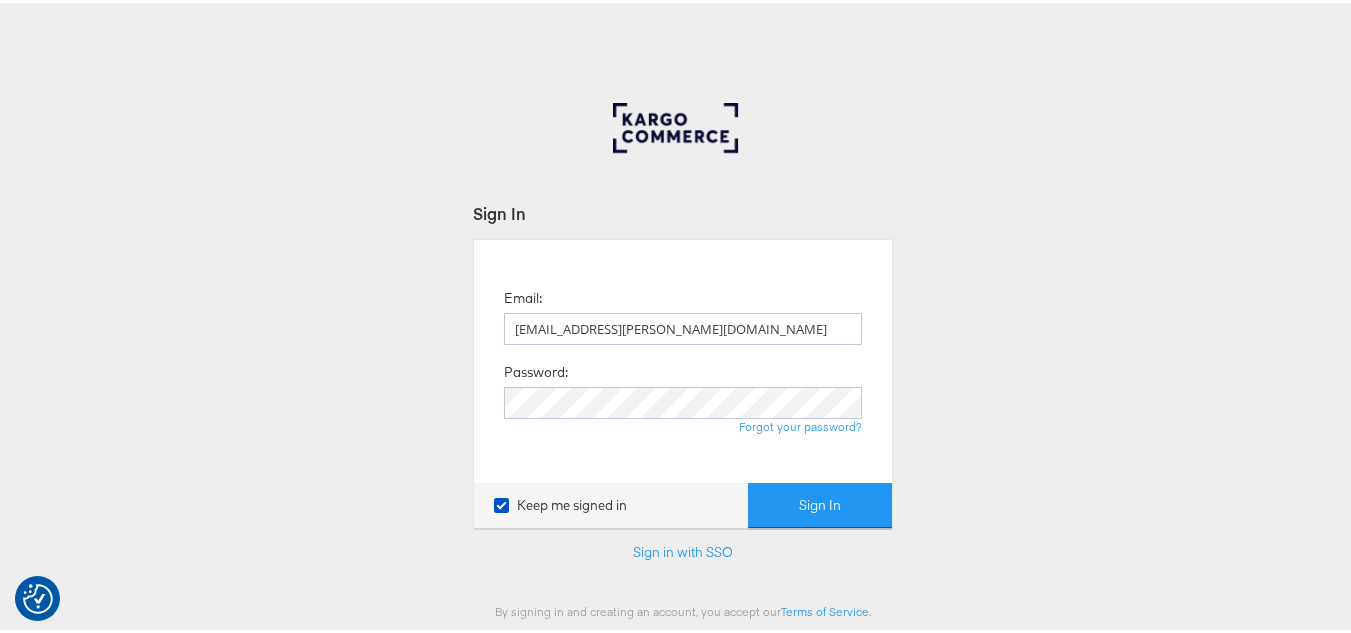 click on "Sign In" at bounding box center (820, 502) 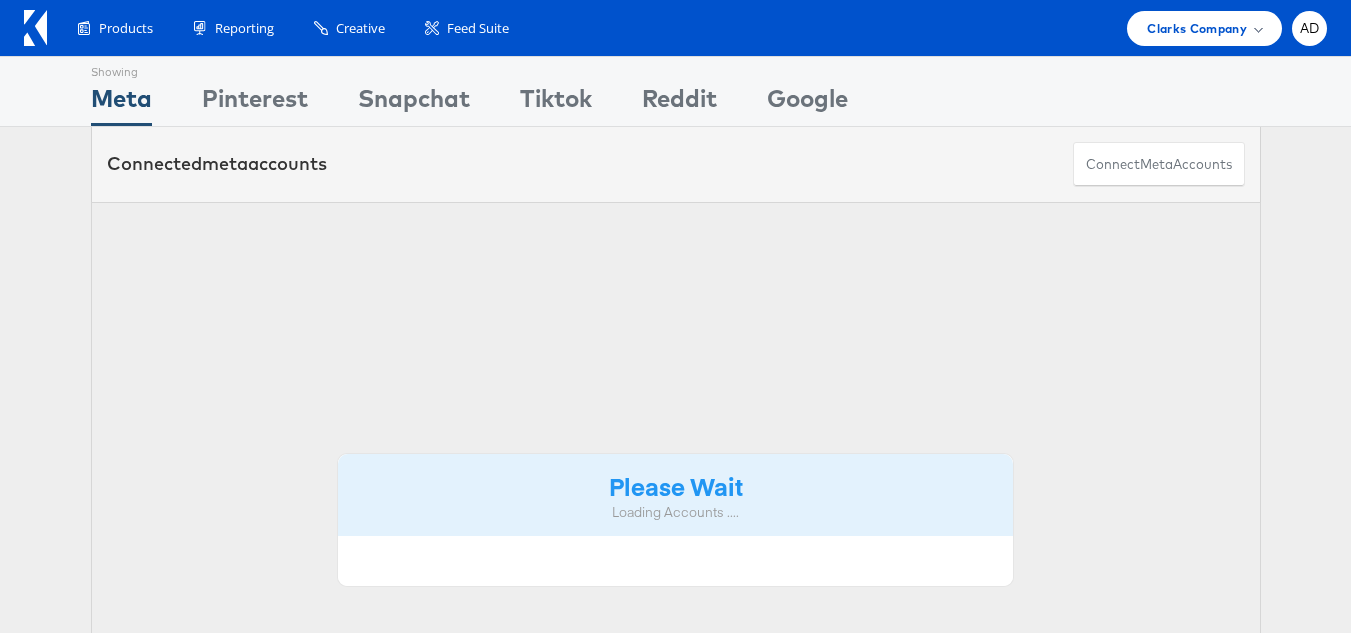 scroll, scrollTop: 0, scrollLeft: 0, axis: both 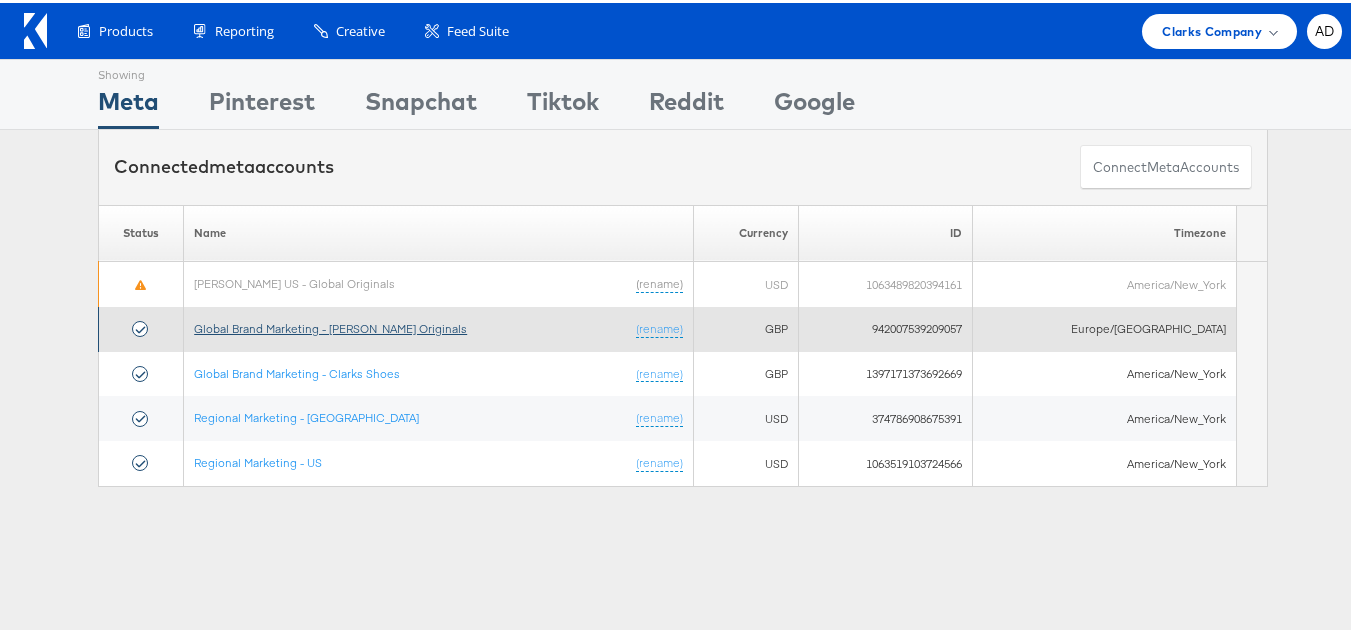 click on "Global Brand Marketing - [PERSON_NAME] Originals" at bounding box center (330, 325) 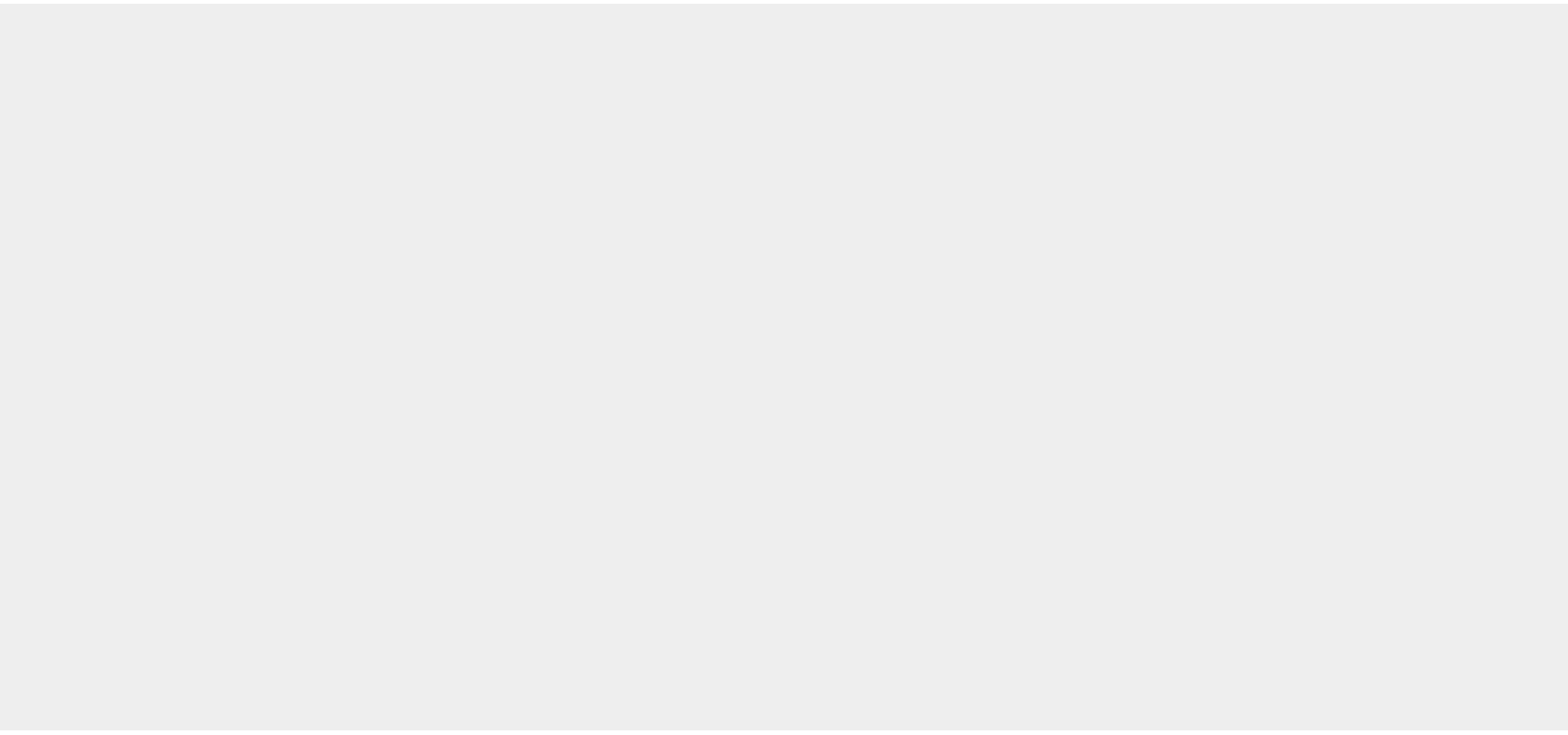 scroll, scrollTop: 0, scrollLeft: 0, axis: both 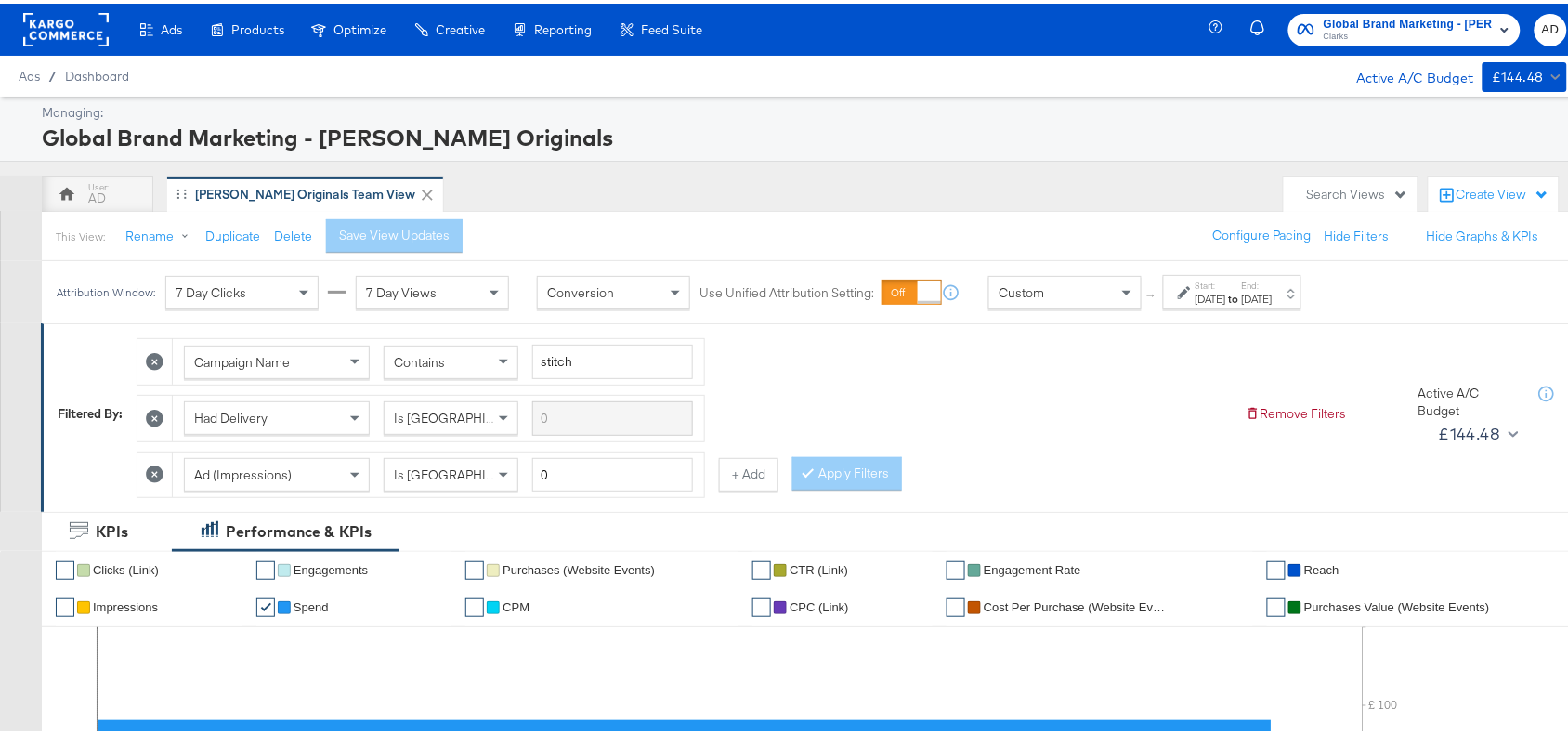 click on "Jul 1st 2025" at bounding box center (1210, 295) 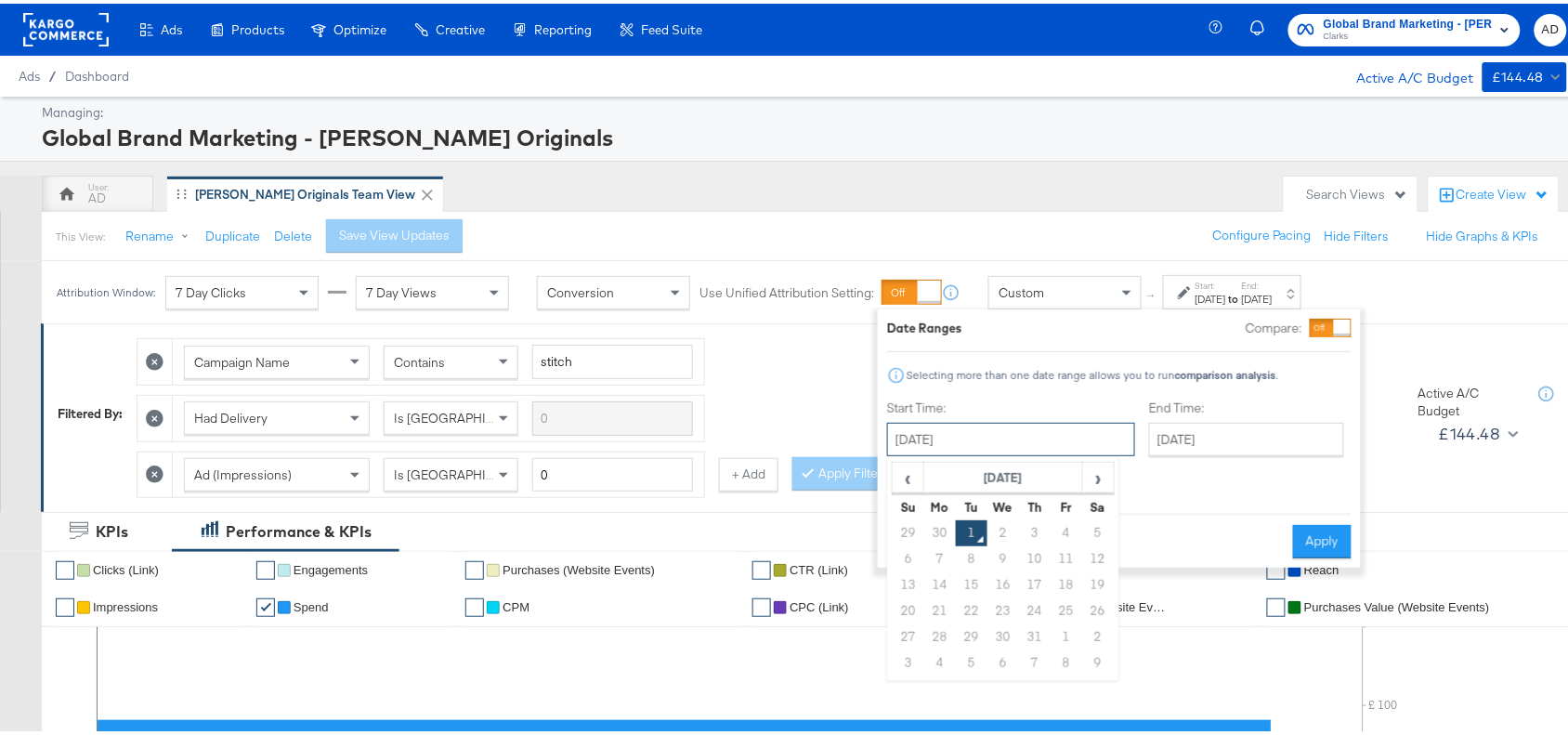 click on "July 1st 2025" at bounding box center (1011, 436) 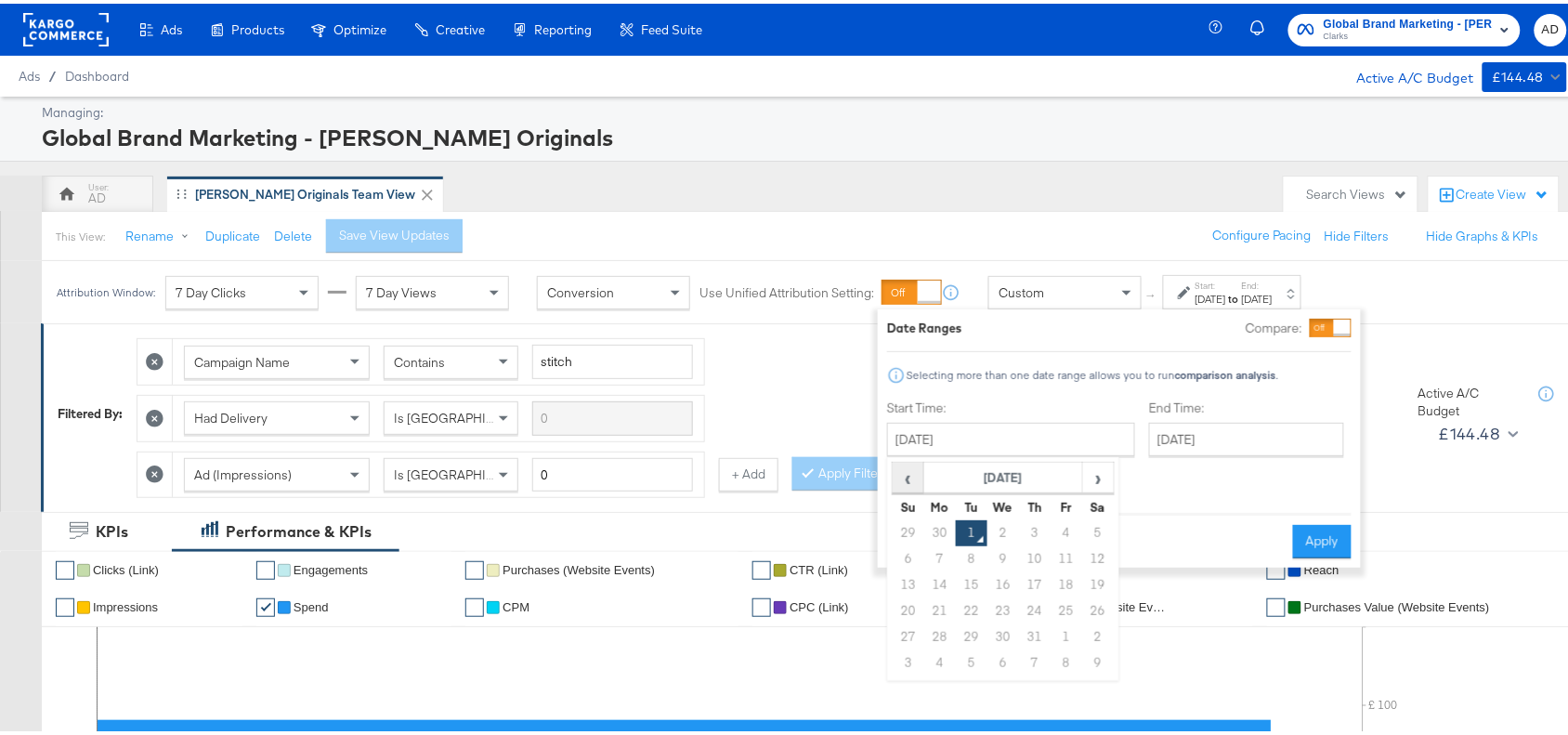 click on "‹" at bounding box center [908, 474] 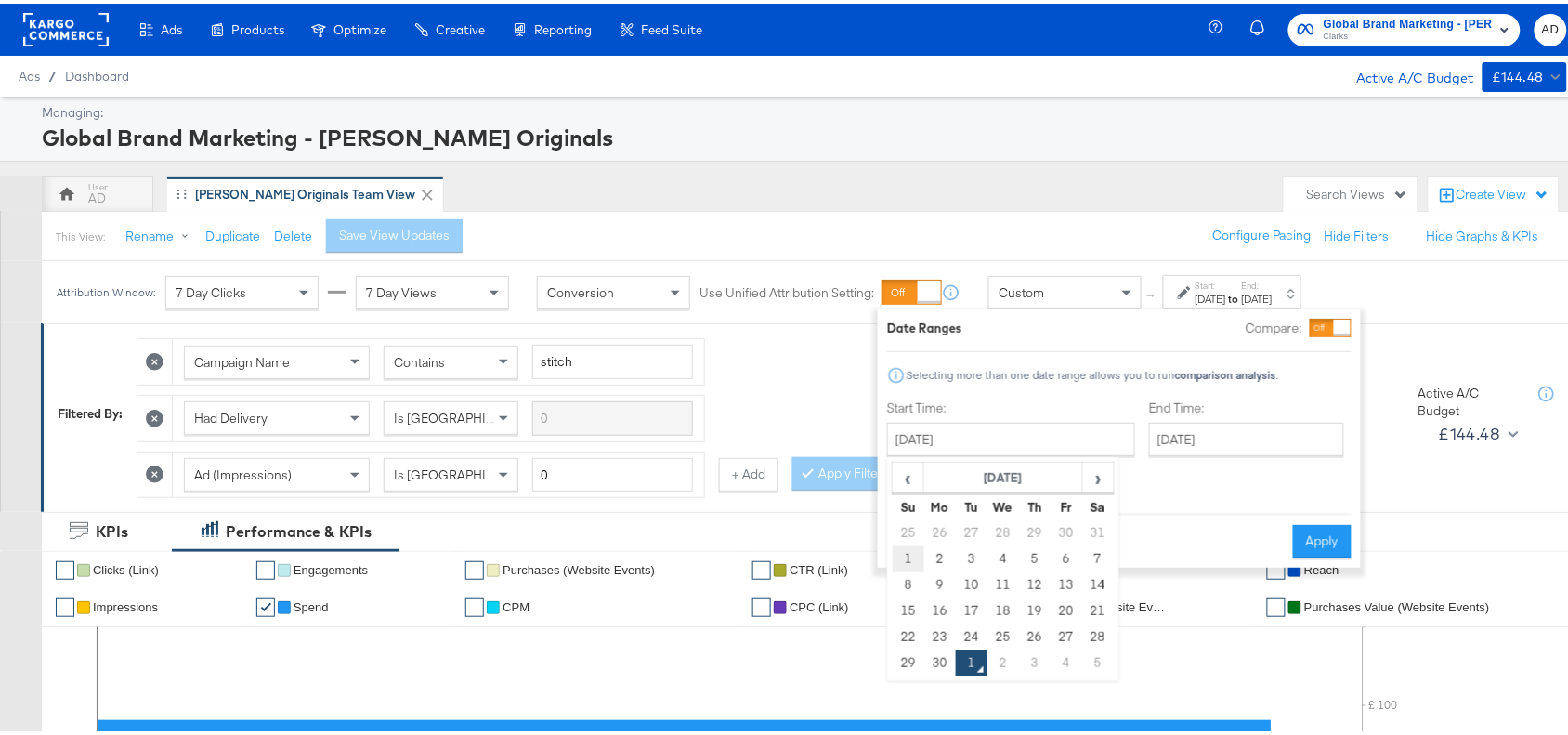 click on "1" at bounding box center [908, 556] 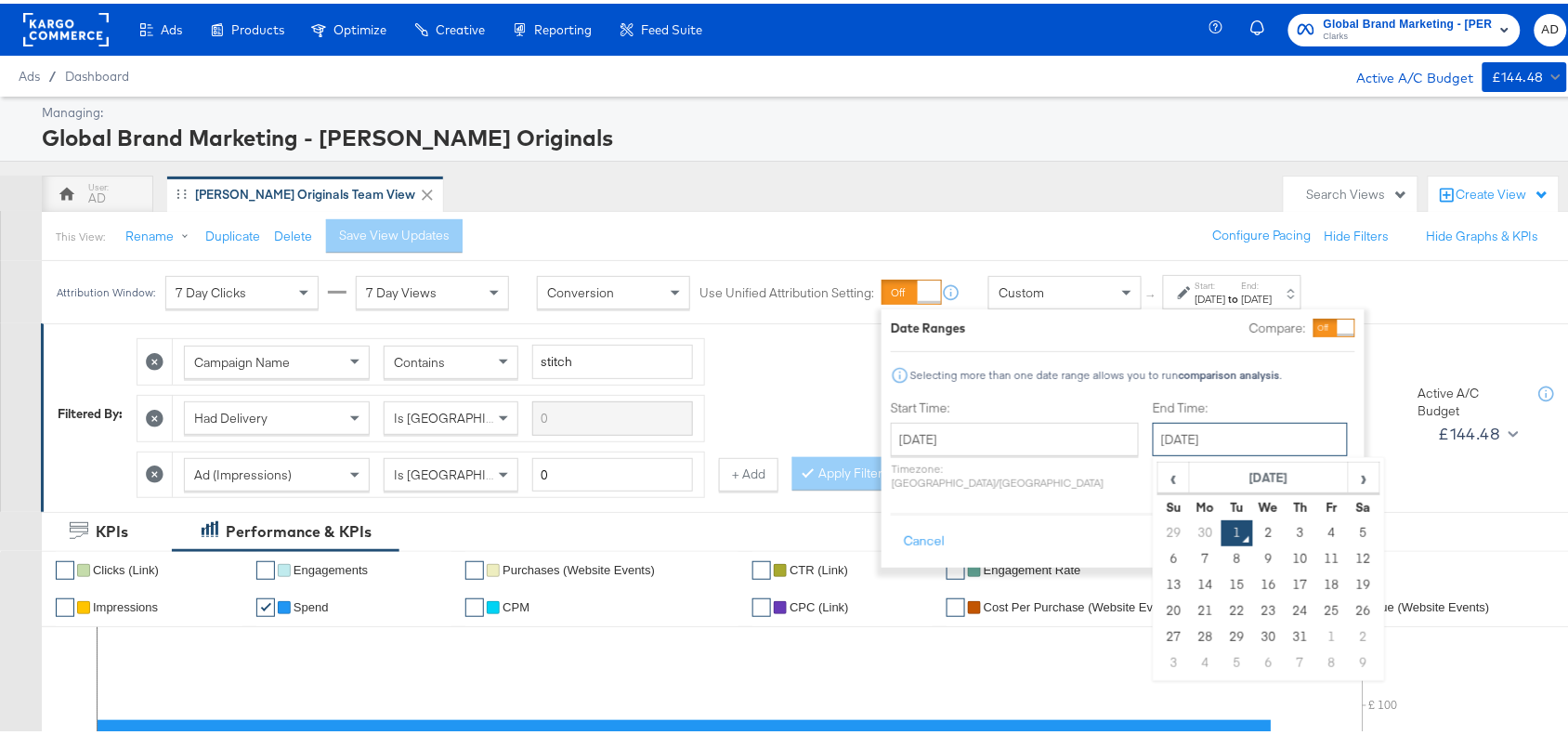 click on "July 1st 2025" at bounding box center (1250, 436) 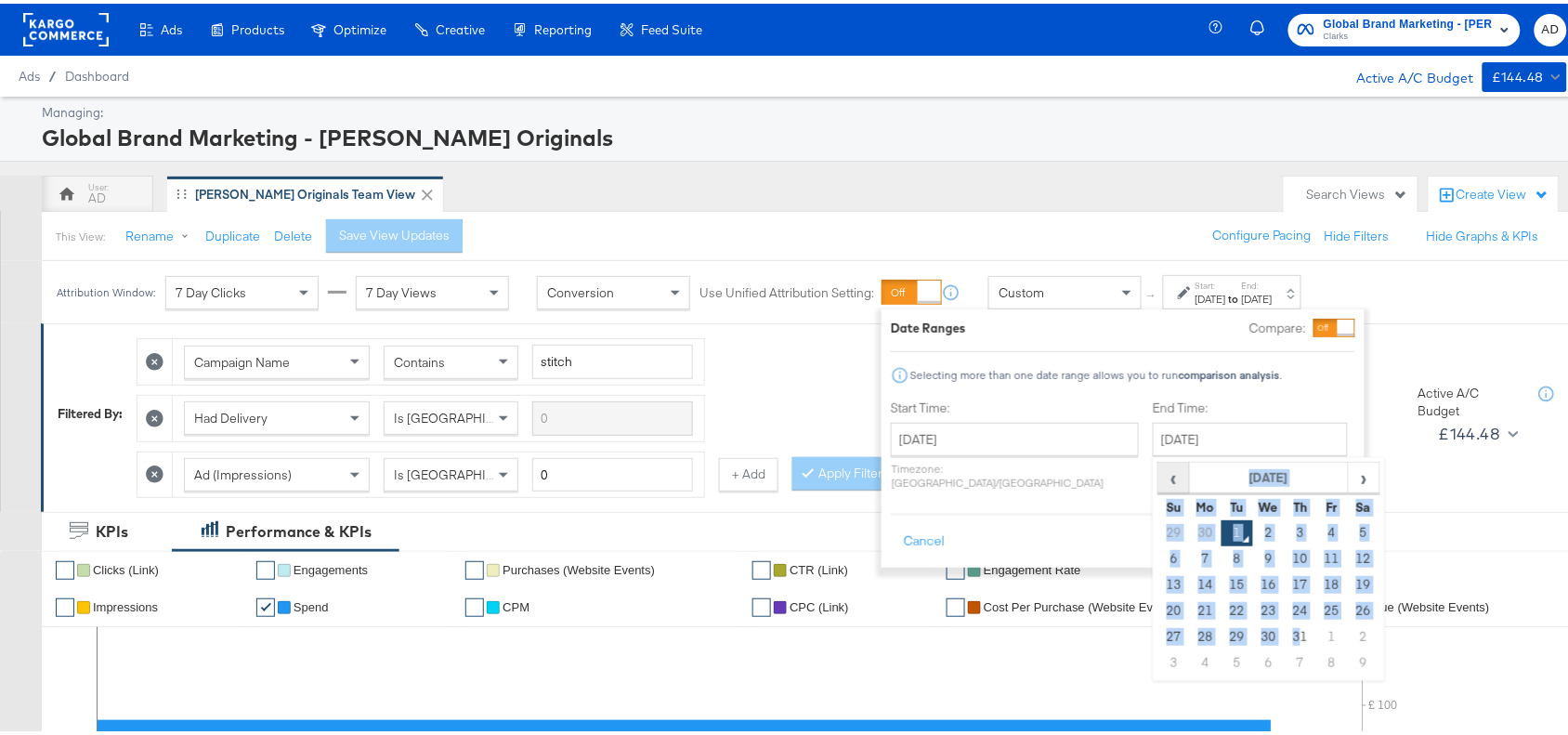 drag, startPoint x: 1245, startPoint y: 627, endPoint x: 1124, endPoint y: 488, distance: 184.28782 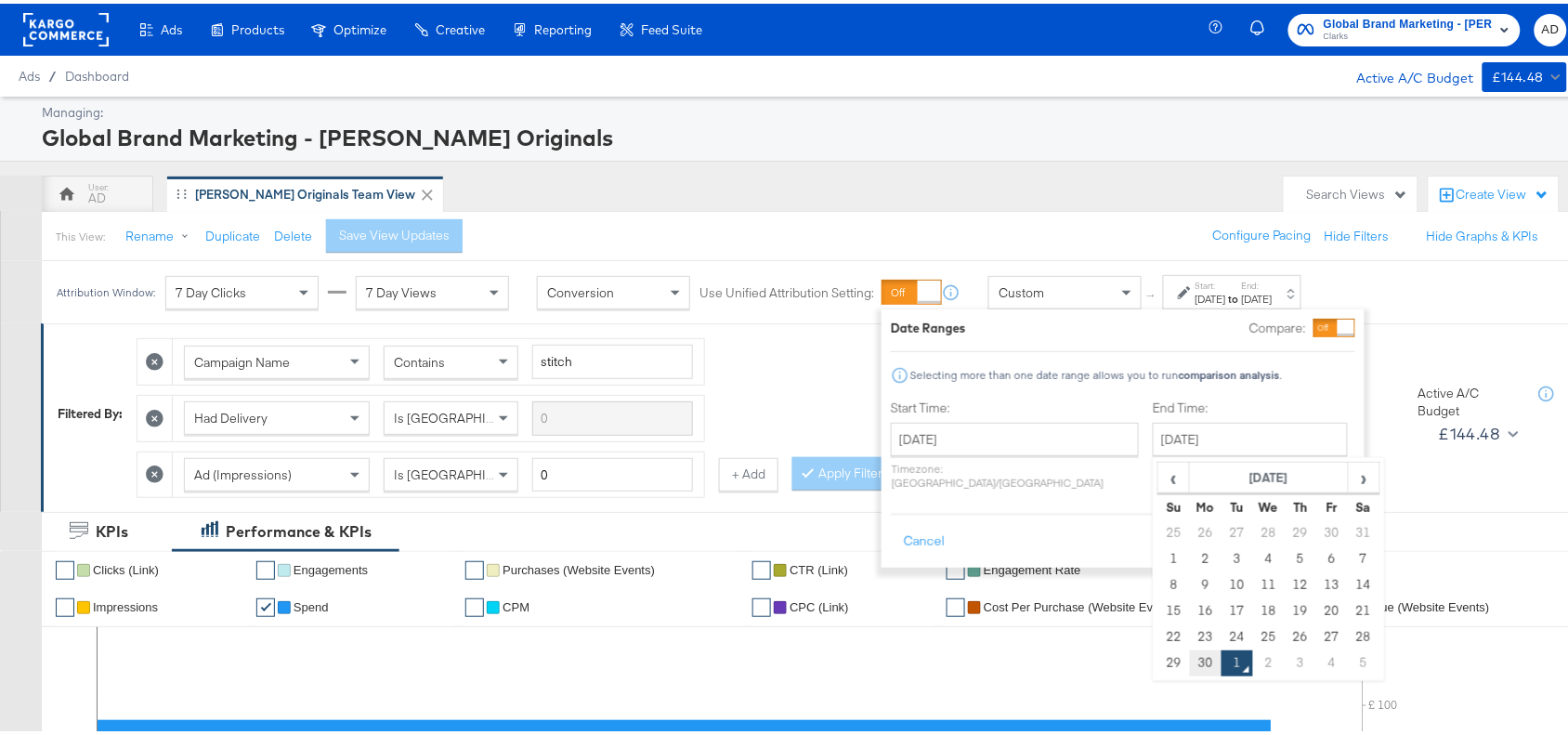 click on "30" at bounding box center (1206, 660) 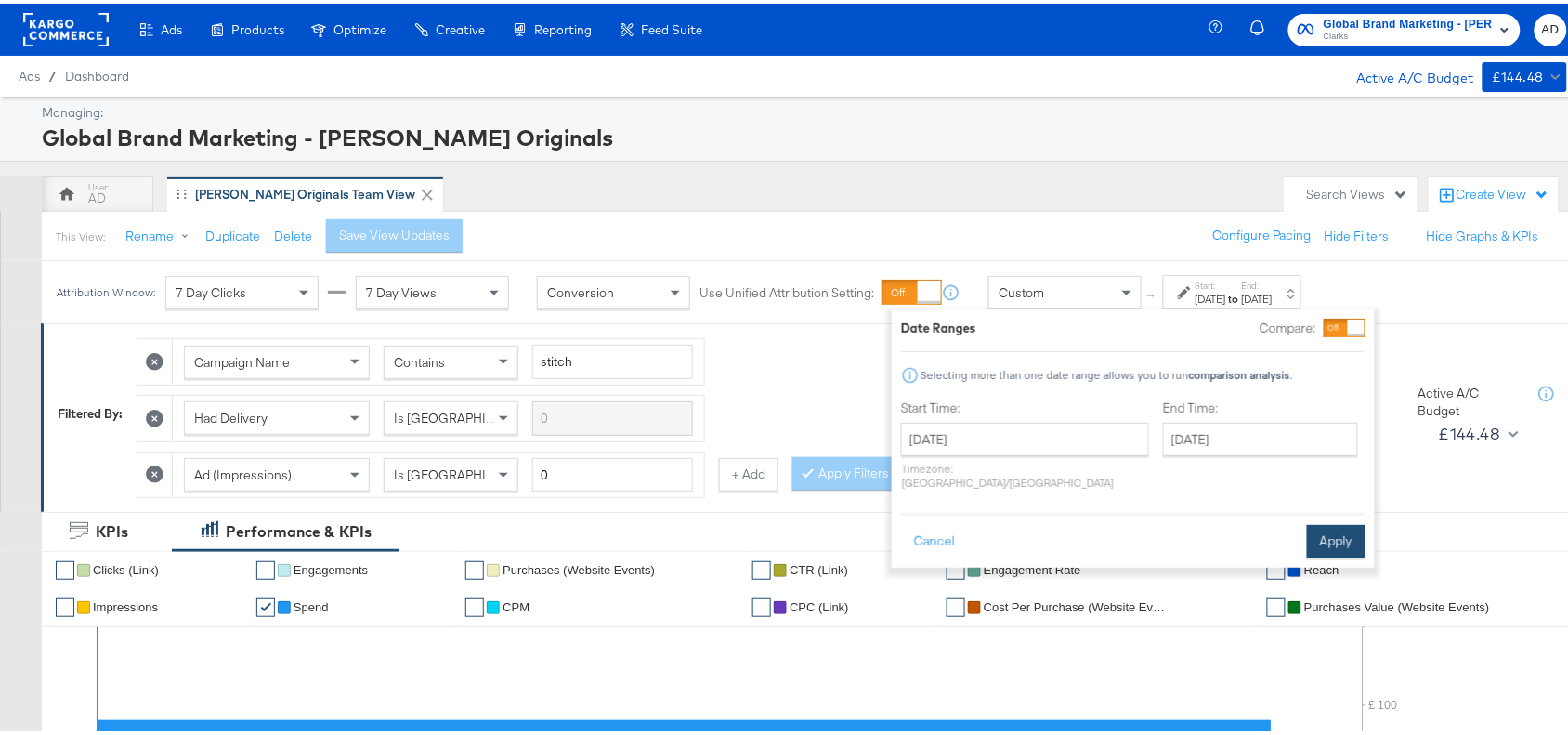 click on "Apply" at bounding box center (1336, 538) 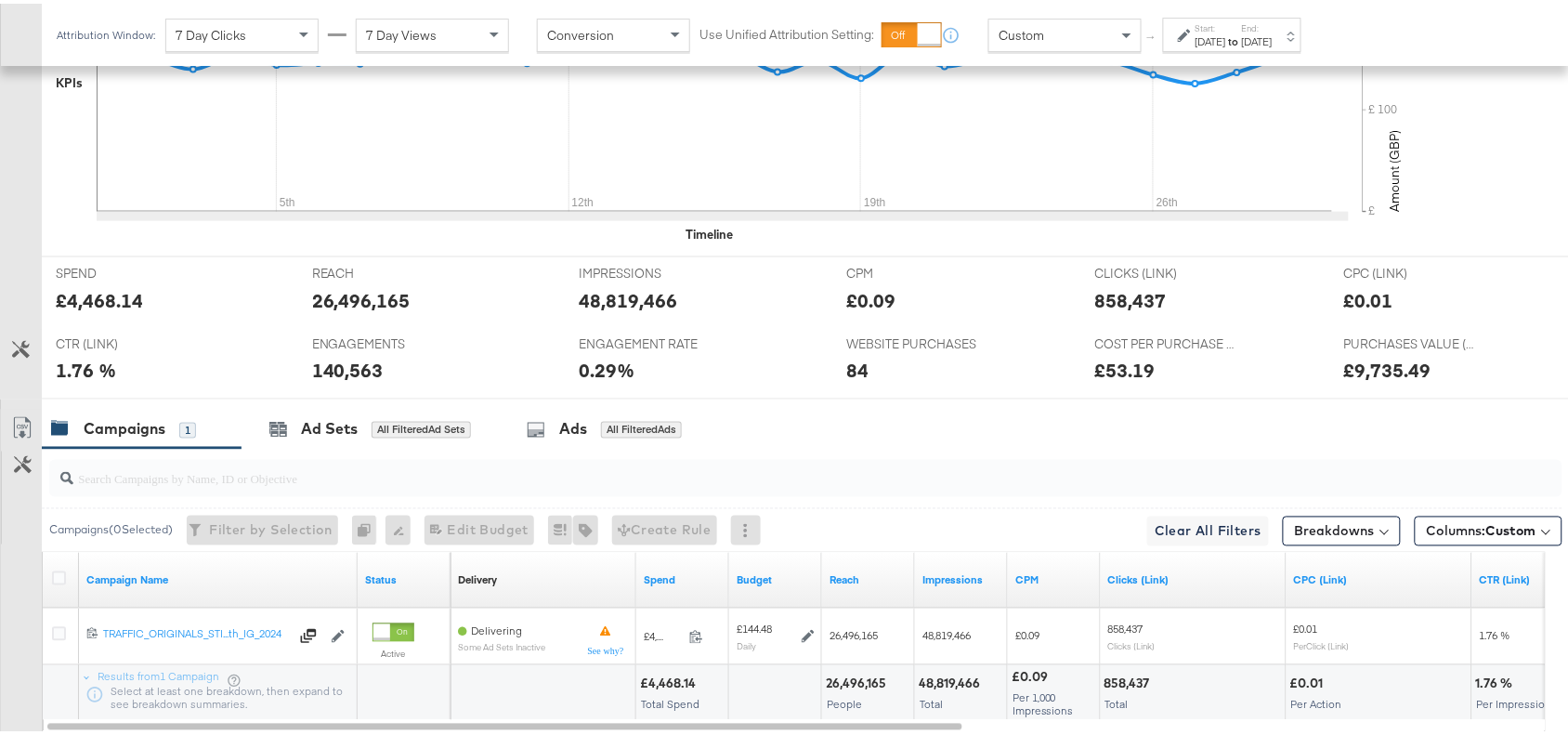 scroll, scrollTop: 818, scrollLeft: 0, axis: vertical 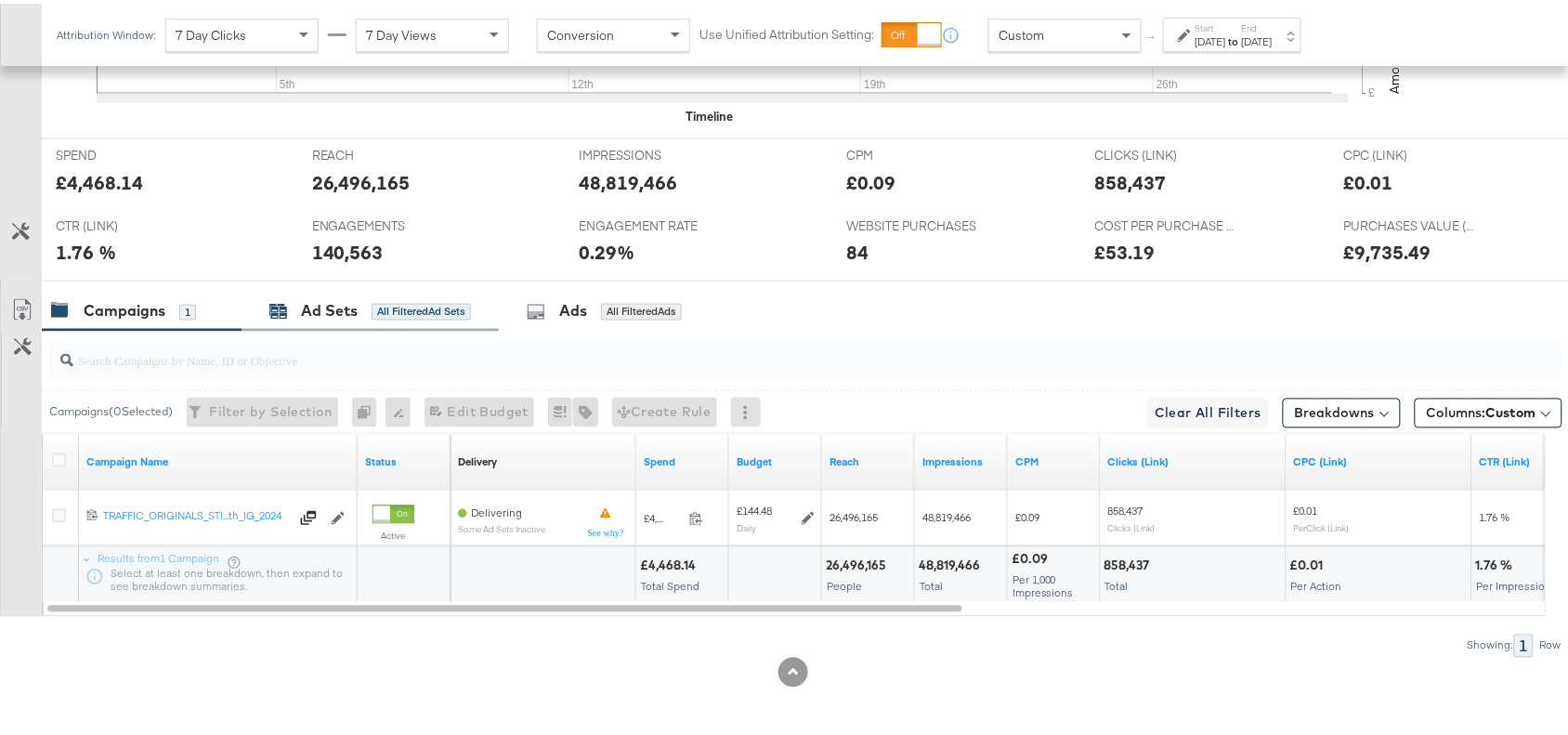 click on "Ad Sets" at bounding box center (329, 308) 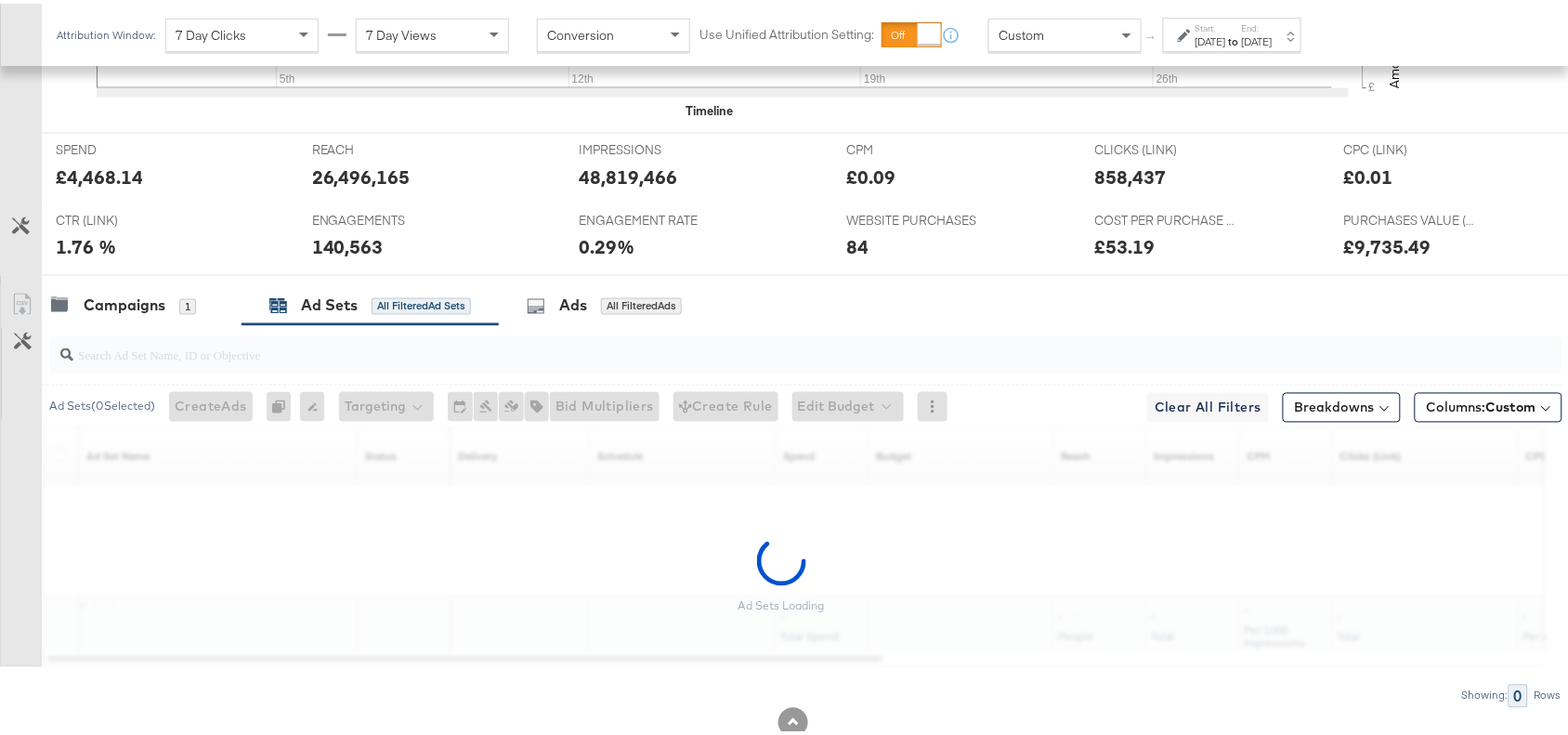 scroll, scrollTop: 873, scrollLeft: 0, axis: vertical 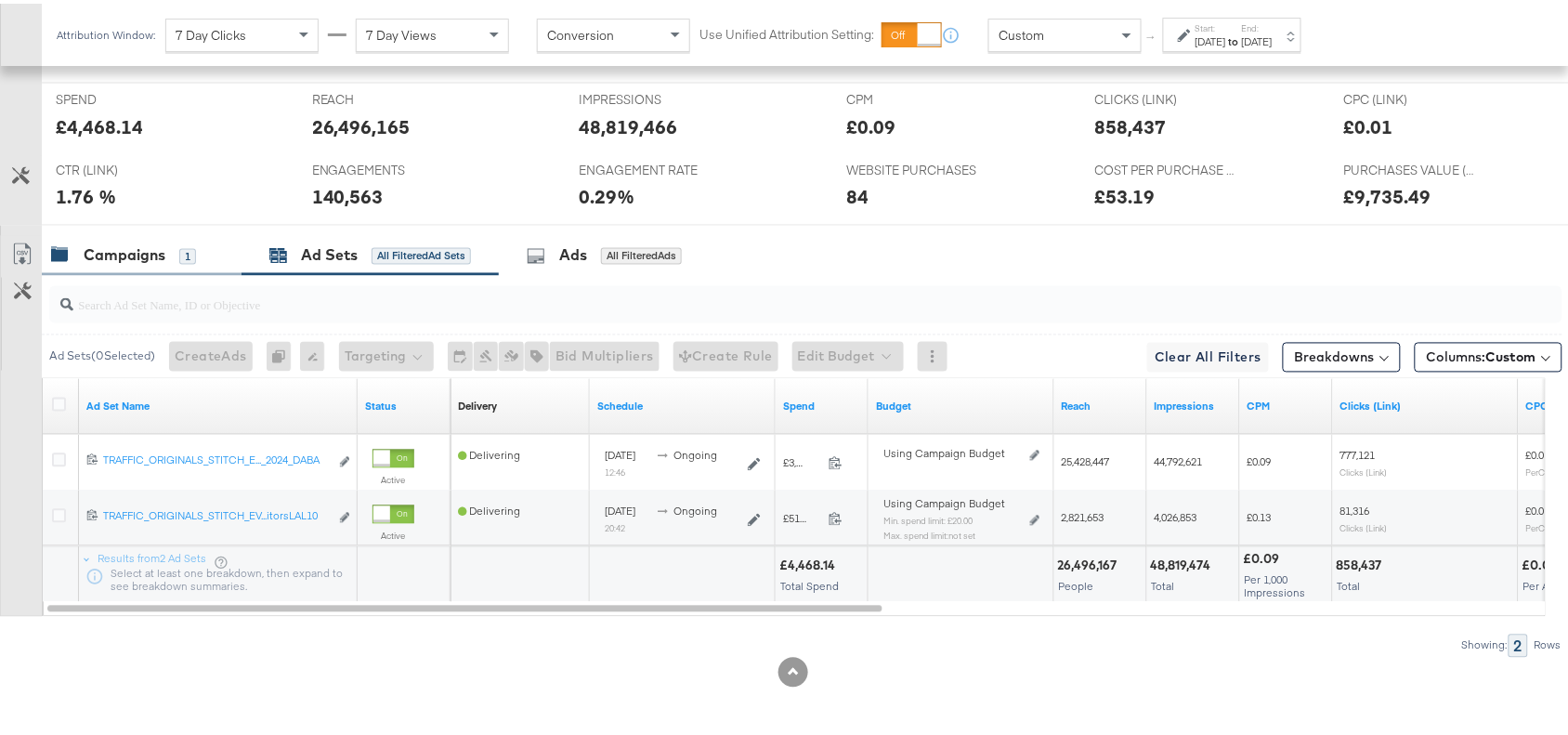 click on "Campaigns" at bounding box center (124, 252) 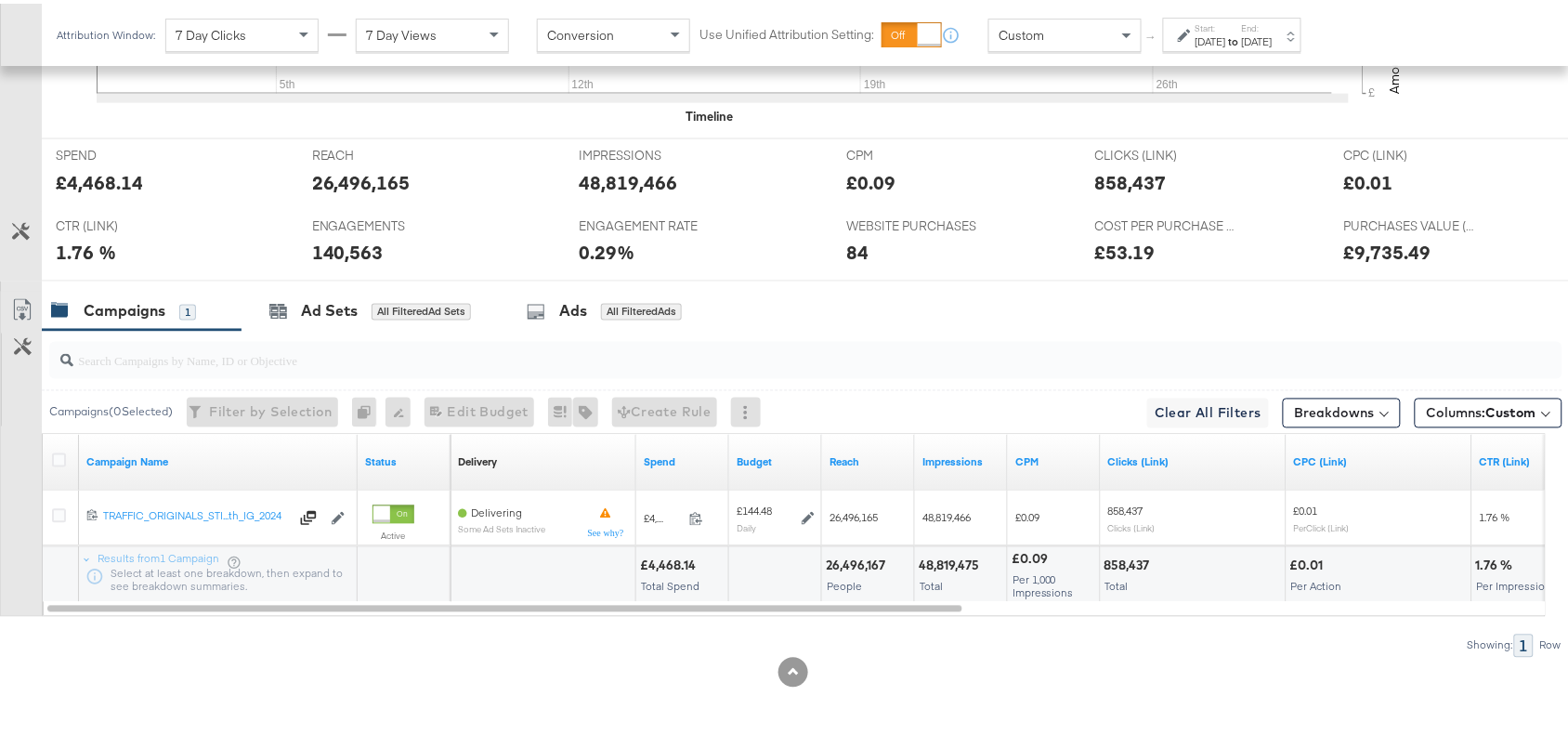 click on "Jun 30th 2025" at bounding box center (1257, 38) 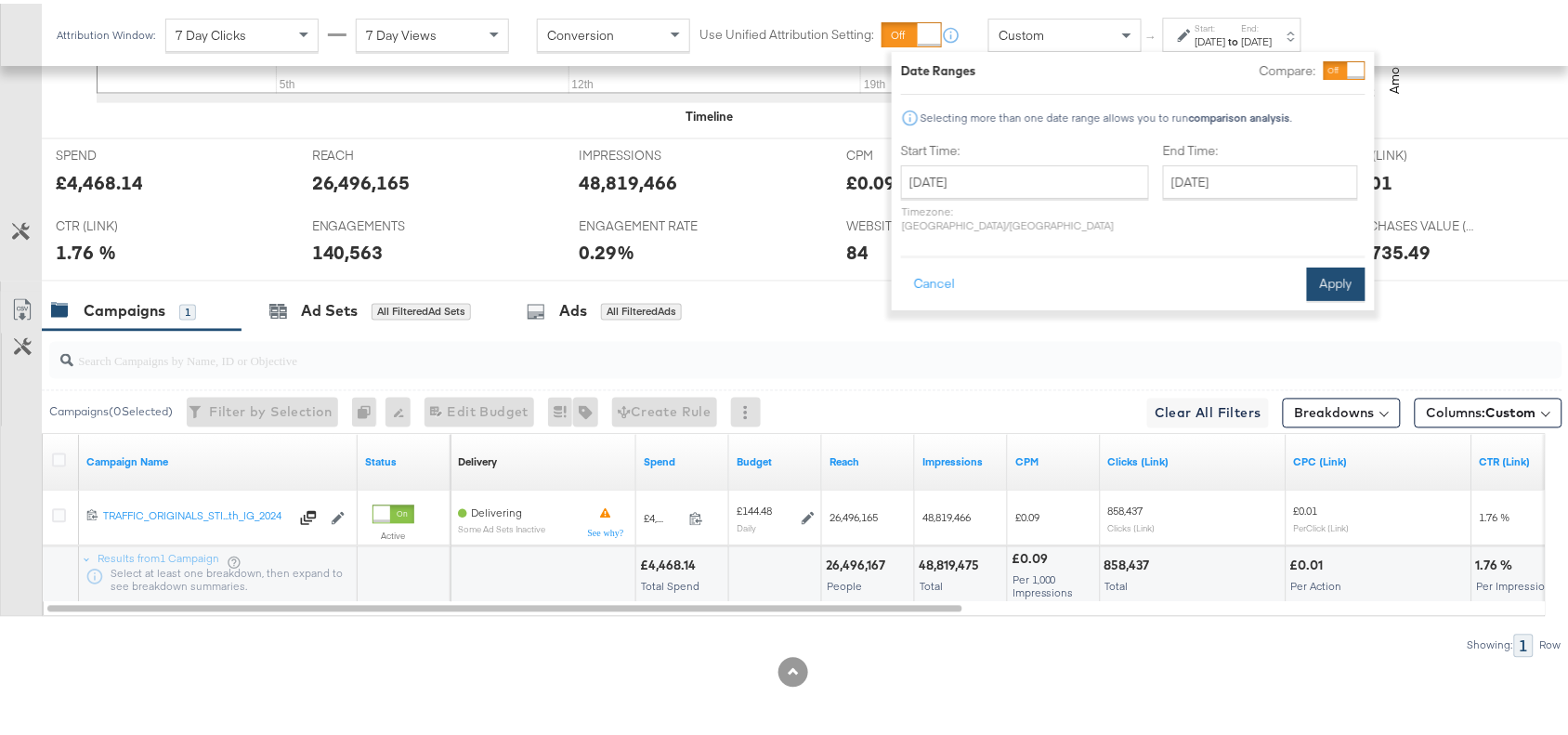 click on "Apply" at bounding box center (1336, 281) 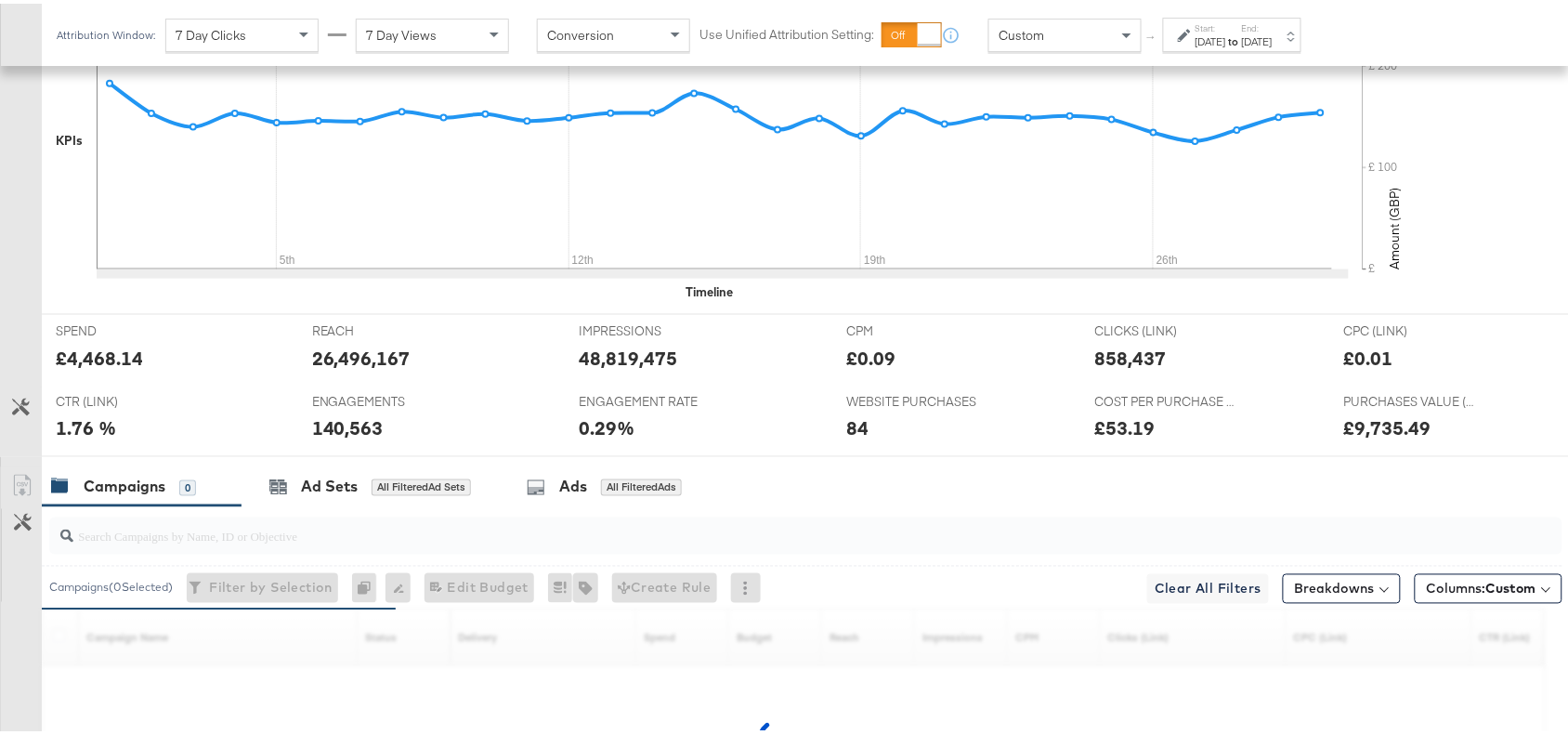 scroll, scrollTop: 818, scrollLeft: 0, axis: vertical 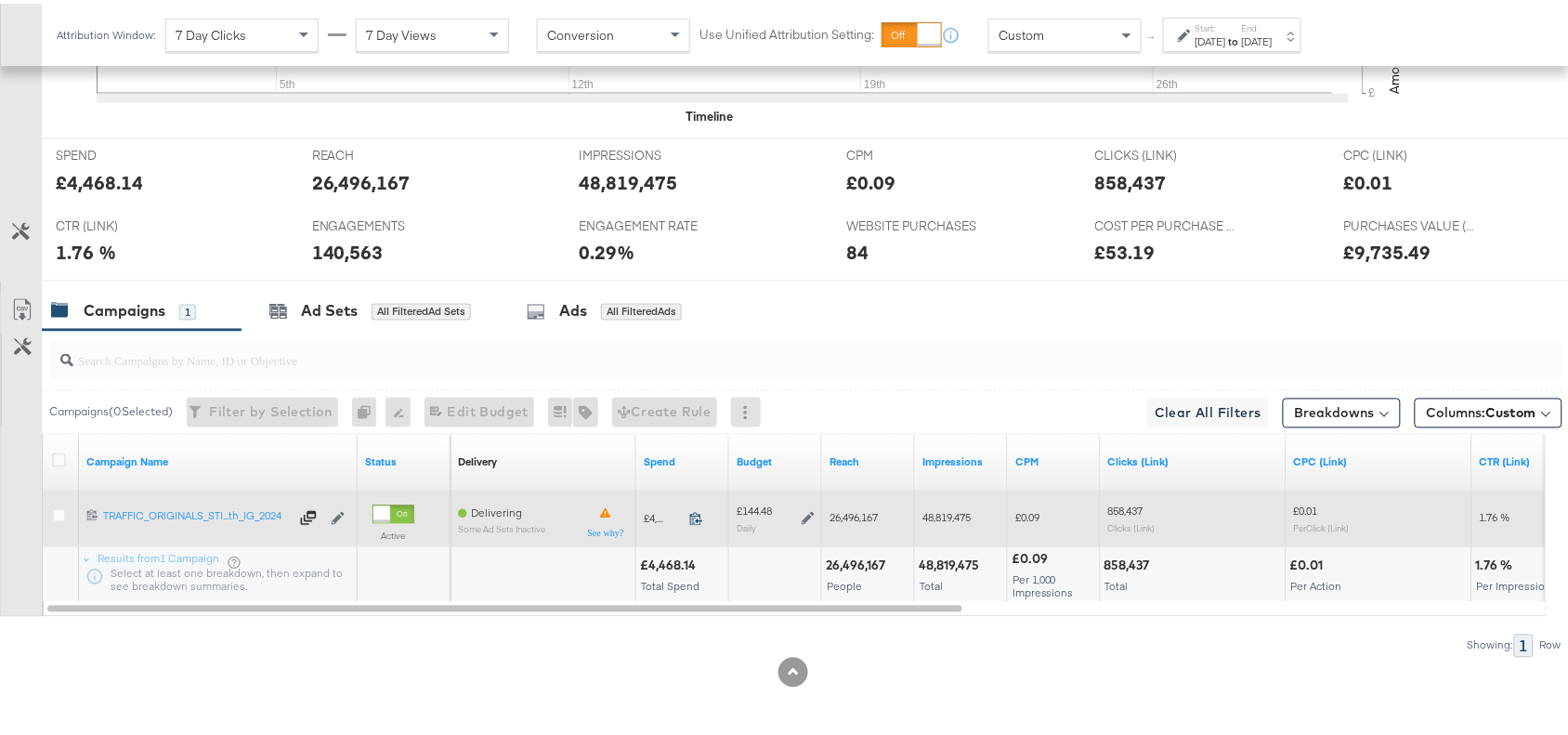 click 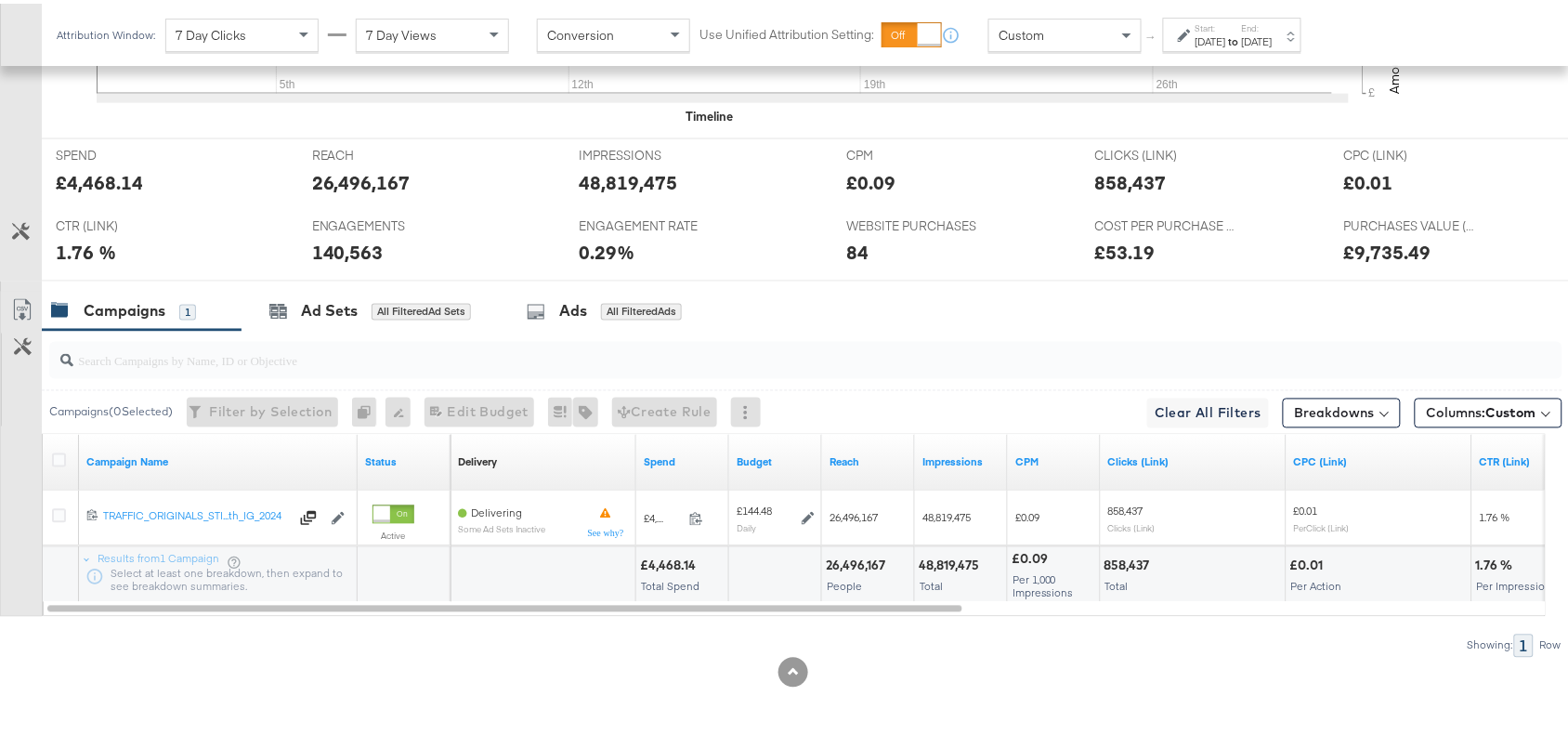 click on "26,496,167" at bounding box center [858, 562] 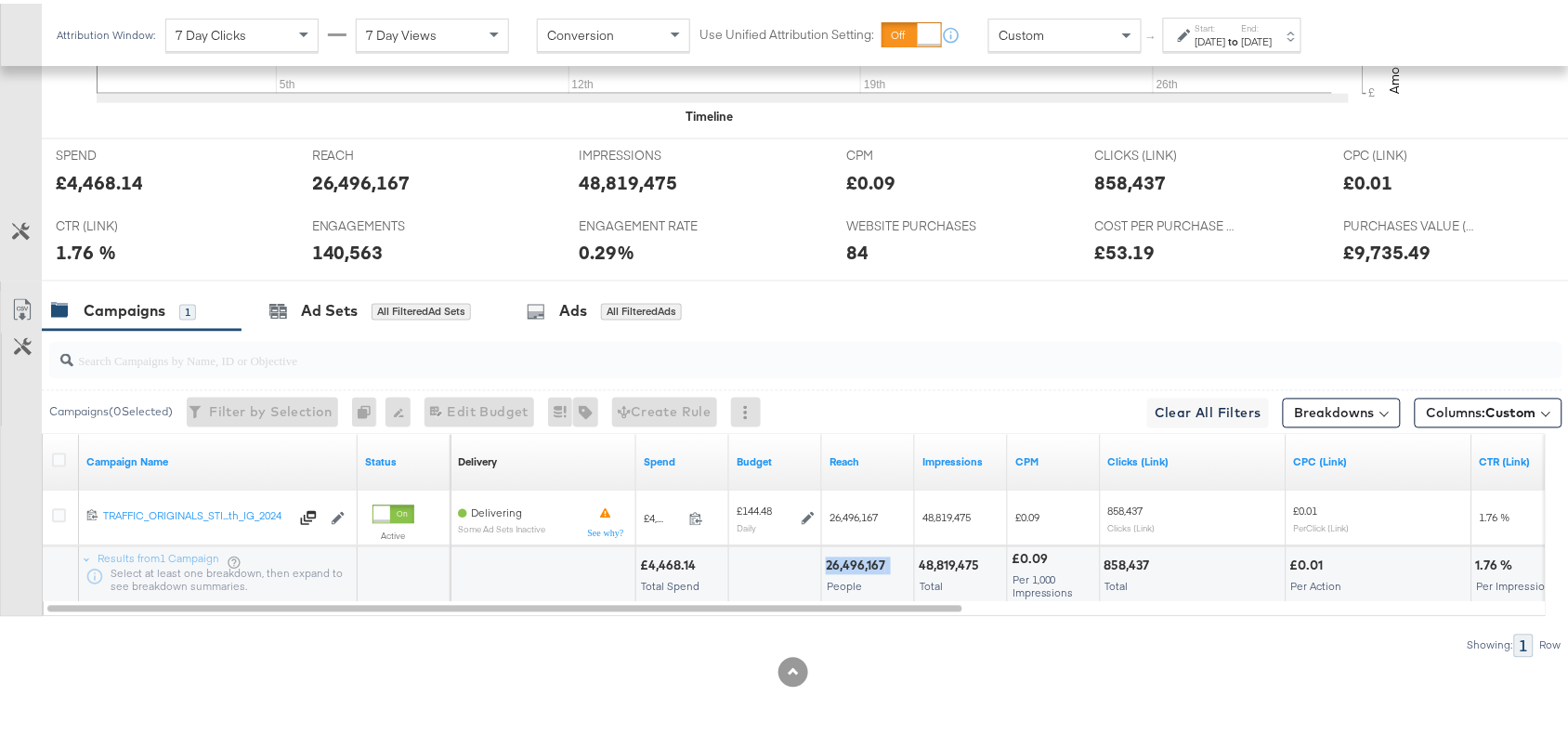 click on "26,496,167" at bounding box center (858, 562) 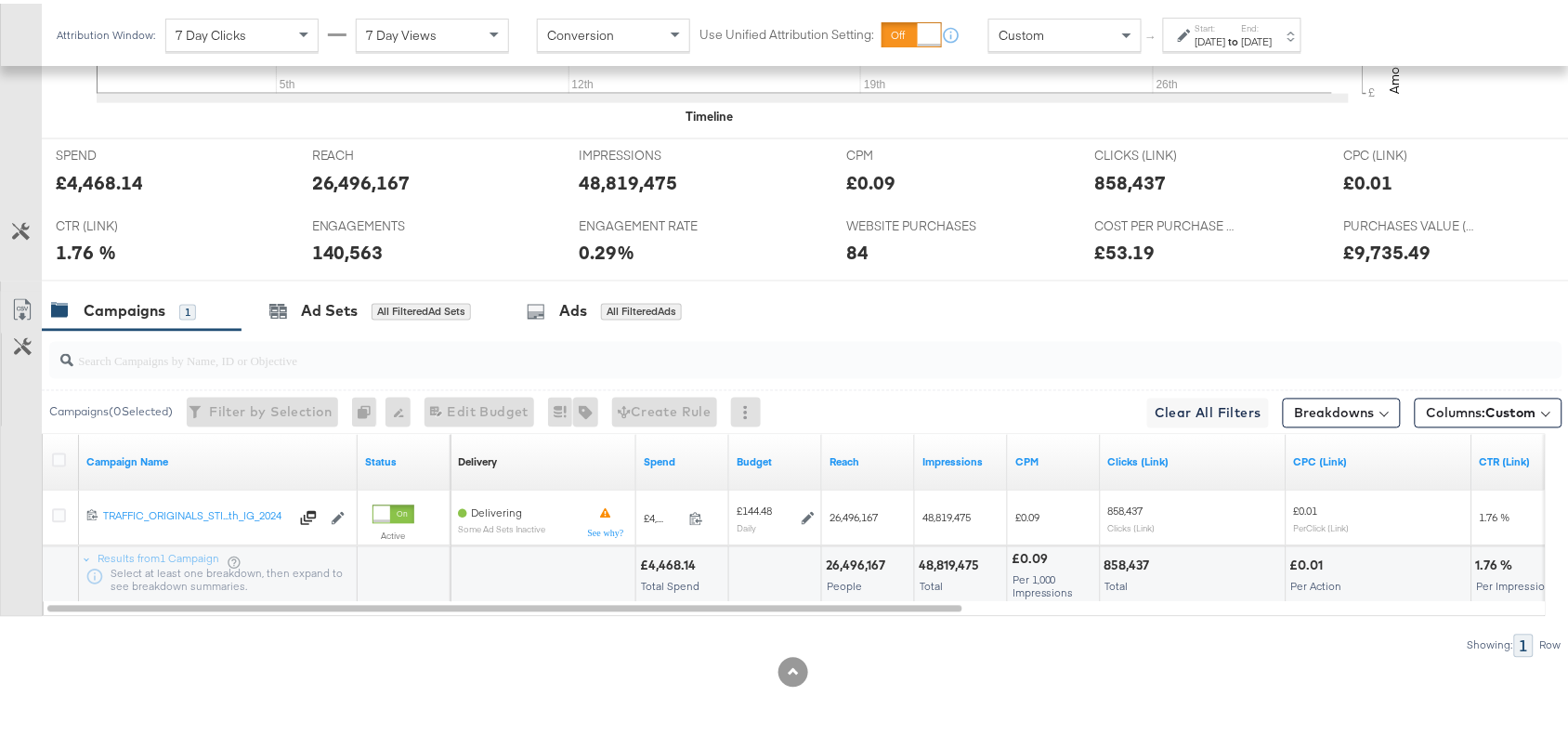 click on "48,819,475" at bounding box center [951, 562] 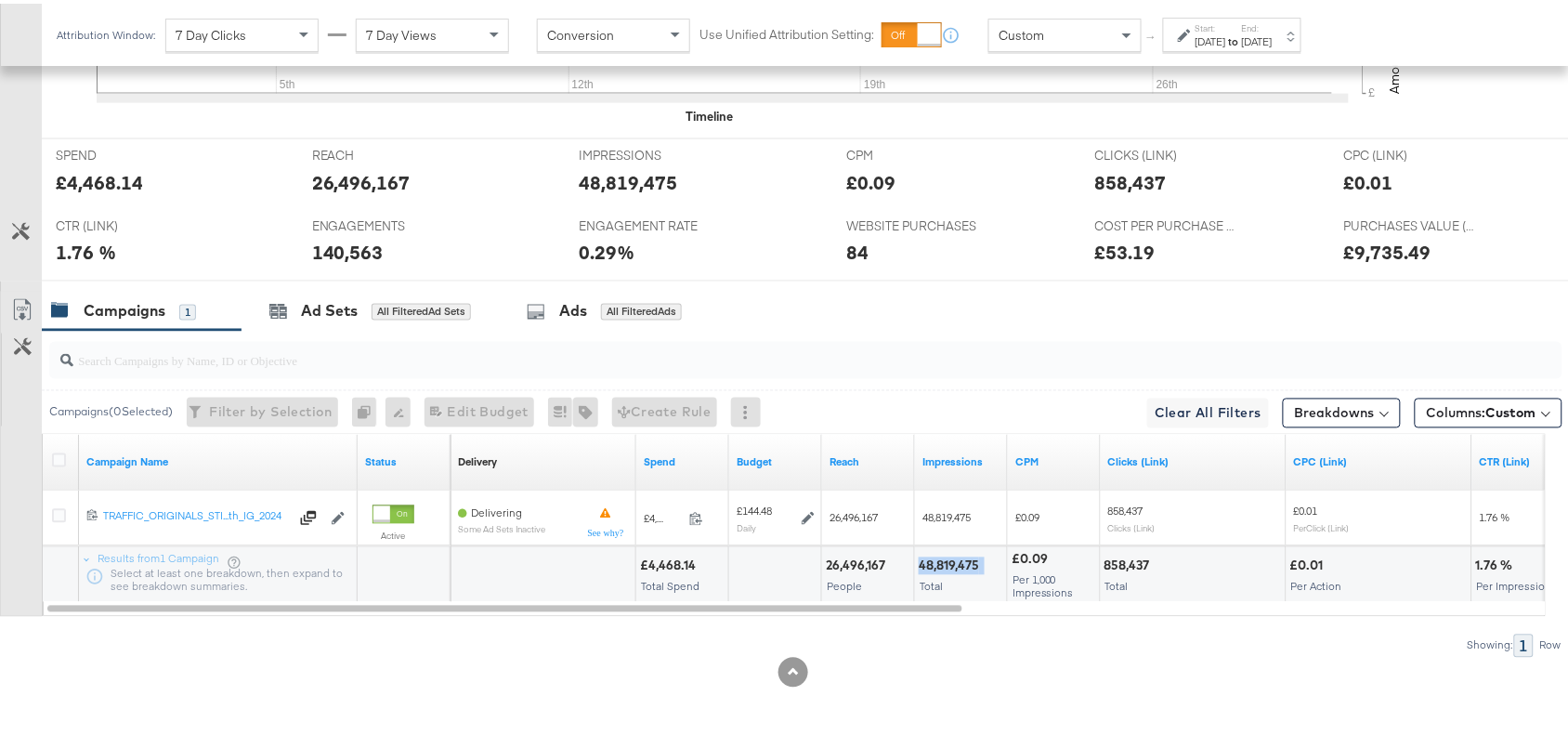 copy on "48,819,475" 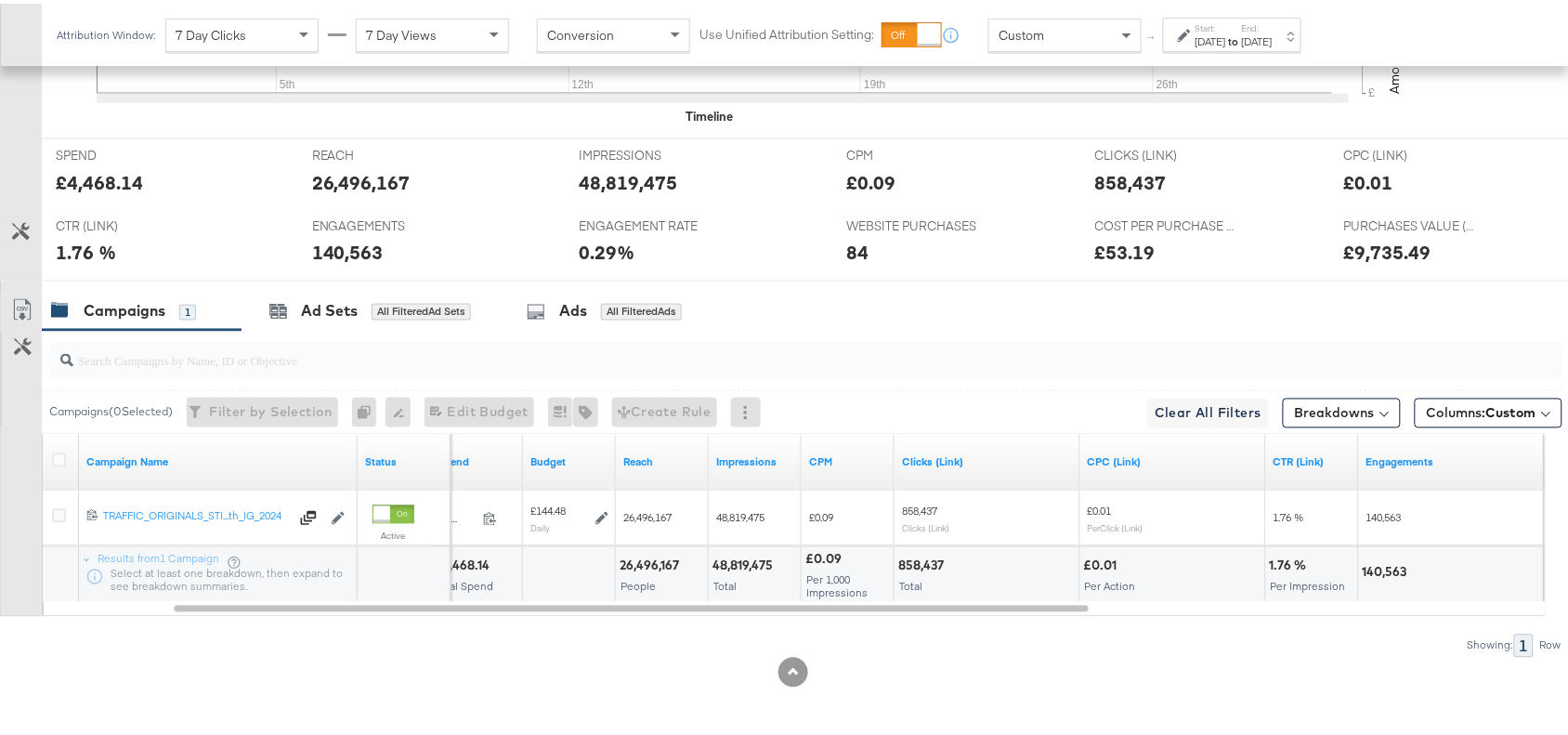 click on "858,437" at bounding box center [923, 562] 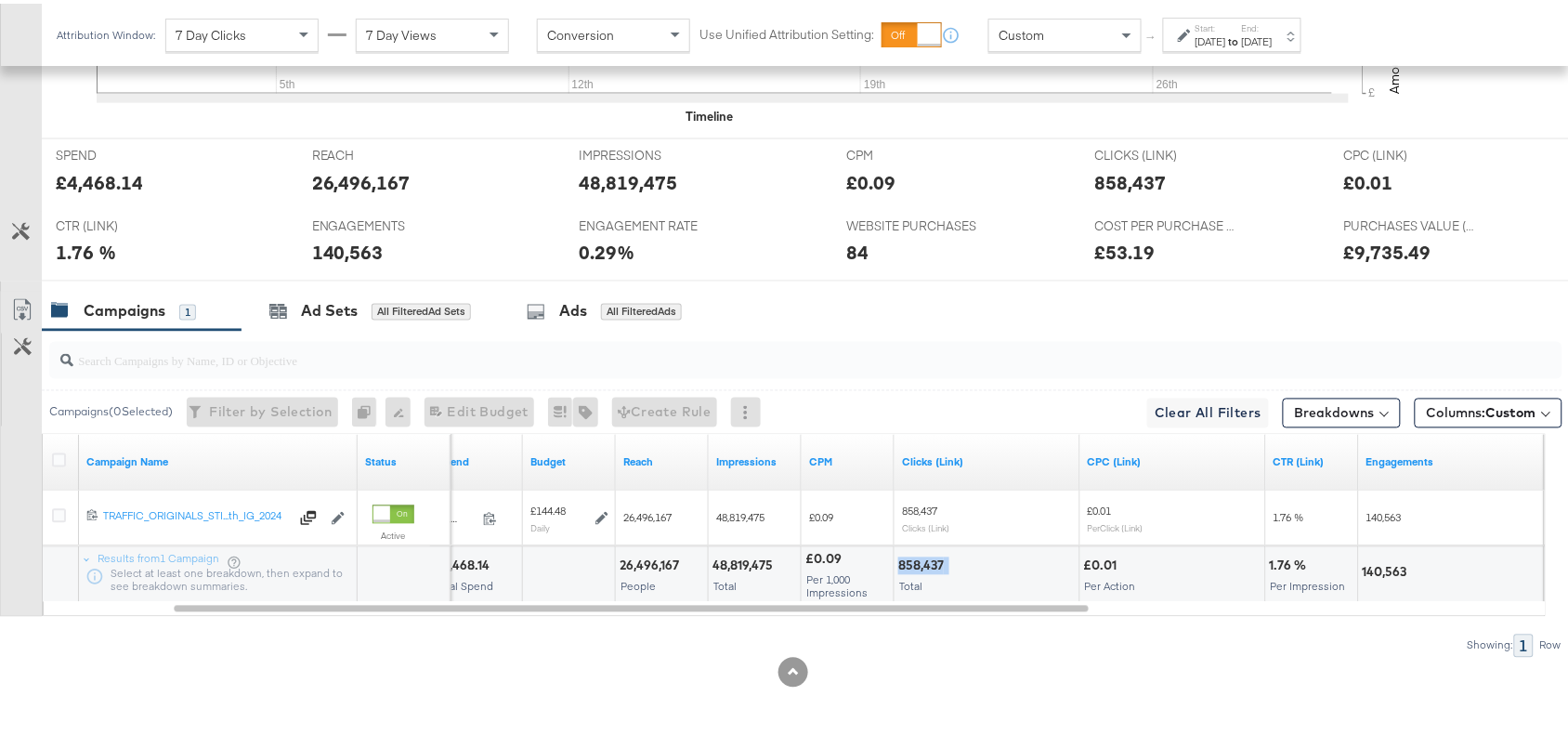 copy on "858,437" 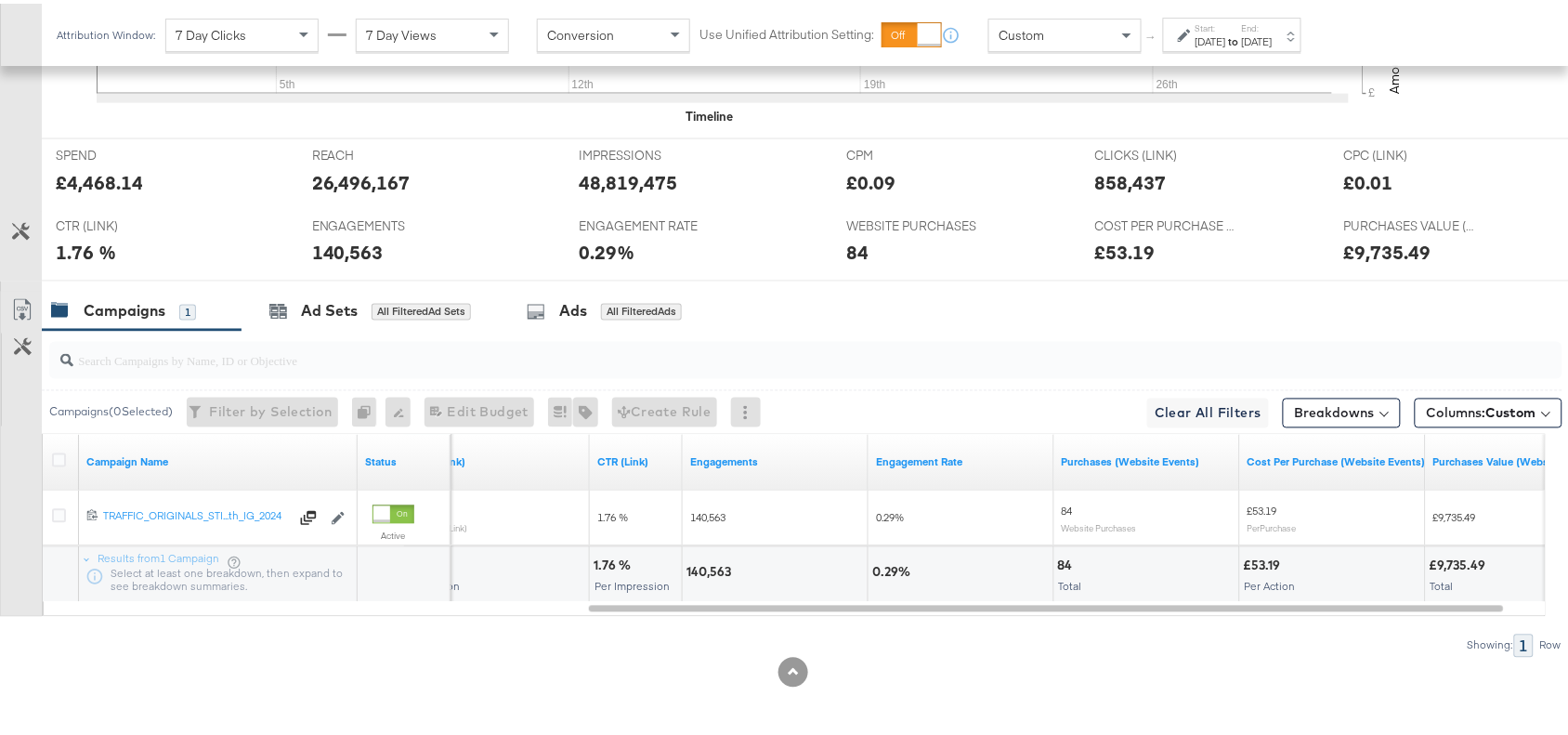 click on "140,563" at bounding box center [712, 569] 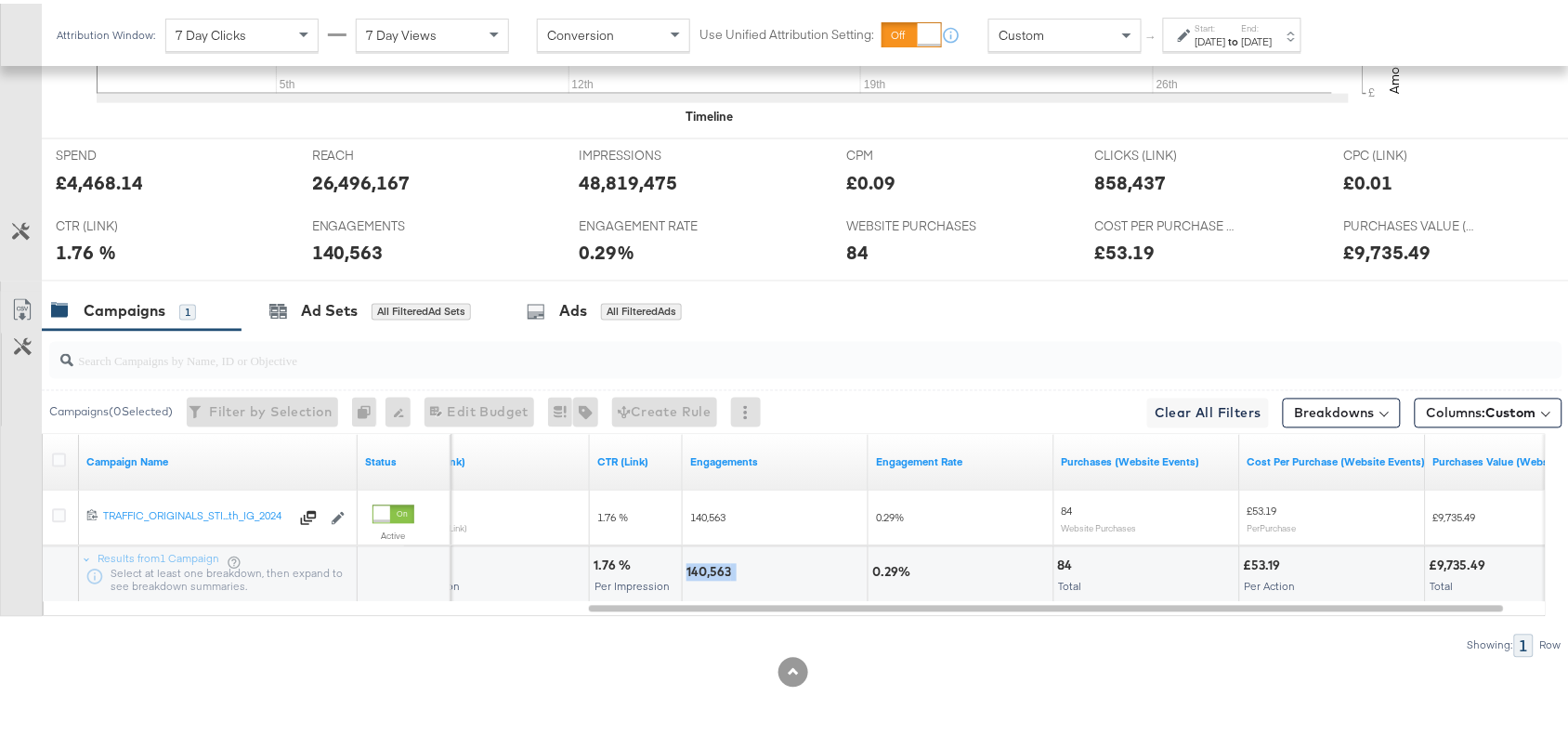 copy on "140,563" 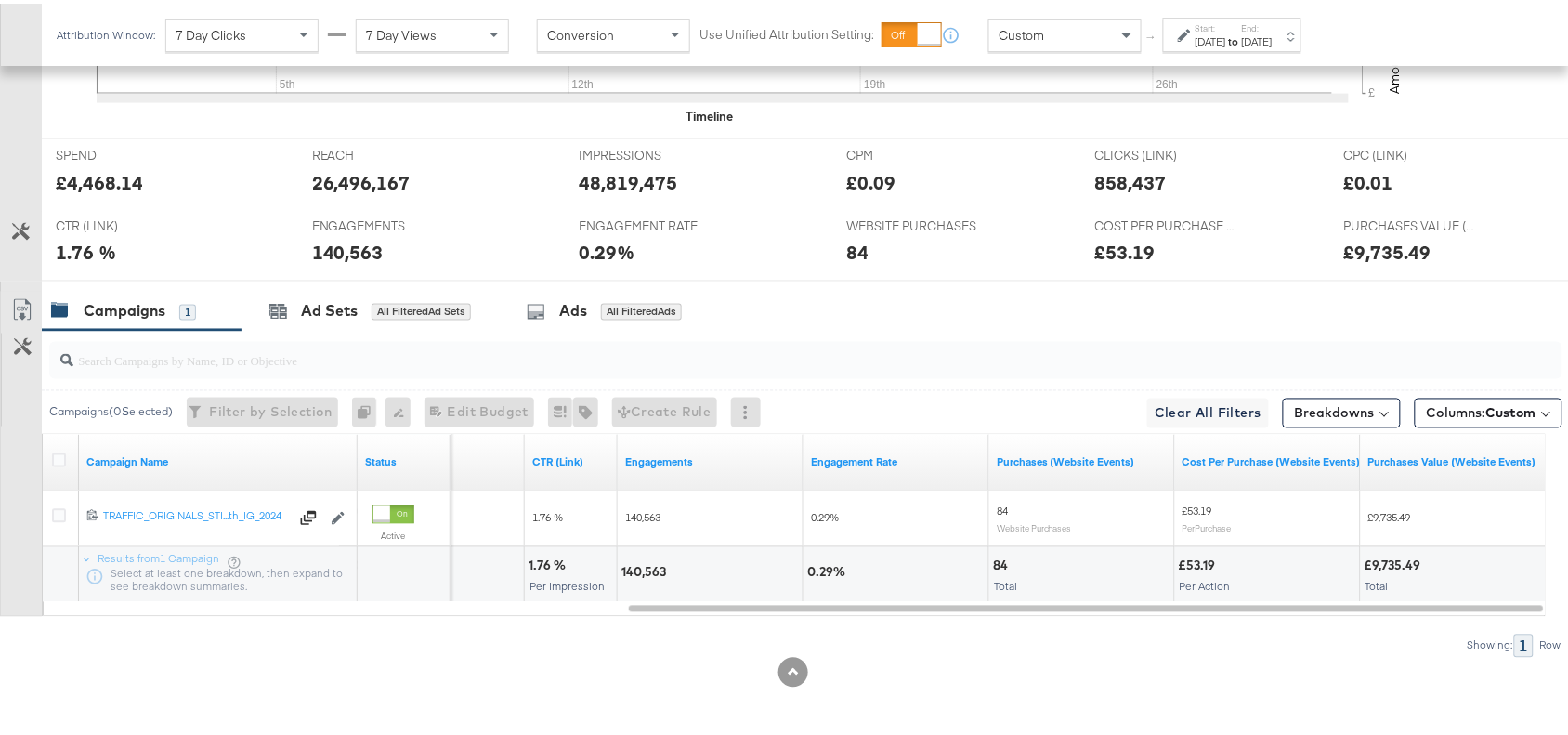 click on "84" at bounding box center (1003, 562) 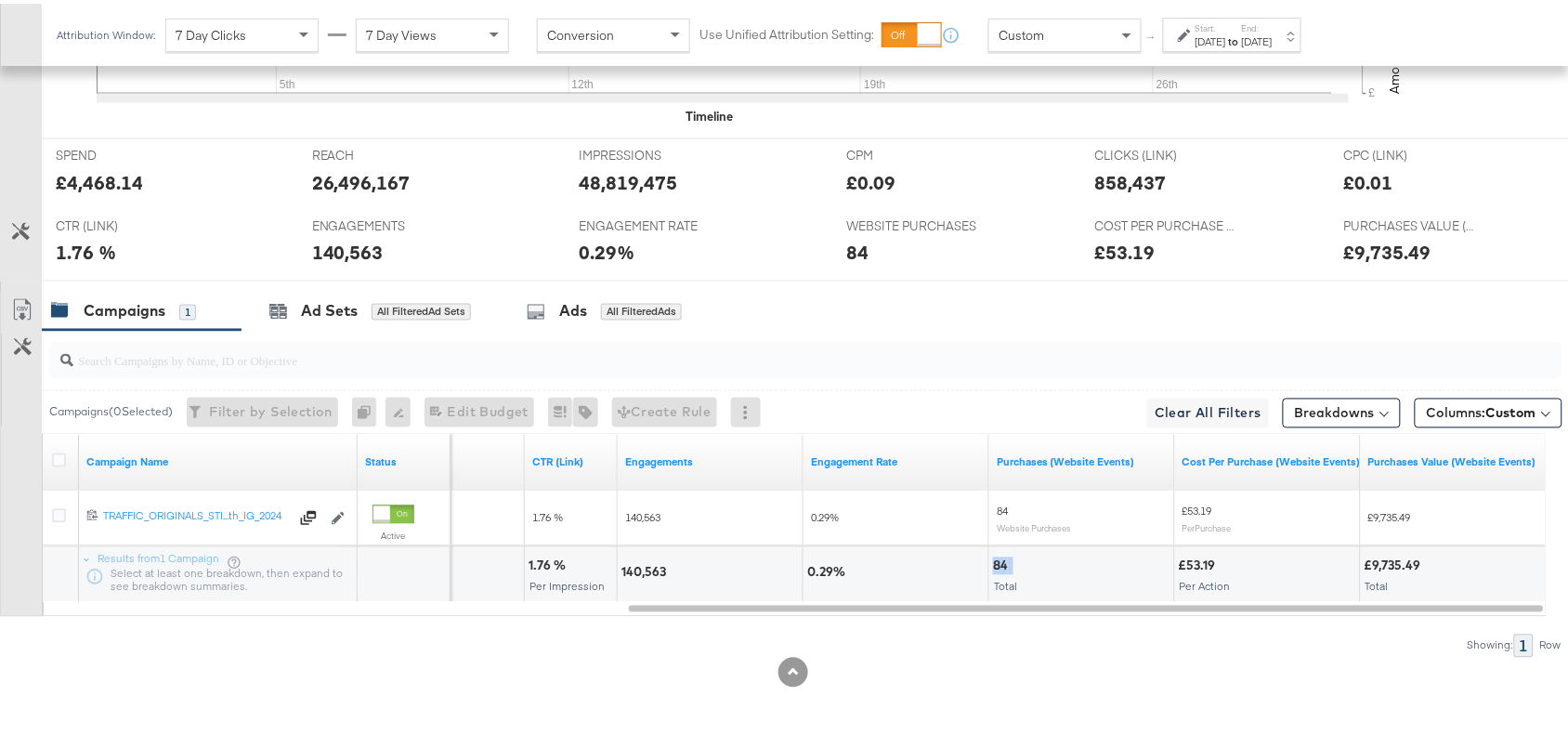 click on "84" at bounding box center [1003, 562] 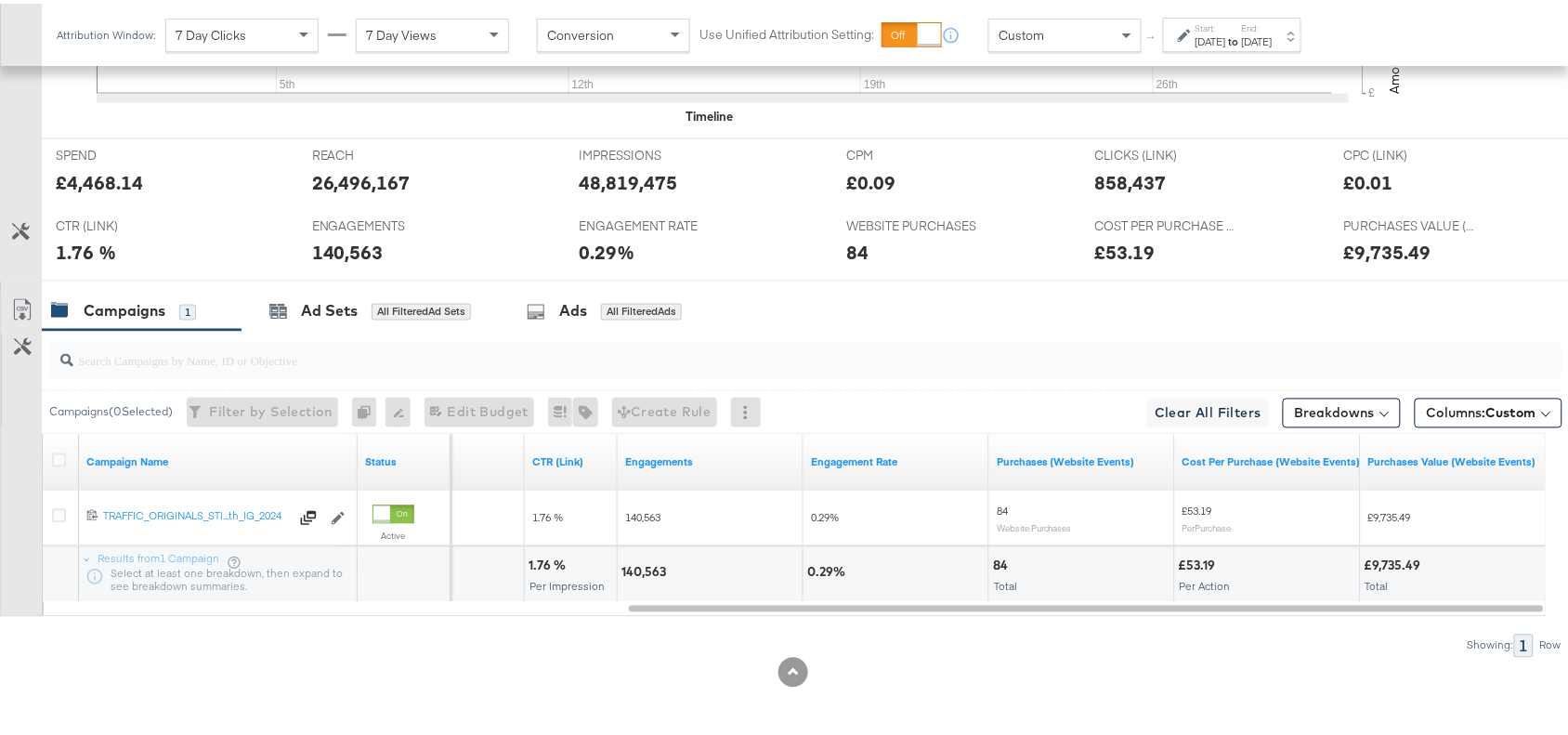 click on "£53.19" at bounding box center [1200, 562] 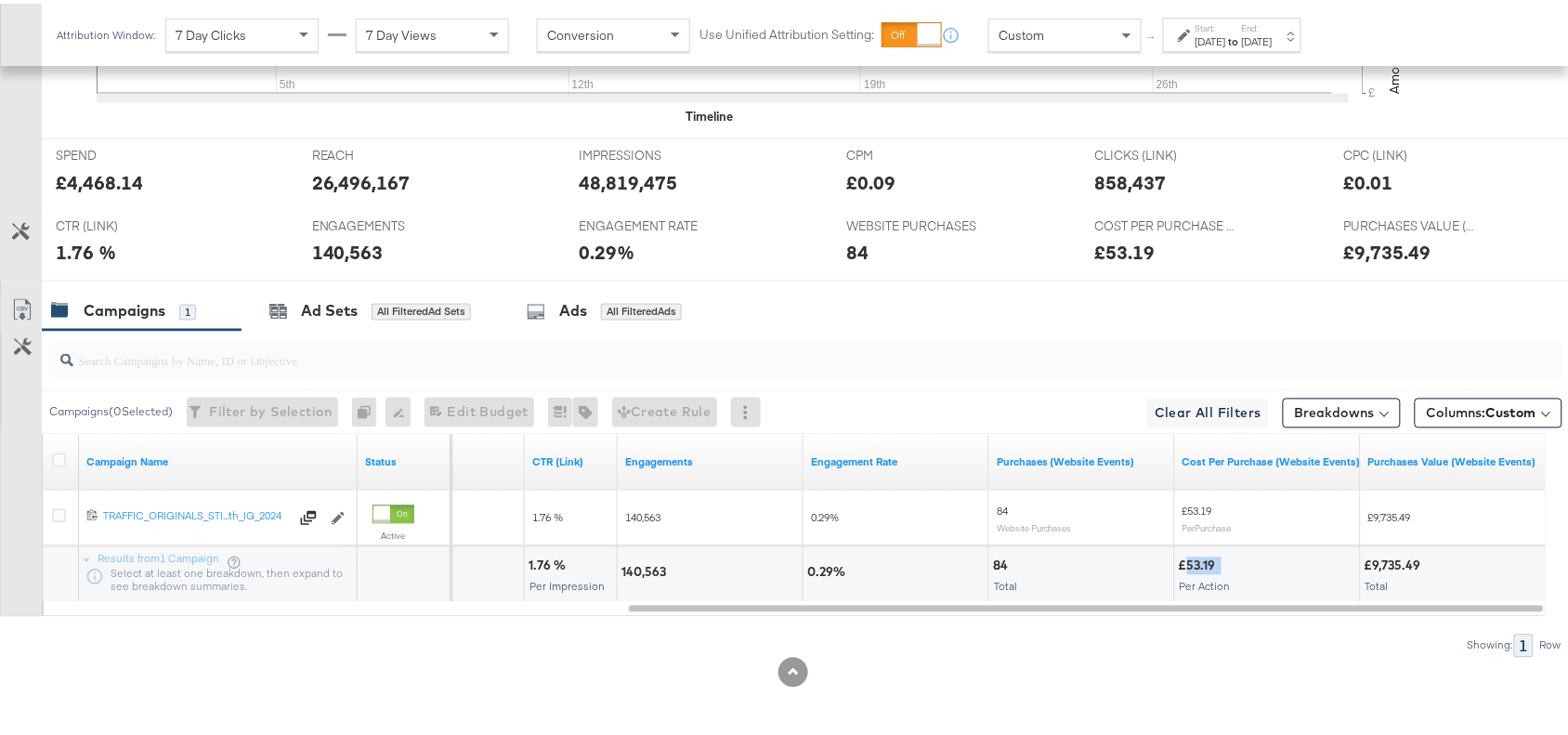 click on "£53.19" at bounding box center [1200, 562] 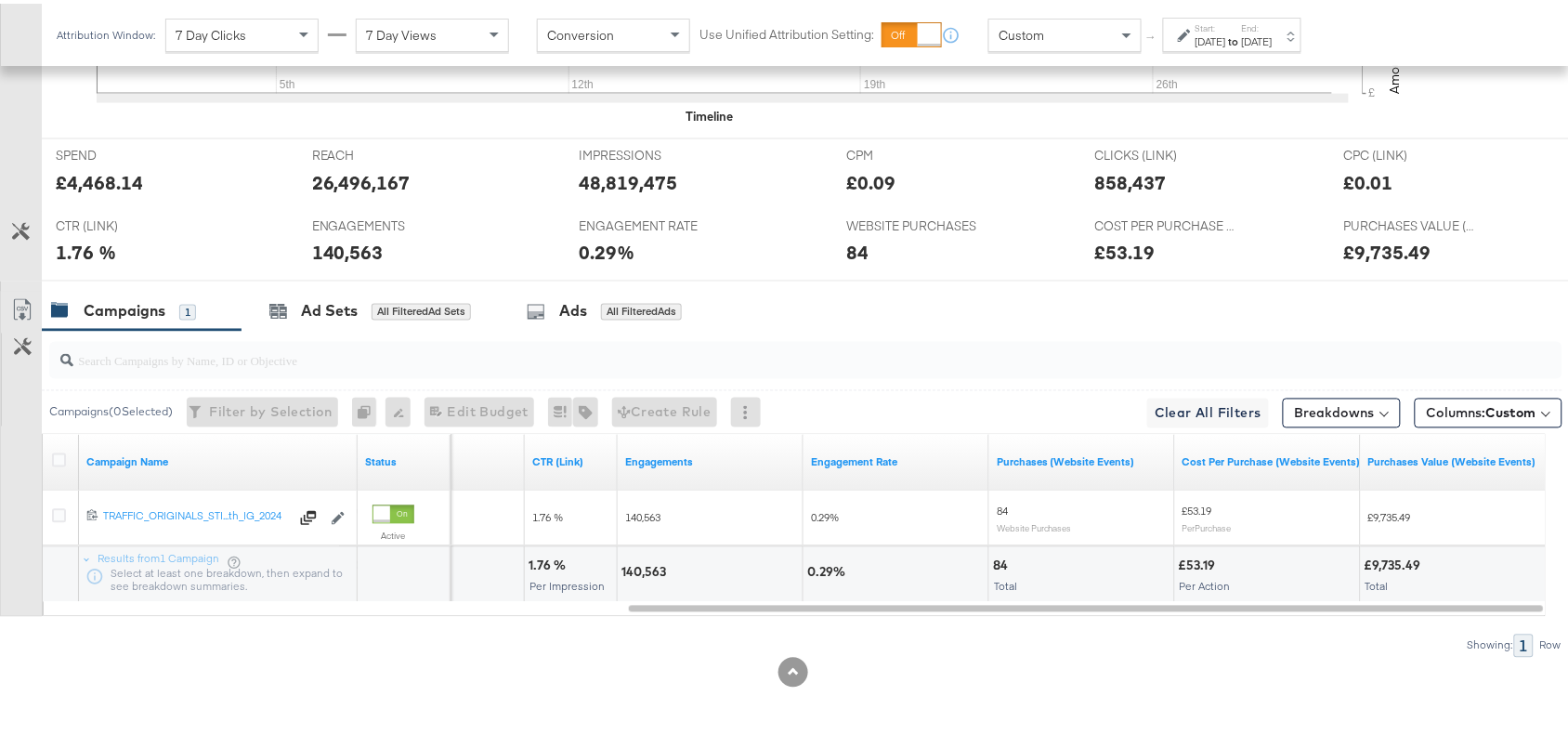 click on "£9,735.49" at bounding box center [1395, 562] 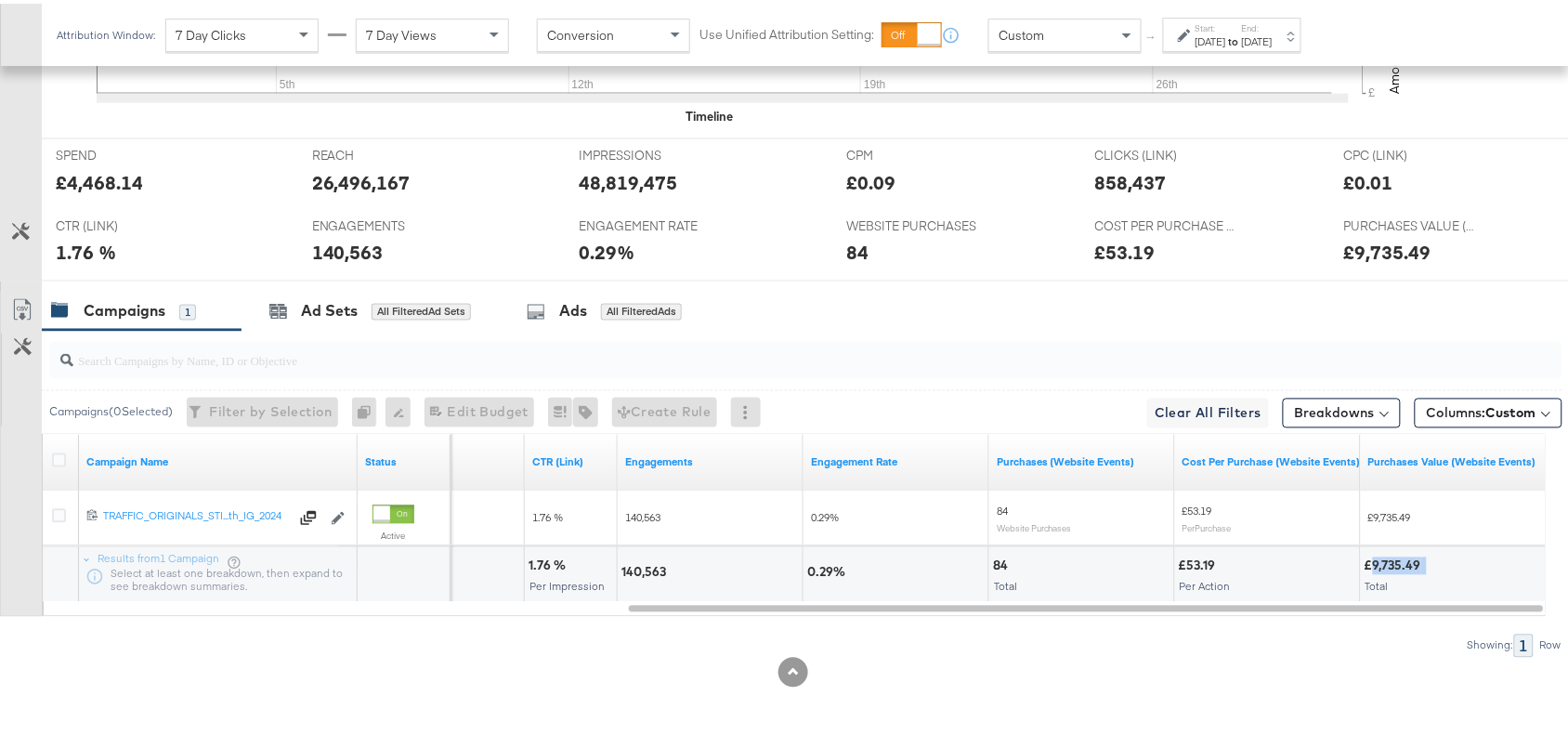click on "£9,735.49" at bounding box center (1395, 562) 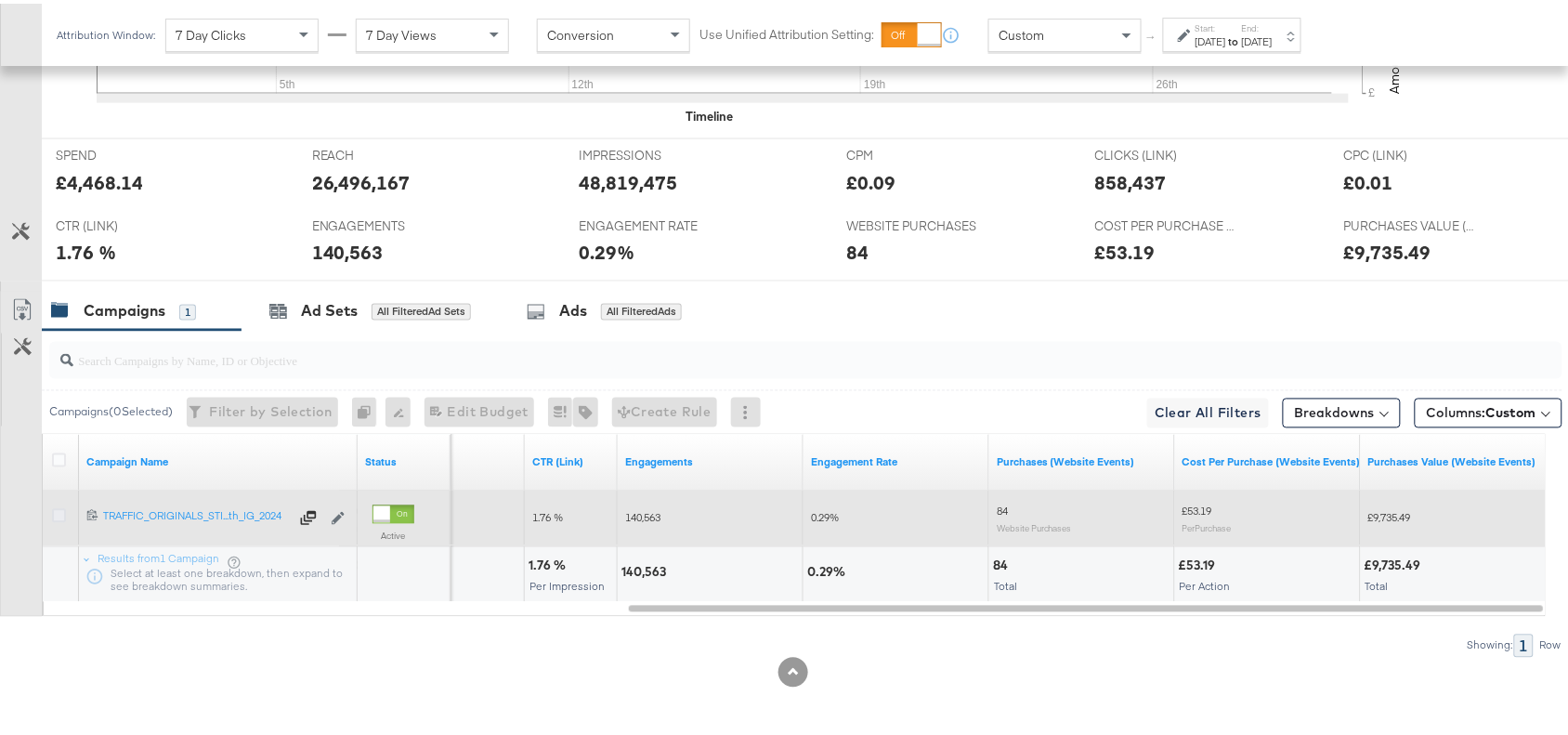 click at bounding box center [59, 512] 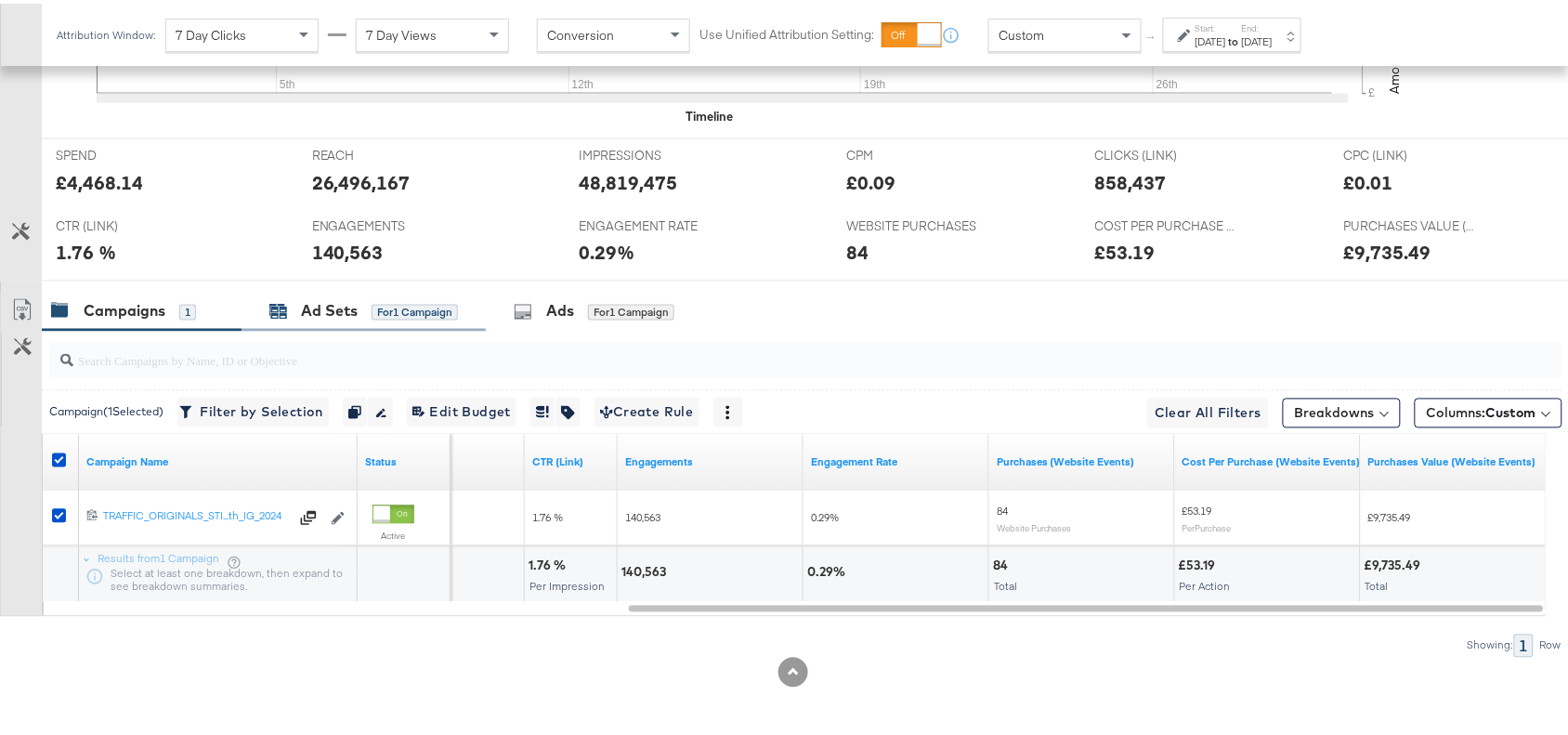 click on "Ad Sets" at bounding box center (329, 308) 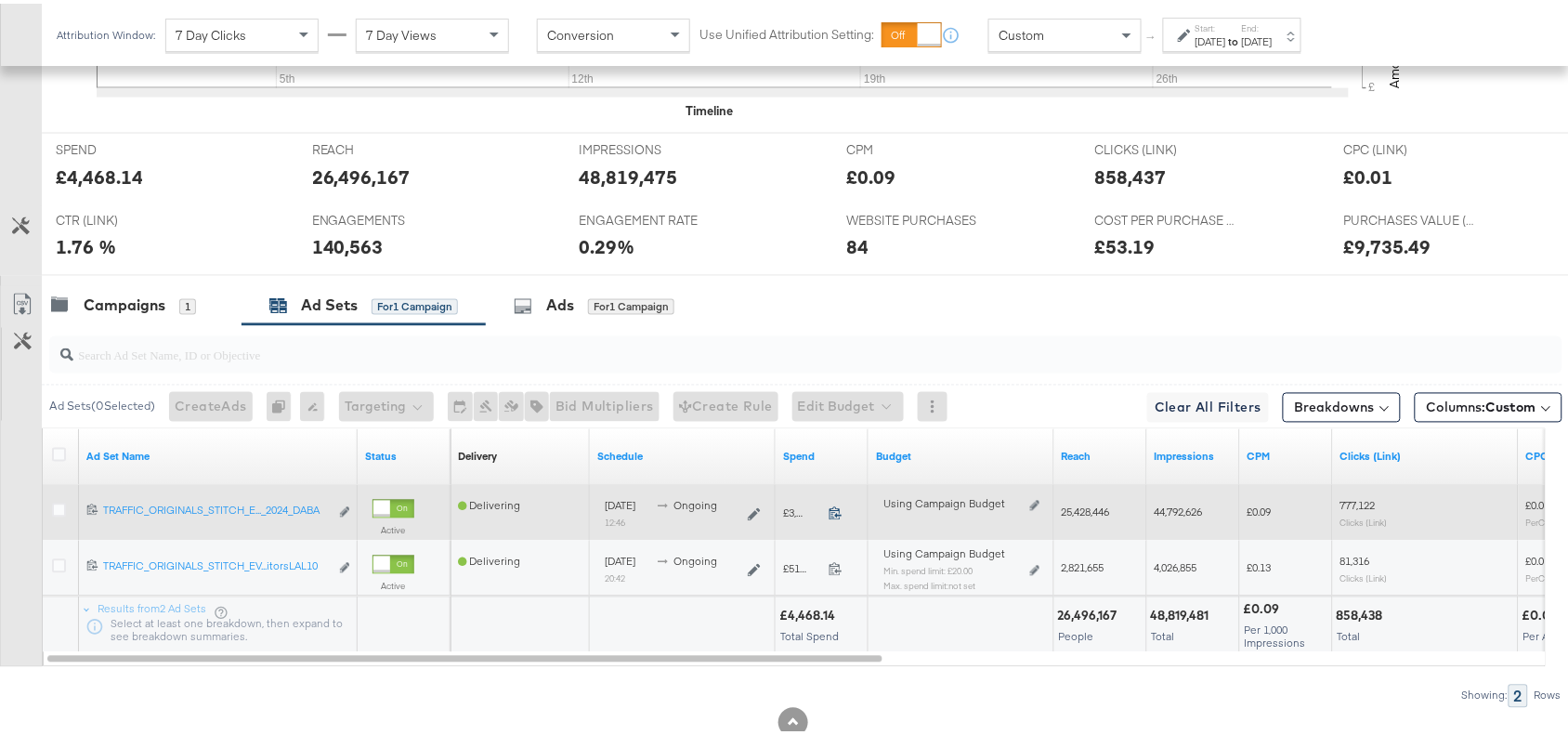 click 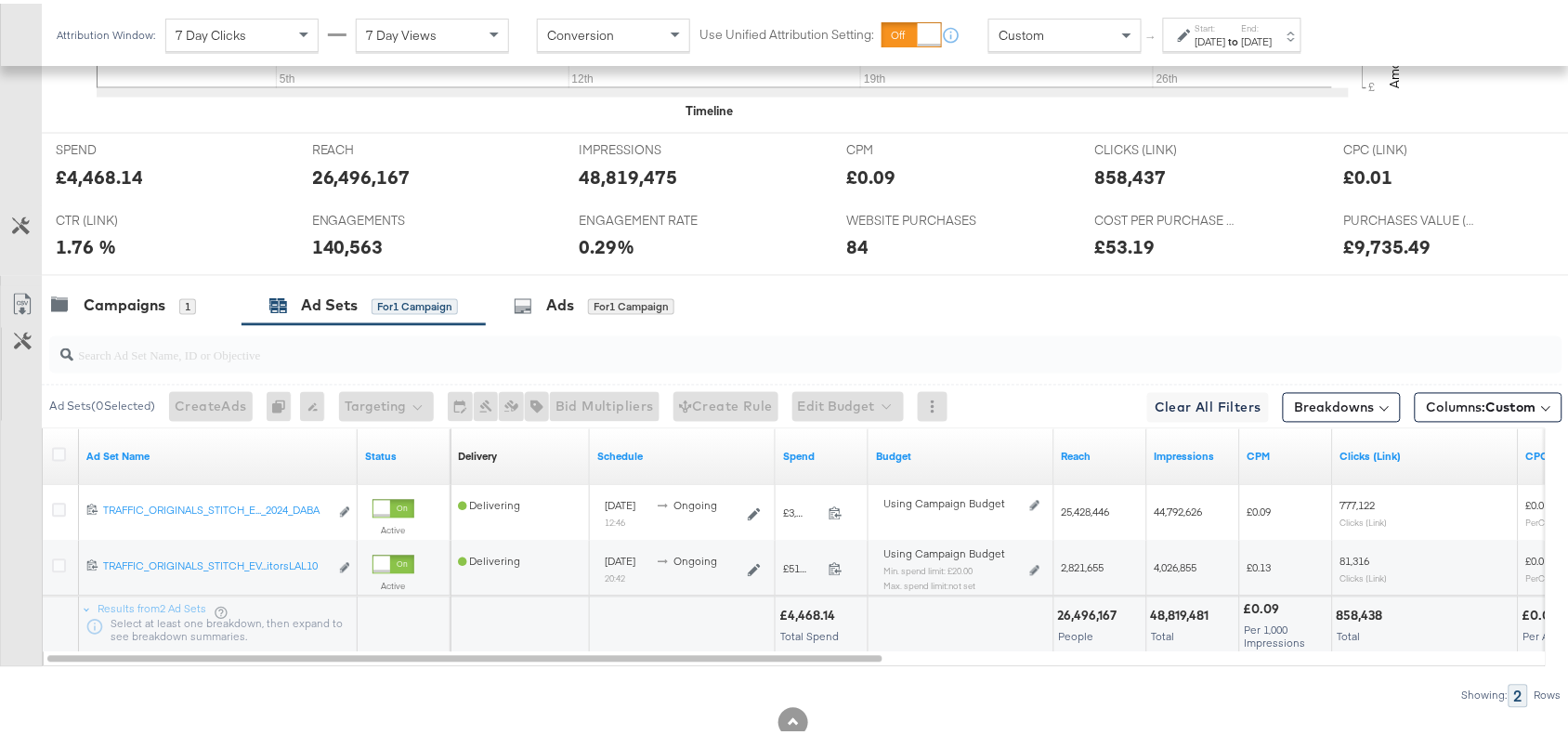 scroll, scrollTop: 873, scrollLeft: 0, axis: vertical 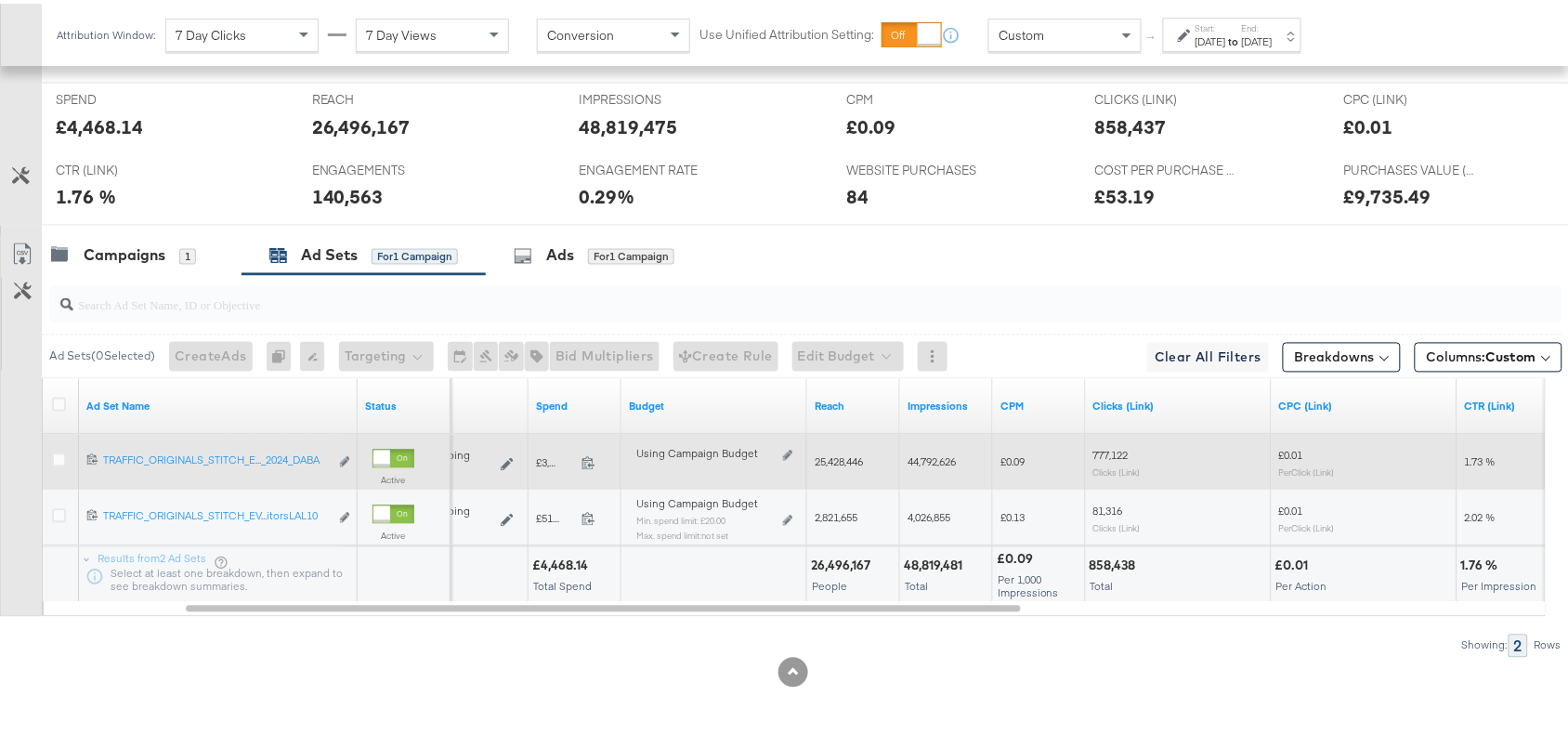 click on "25,428,446" at bounding box center (854, 459) 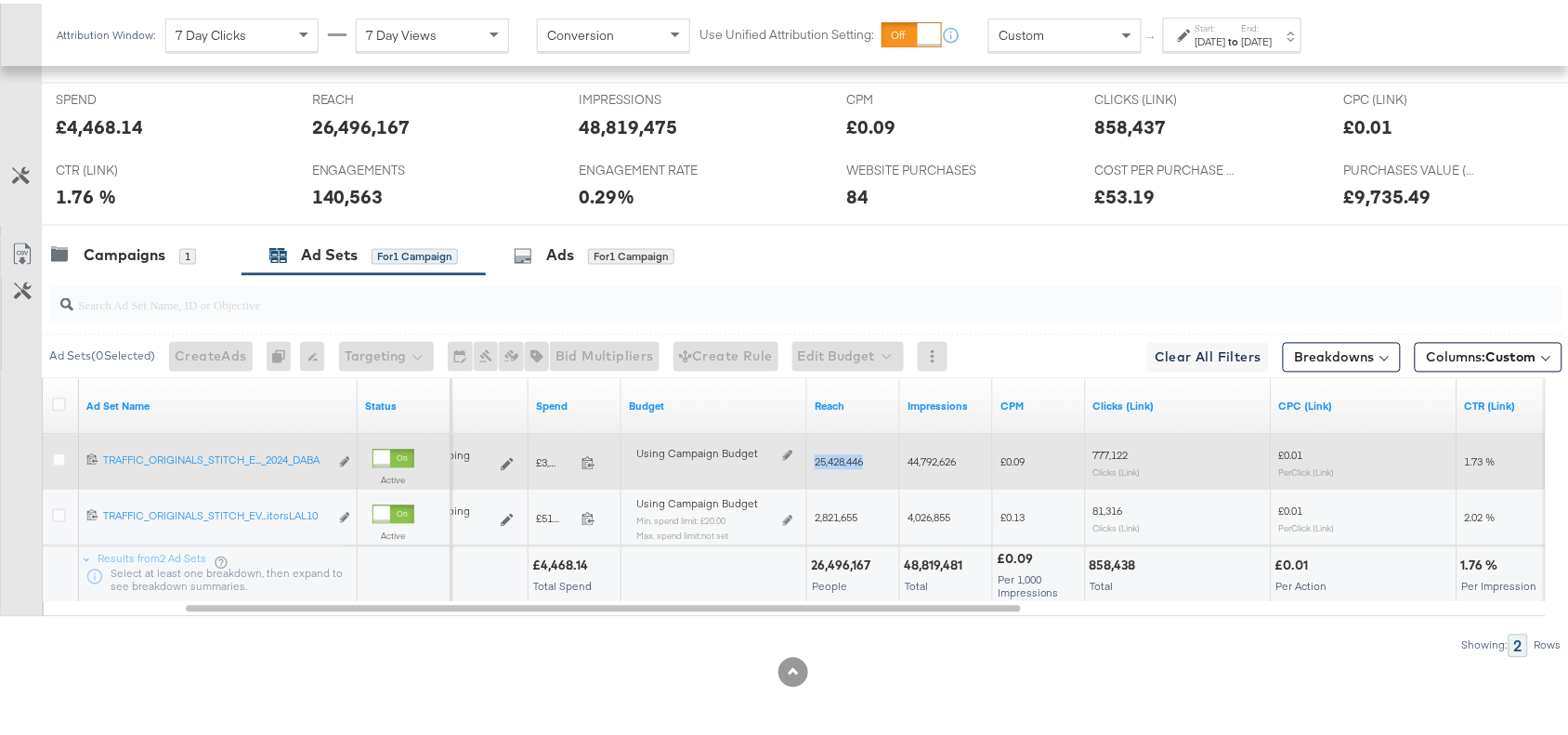 click on "25,428,446" at bounding box center [854, 459] 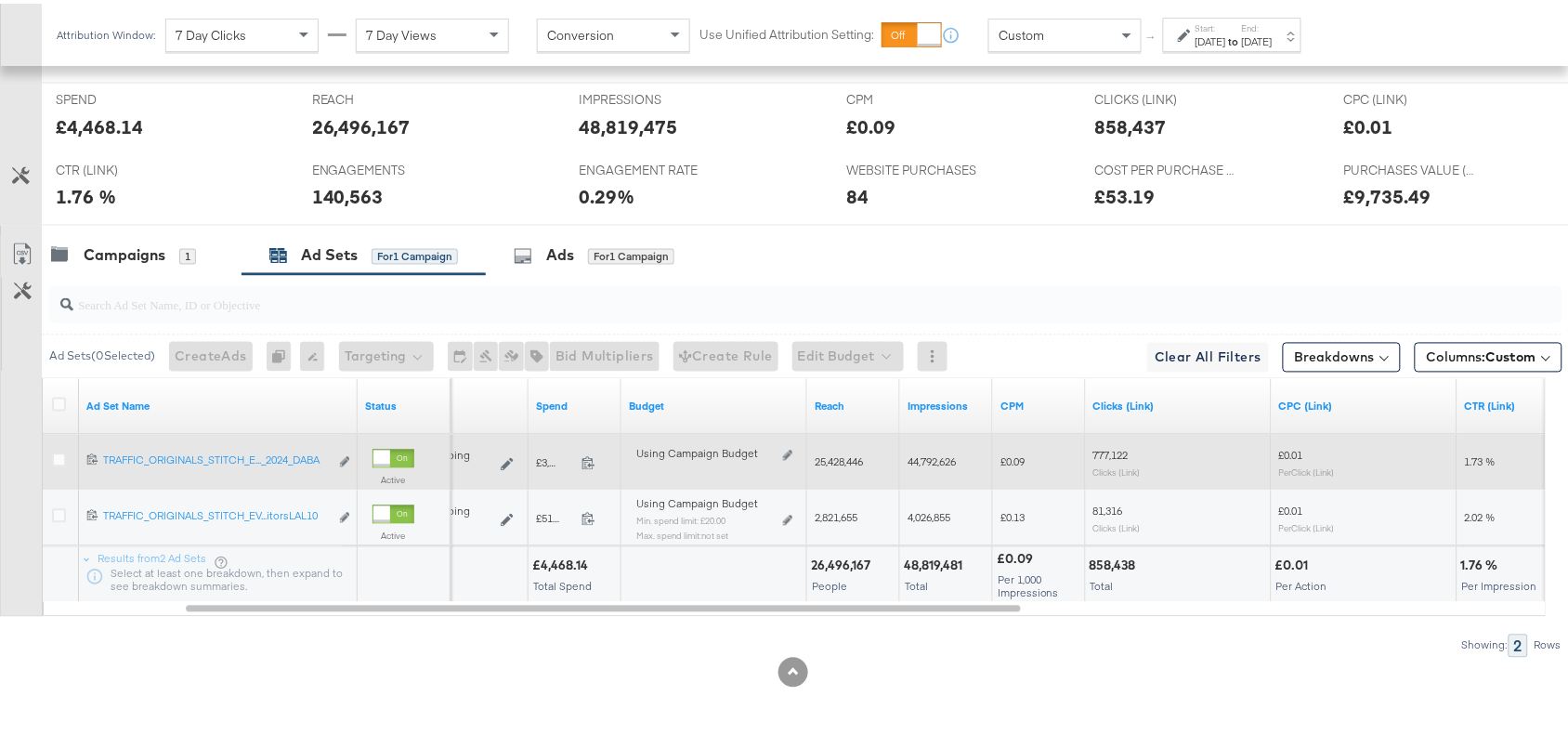 click on "44,792,626" at bounding box center [932, 458] 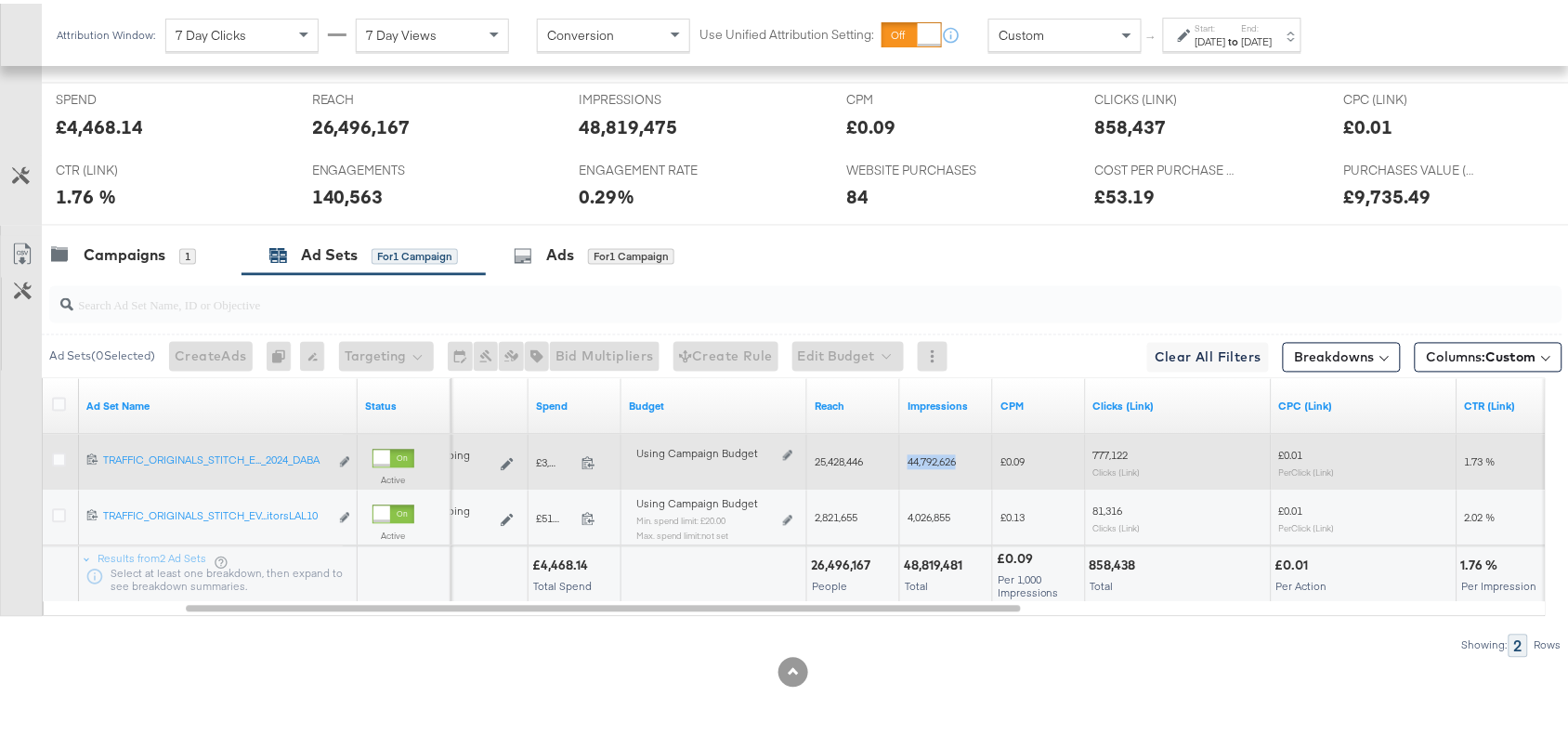 copy on "44,792,626" 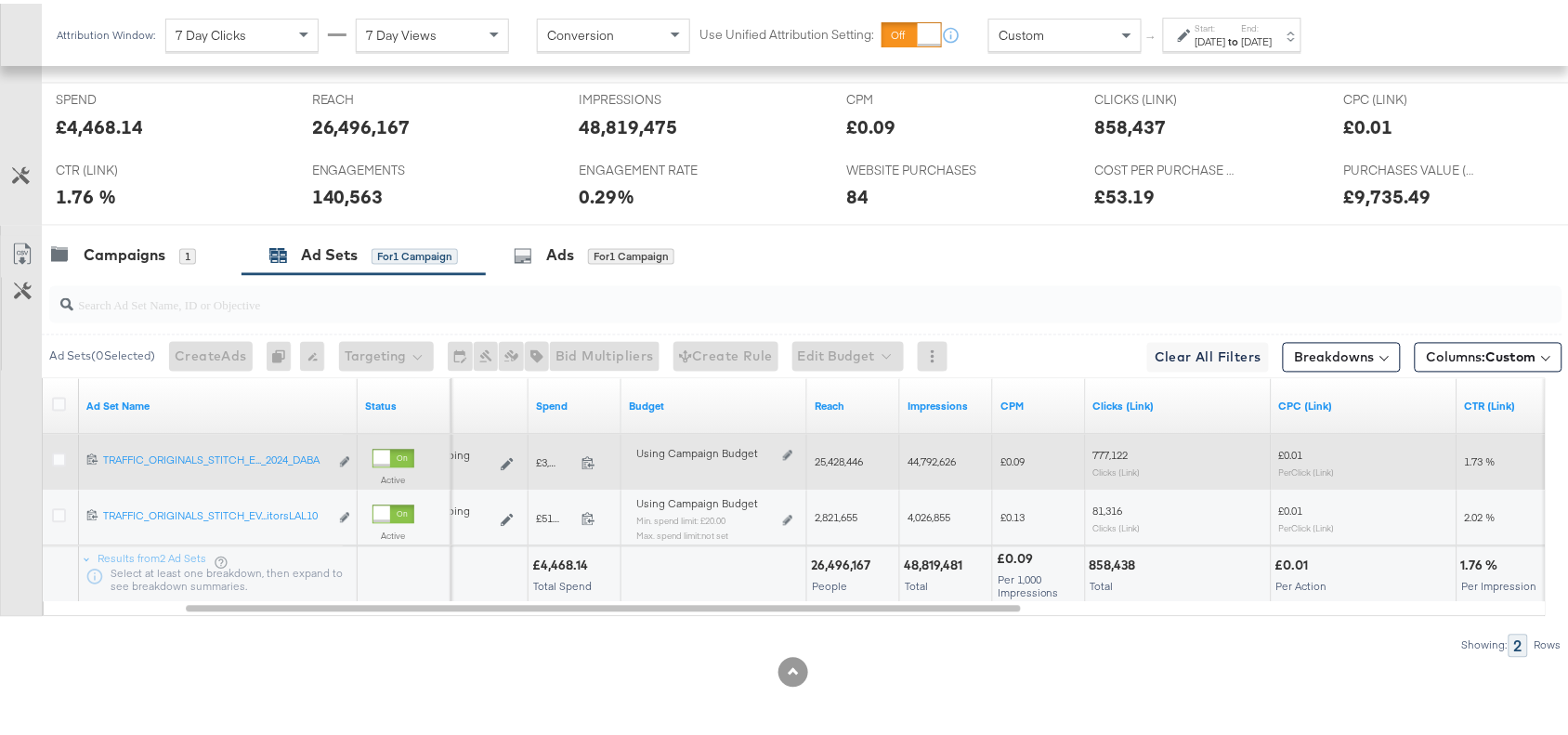 click on "777,122" at bounding box center (1111, 452) 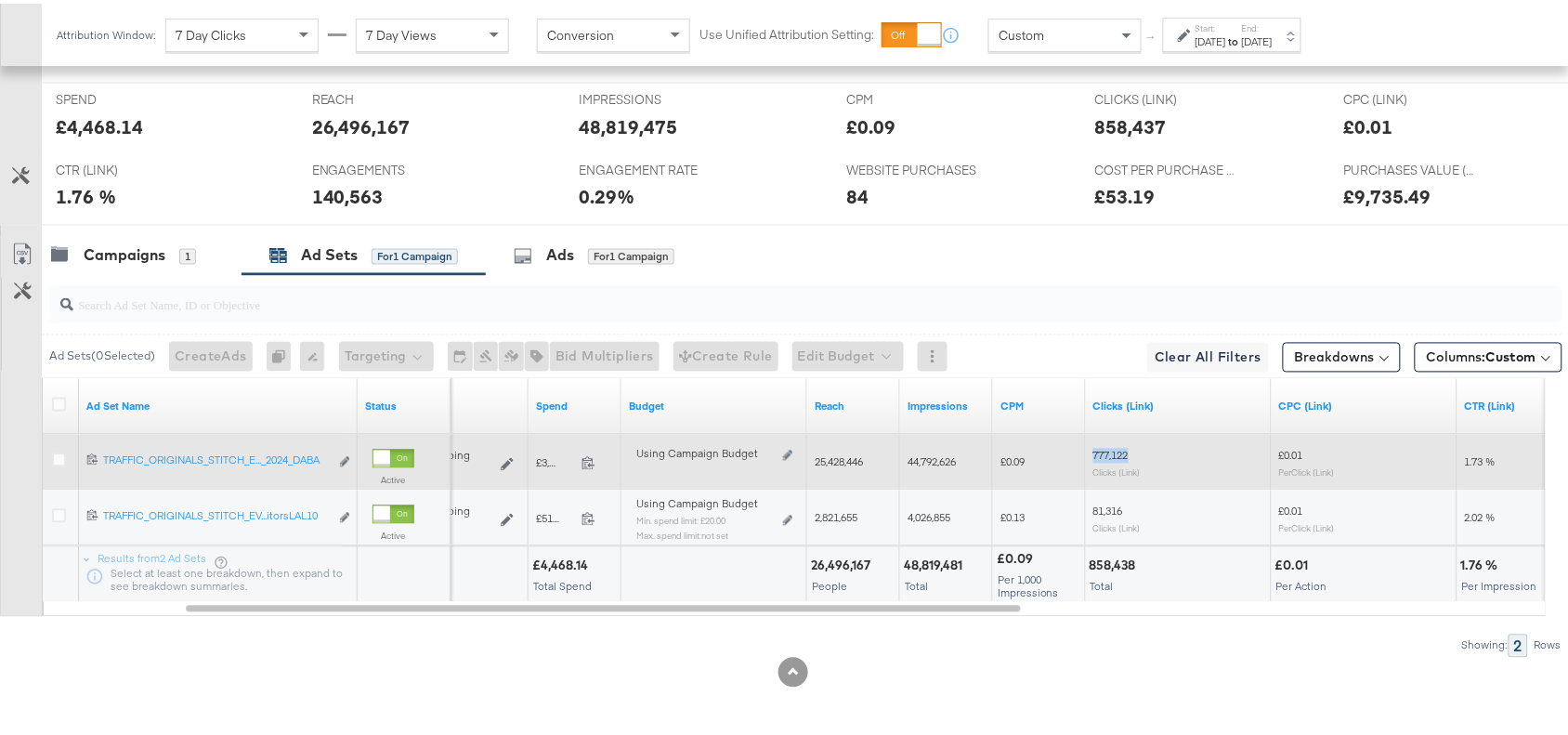 copy on "777,122" 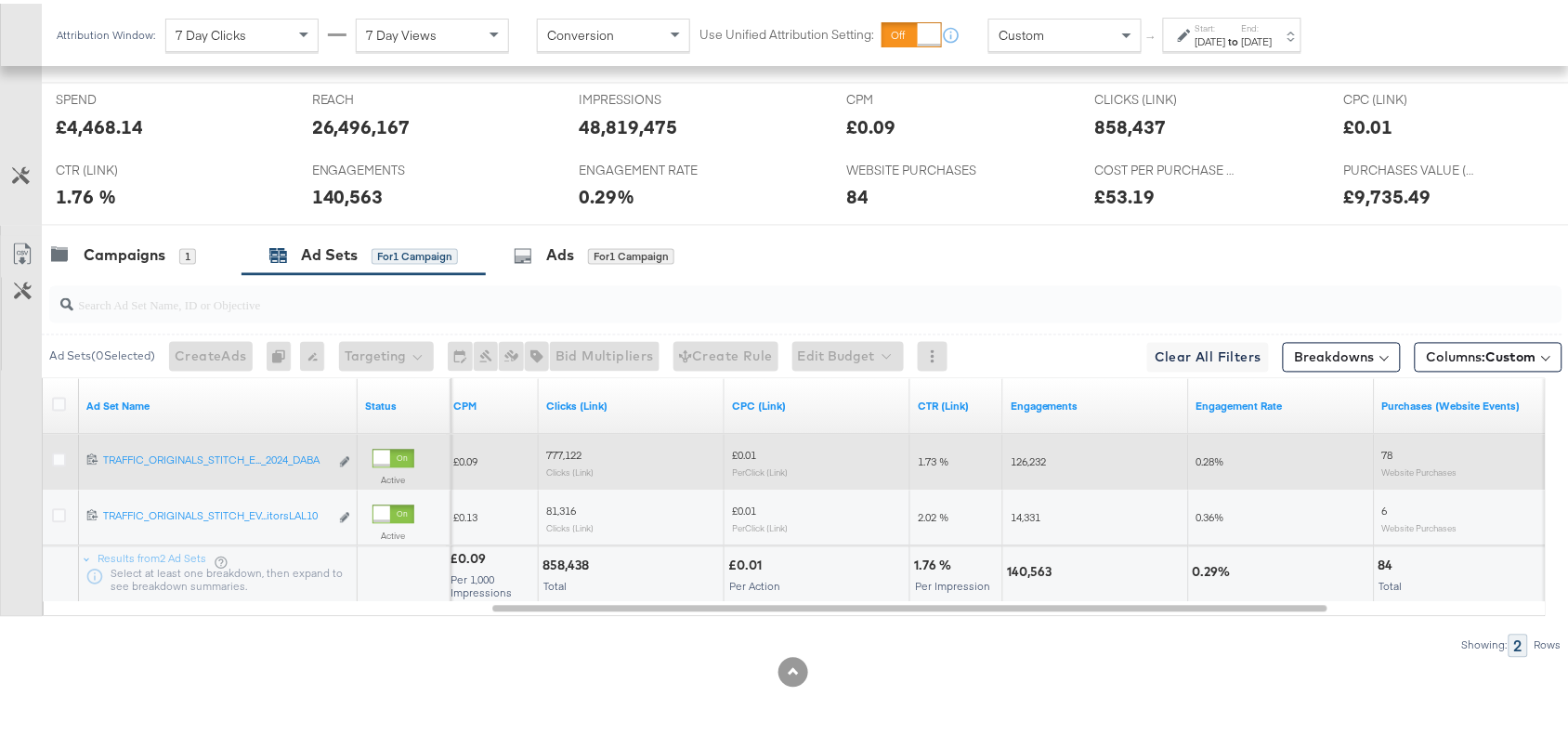 click on "126,232" at bounding box center [1028, 458] 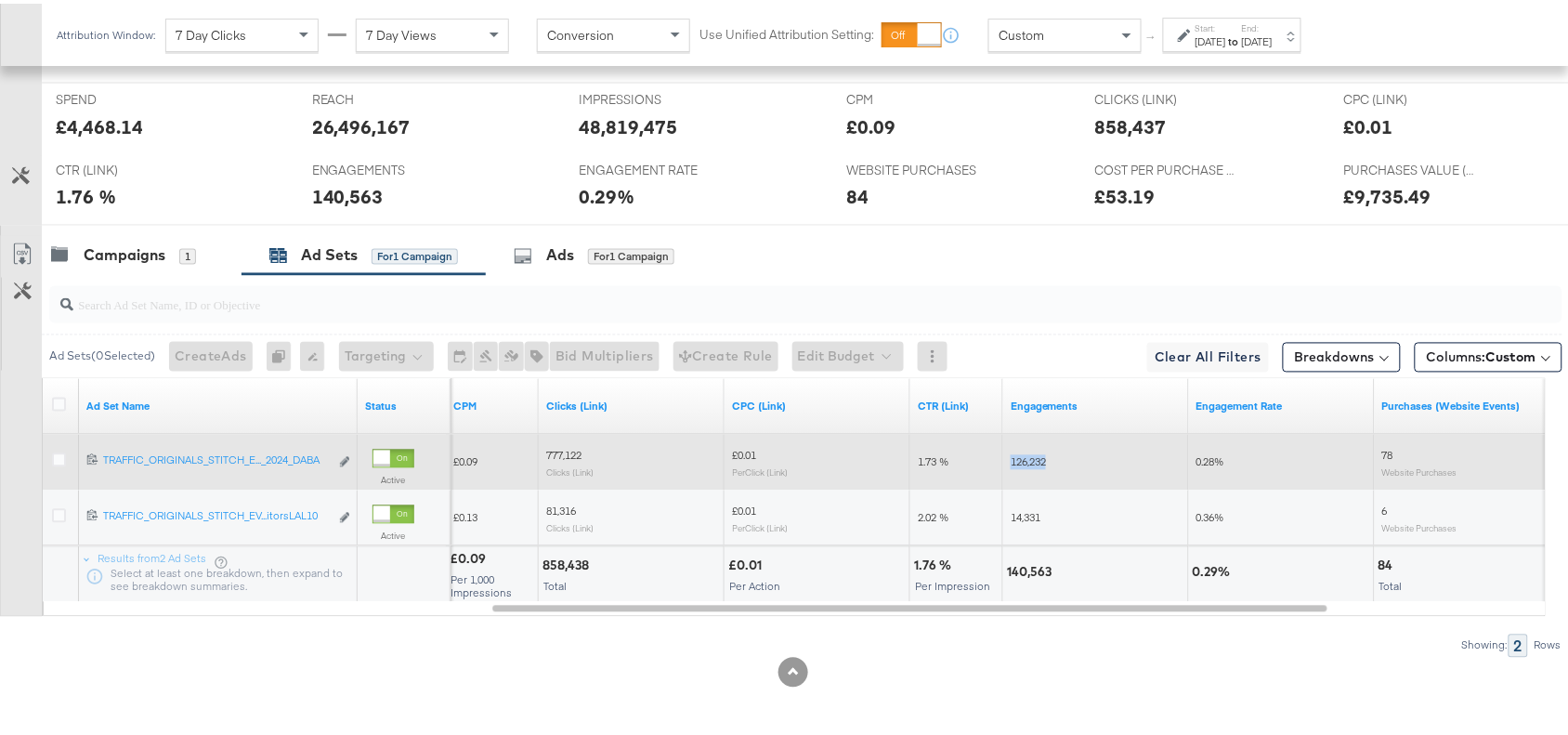click on "126,232" at bounding box center (1028, 458) 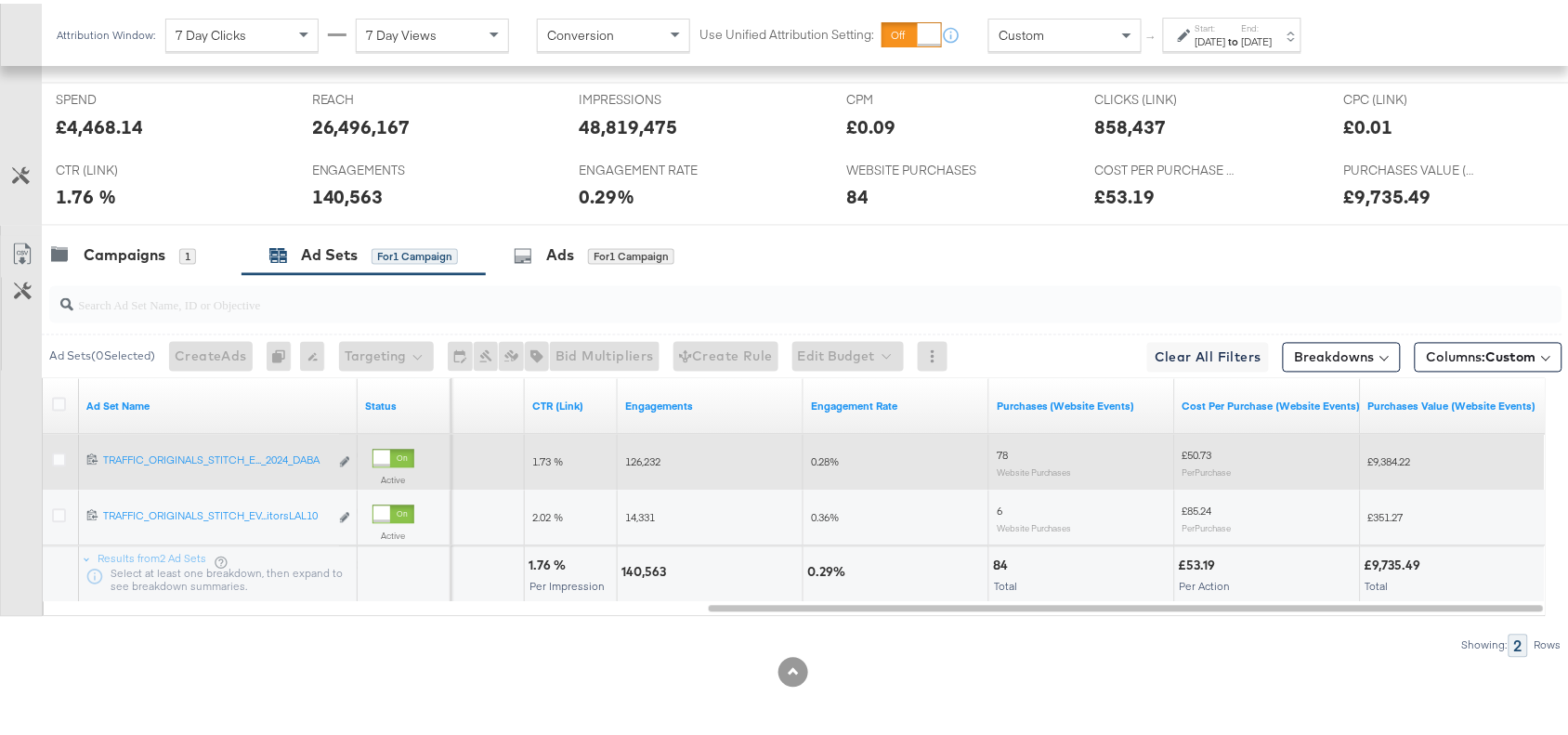 click on "78 Website Purchases" at bounding box center (1082, 459) 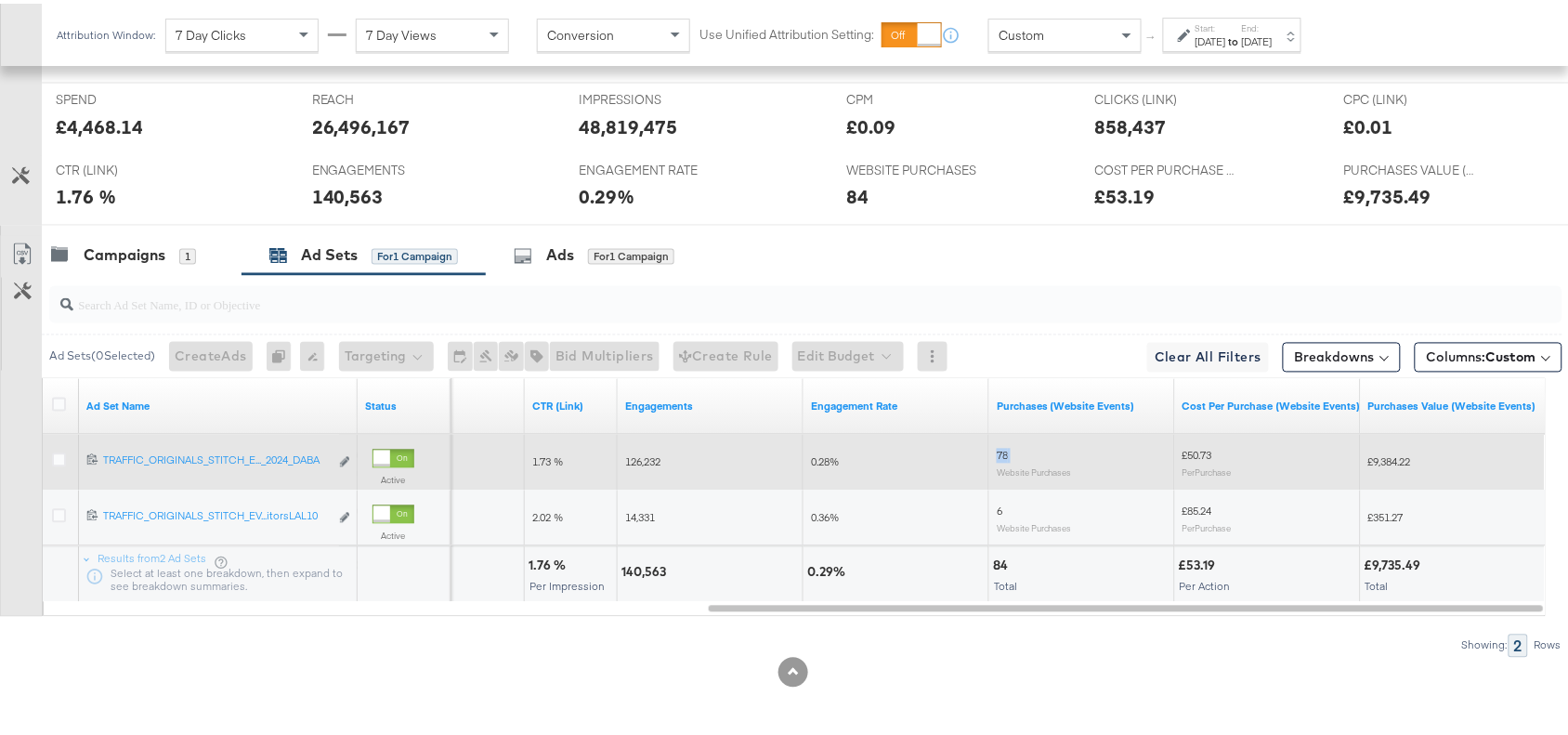 click on "78 Website Purchases" at bounding box center (1082, 459) 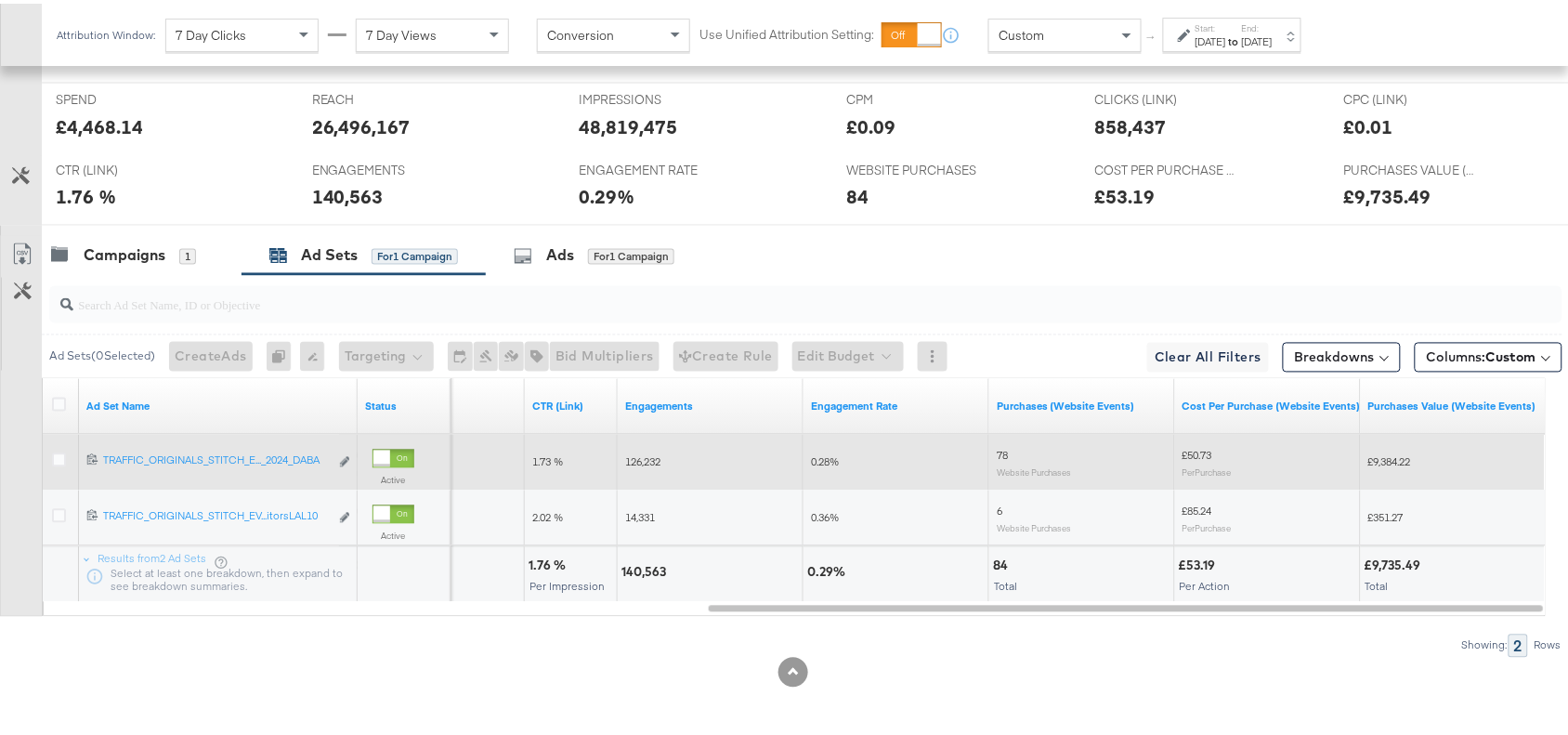 click on "£50.73" at bounding box center (1197, 452) 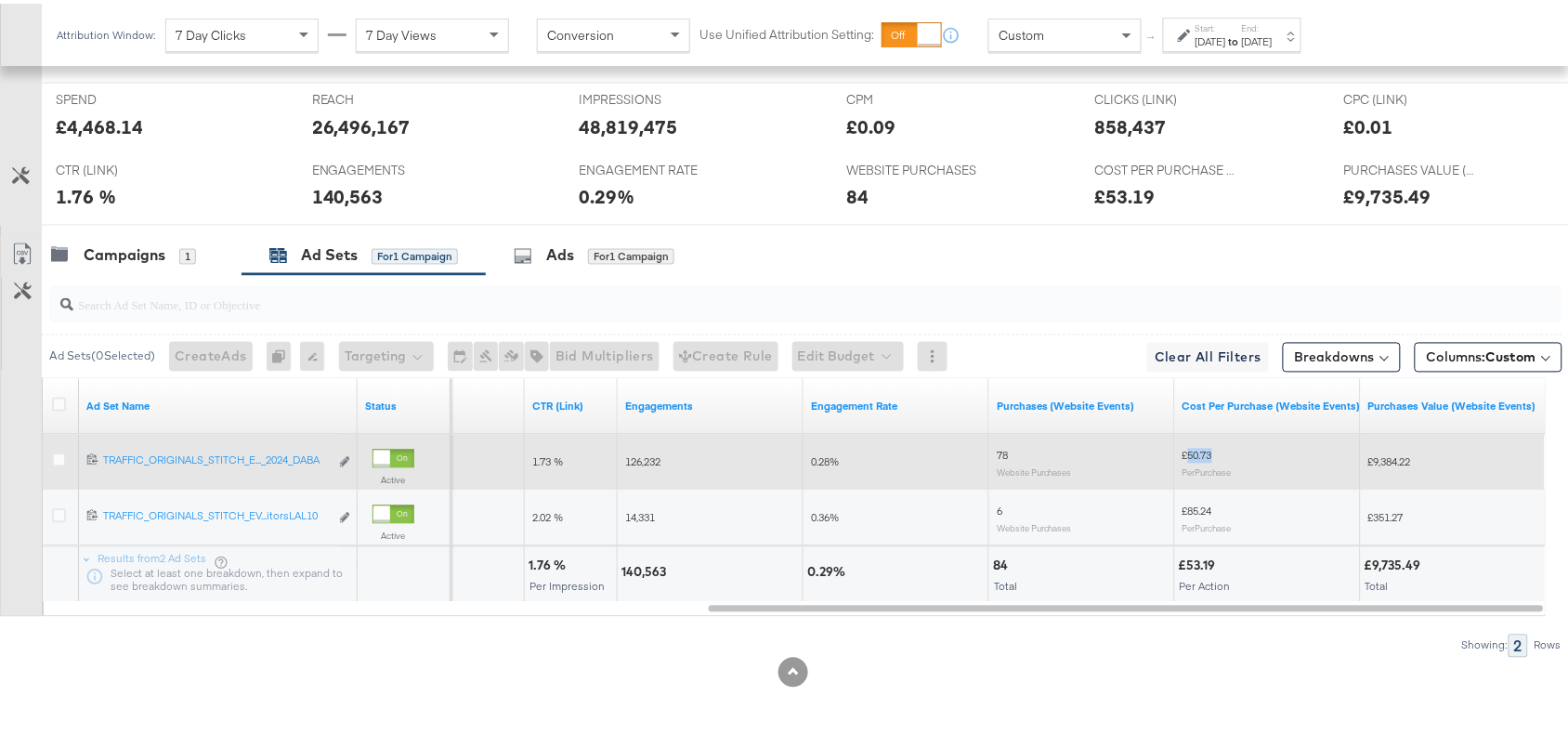 click on "£50.73" at bounding box center [1197, 452] 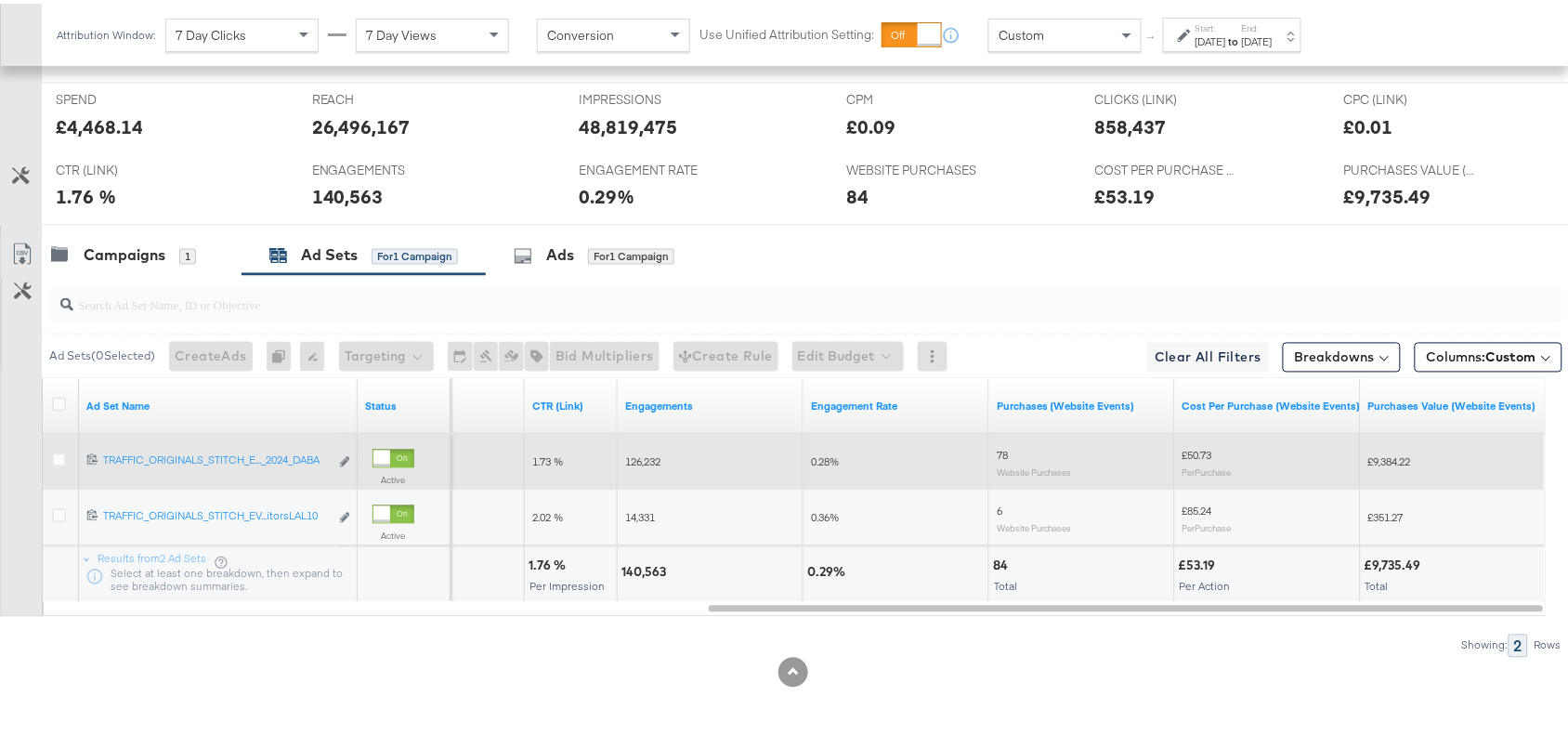click on "£9,384.22" at bounding box center (1390, 458) 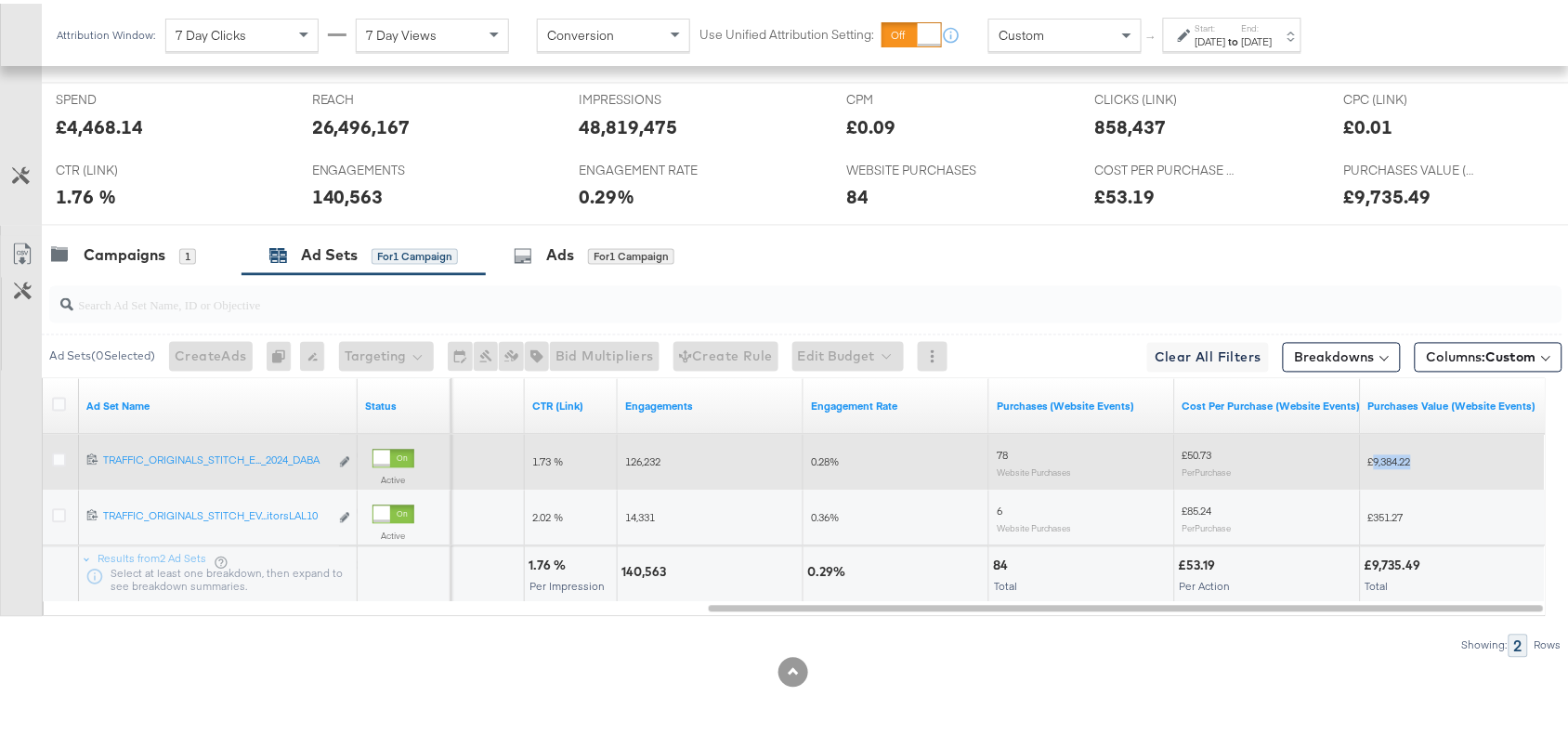 click on "£9,384.22" at bounding box center [1390, 458] 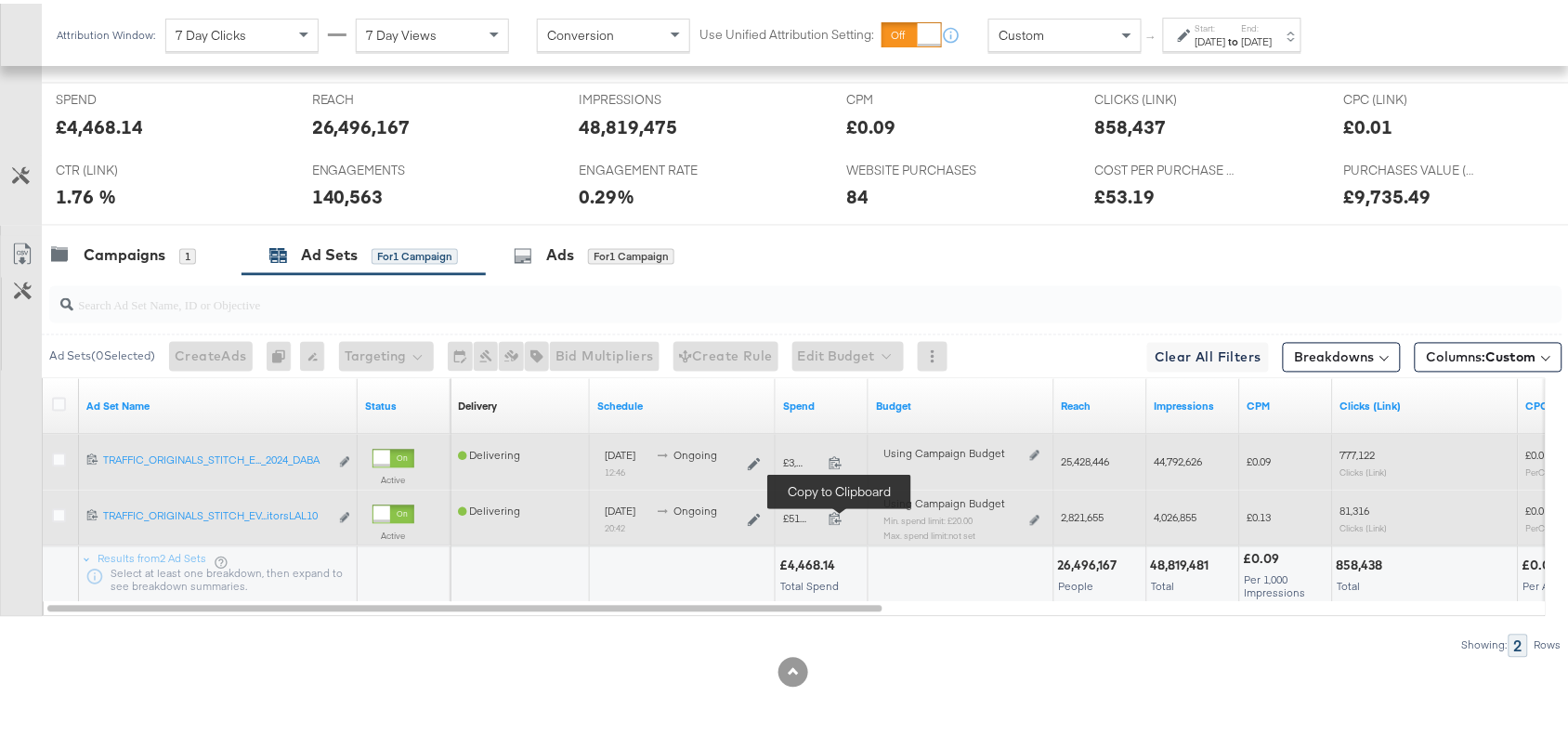 click at bounding box center (841, 518) 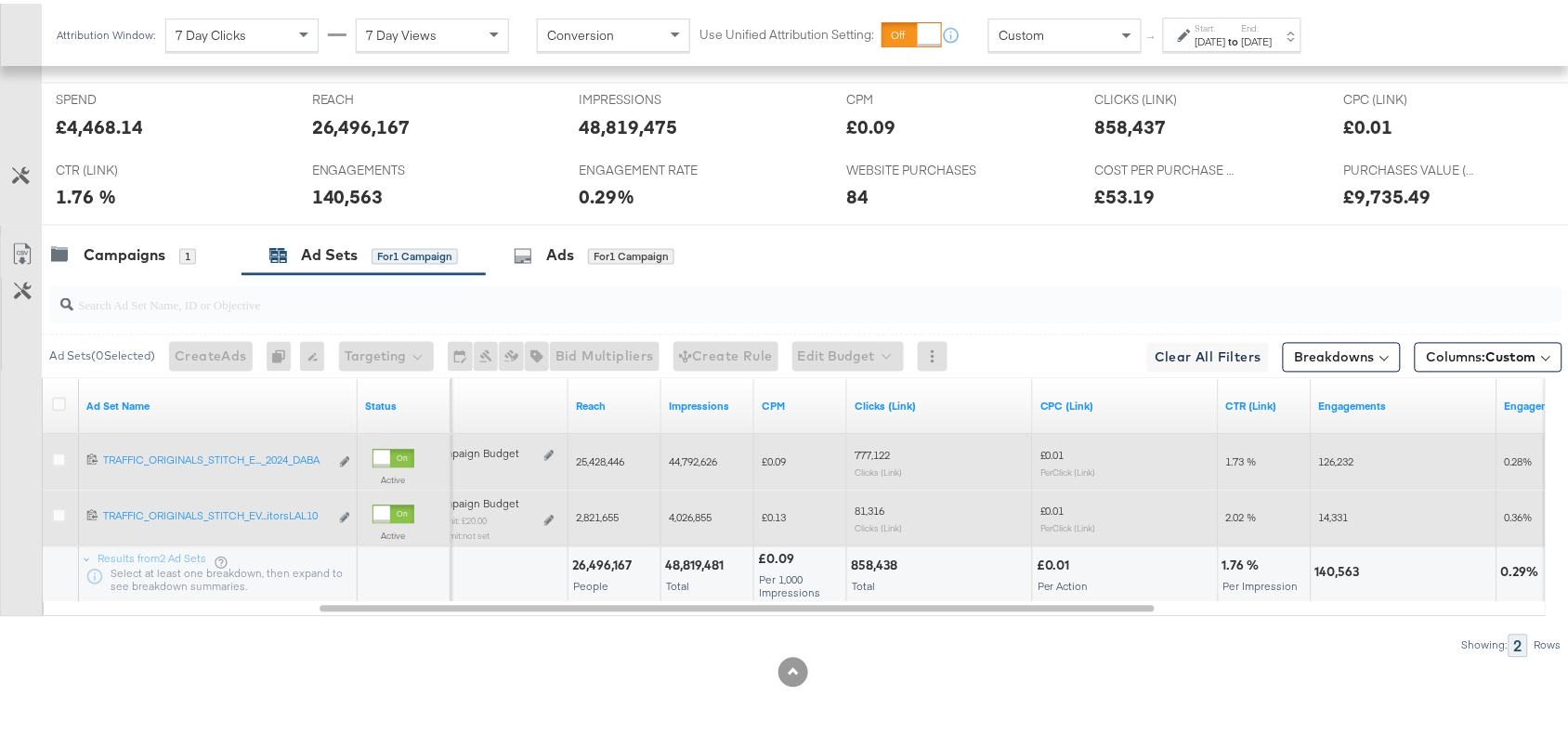 click on "2,821,655" at bounding box center (597, 514) 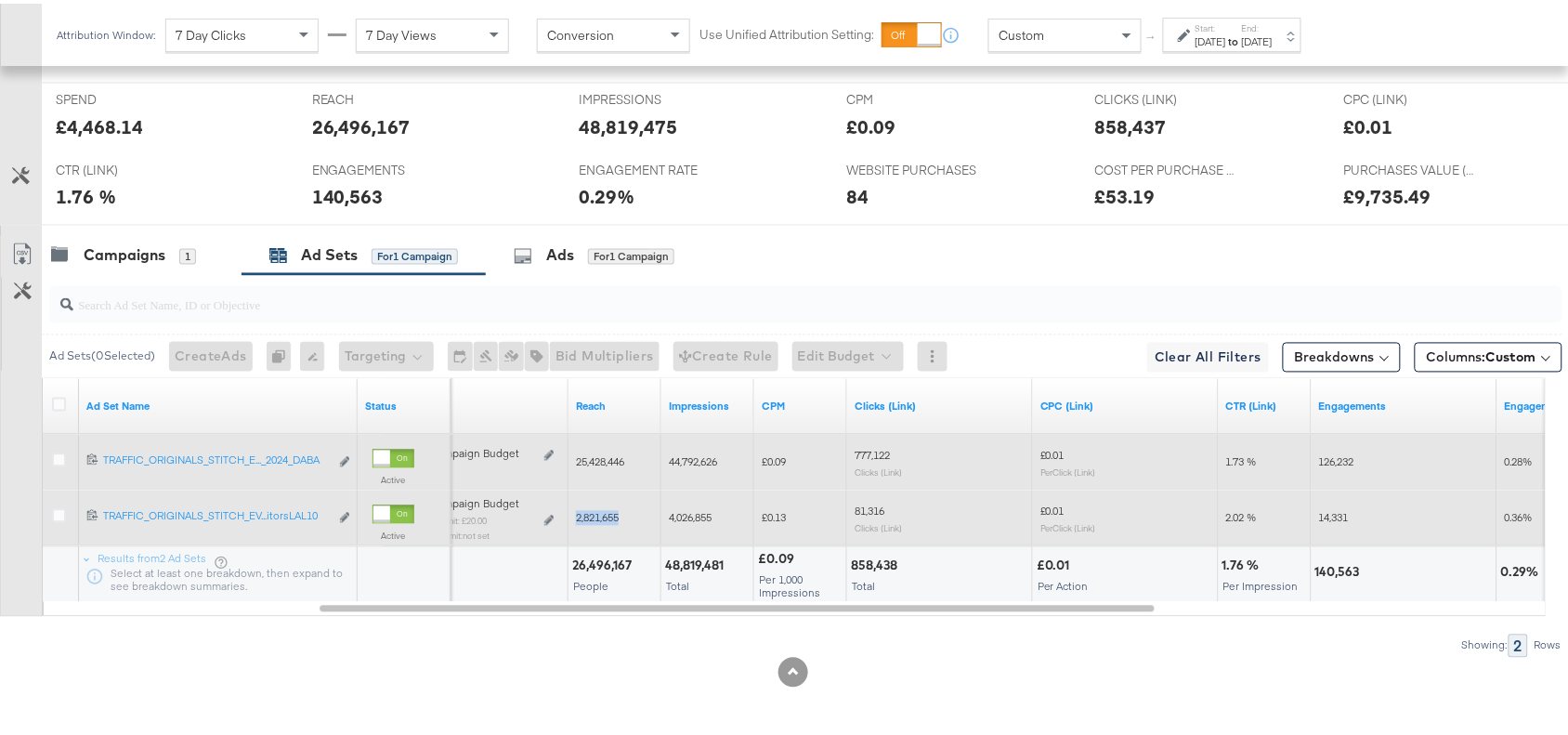 click on "2,821,655" at bounding box center [597, 514] 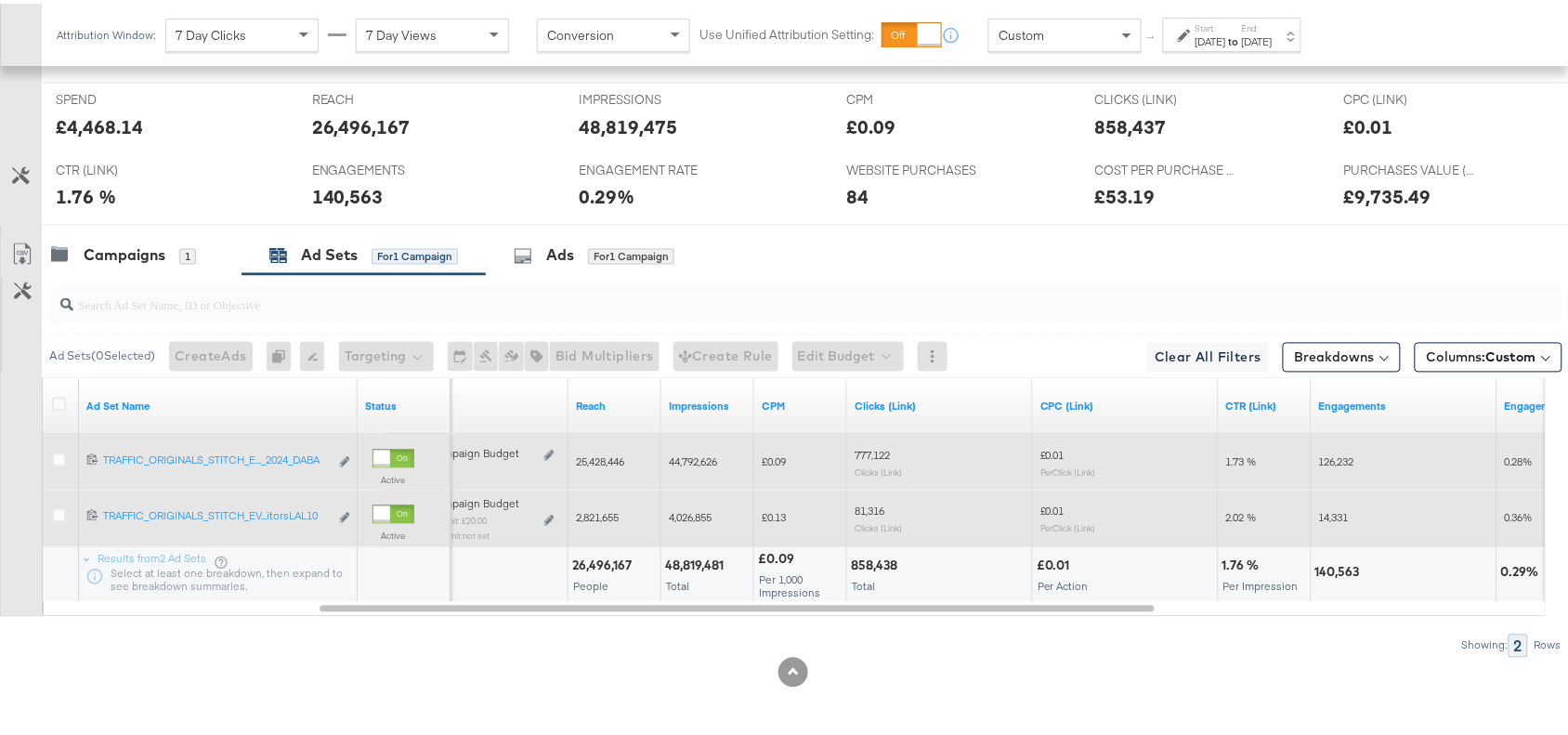 click on "4,026,855" at bounding box center (690, 514) 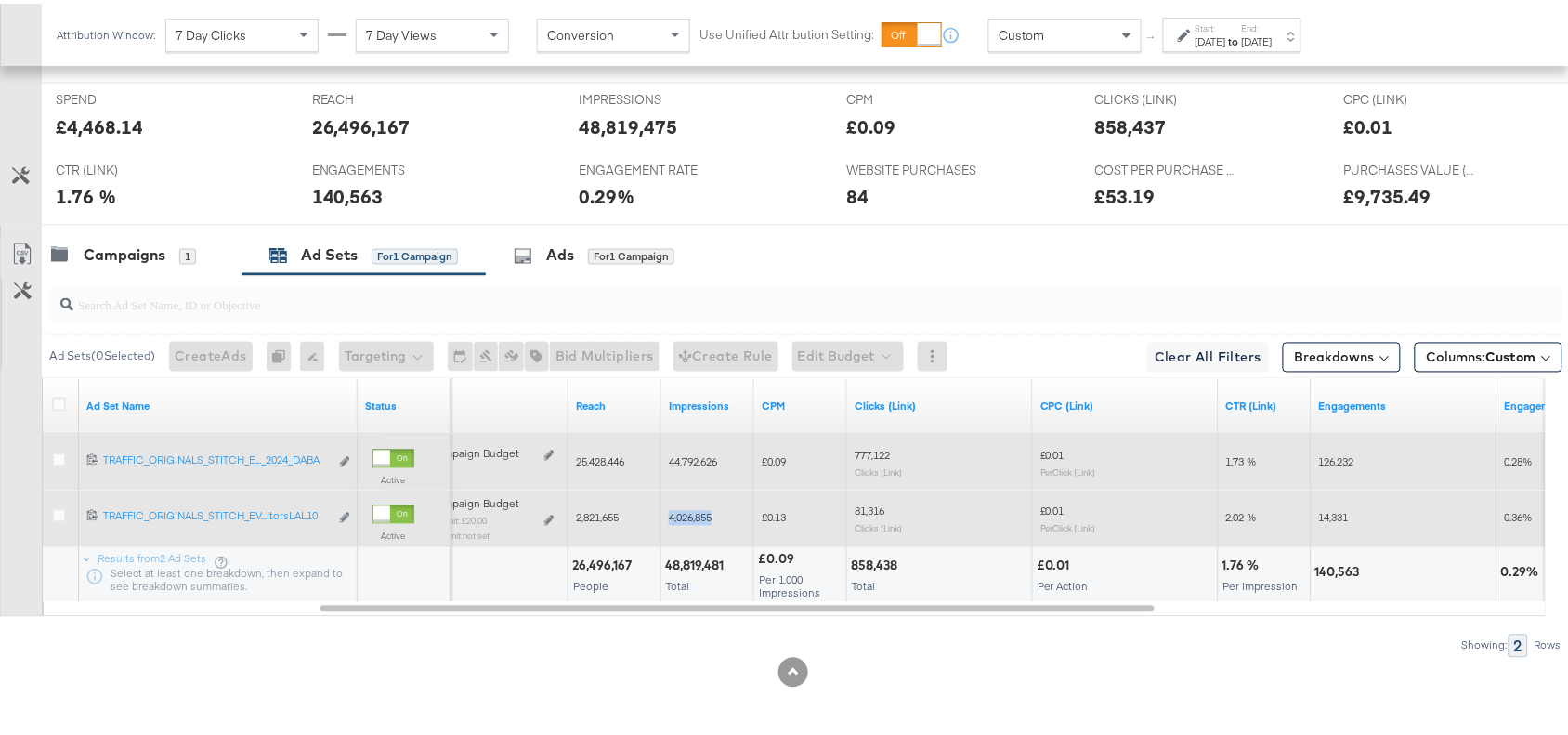 click on "4,026,855" at bounding box center [690, 514] 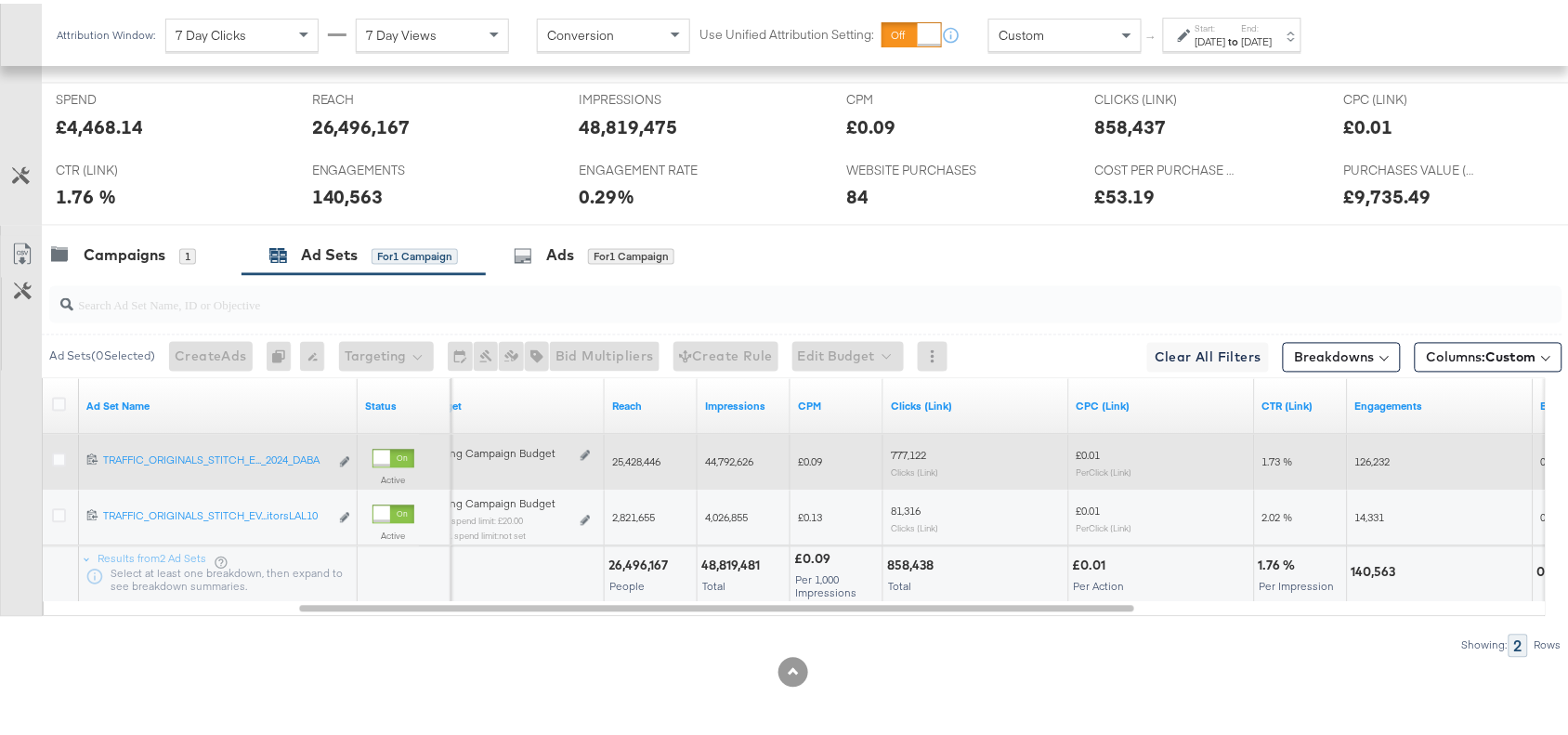click on "858,438" at bounding box center (913, 562) 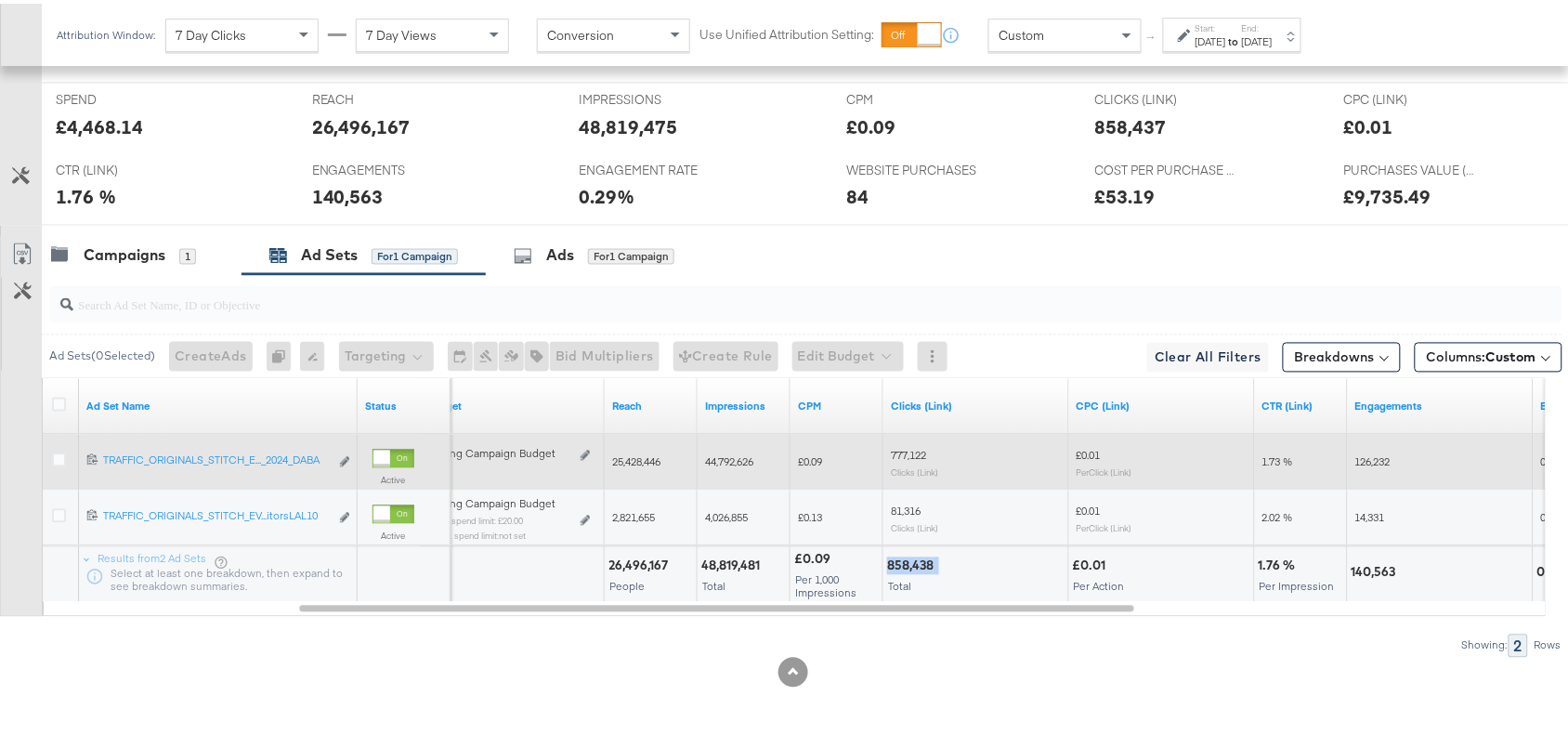 click on "858,438" at bounding box center [913, 562] 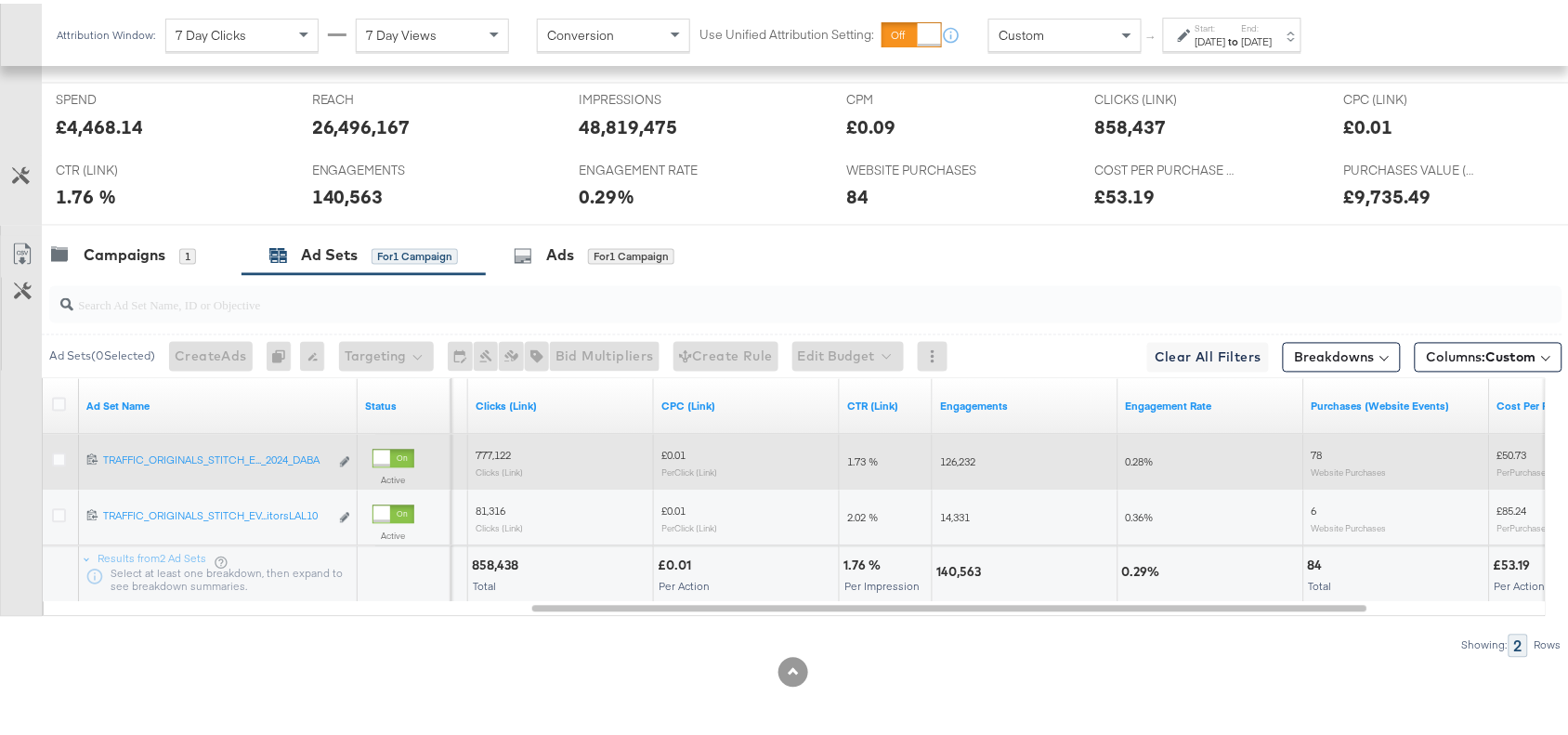click on "140,563" at bounding box center [961, 569] 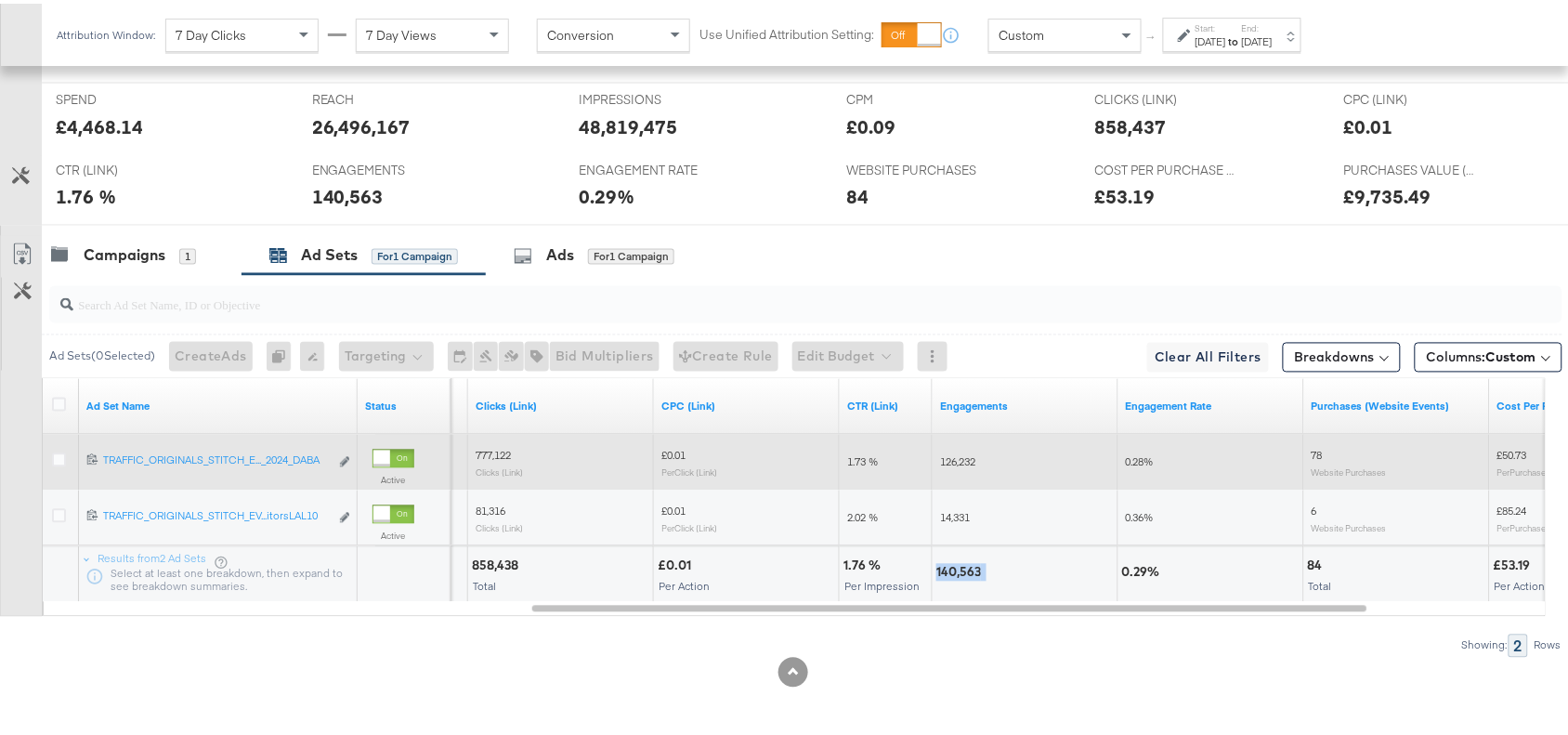 click on "140,563" at bounding box center [961, 569] 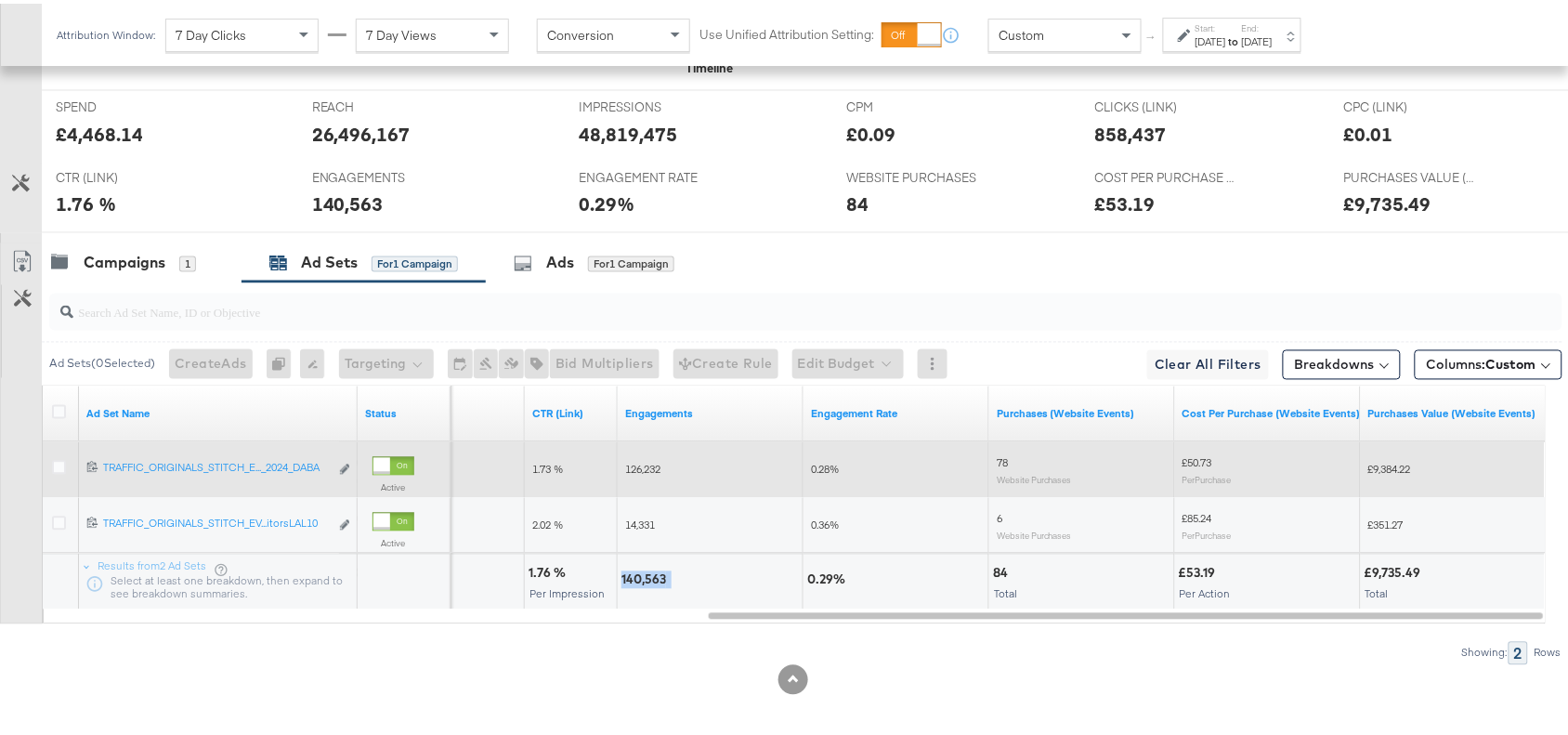 scroll, scrollTop: 860, scrollLeft: 0, axis: vertical 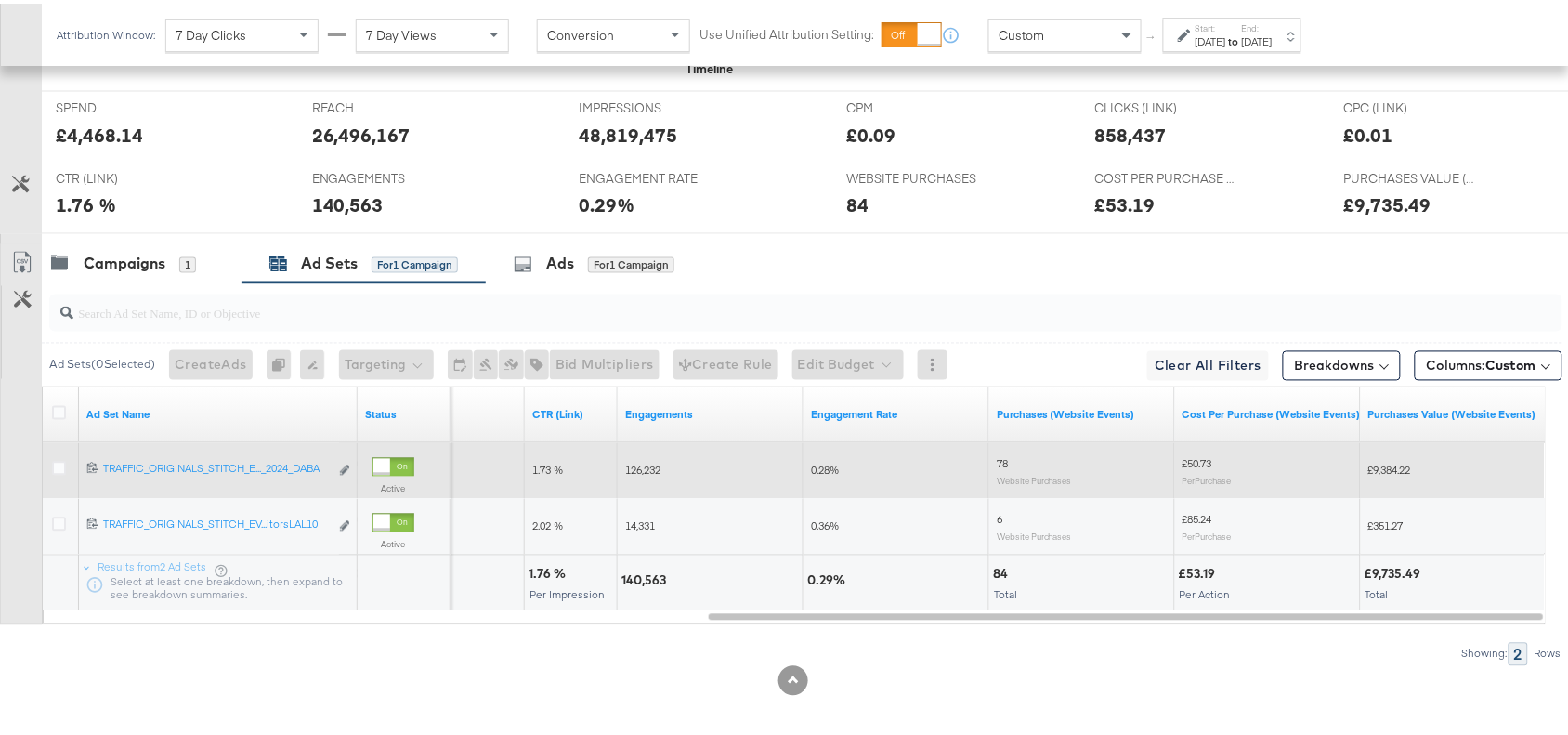 click on "84" at bounding box center (1003, 571) 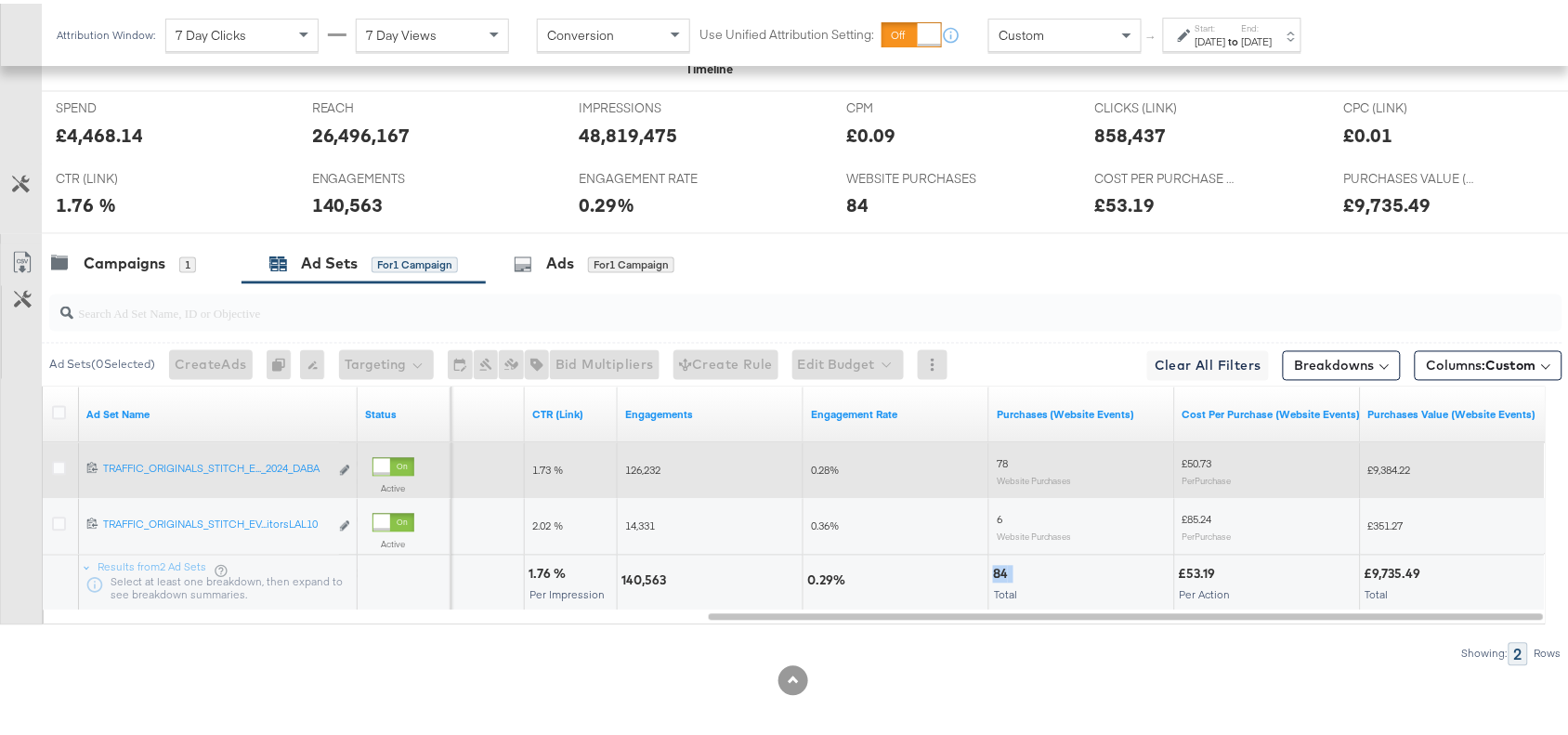 click on "84" at bounding box center (1003, 571) 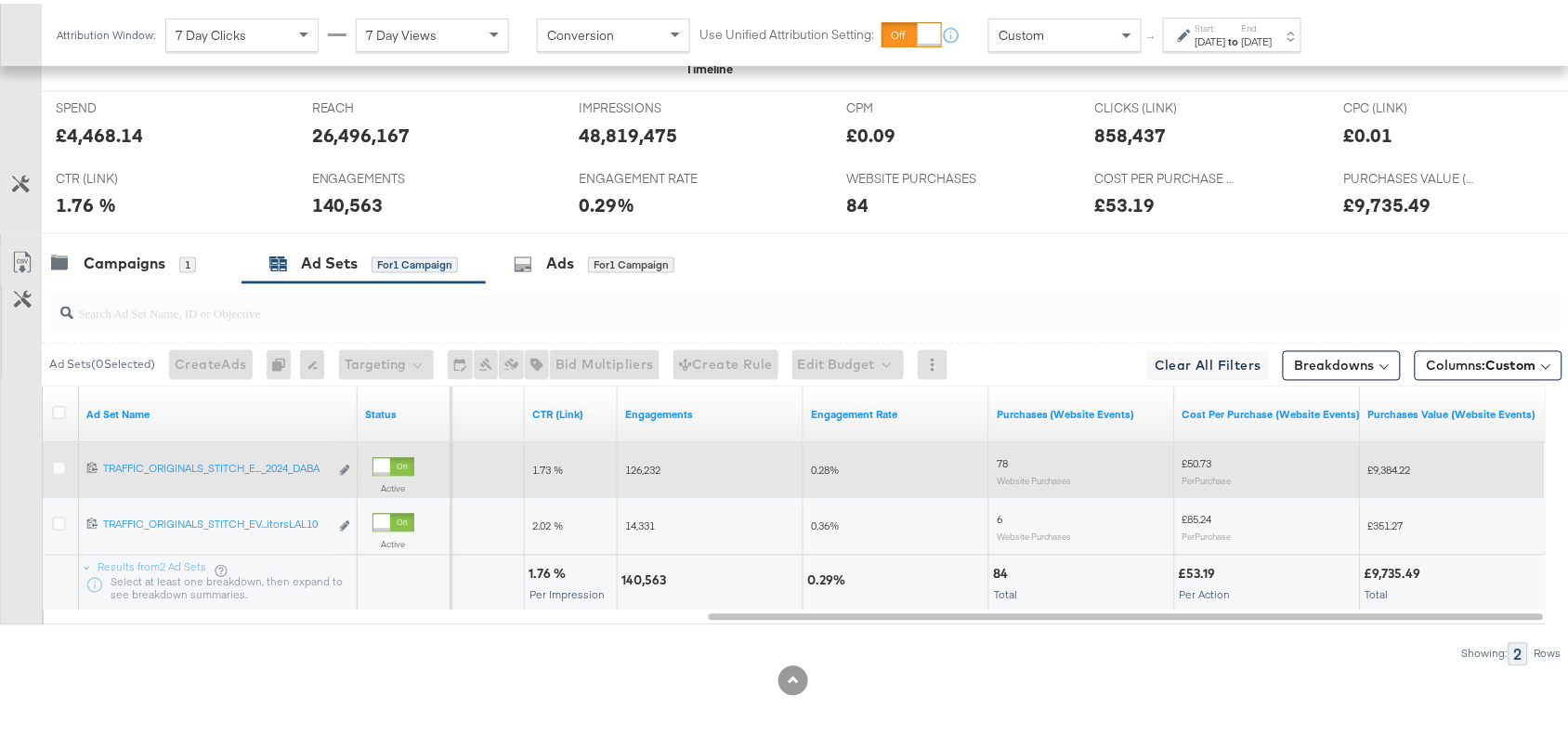 click on "£53.19" at bounding box center (1200, 571) 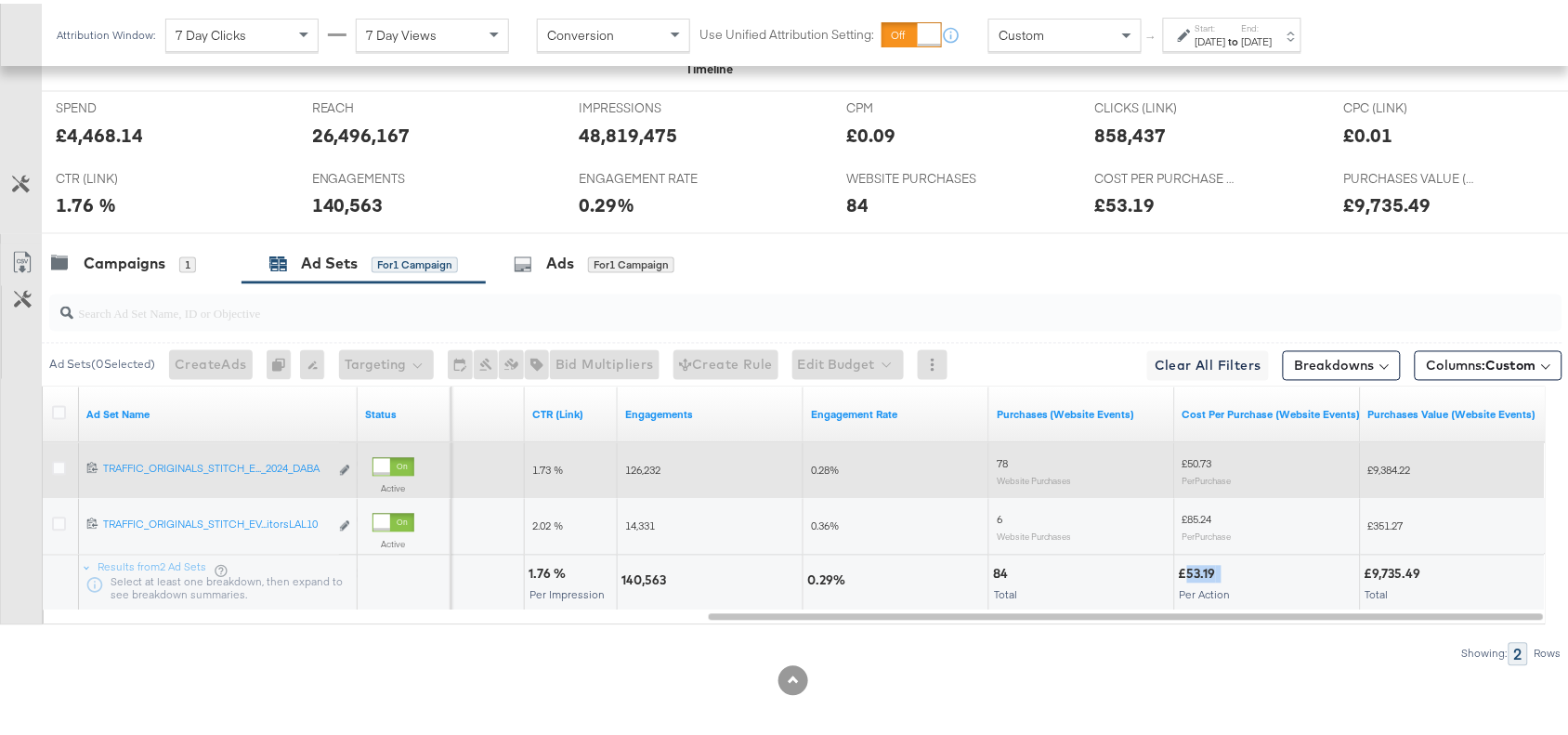 click on "£53.19" at bounding box center (1200, 571) 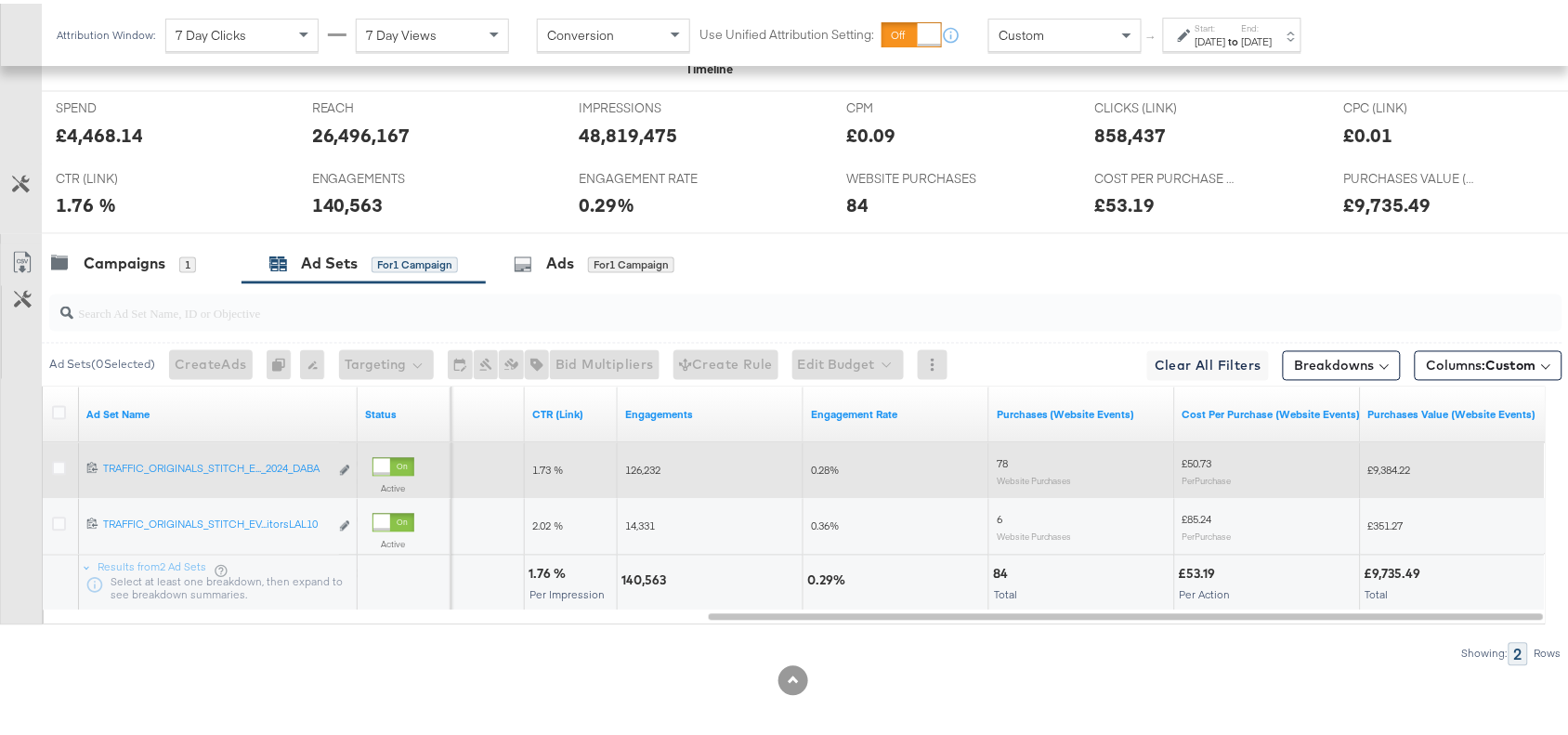click on "£9,735.49" at bounding box center (1395, 571) 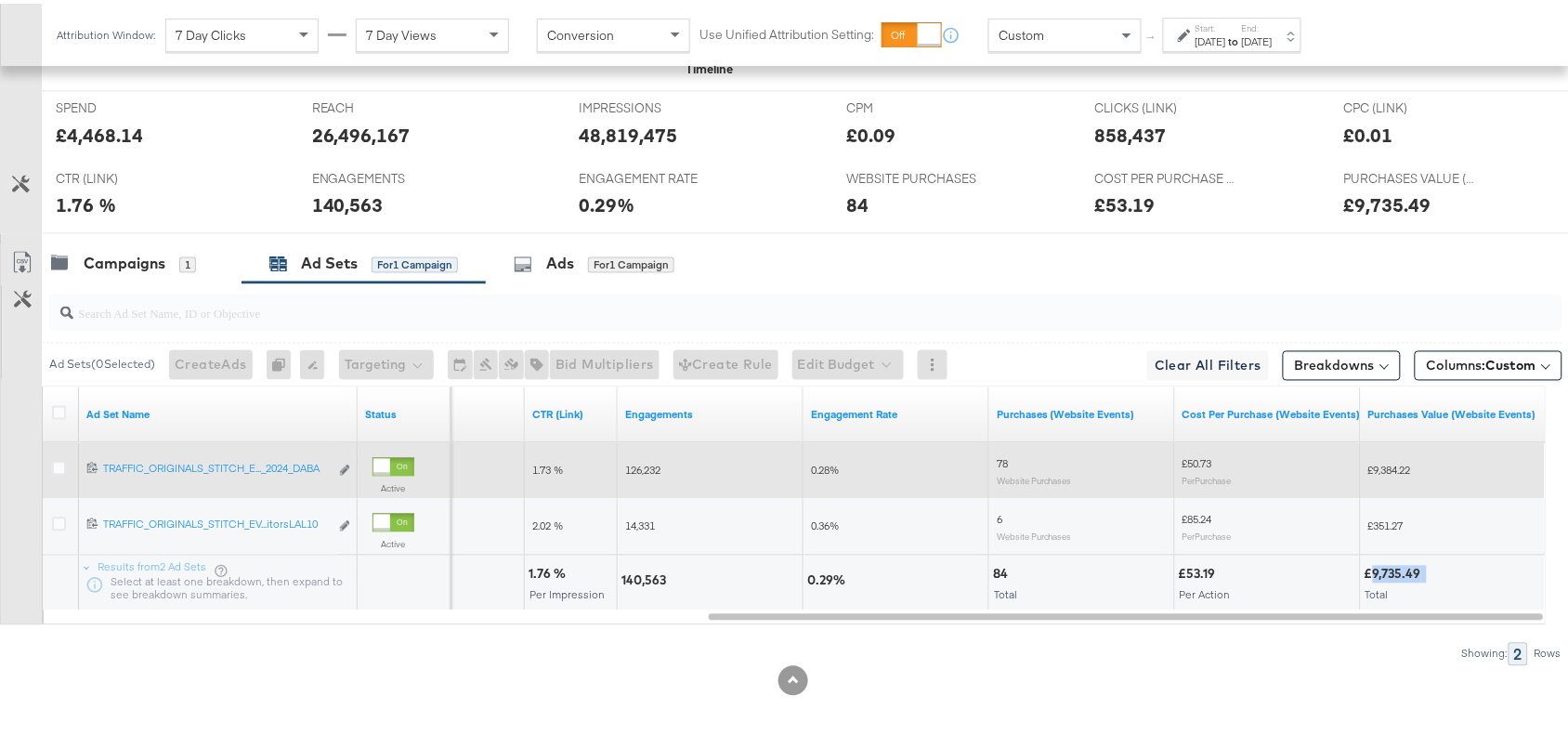 click on "£9,735.49" at bounding box center (1395, 571) 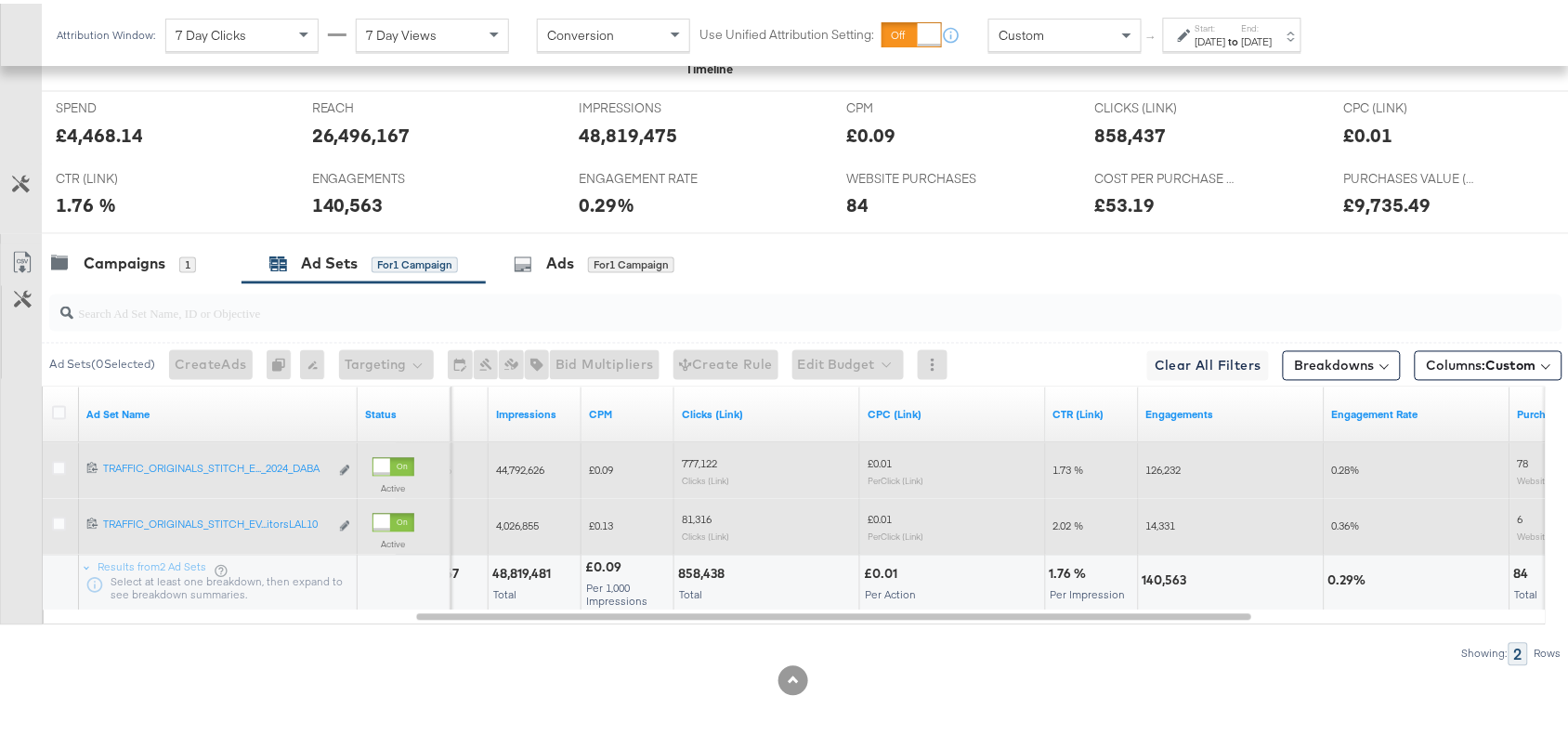 click on "81,316" at bounding box center [697, 516] 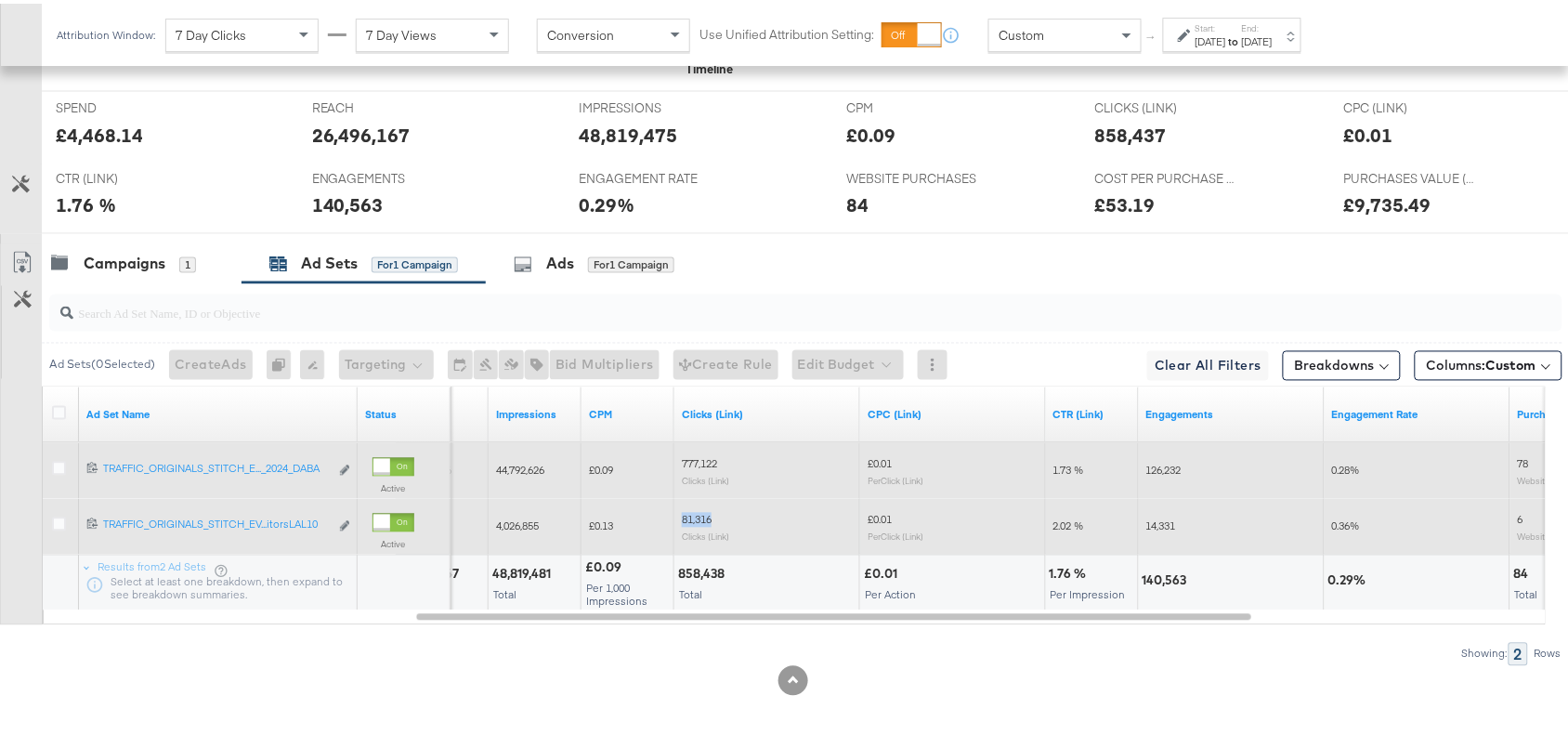 click on "81,316" at bounding box center [697, 516] 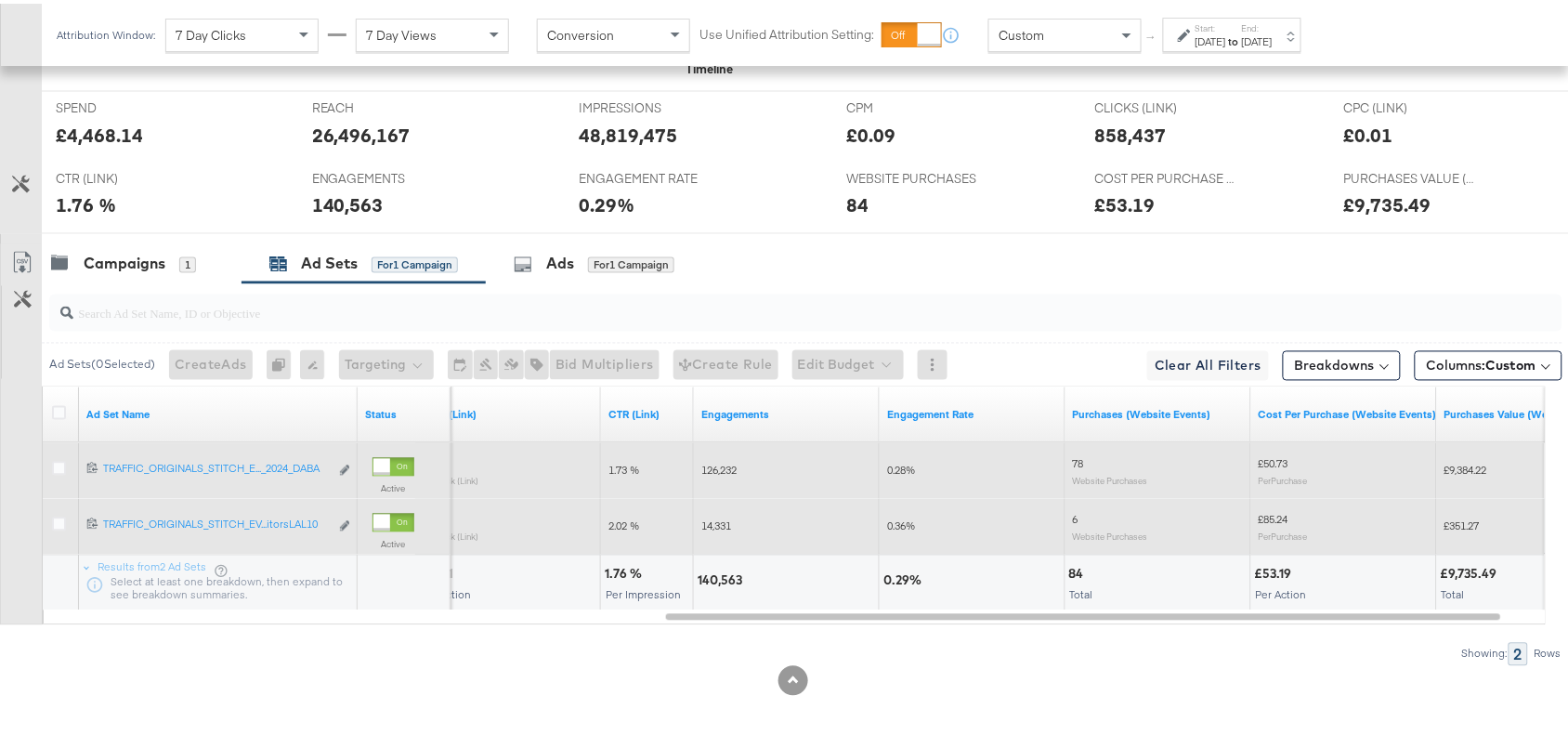 click on "14,331" at bounding box center (716, 522) 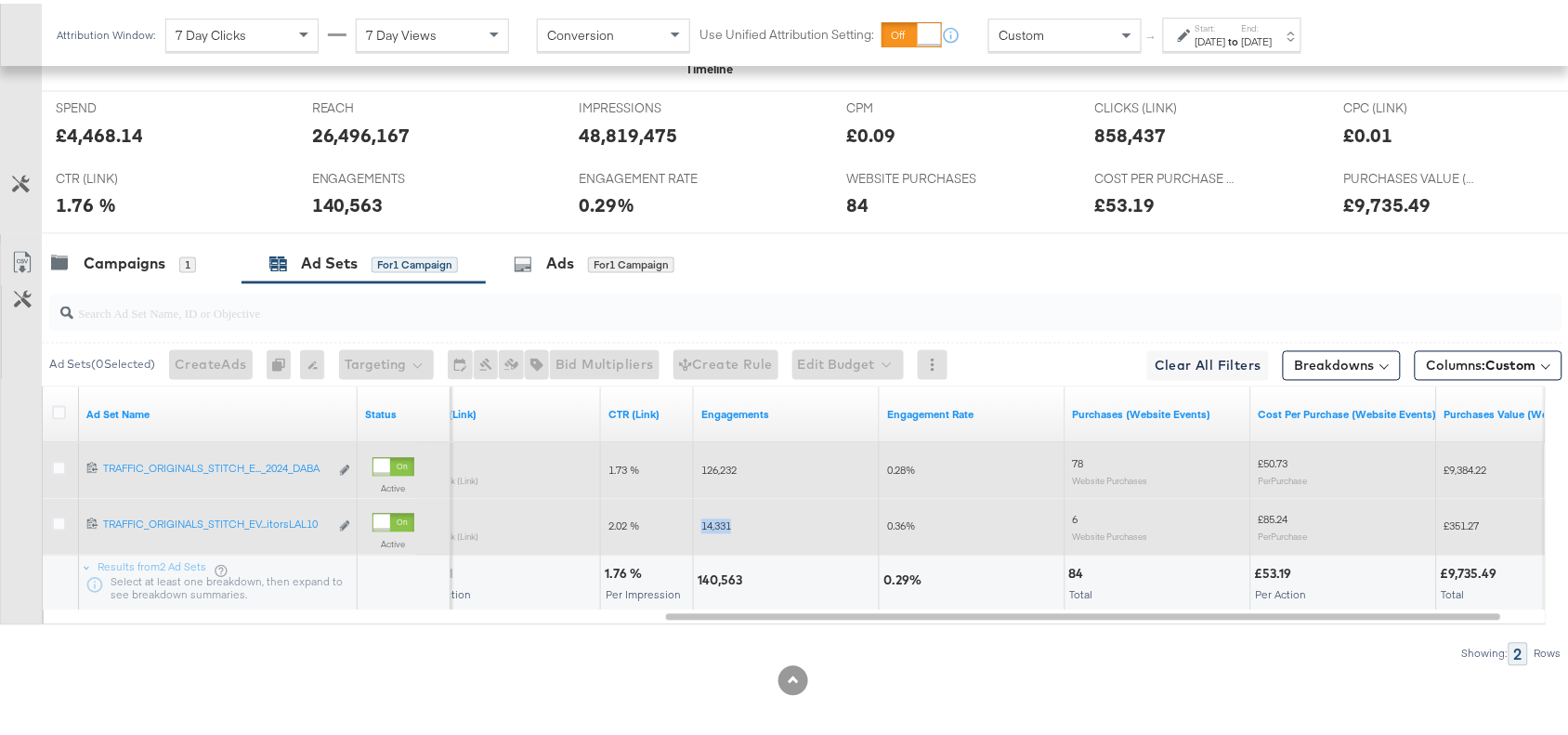 click on "14,331" at bounding box center (716, 522) 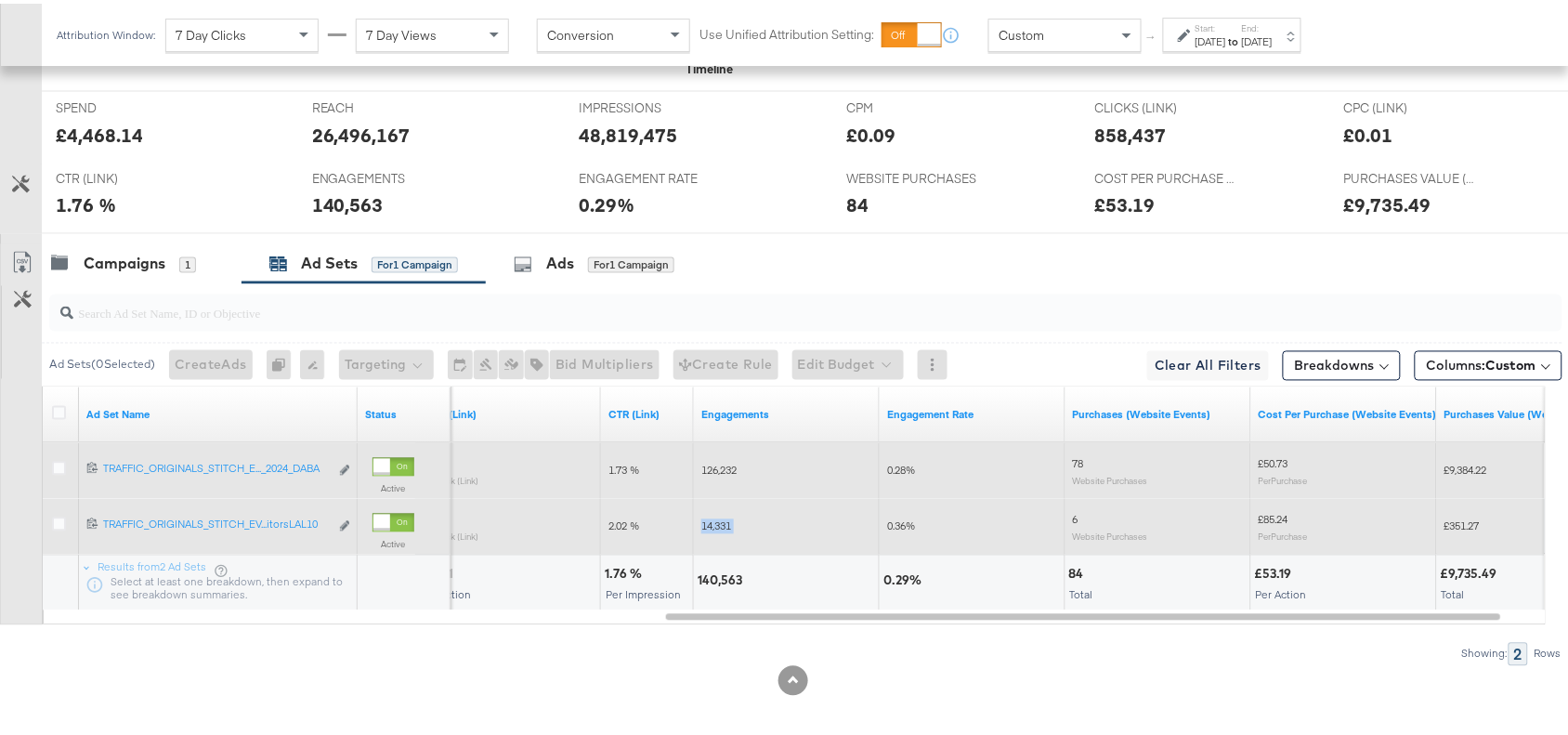 click on "14,331" at bounding box center [716, 522] 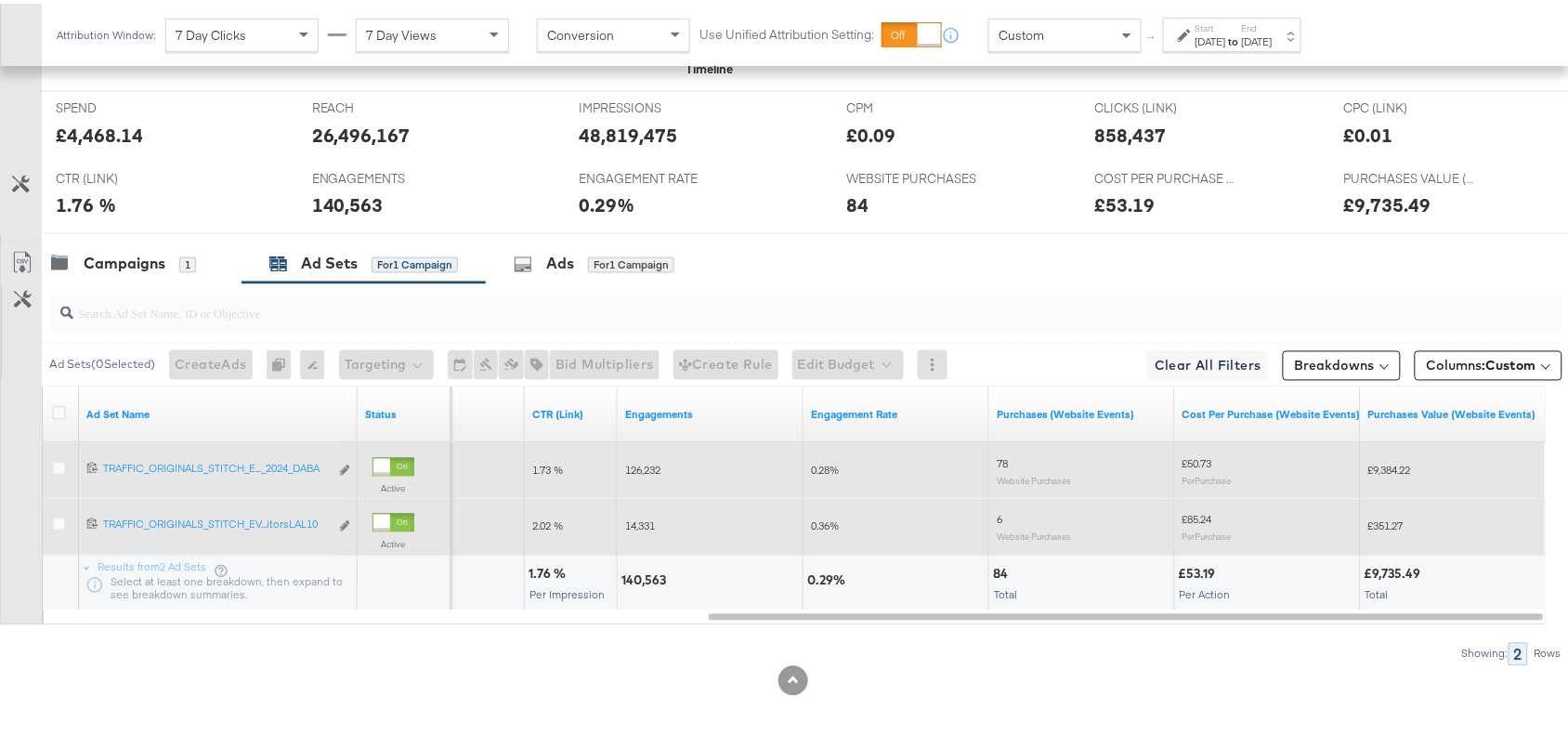 click on "£85.24" at bounding box center (1197, 516) 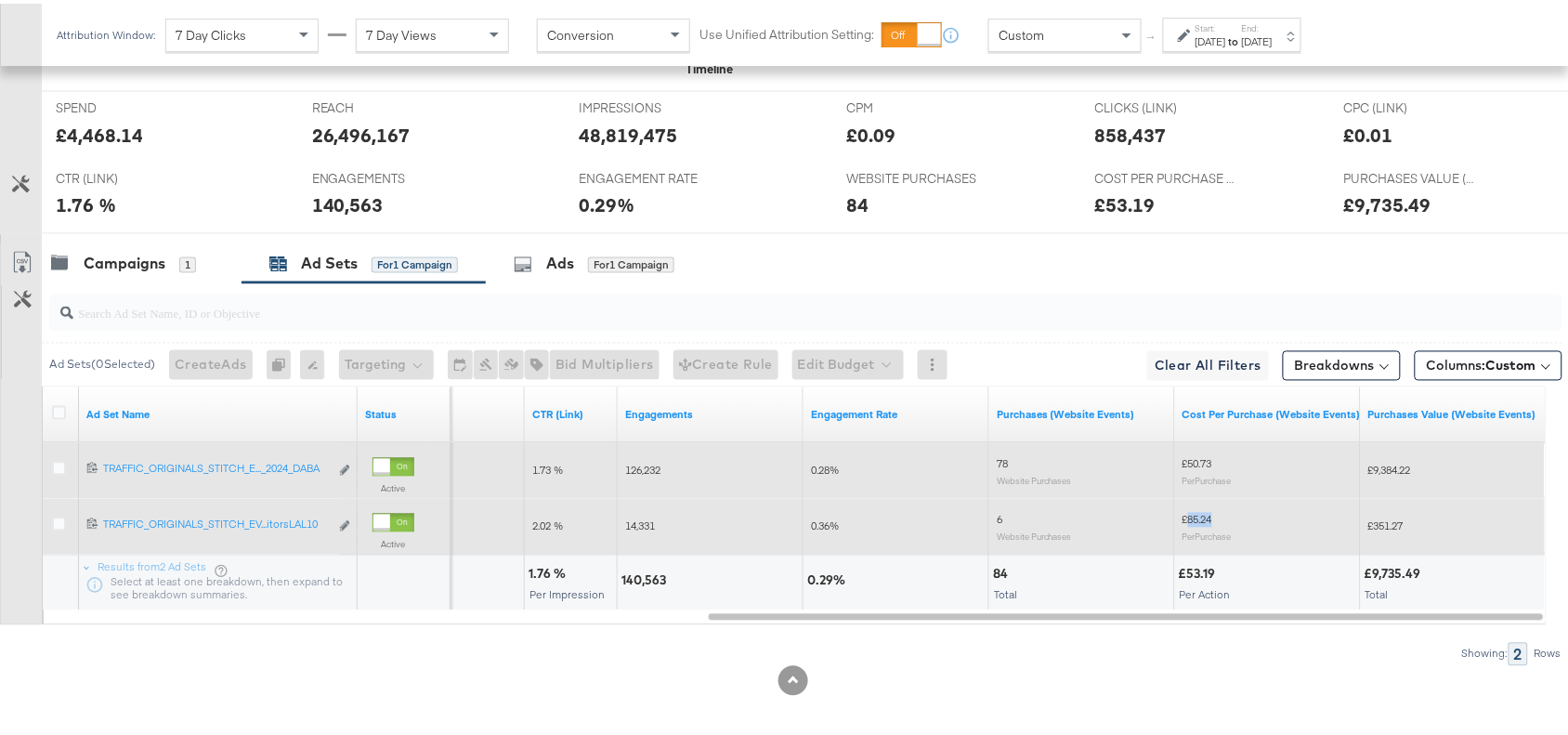 click on "£85.24" at bounding box center (1197, 516) 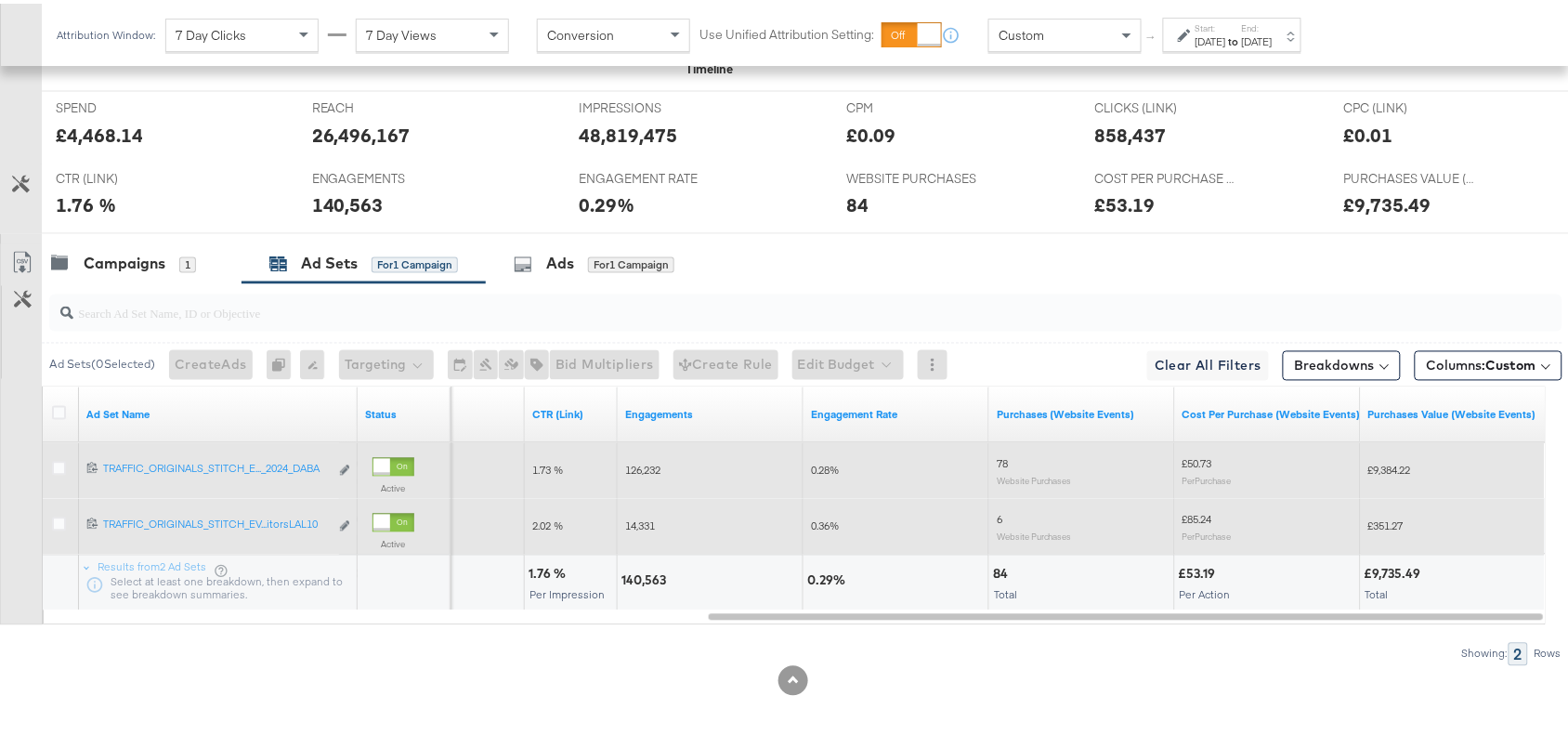 click on "£351.27" at bounding box center (1386, 522) 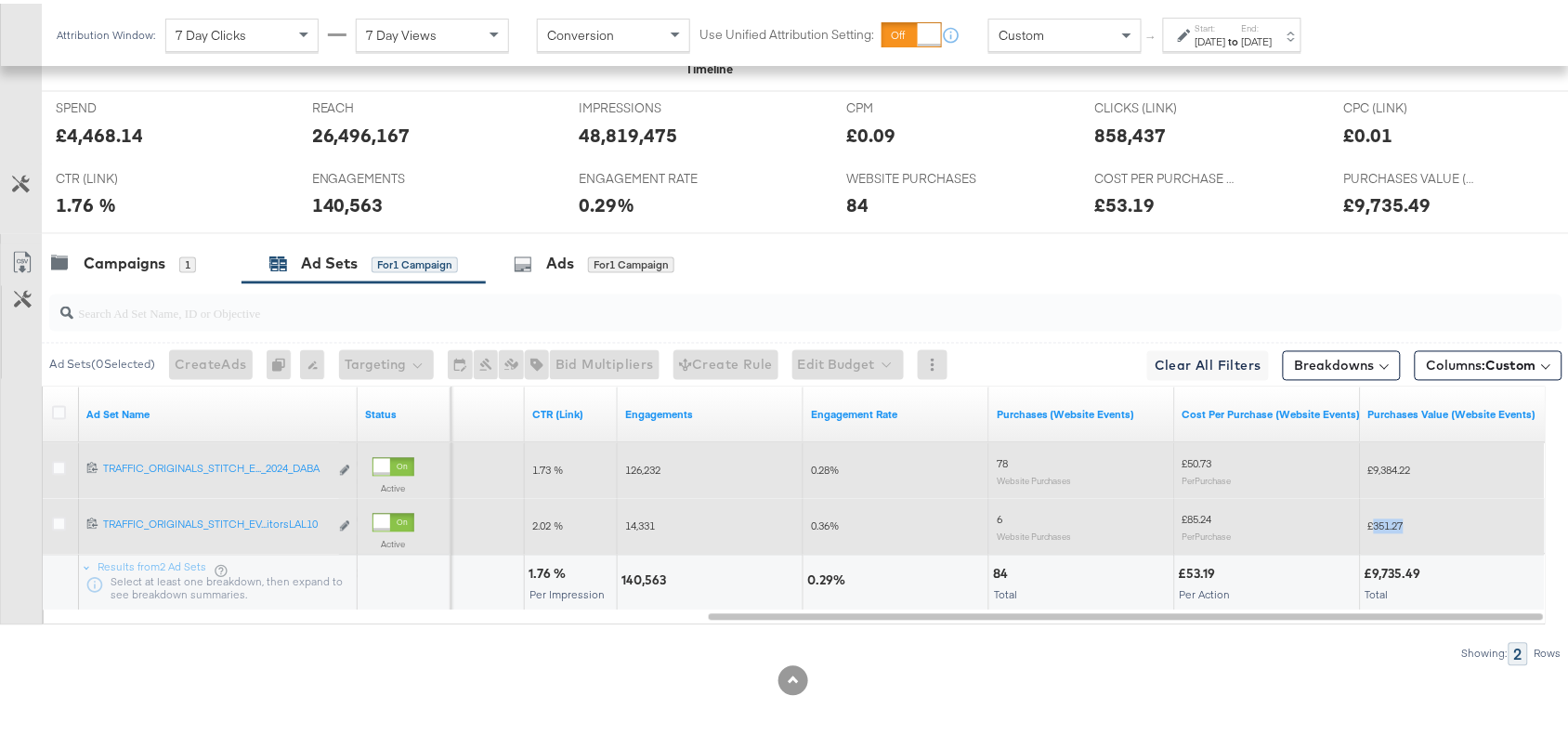 click on "£351.27" at bounding box center [1386, 522] 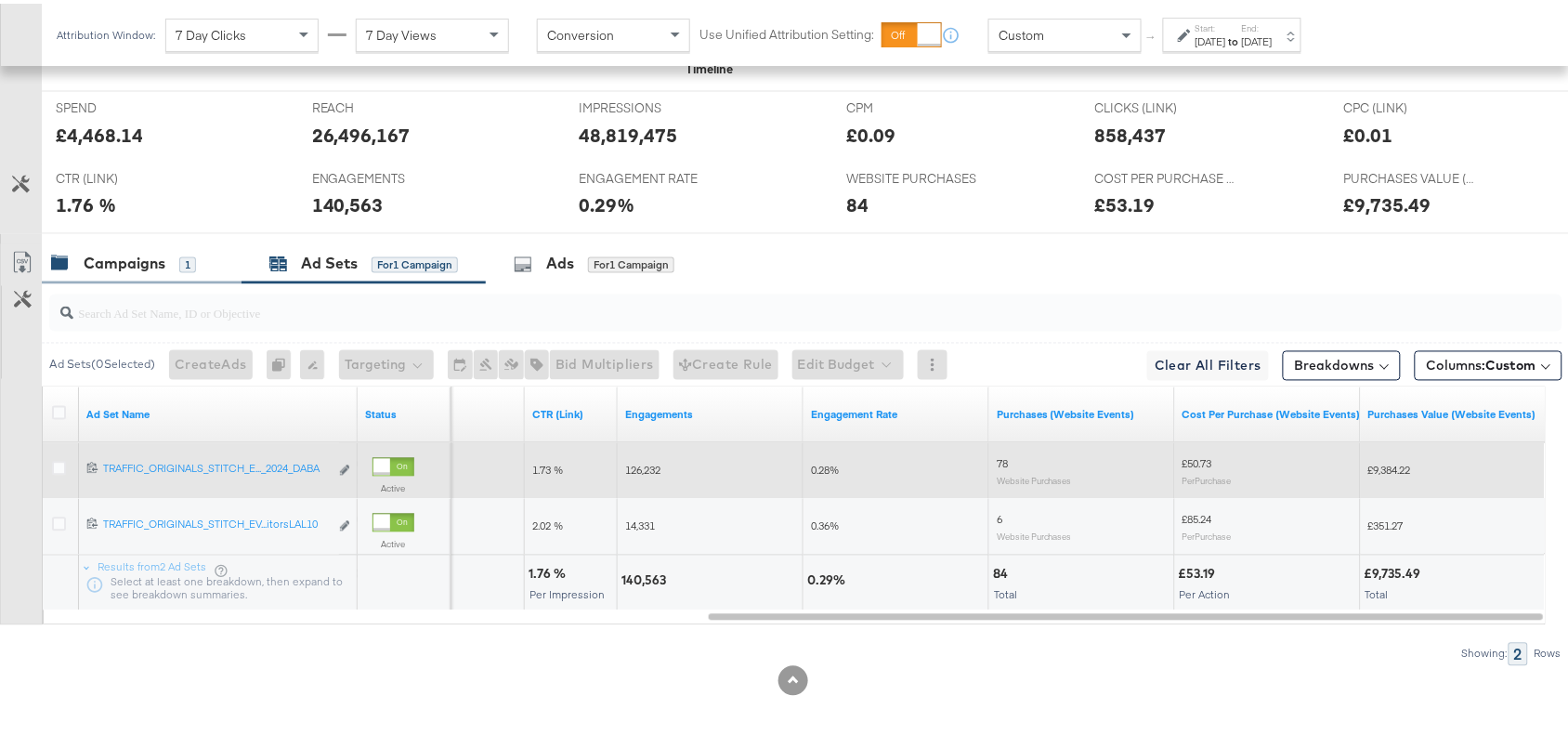 click on "Campaigns" at bounding box center [124, 260] 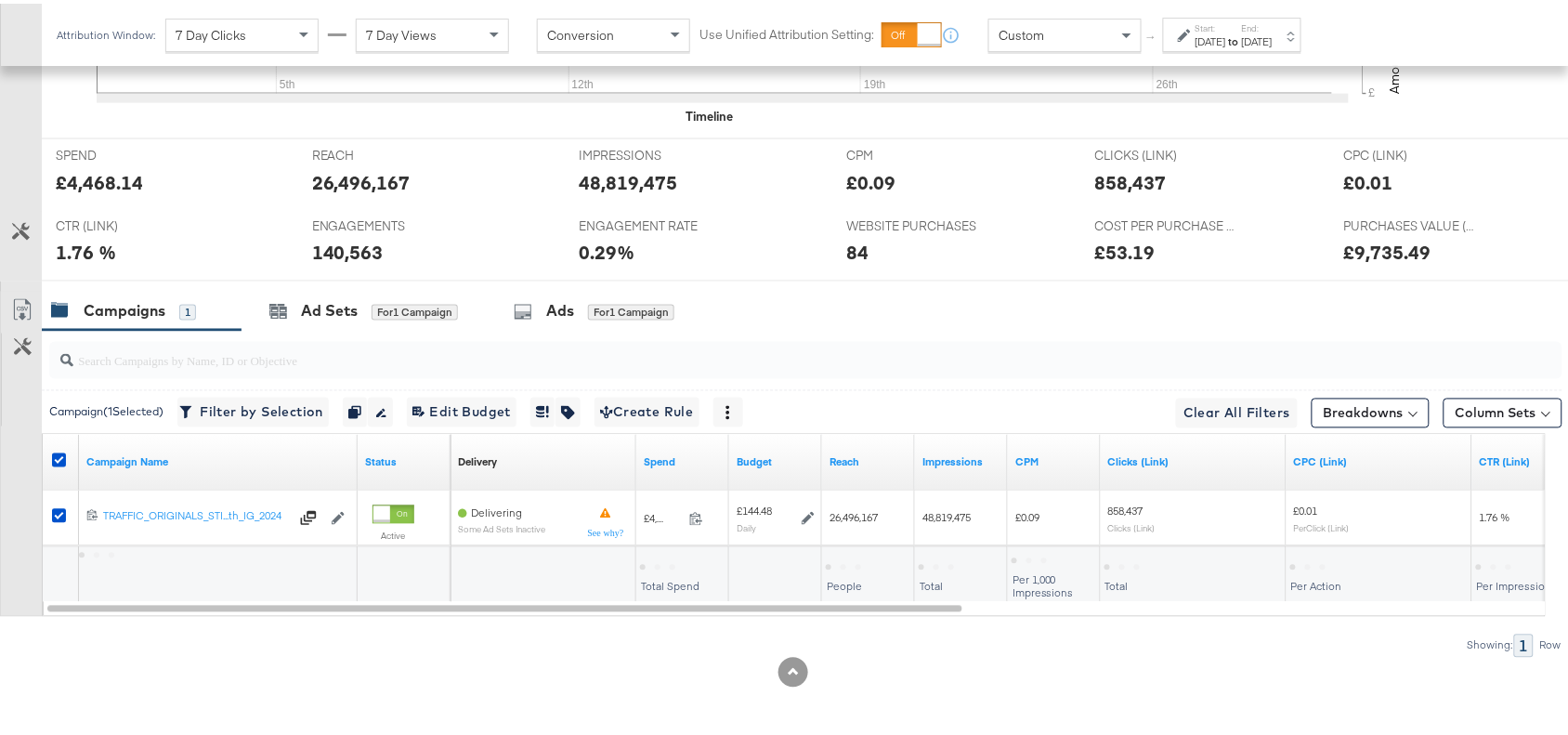 scroll, scrollTop: 818, scrollLeft: 0, axis: vertical 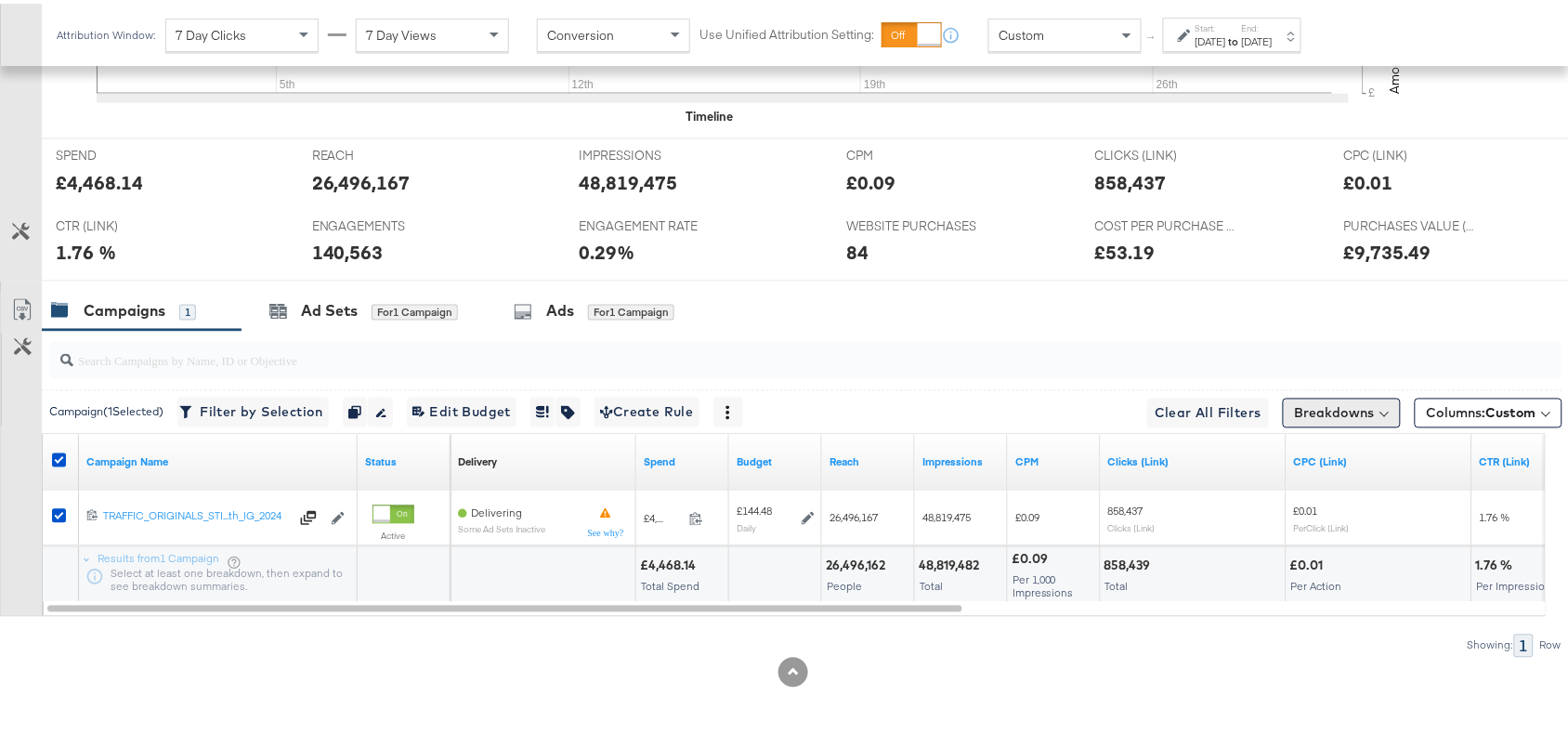 click on "Breakdowns" at bounding box center (1341, 410) 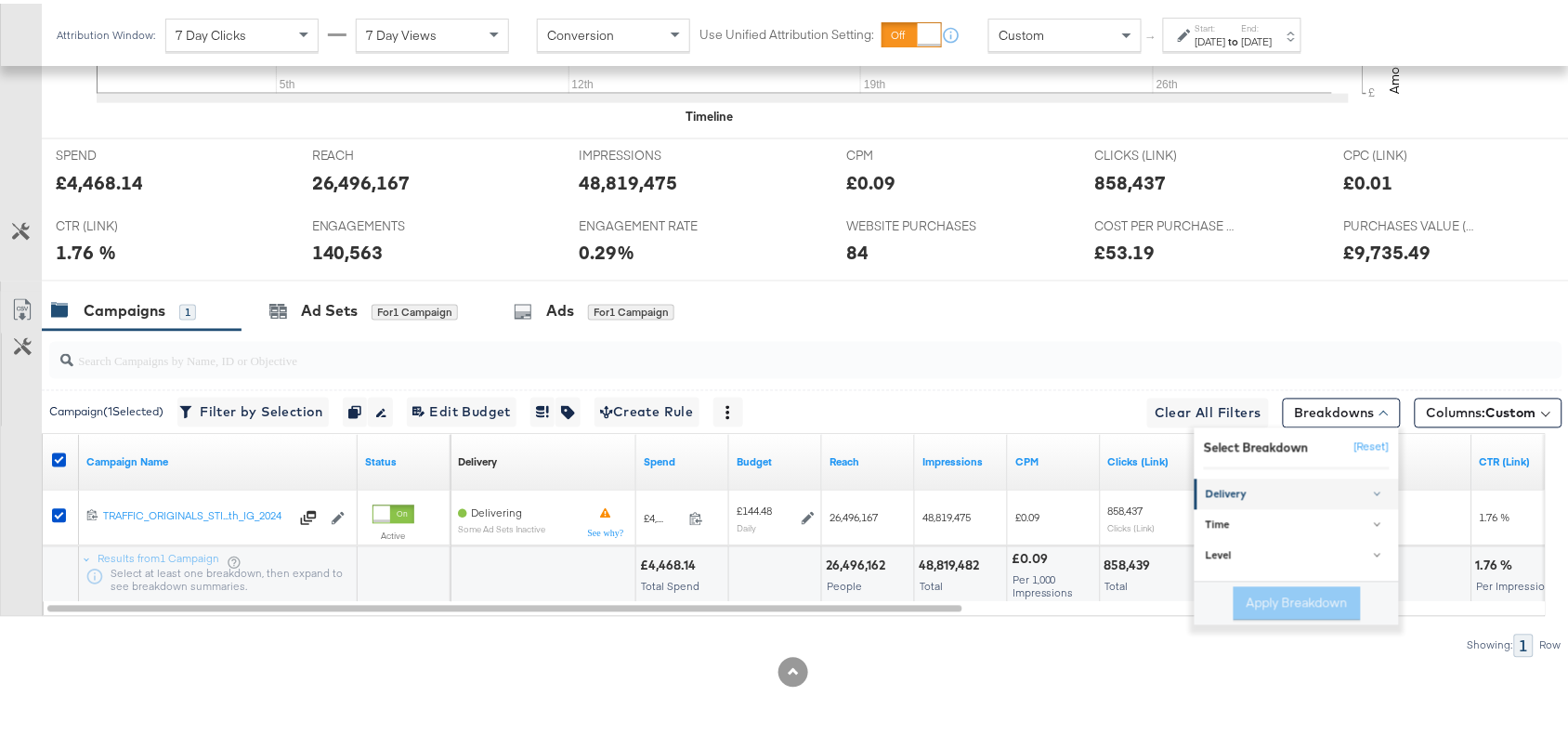 click on "Delivery" at bounding box center [1298, 492] 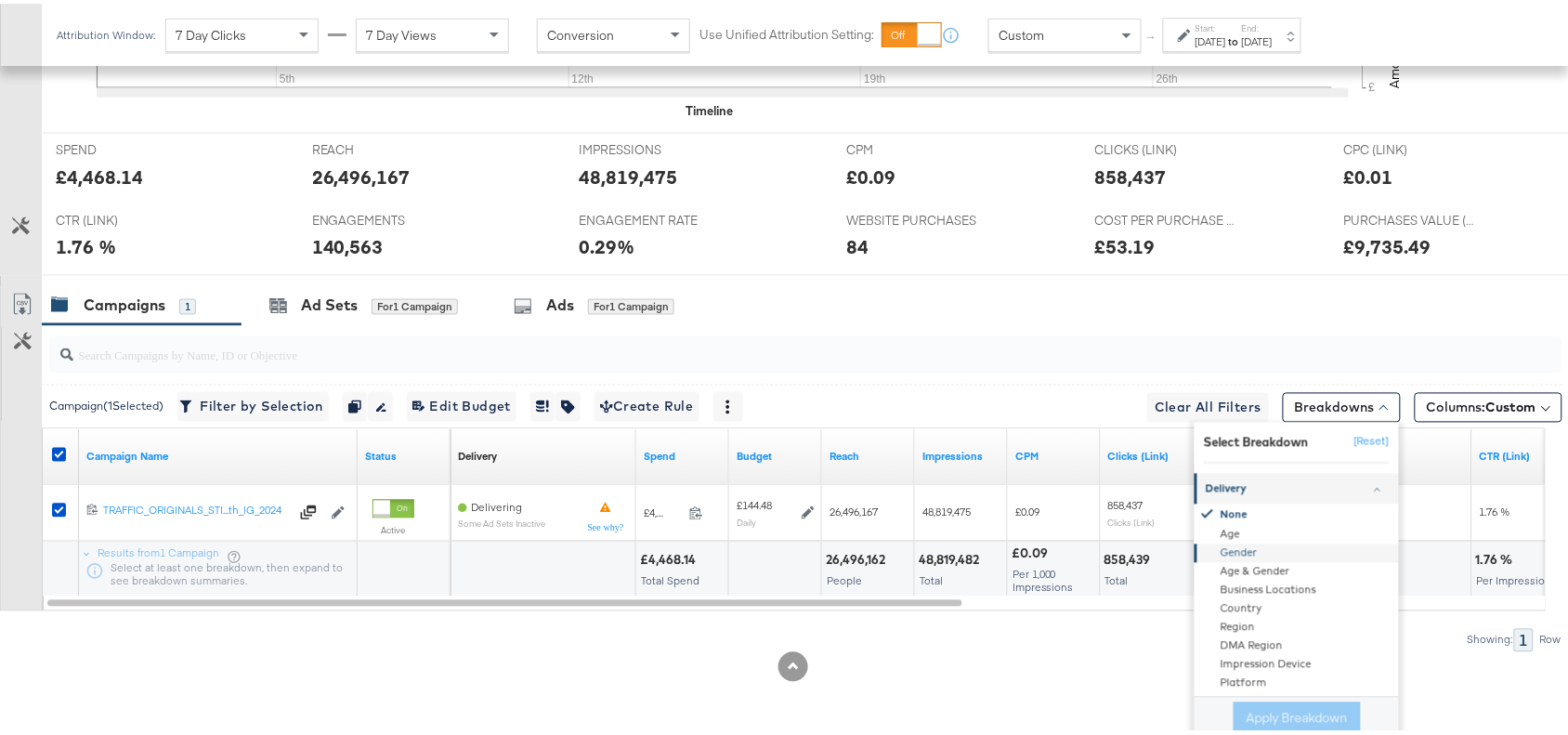 click on "Gender" at bounding box center [1298, 550] 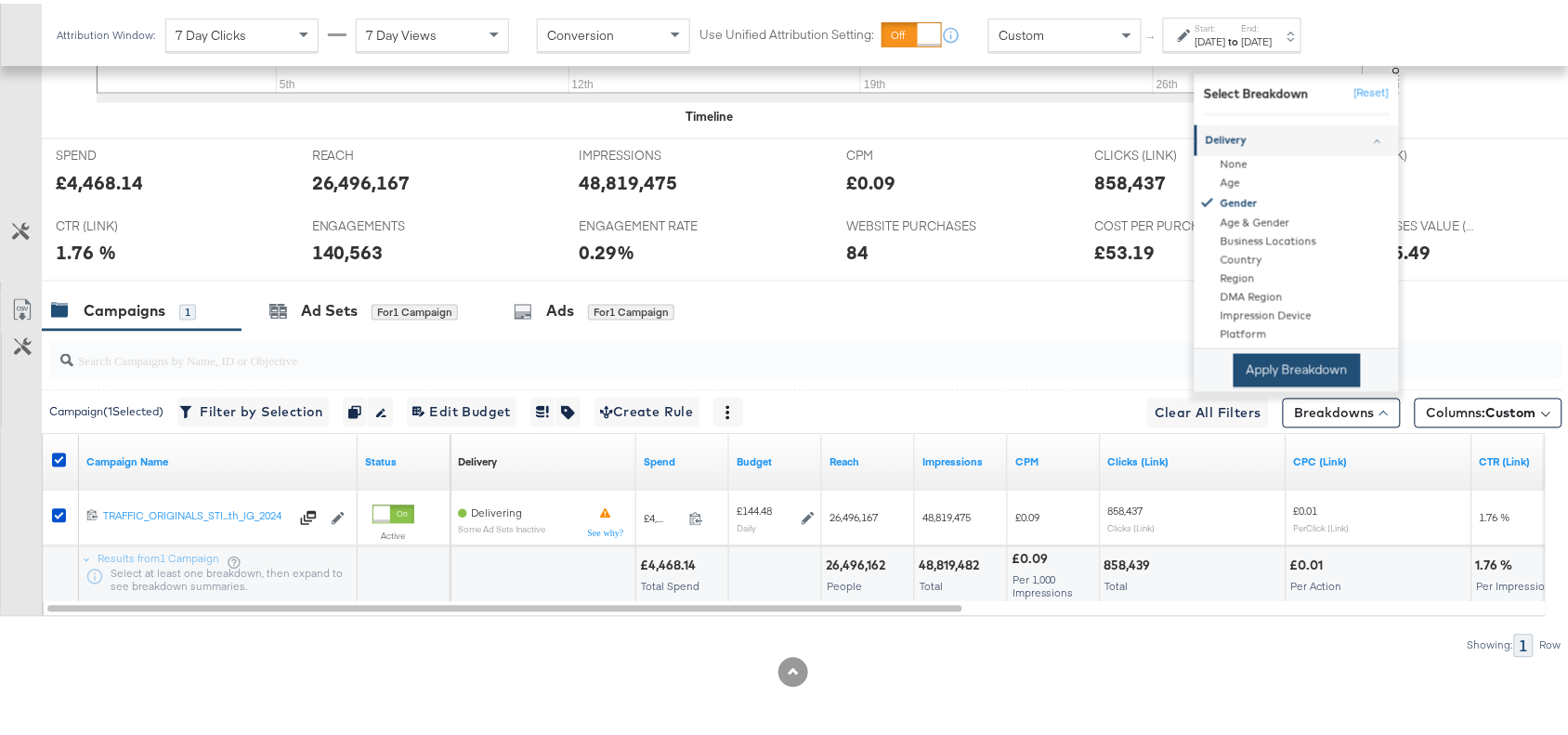 click on "Apply Breakdown" at bounding box center (1297, 367) 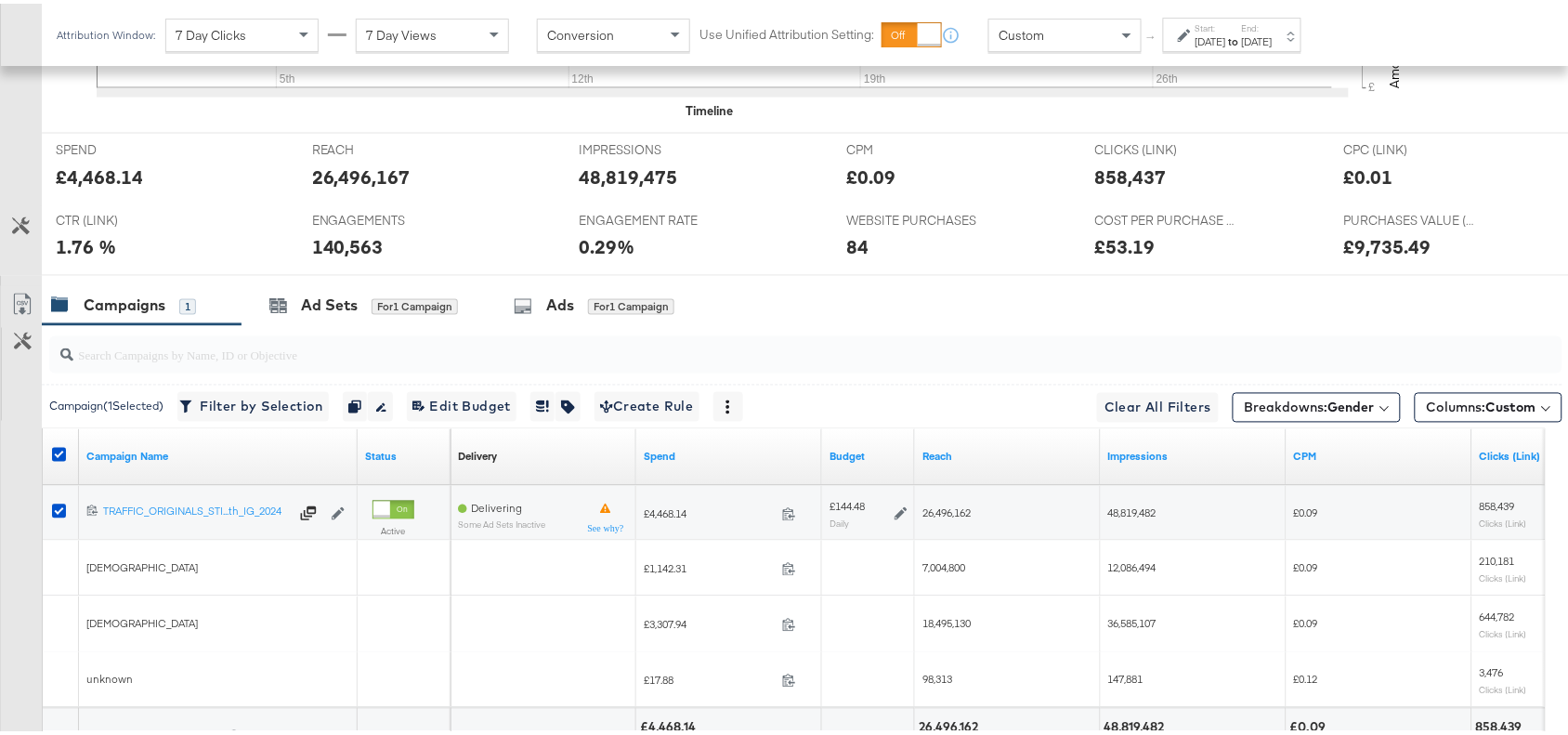scroll, scrollTop: 985, scrollLeft: 0, axis: vertical 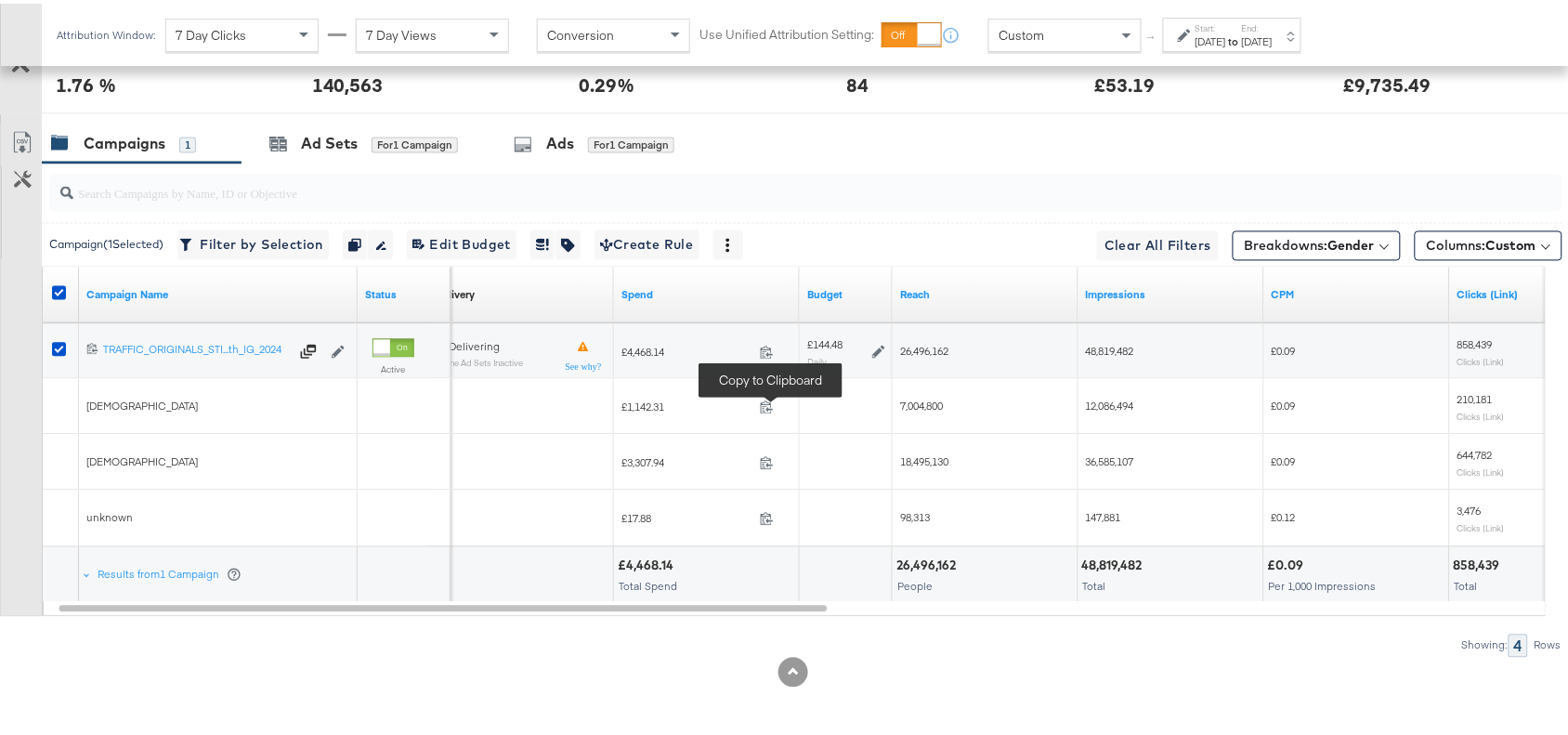 click at bounding box center (772, 406) 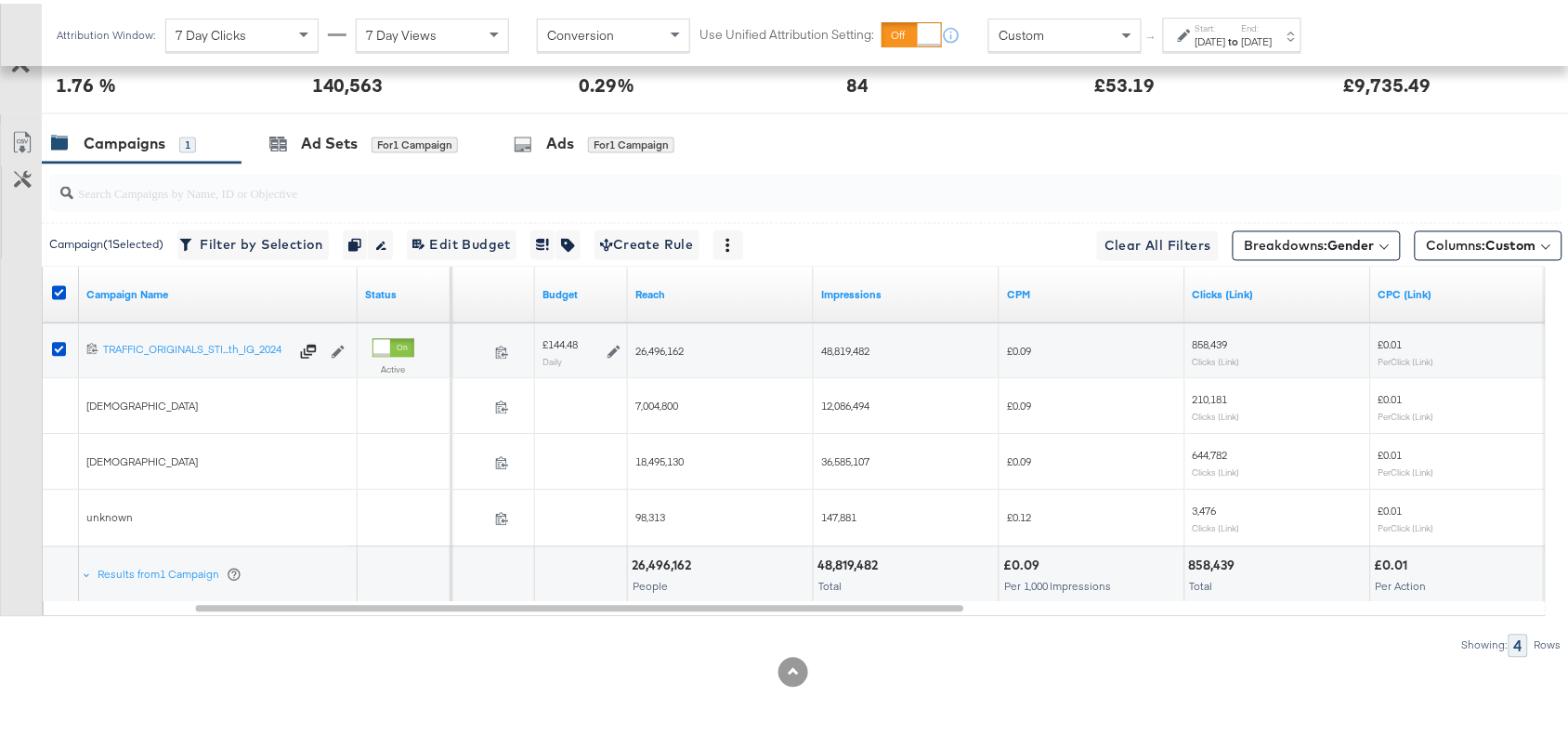 click on "7,004,800" at bounding box center (657, 402) 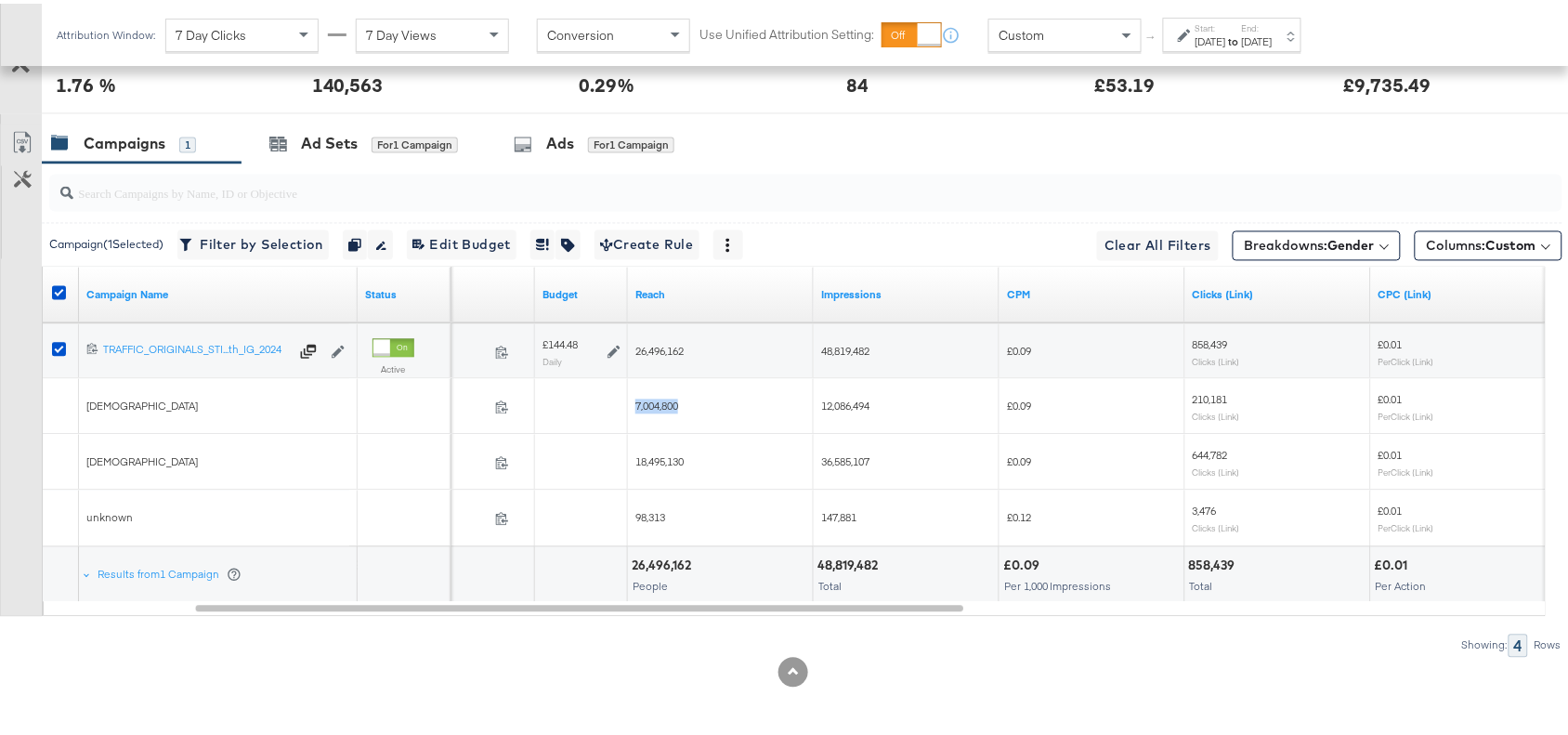 click on "7,004,800" at bounding box center [657, 402] 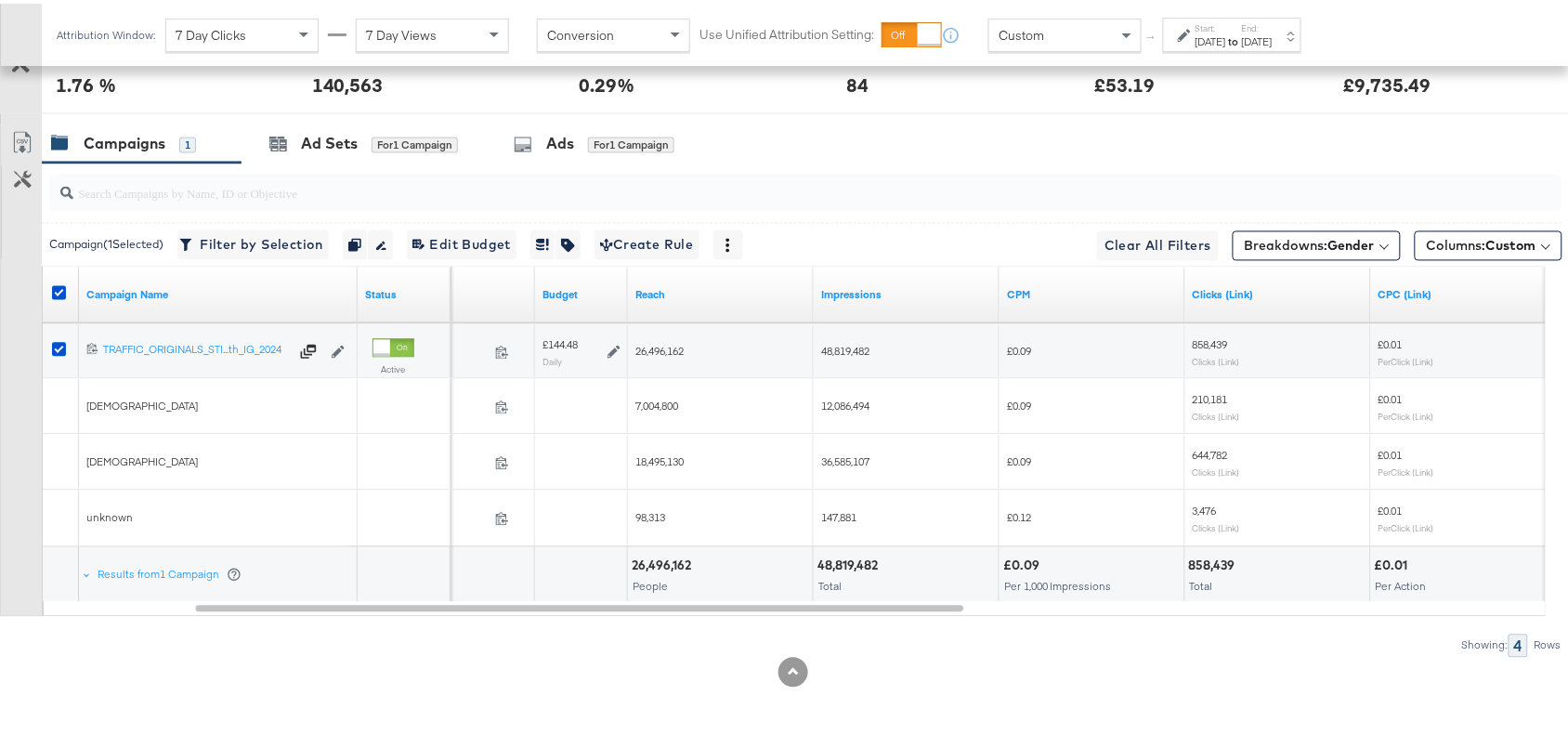 click on "12,086,494" at bounding box center (845, 402) 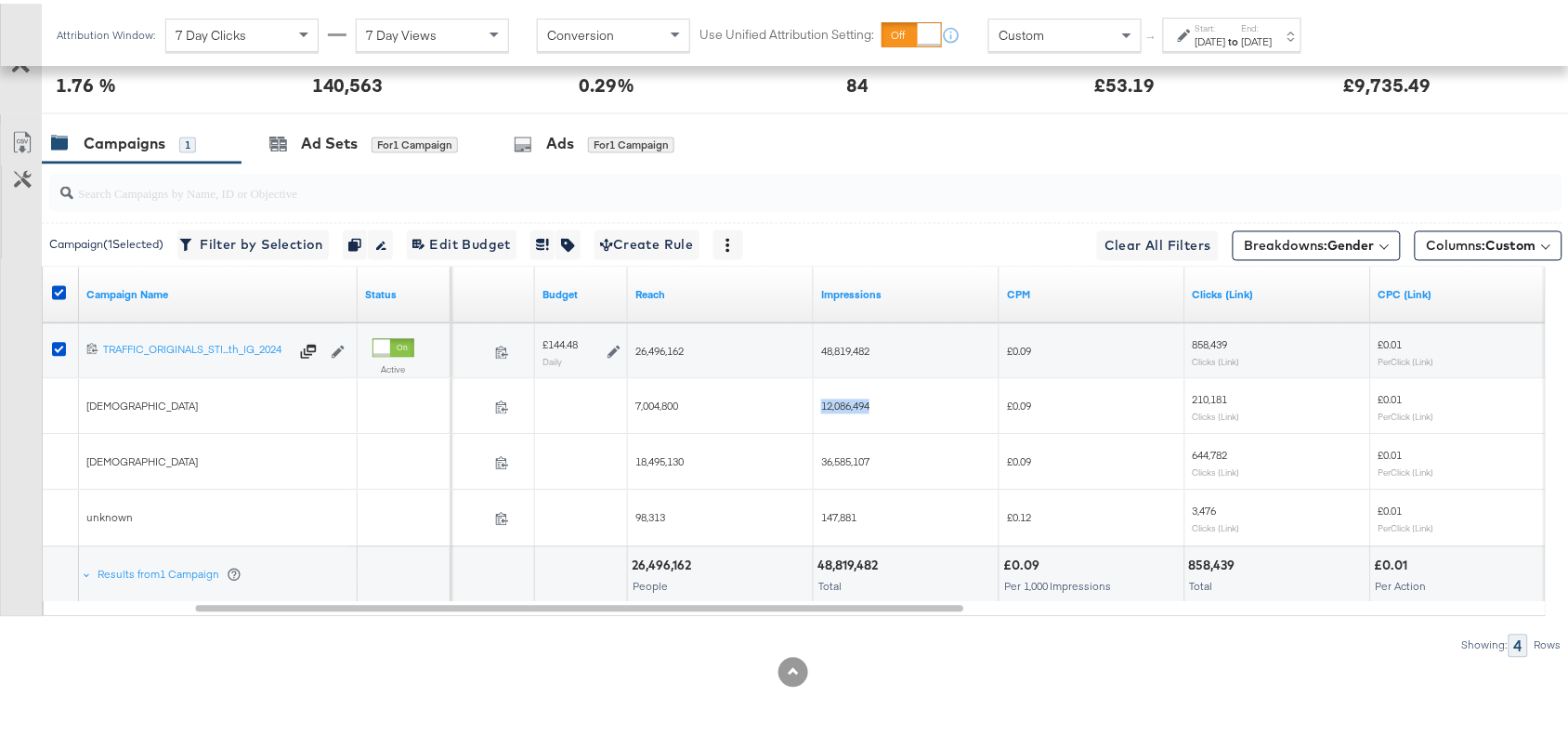 click on "12,086,494" at bounding box center (845, 402) 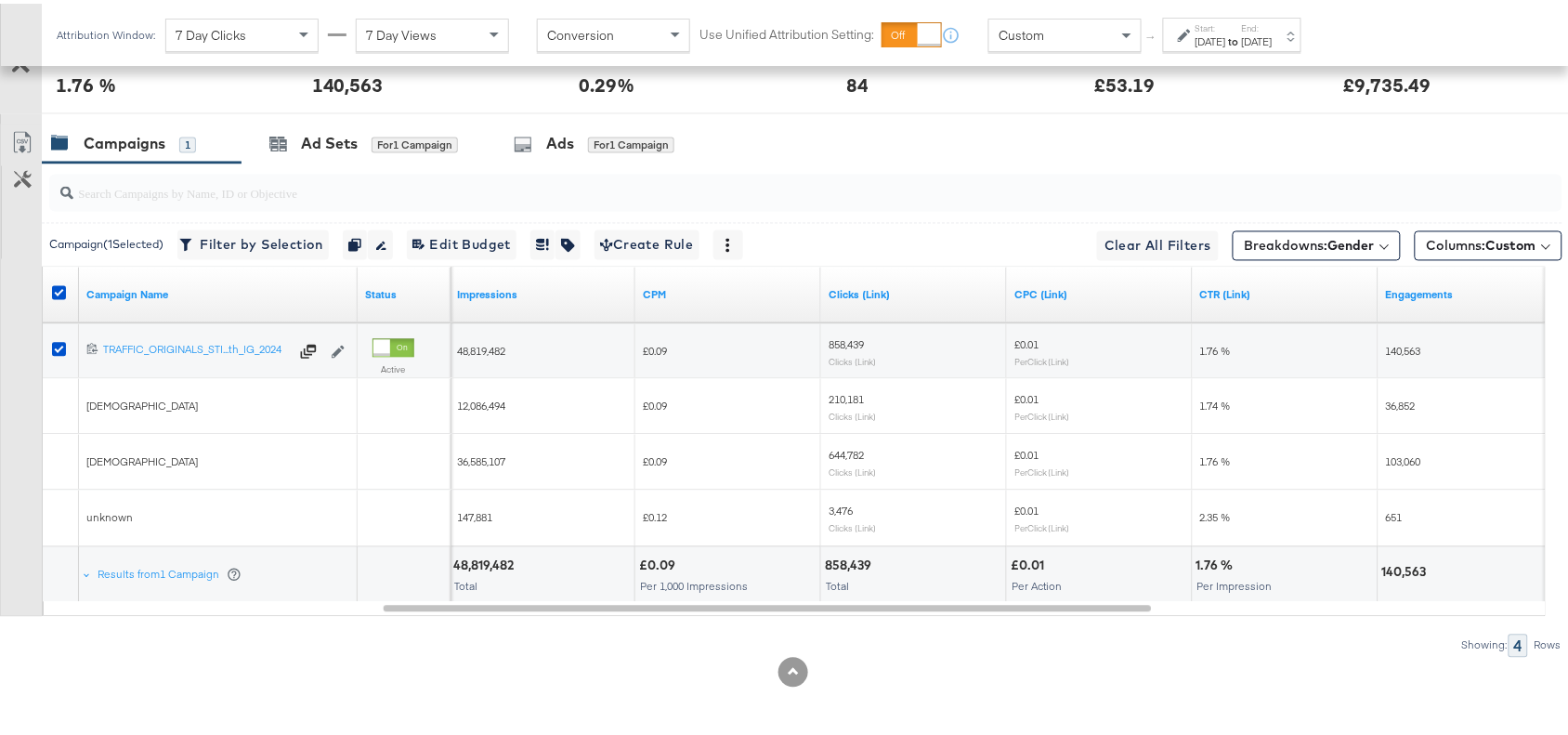click on "210,181" at bounding box center [846, 396] 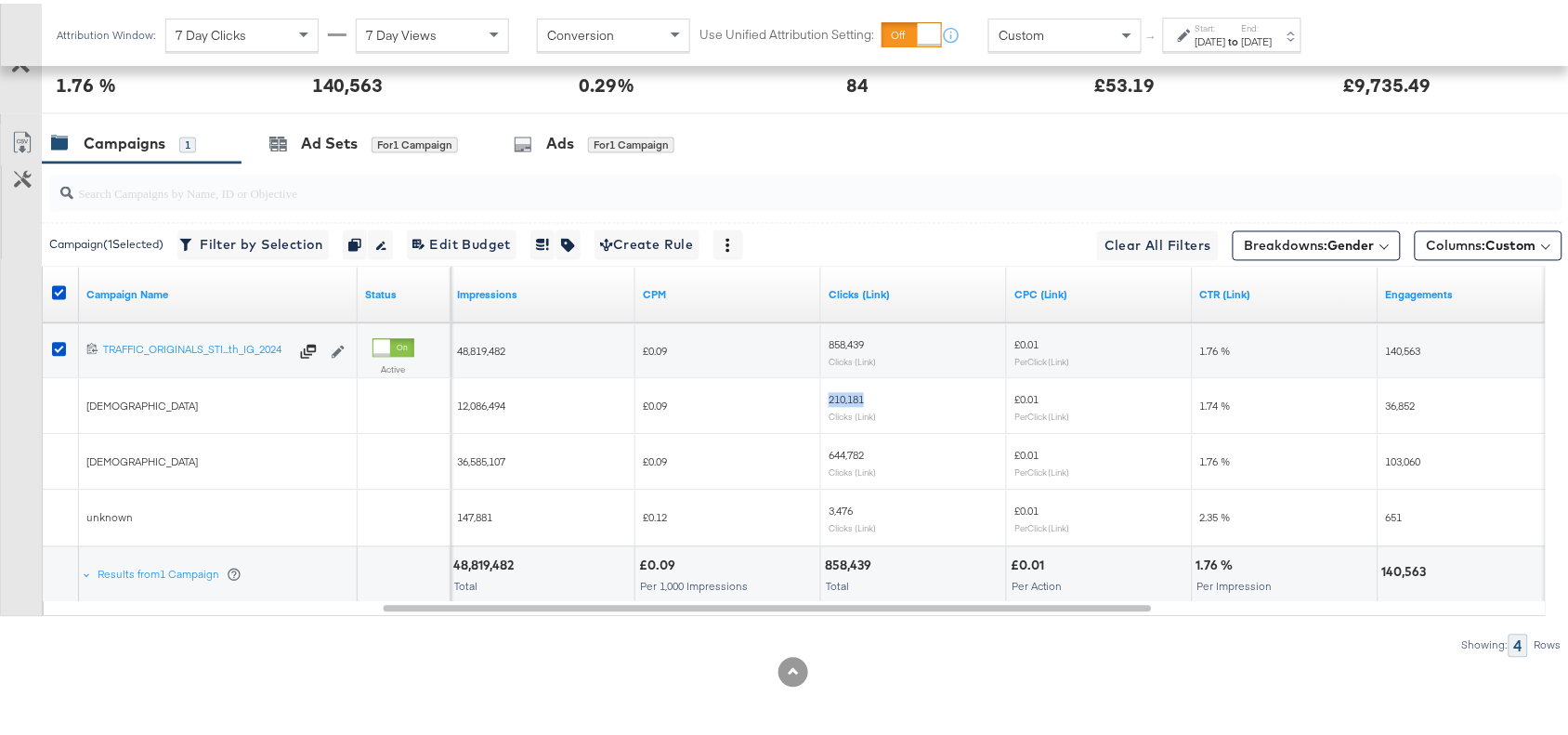 click on "210,181" at bounding box center [846, 396] 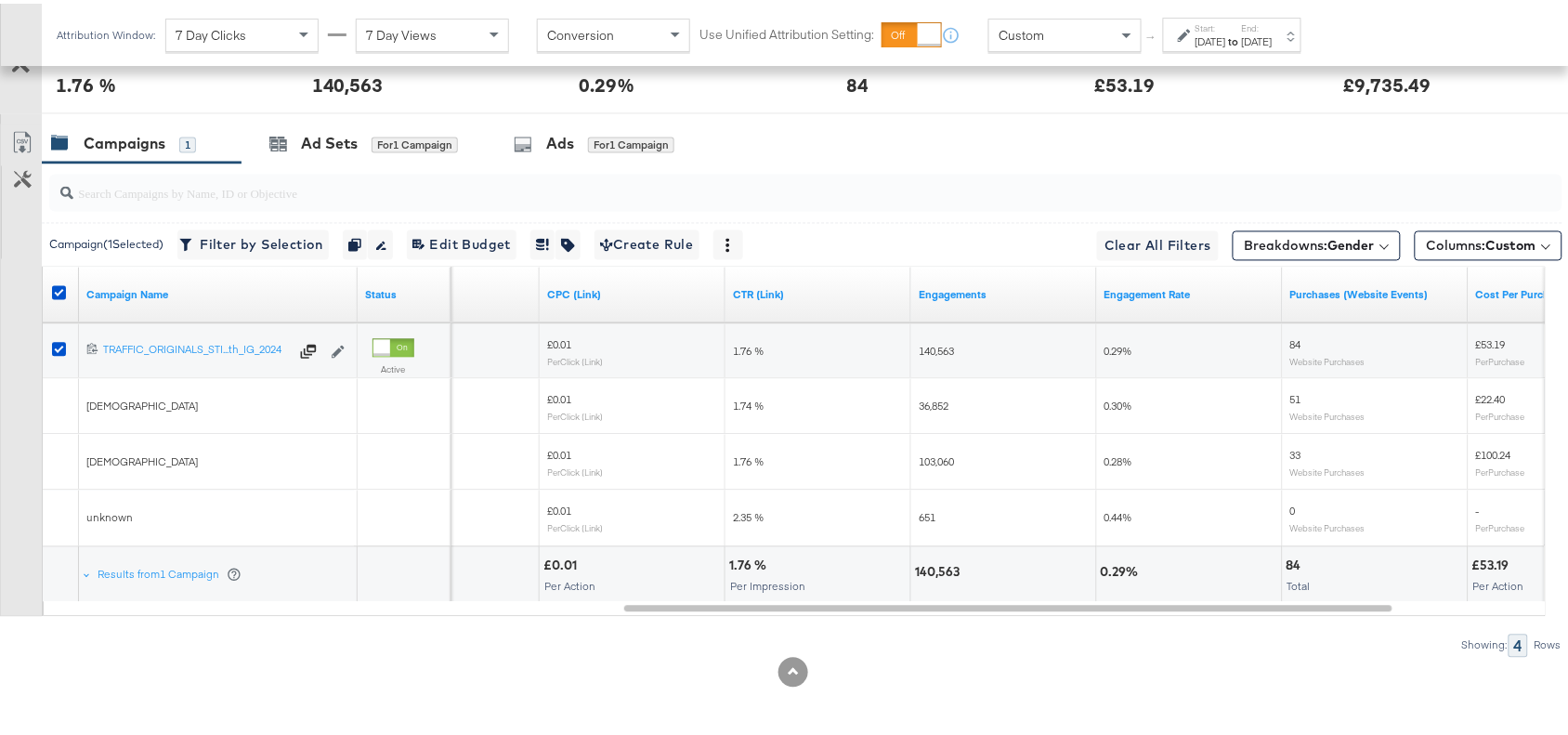 click on "36,852" at bounding box center [934, 402] 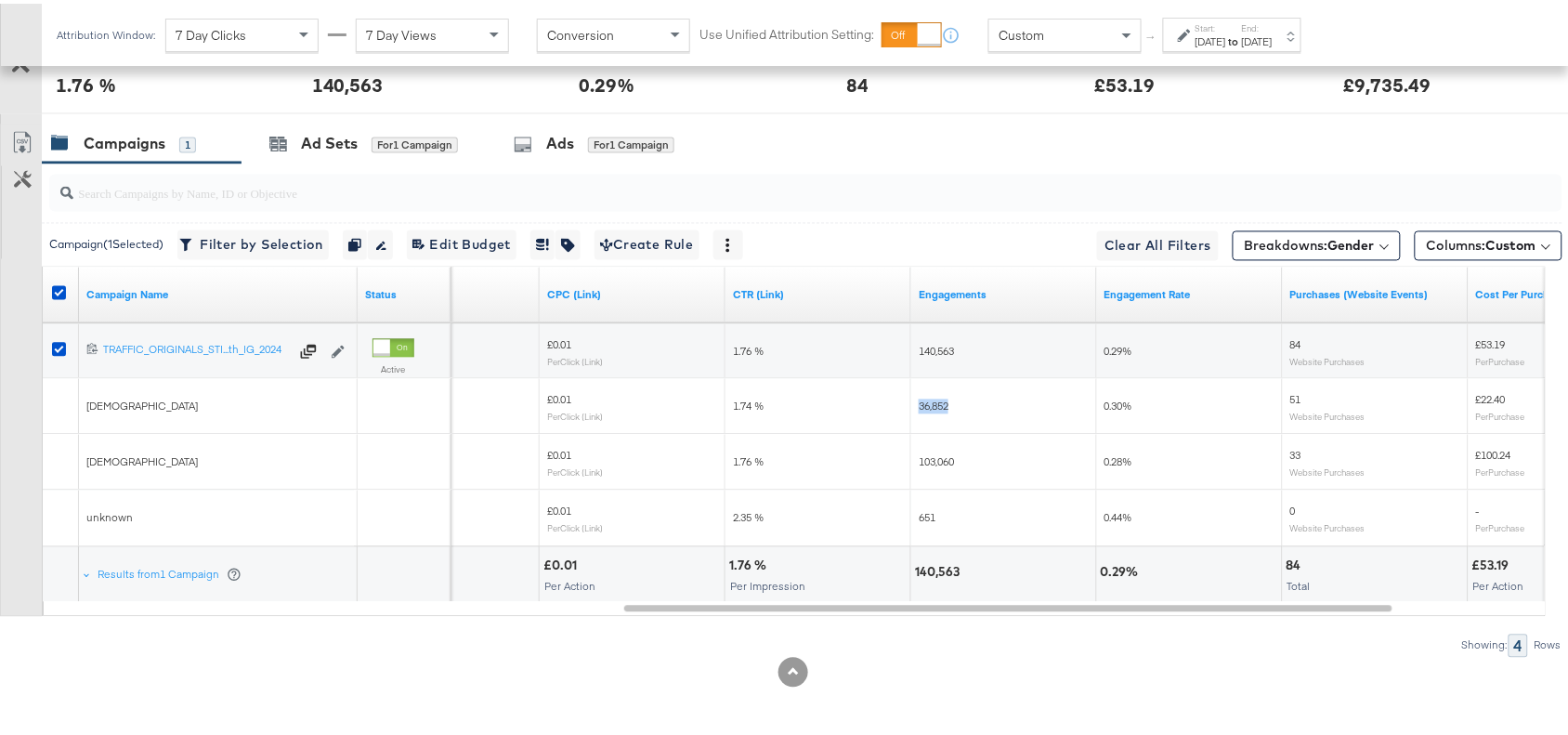 click on "36,852" at bounding box center (934, 402) 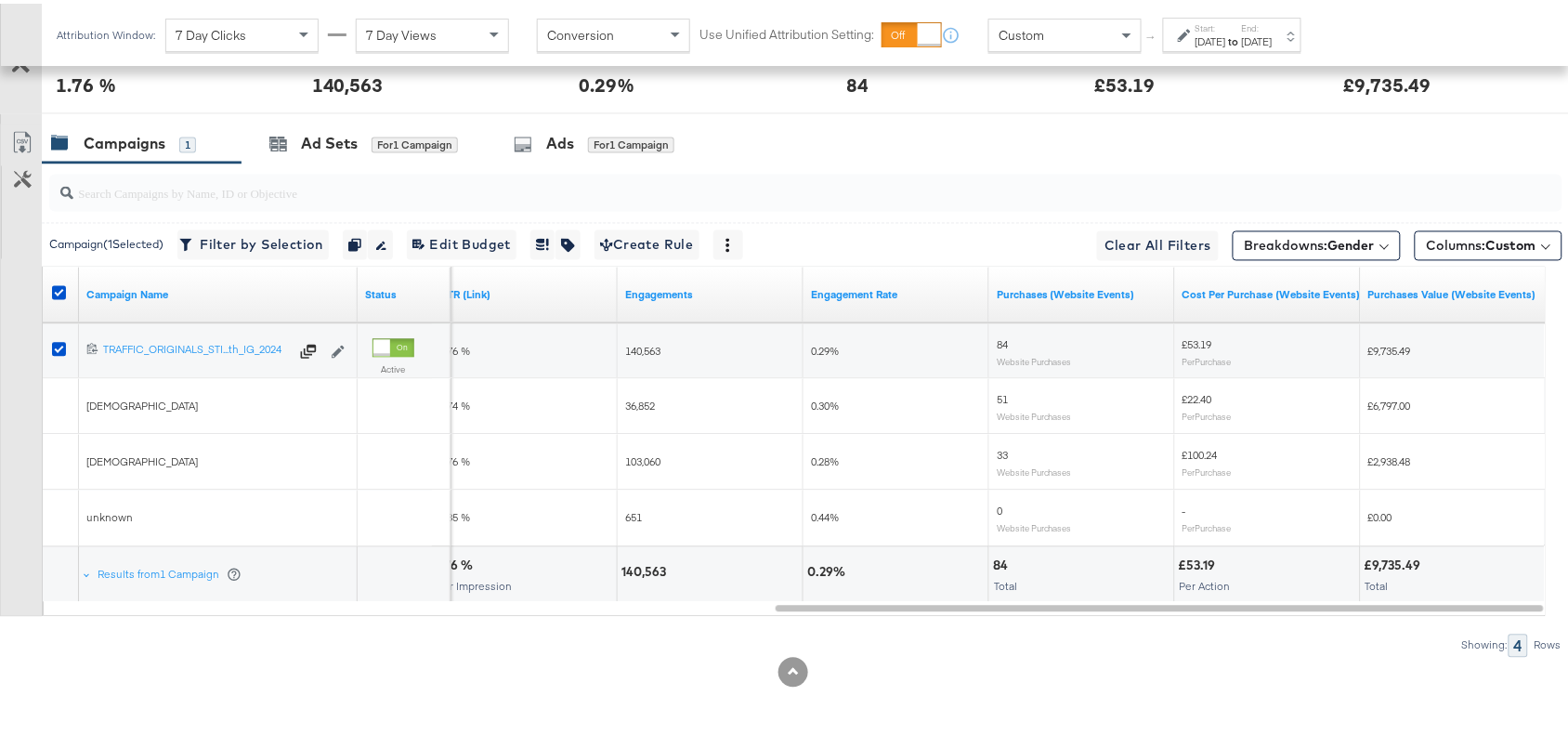 click on "51" at bounding box center [1002, 396] 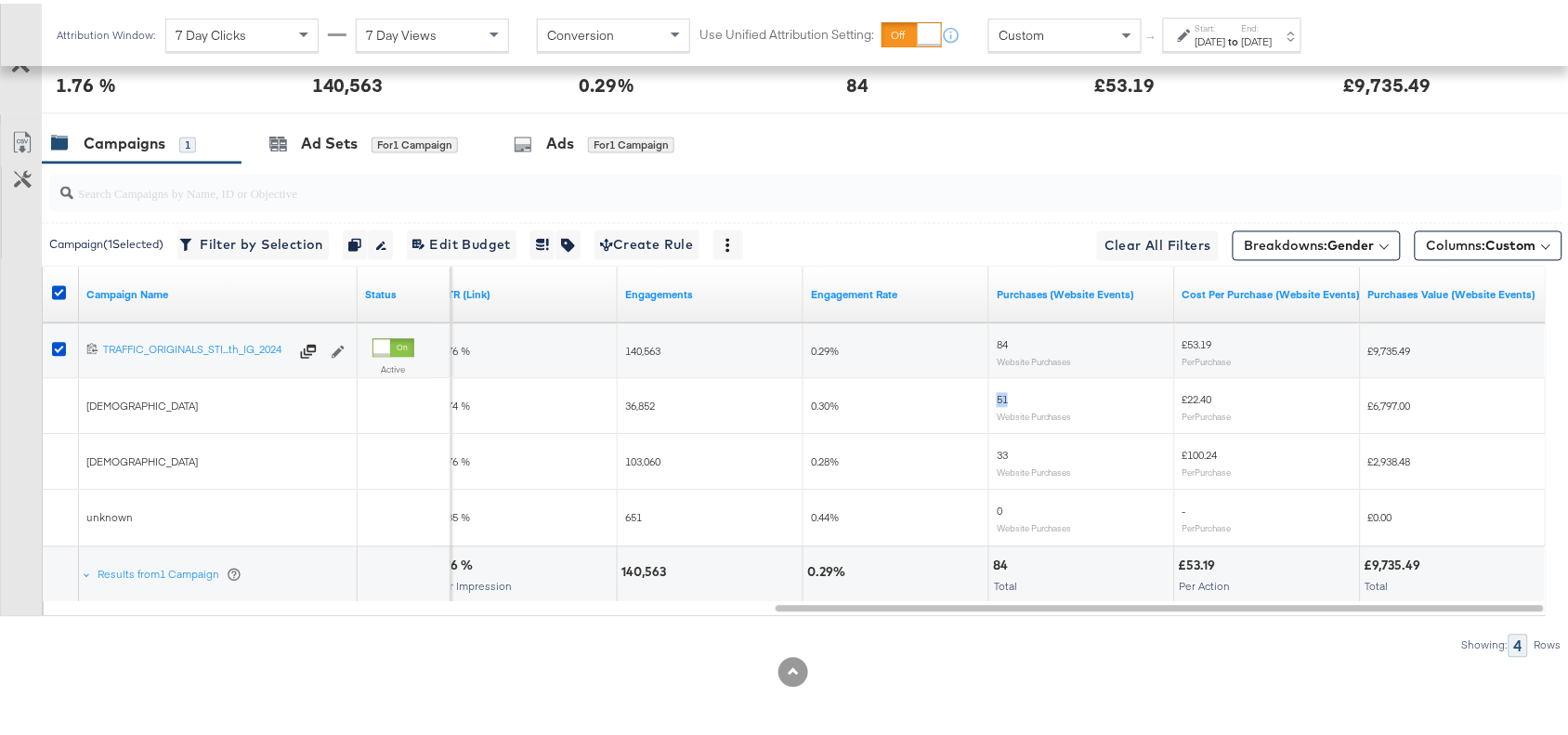 click on "51" at bounding box center [1002, 396] 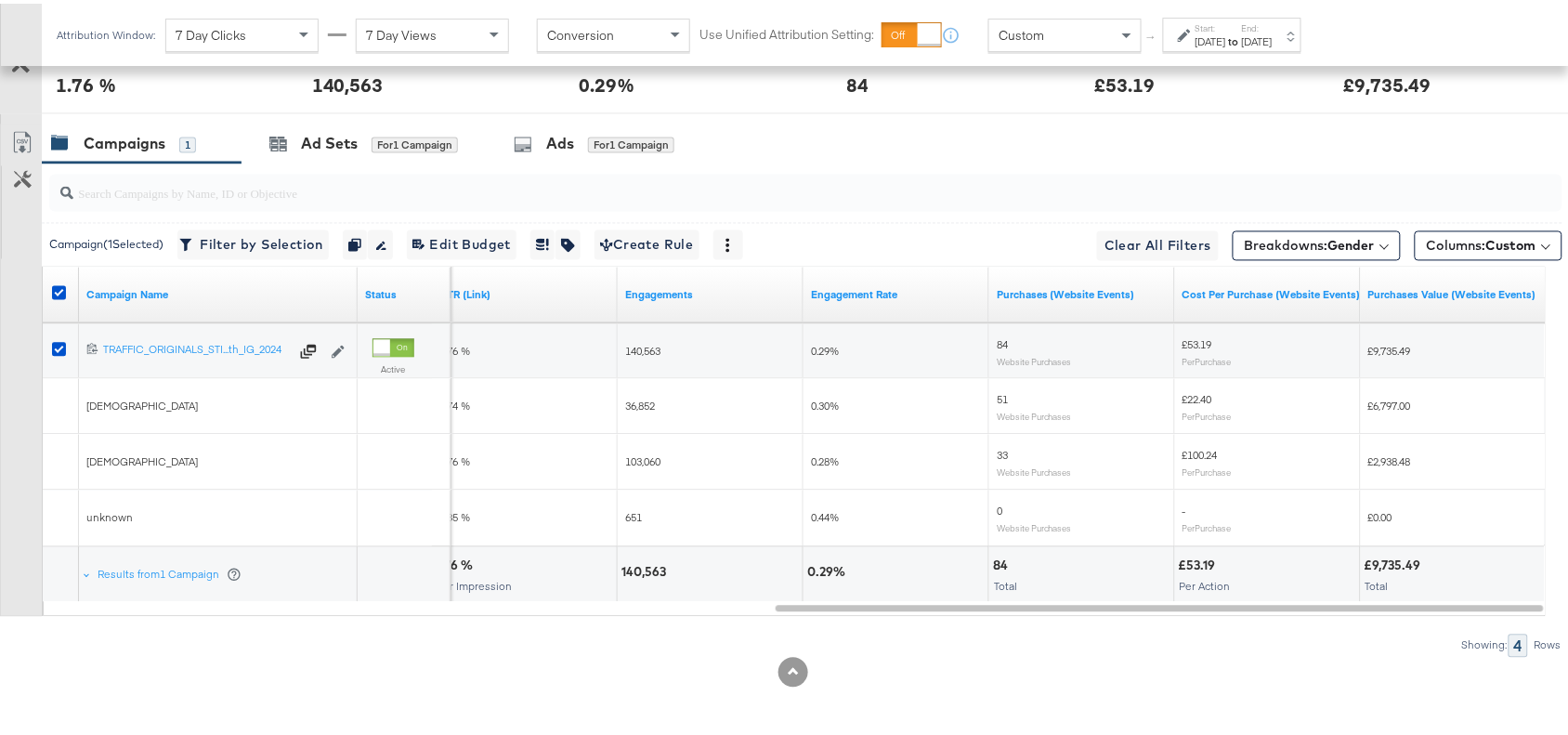 click on "£22.40" at bounding box center (1197, 396) 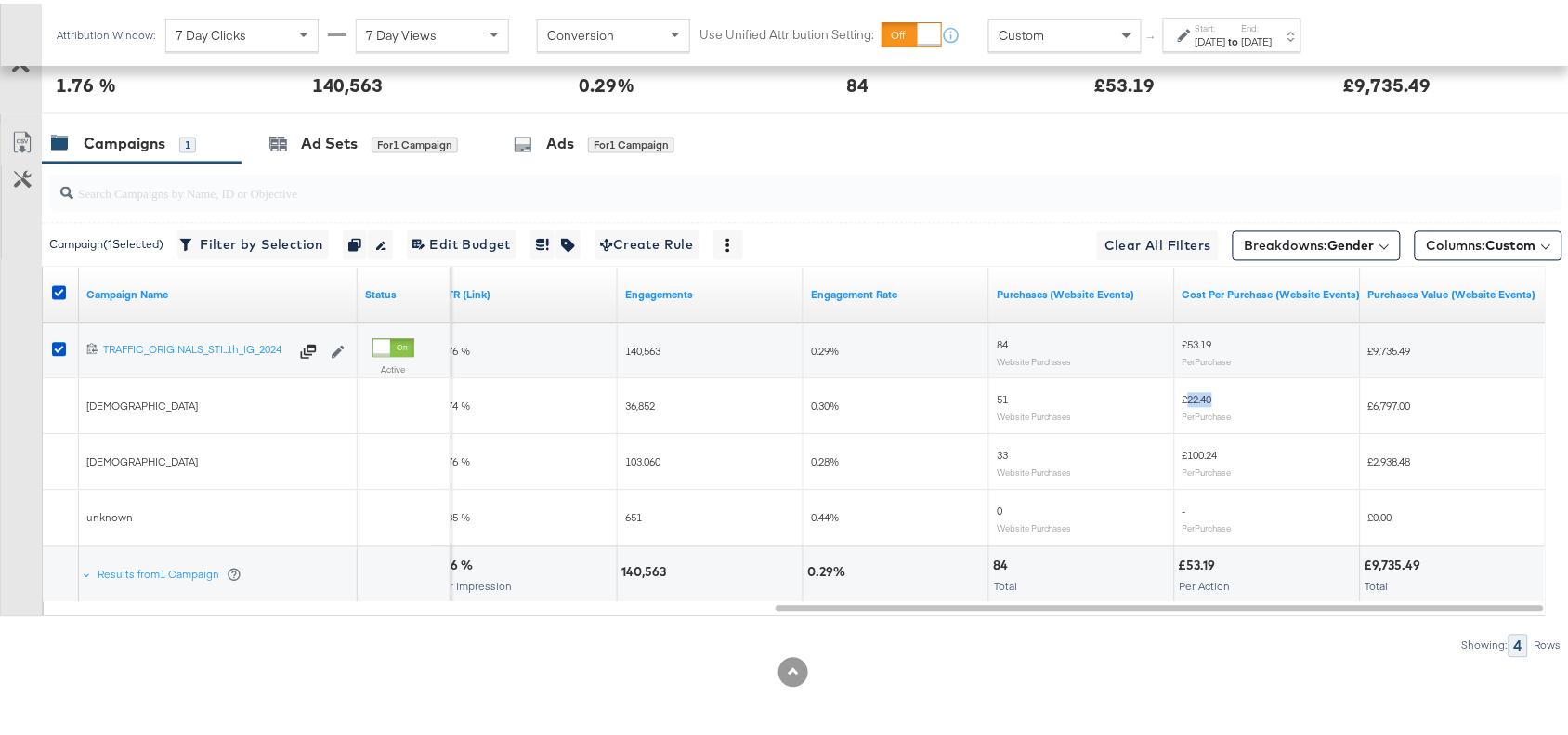click on "£22.40" at bounding box center [1197, 396] 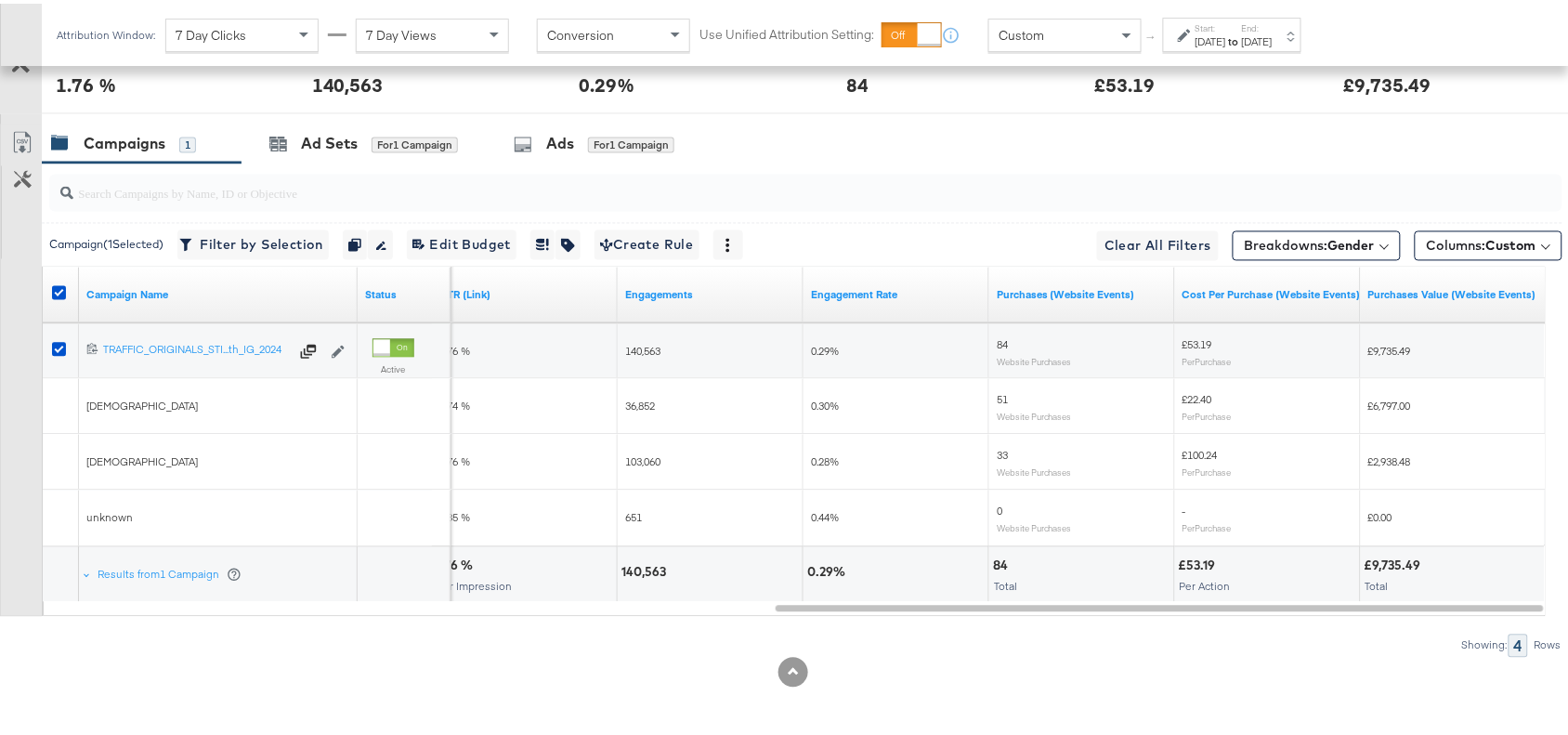 click on "£6,797.00" at bounding box center [1390, 402] 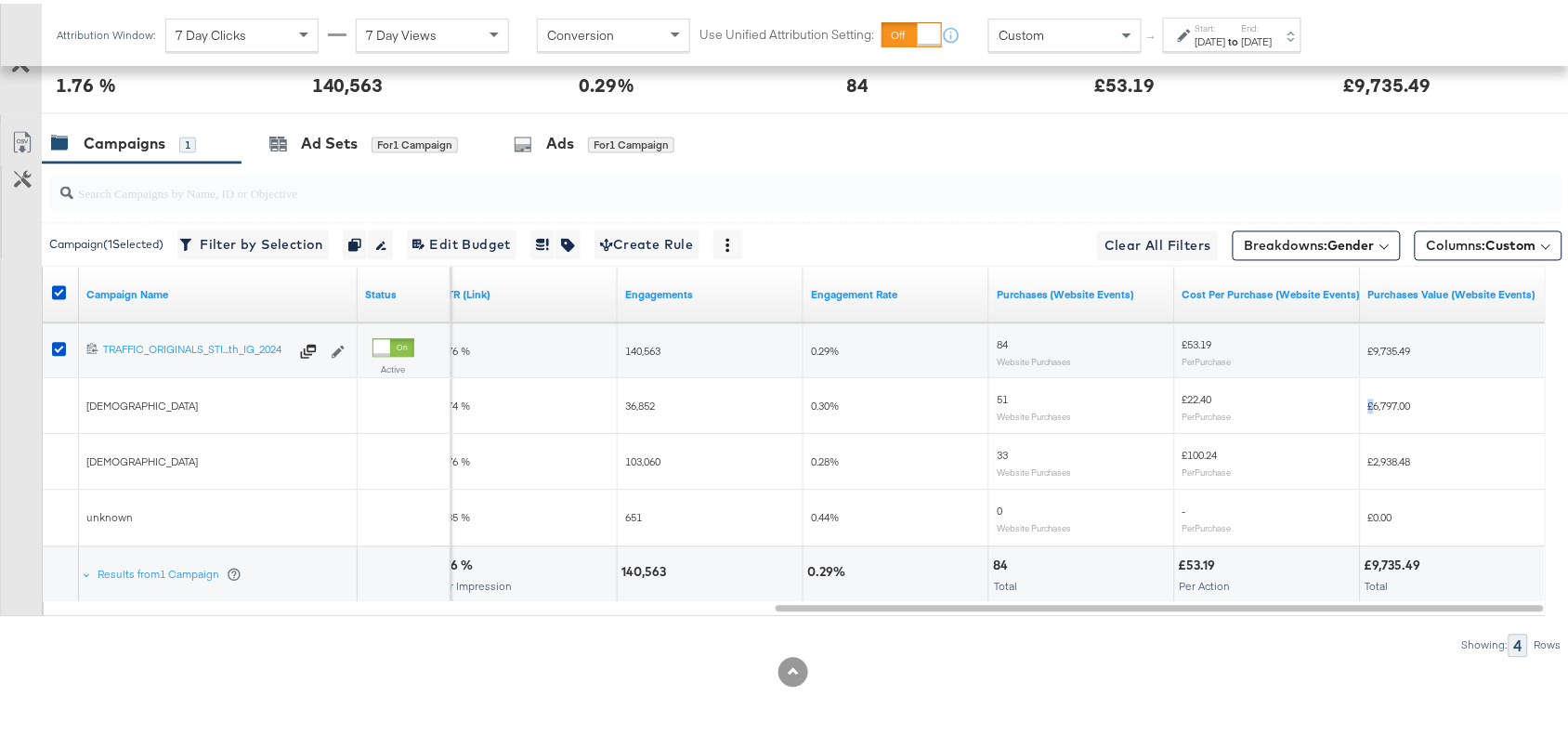 click on "£6,797.00" at bounding box center [1390, 402] 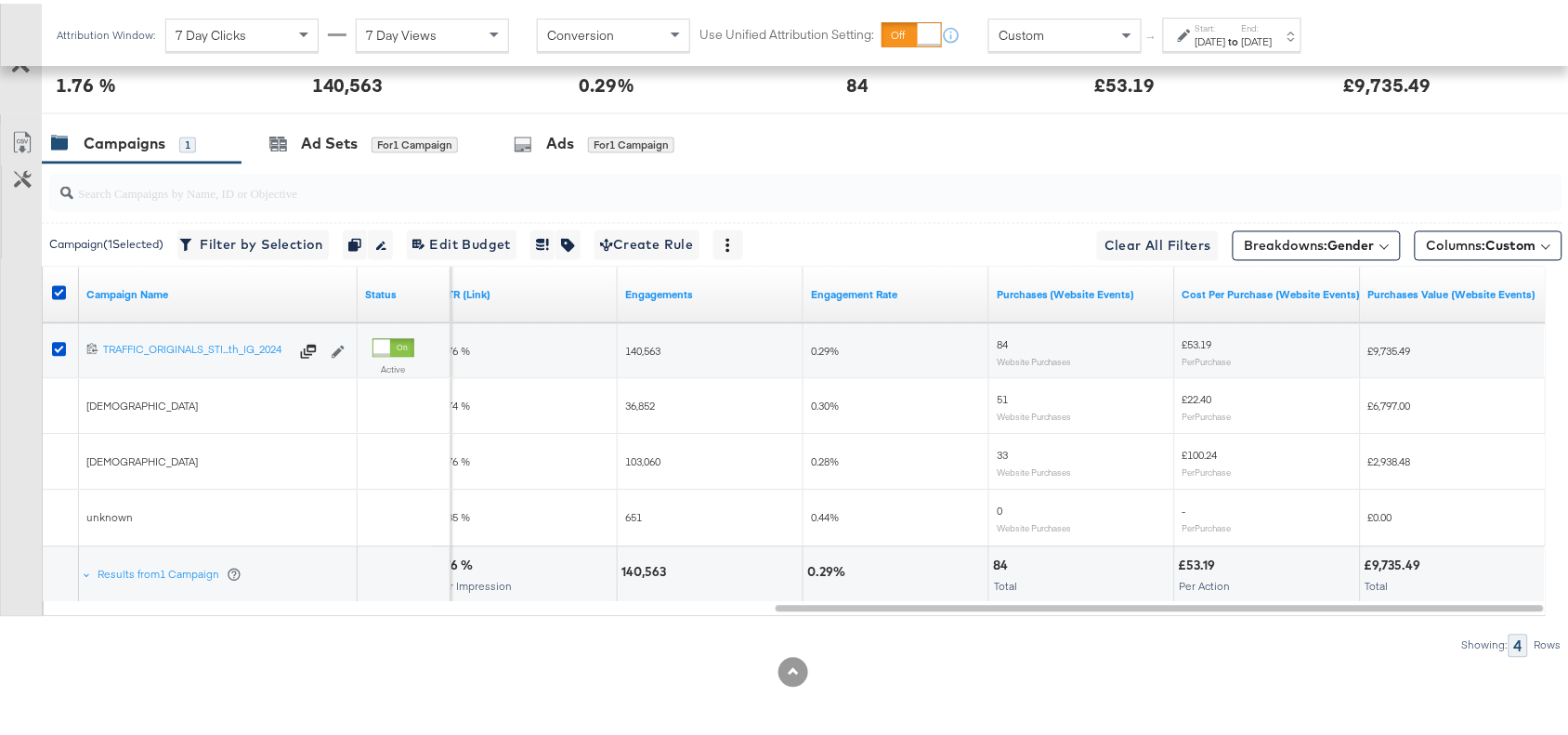 click on "£6,797.00" at bounding box center [1390, 402] 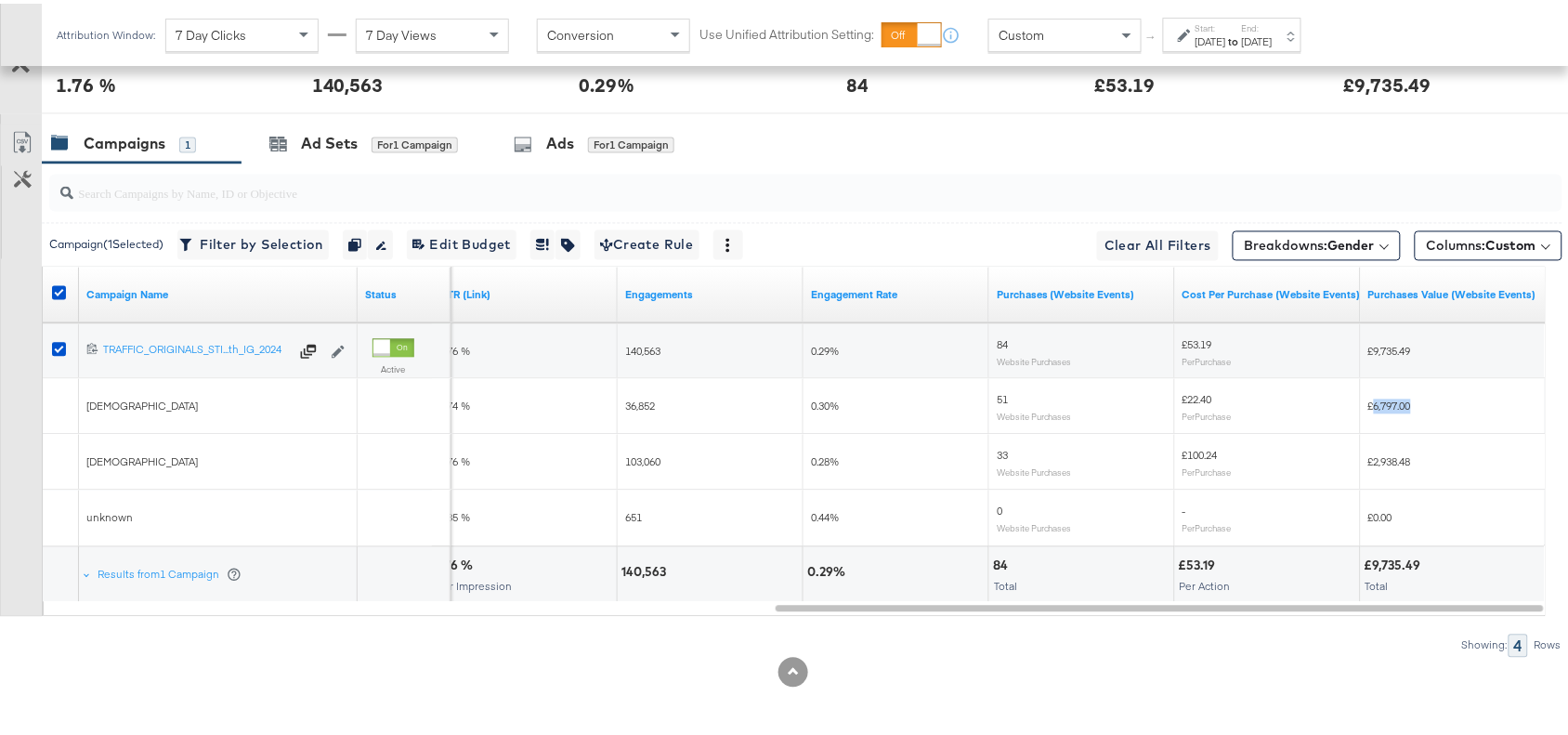 click on "£6,797.00" at bounding box center [1390, 402] 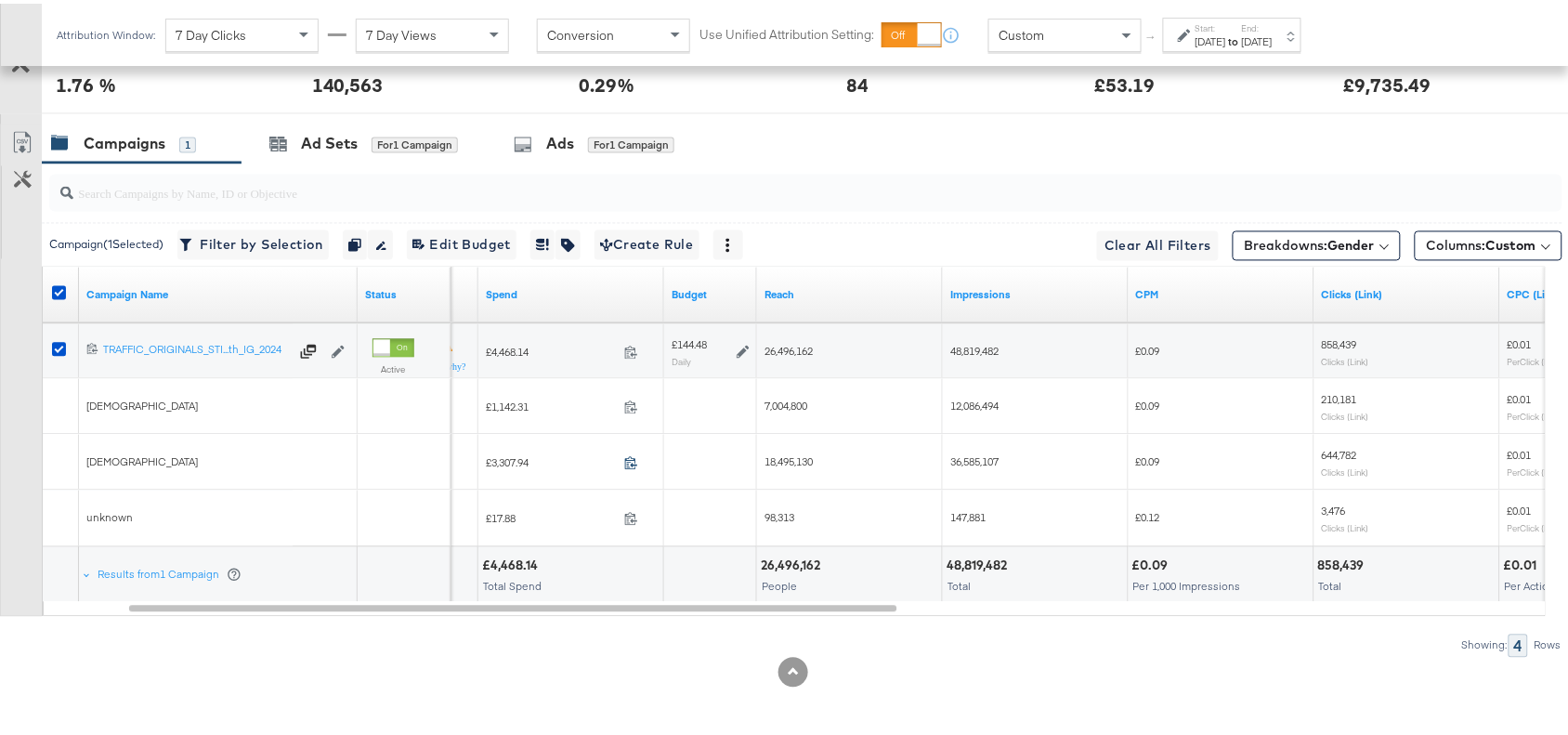 click 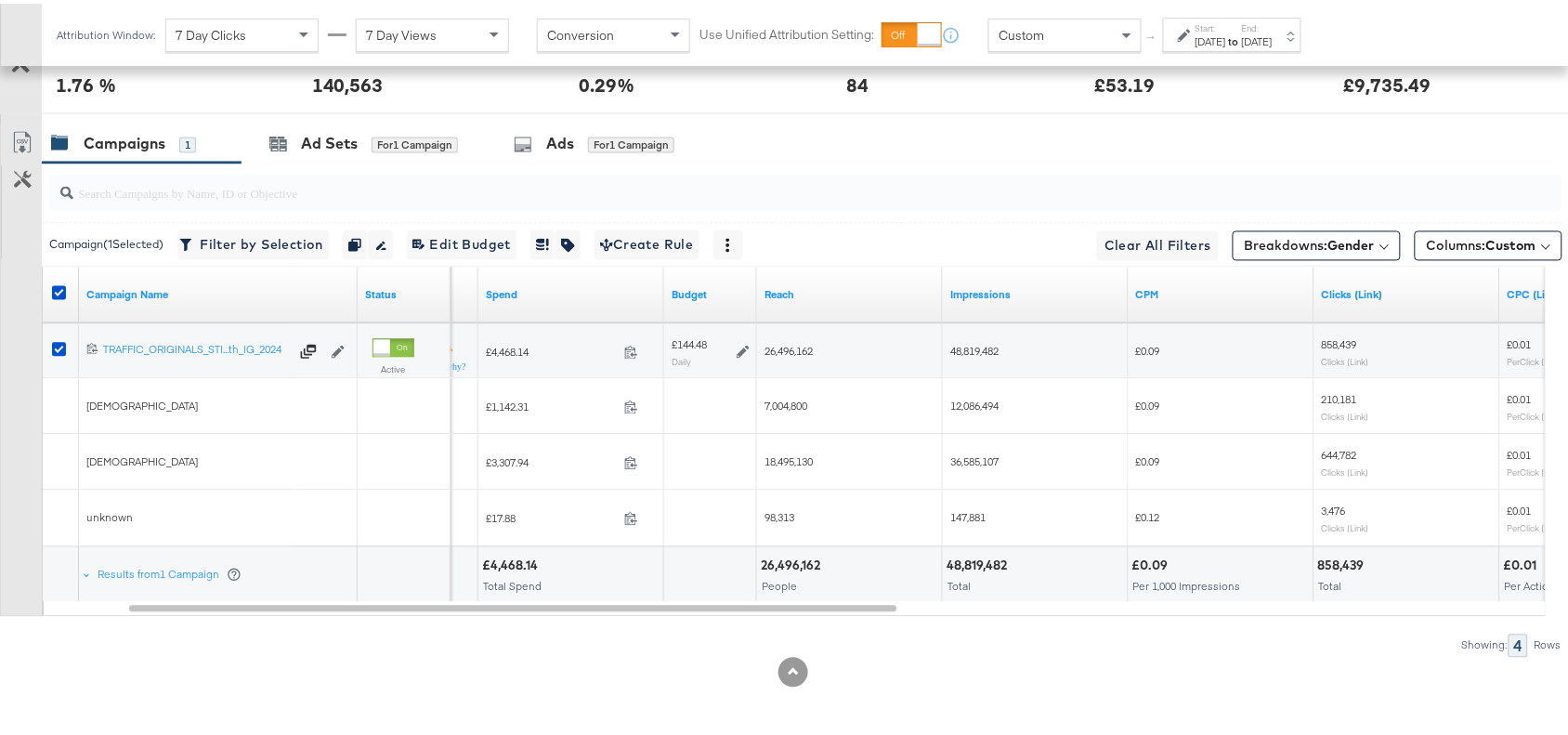 click on "18,495,130" at bounding box center [789, 458] 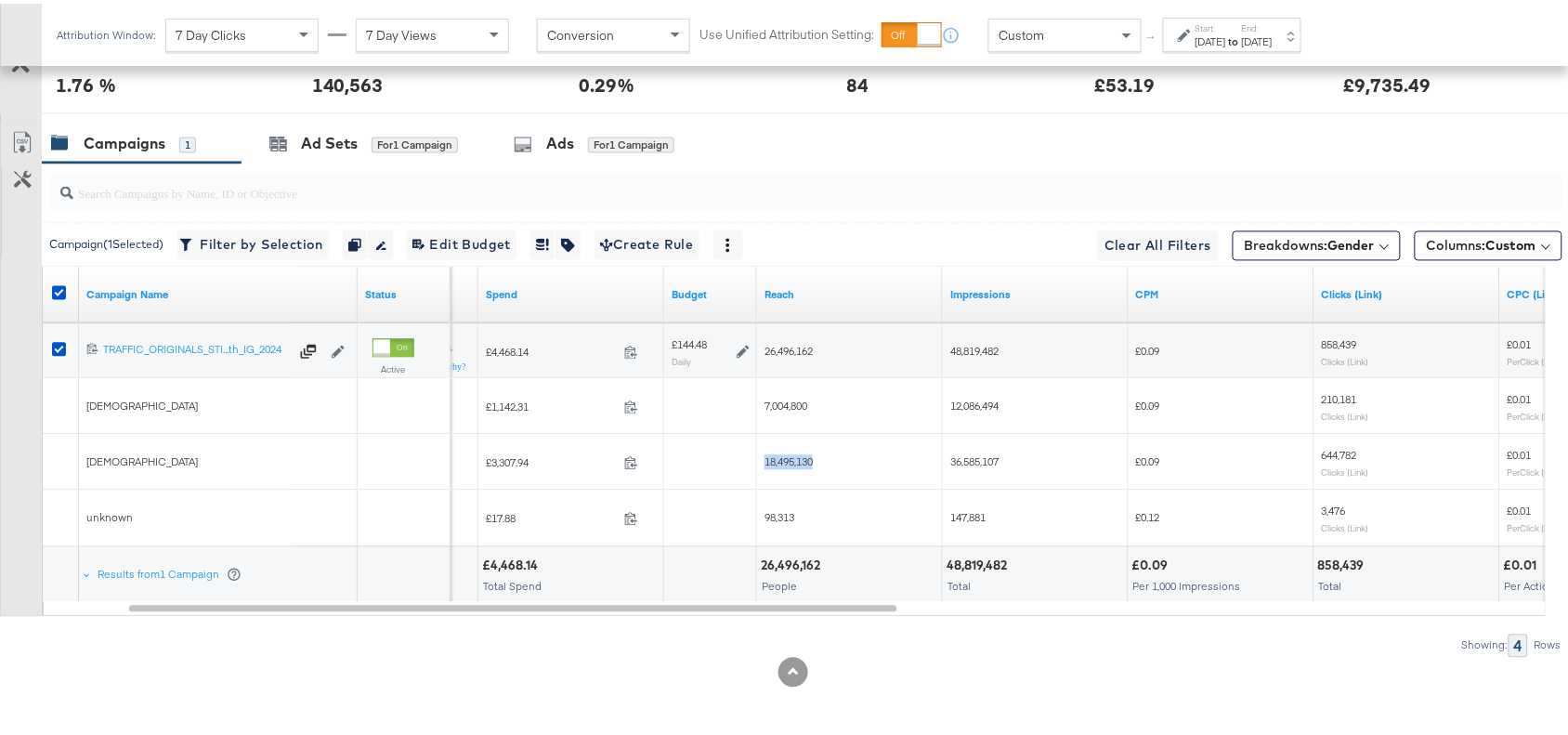 click on "18,495,130" at bounding box center (789, 458) 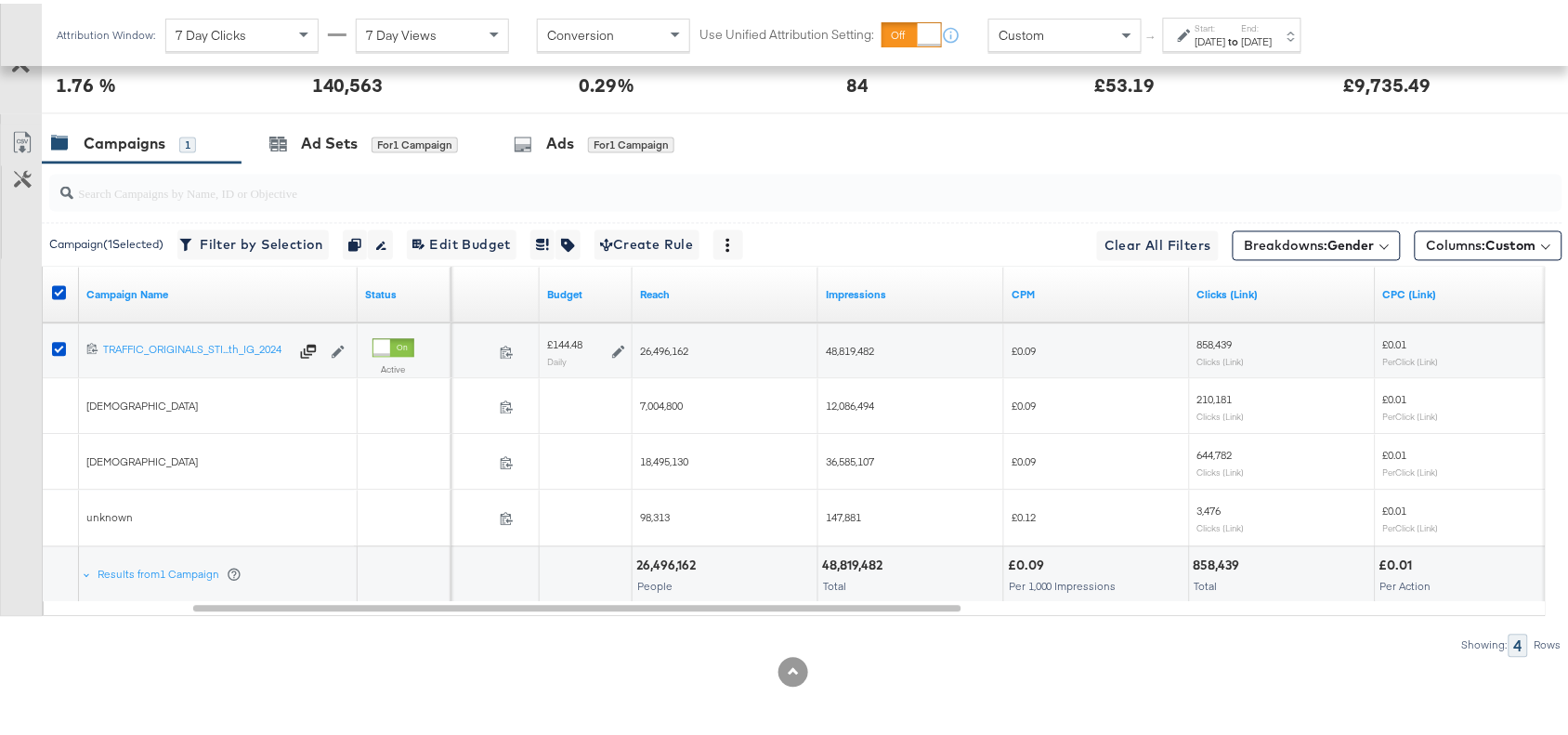 click on "36,585,107" at bounding box center [850, 458] 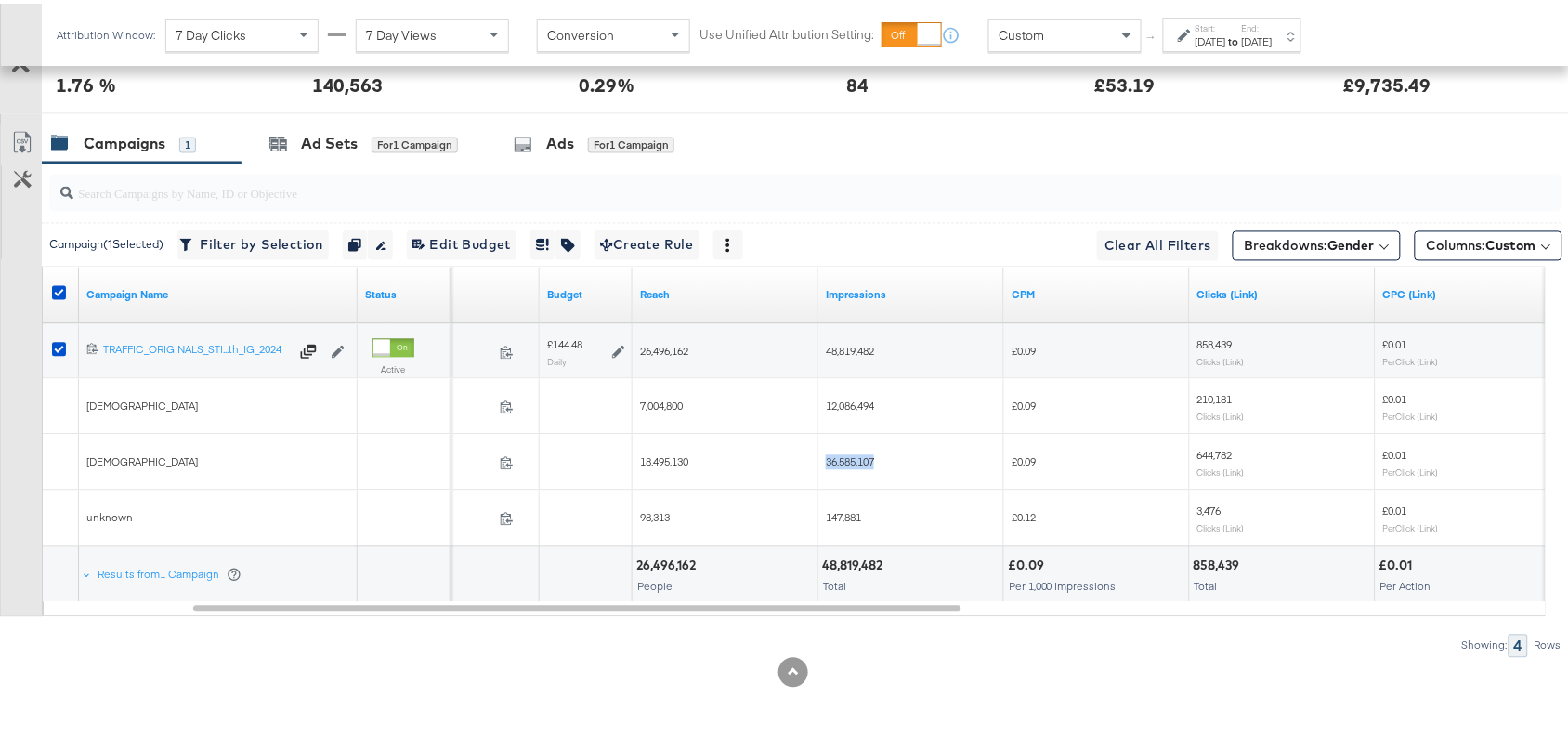 click on "36,585,107" at bounding box center (850, 458) 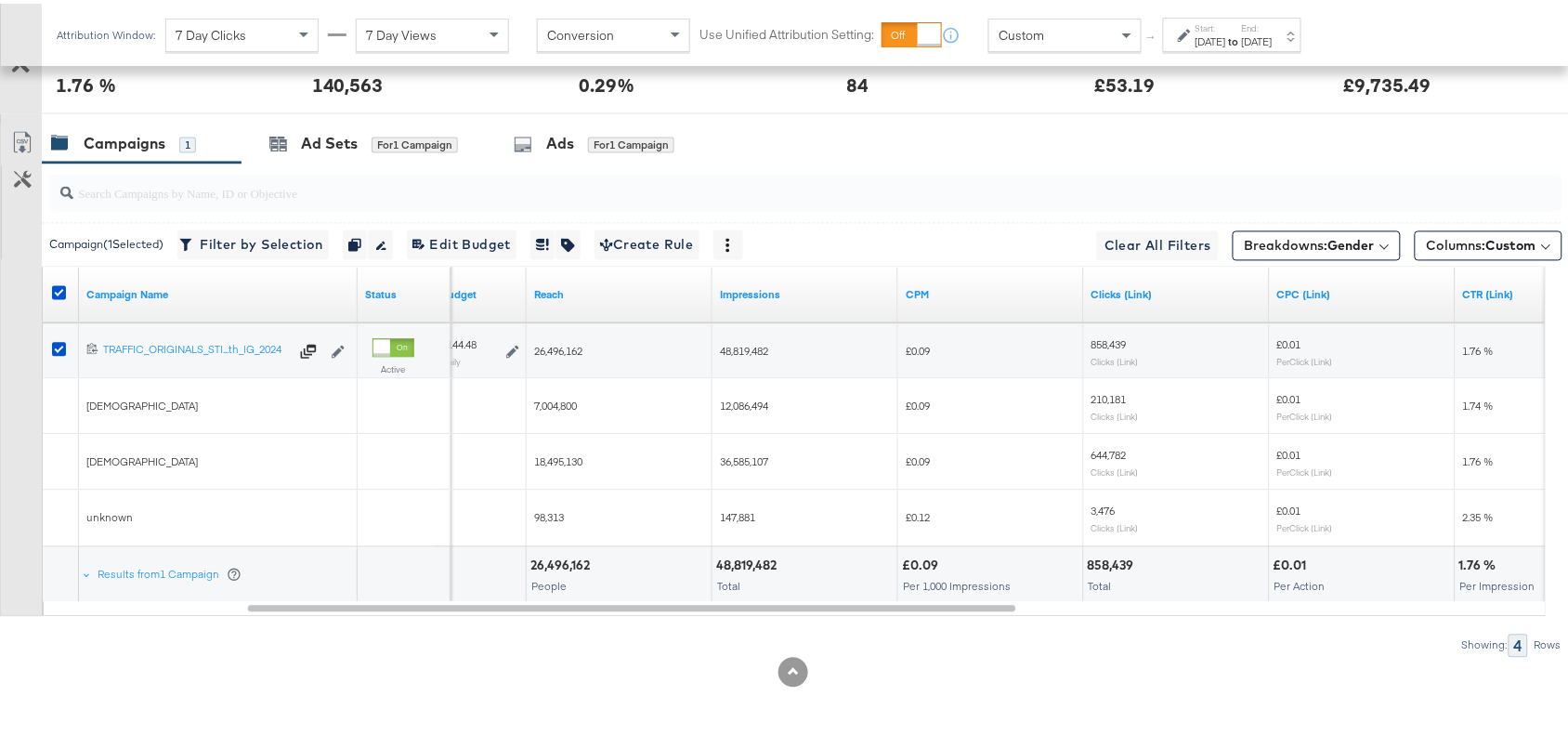 click on "£0.09" at bounding box center (918, 458) 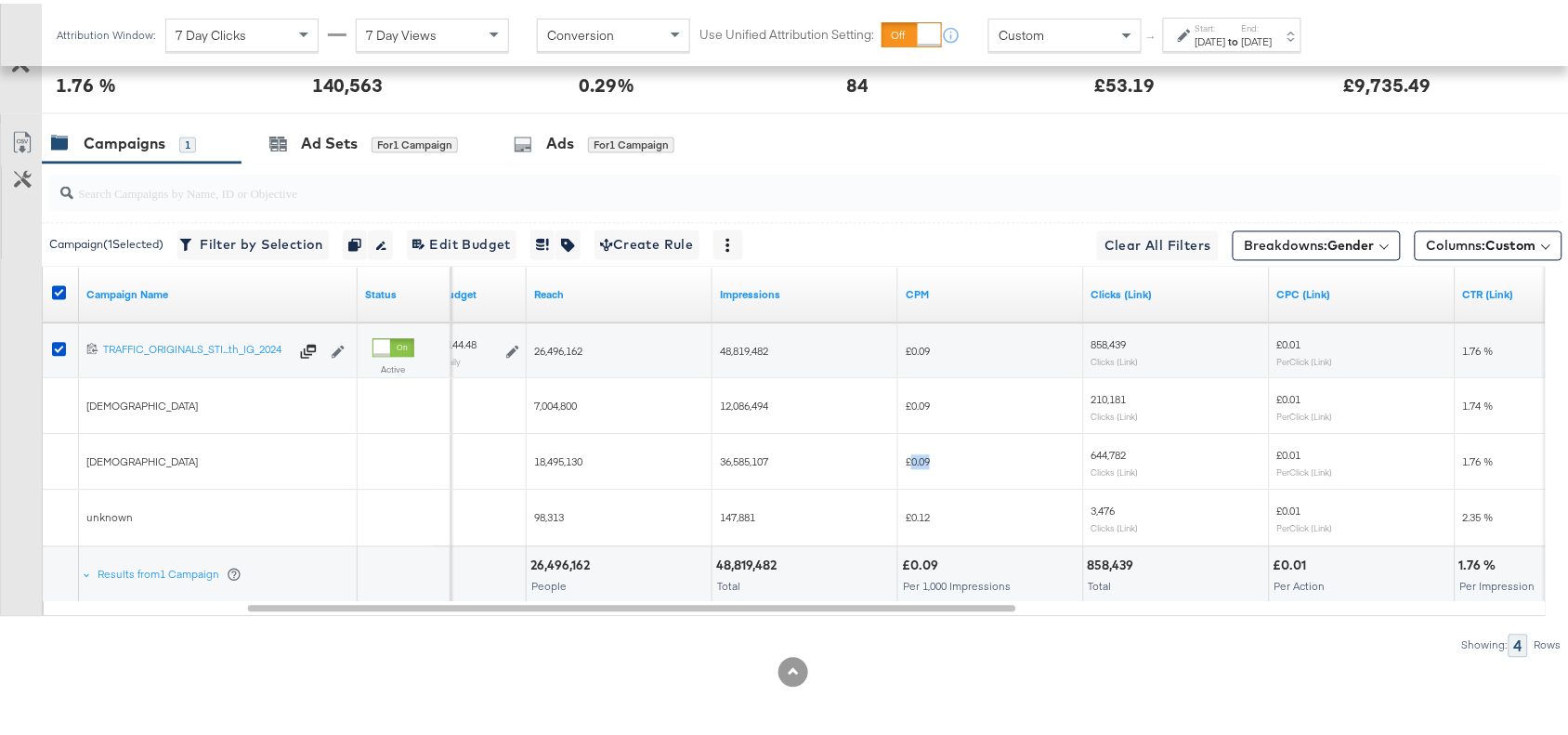 click on "£0.09" at bounding box center [918, 458] 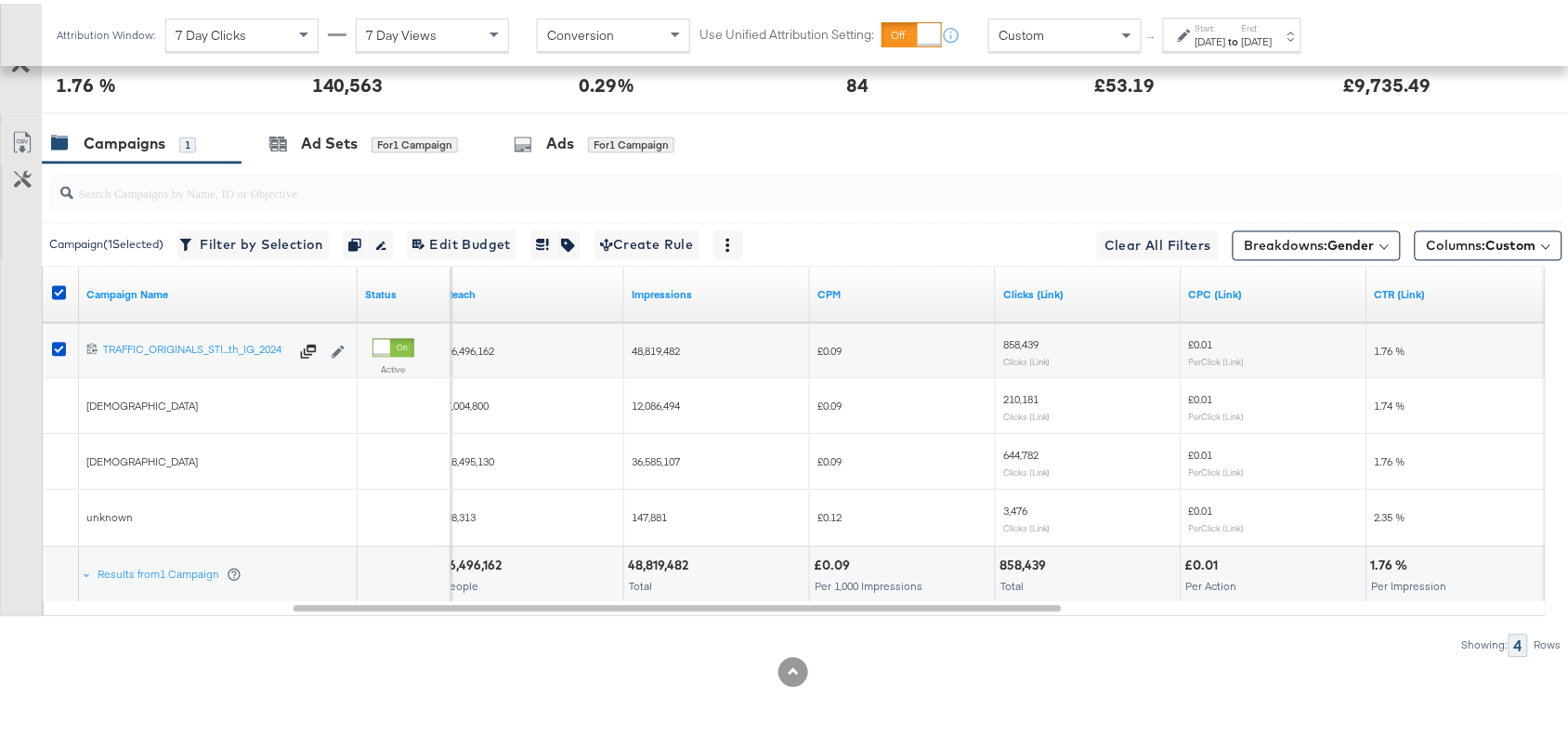 click on "644,782" at bounding box center [1021, 452] 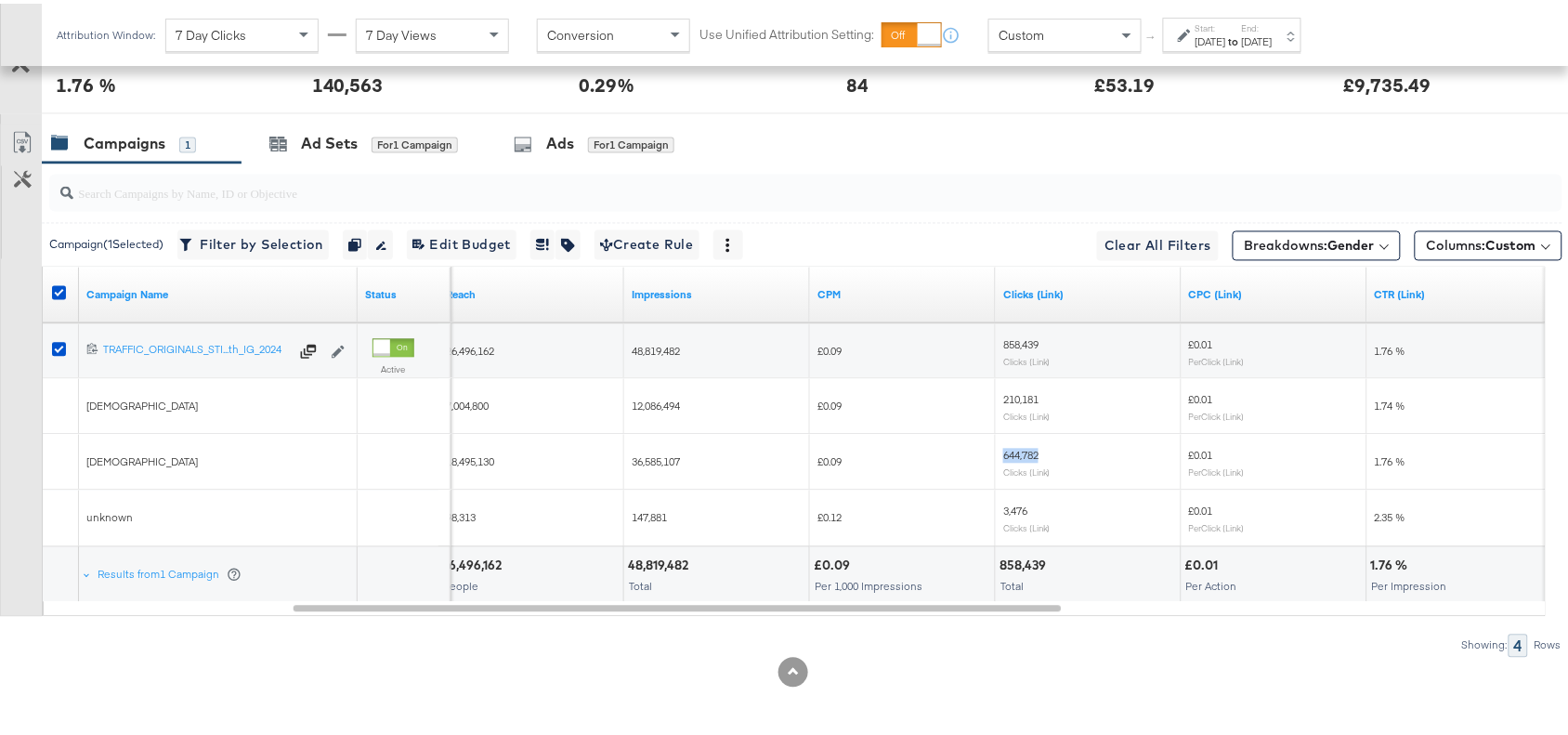 click on "644,782" at bounding box center [1021, 452] 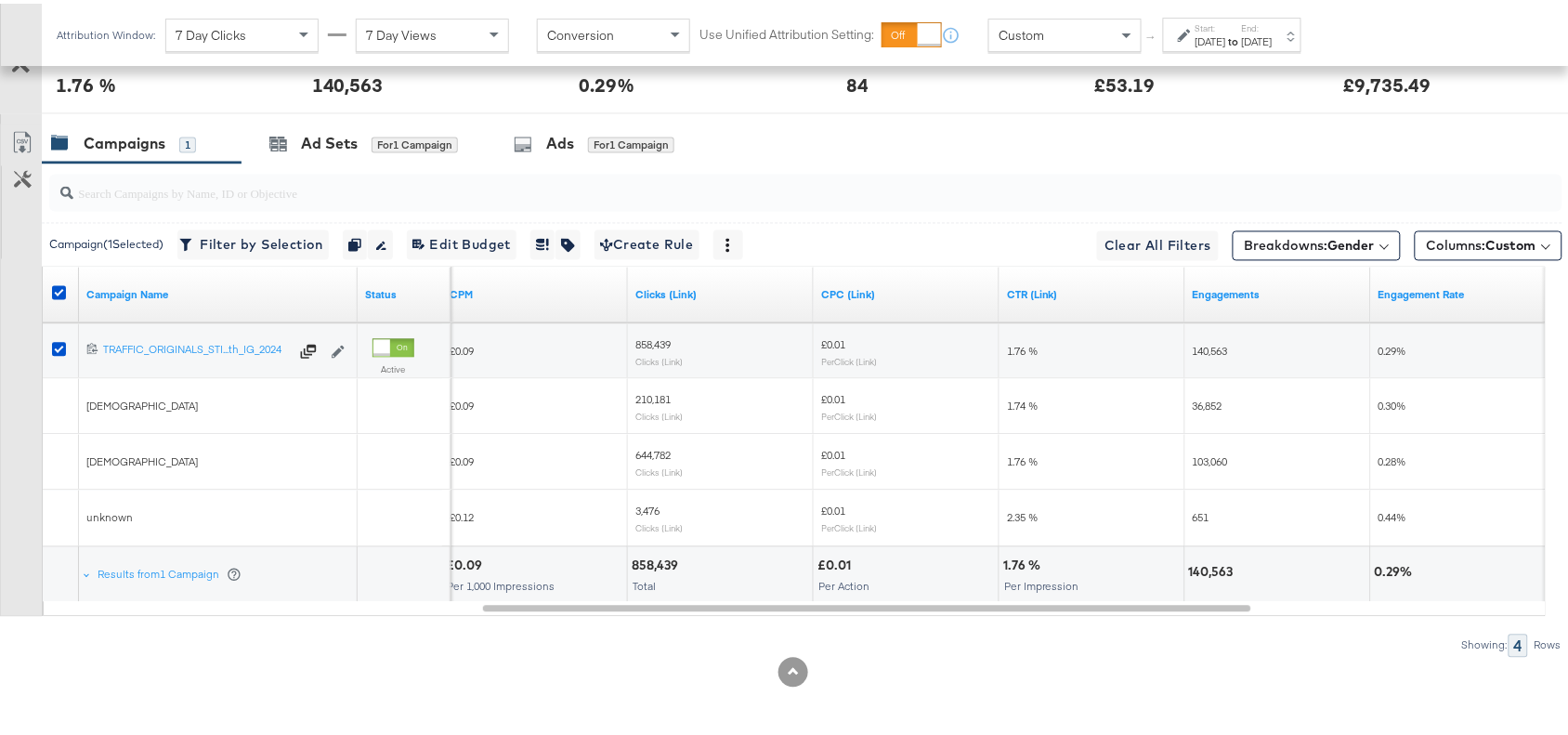 click on "103,060" at bounding box center [1210, 458] 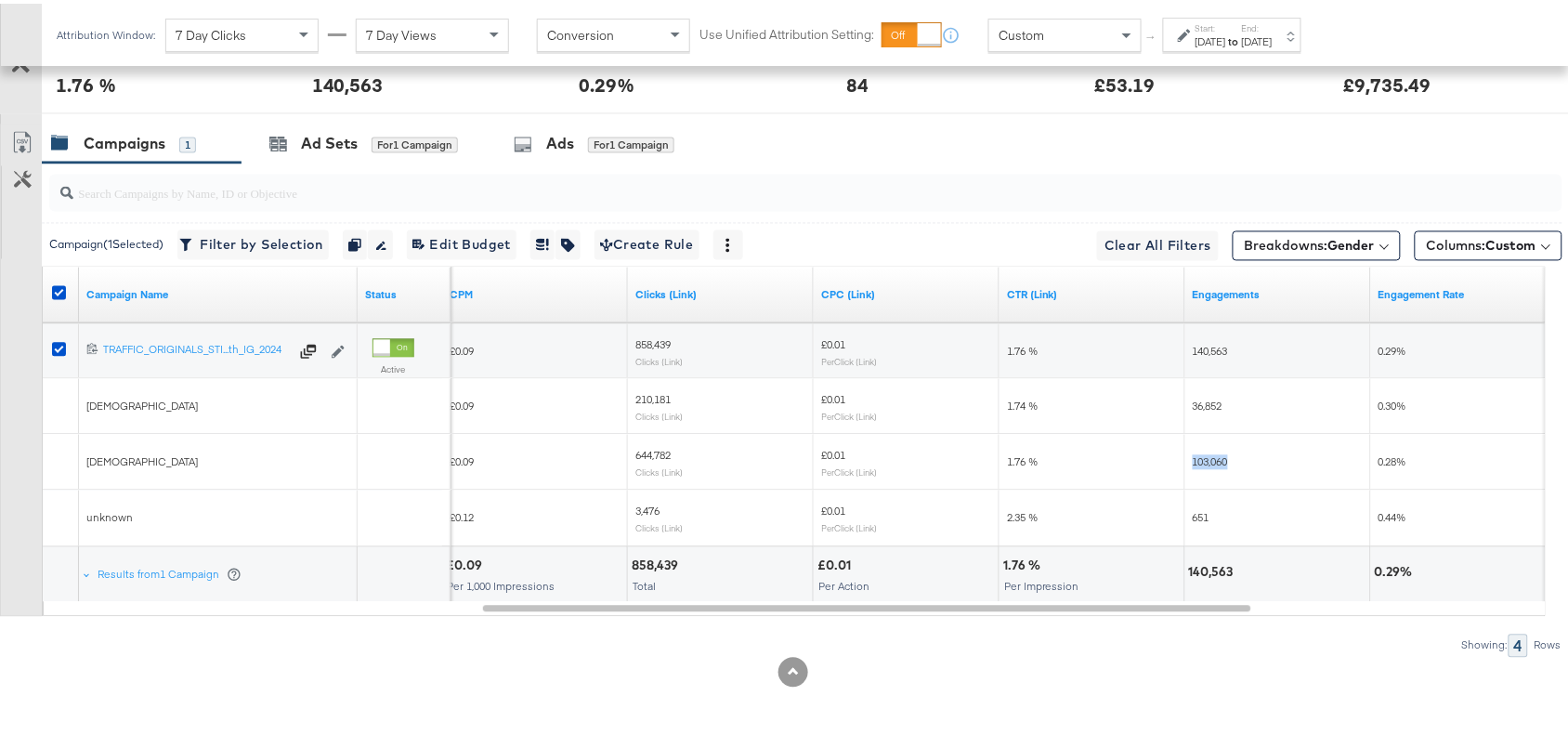 click on "103,060" at bounding box center (1210, 458) 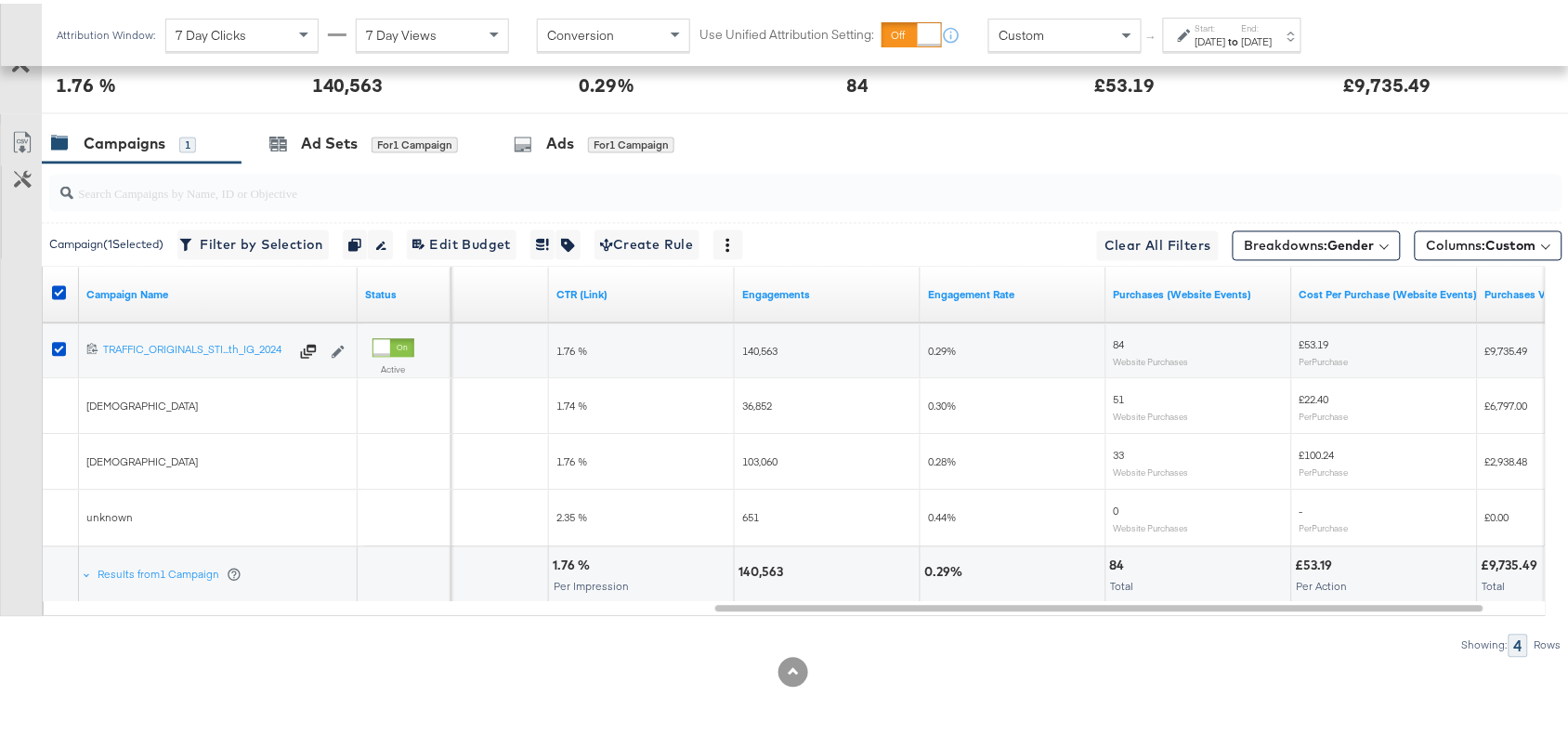 click on "33" at bounding box center (1119, 452) 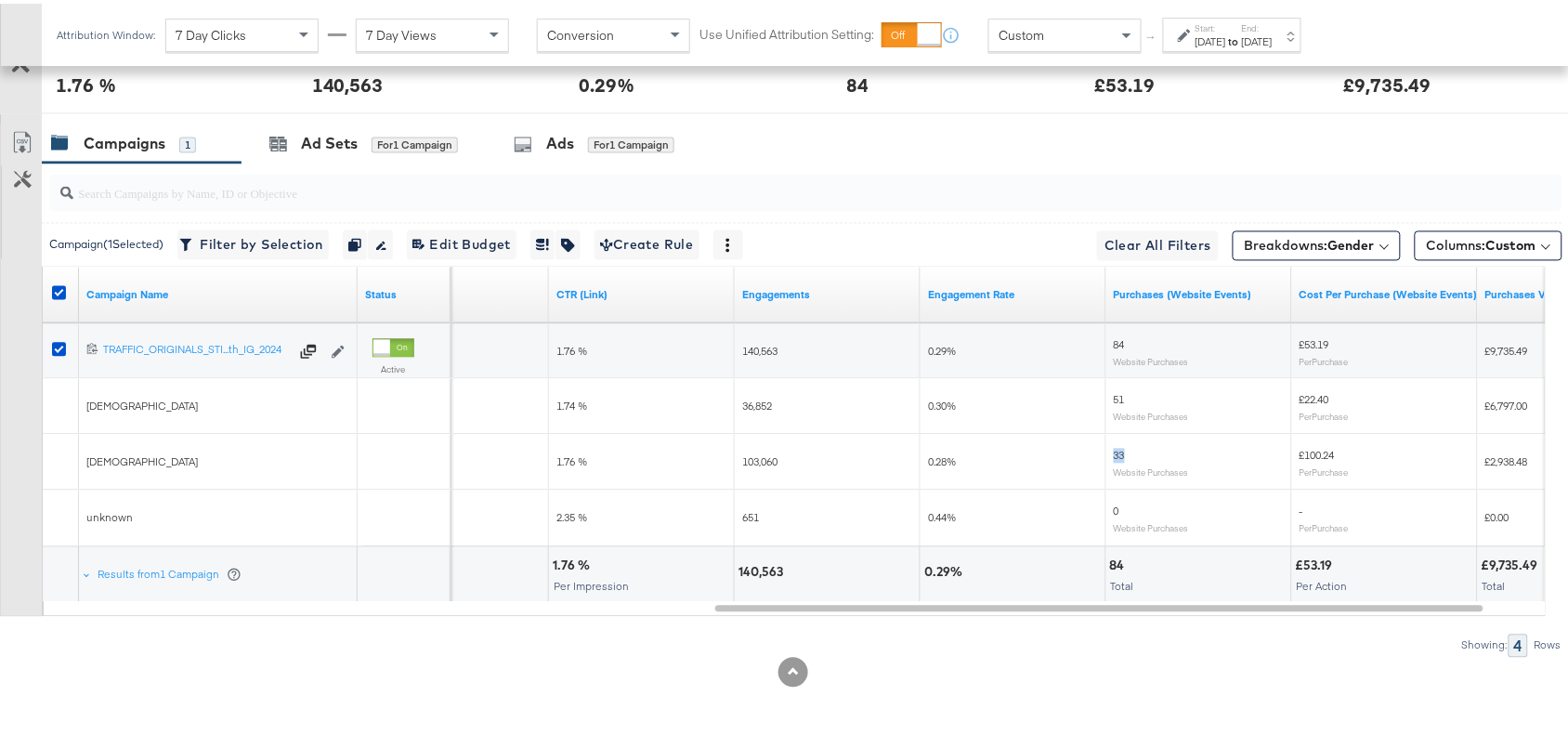 click on "33" at bounding box center [1119, 452] 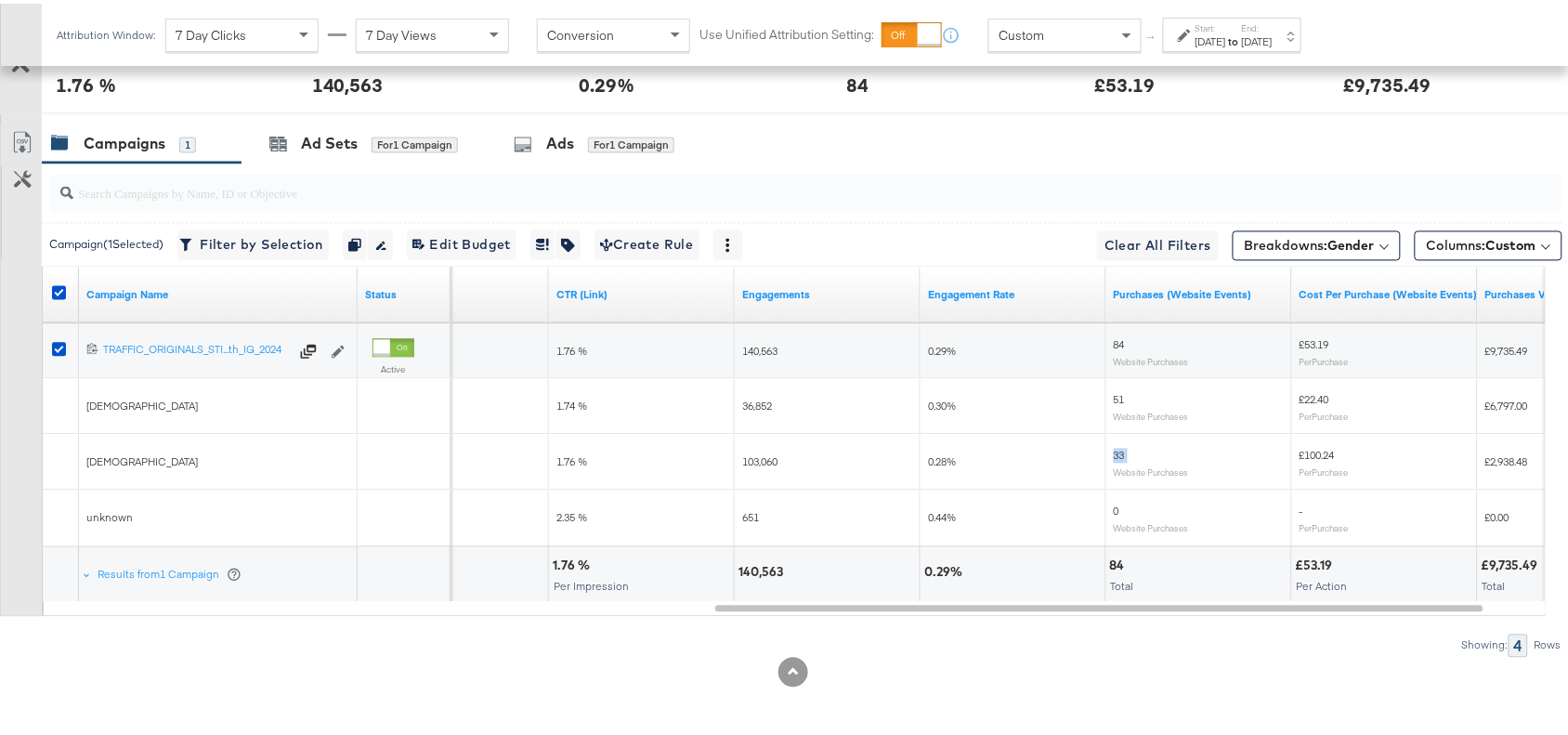 click on "33" at bounding box center [1119, 452] 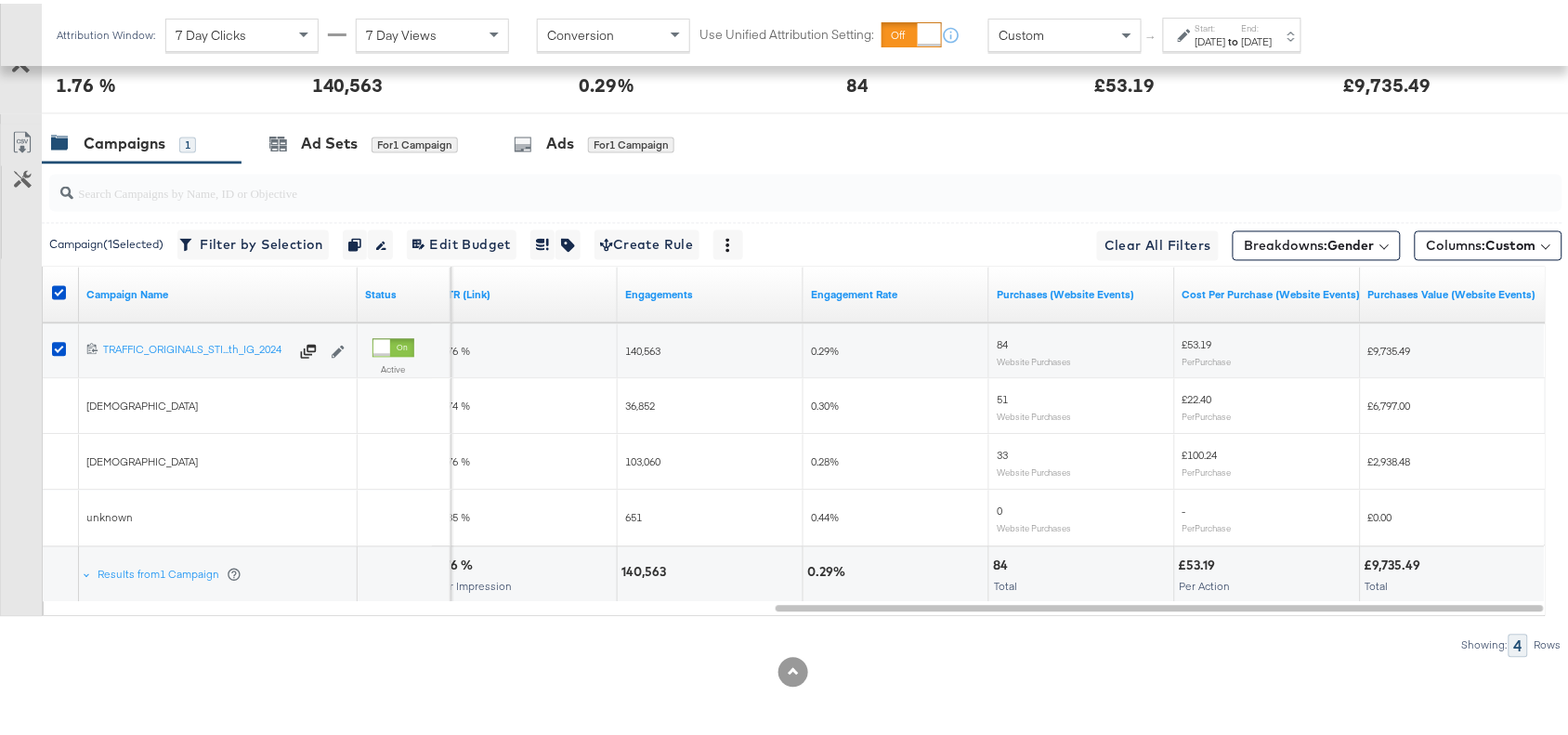 click on "£100.24" at bounding box center (1200, 452) 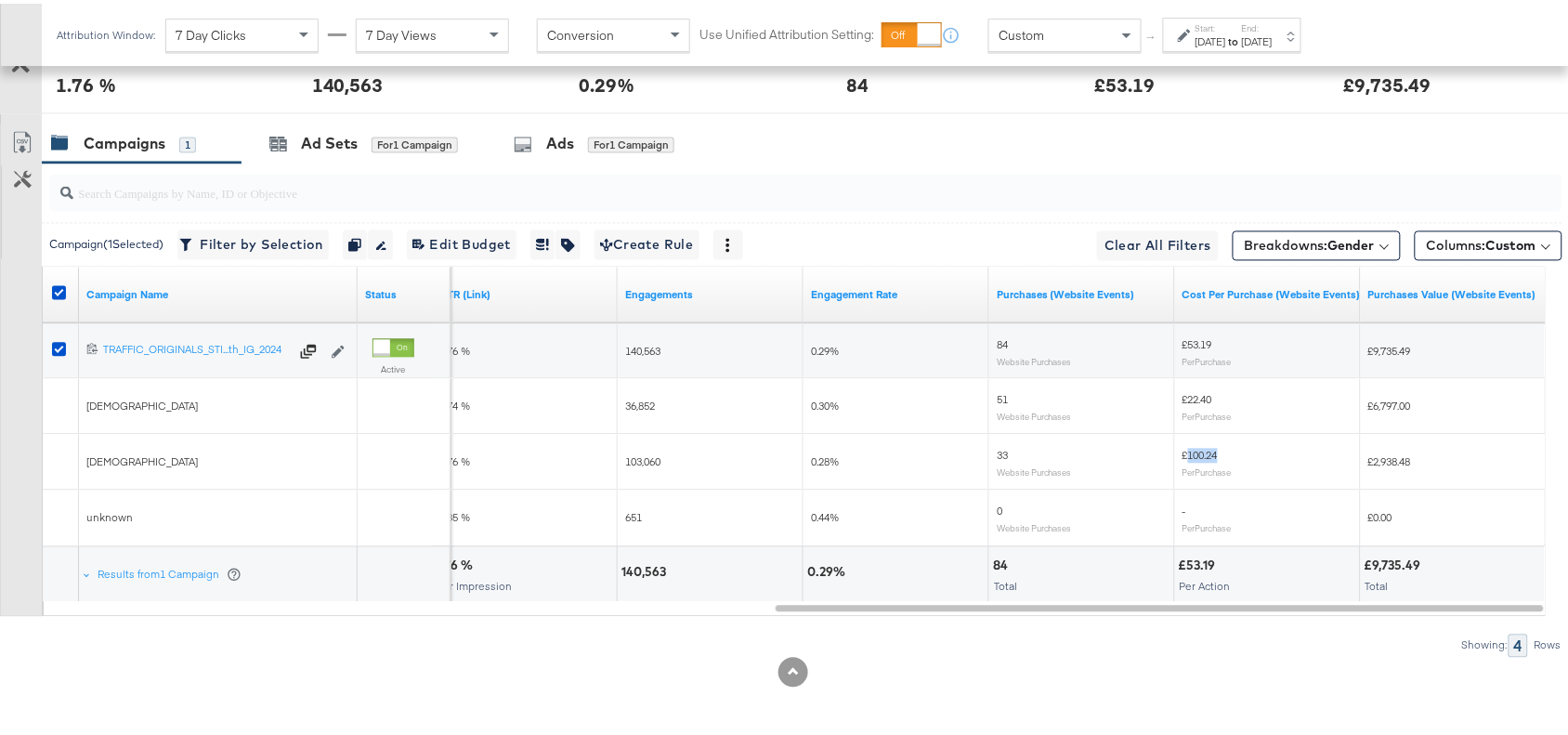 click on "£100.24" at bounding box center [1200, 452] 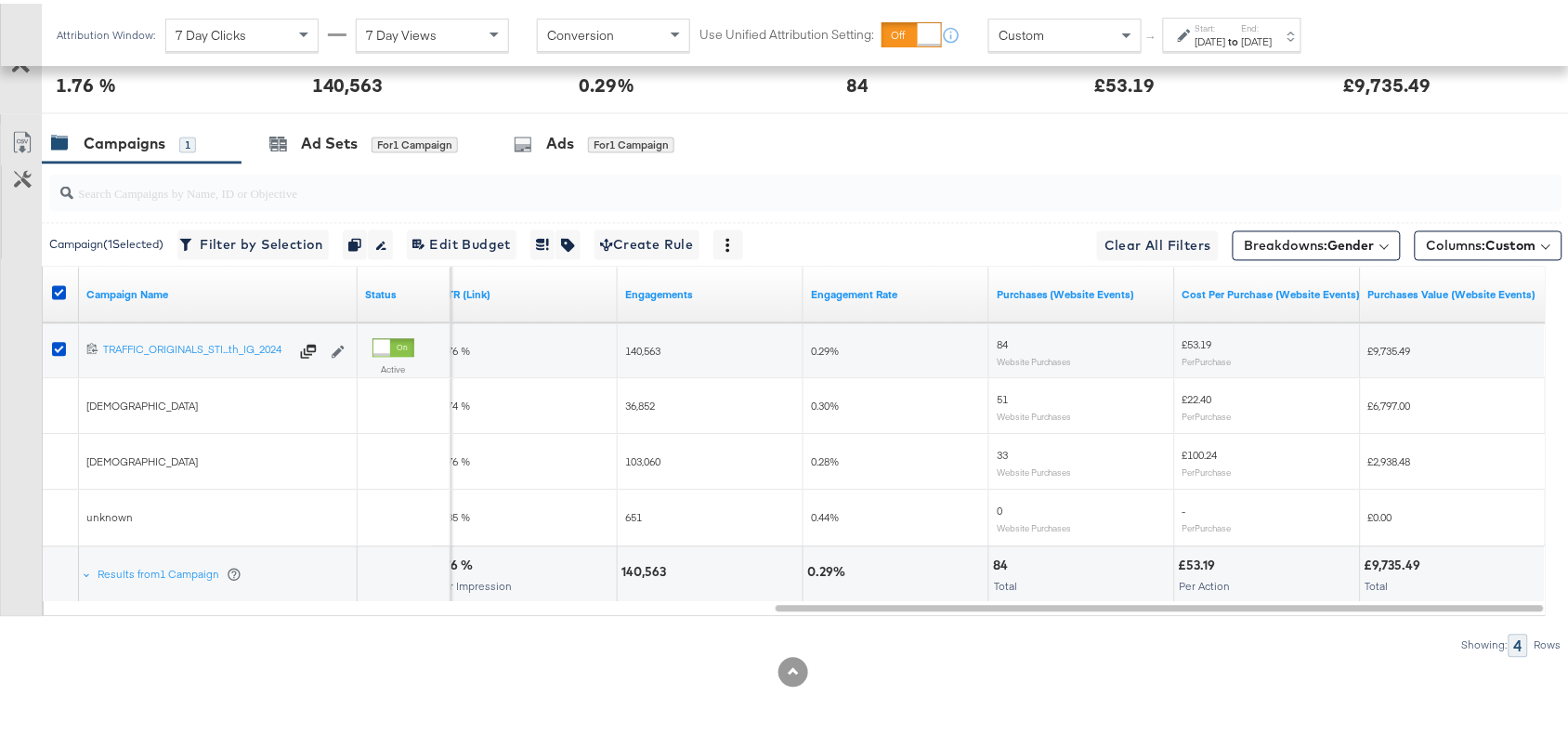 click on "£2,938.48" at bounding box center [1390, 458] 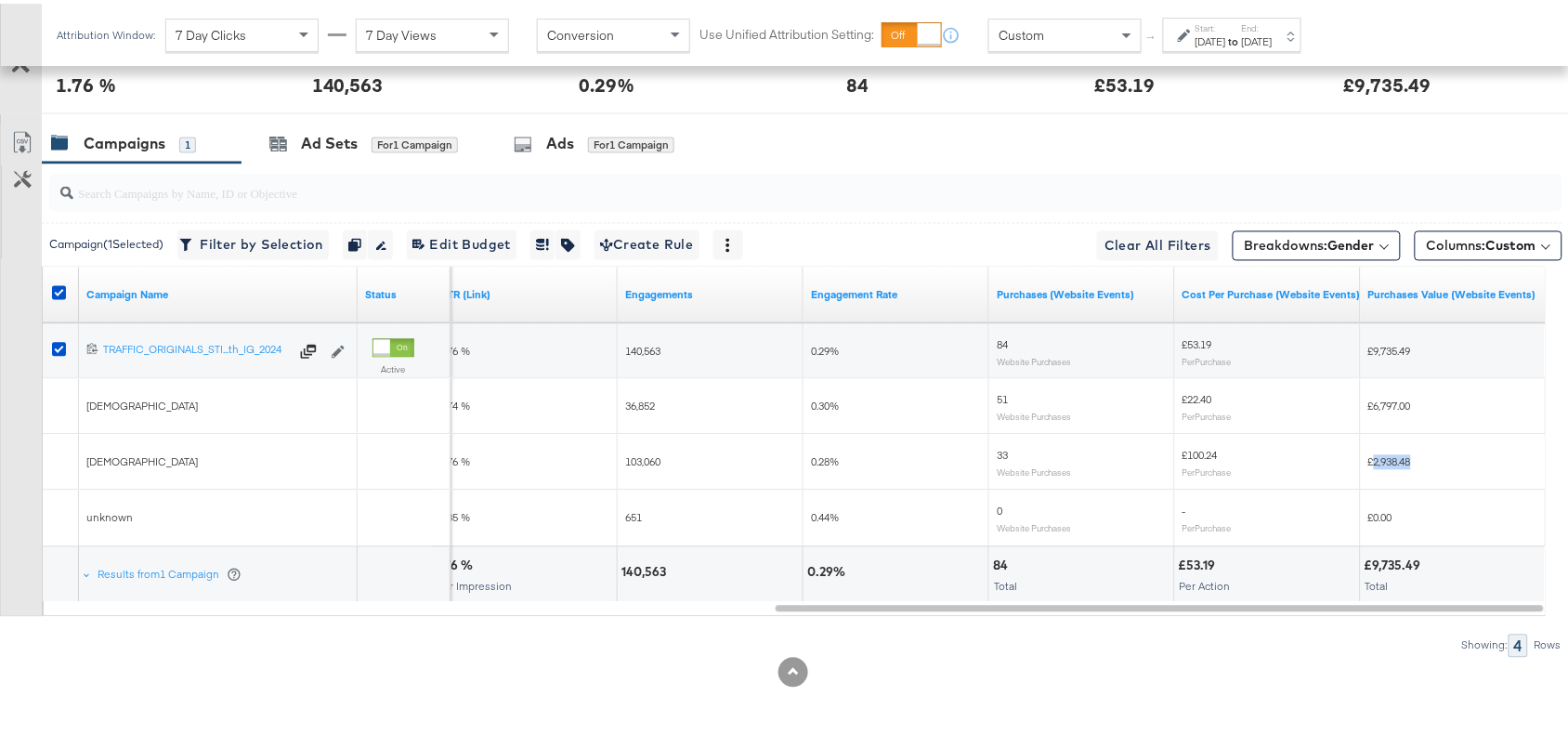 click on "£2,938.48" at bounding box center (1390, 458) 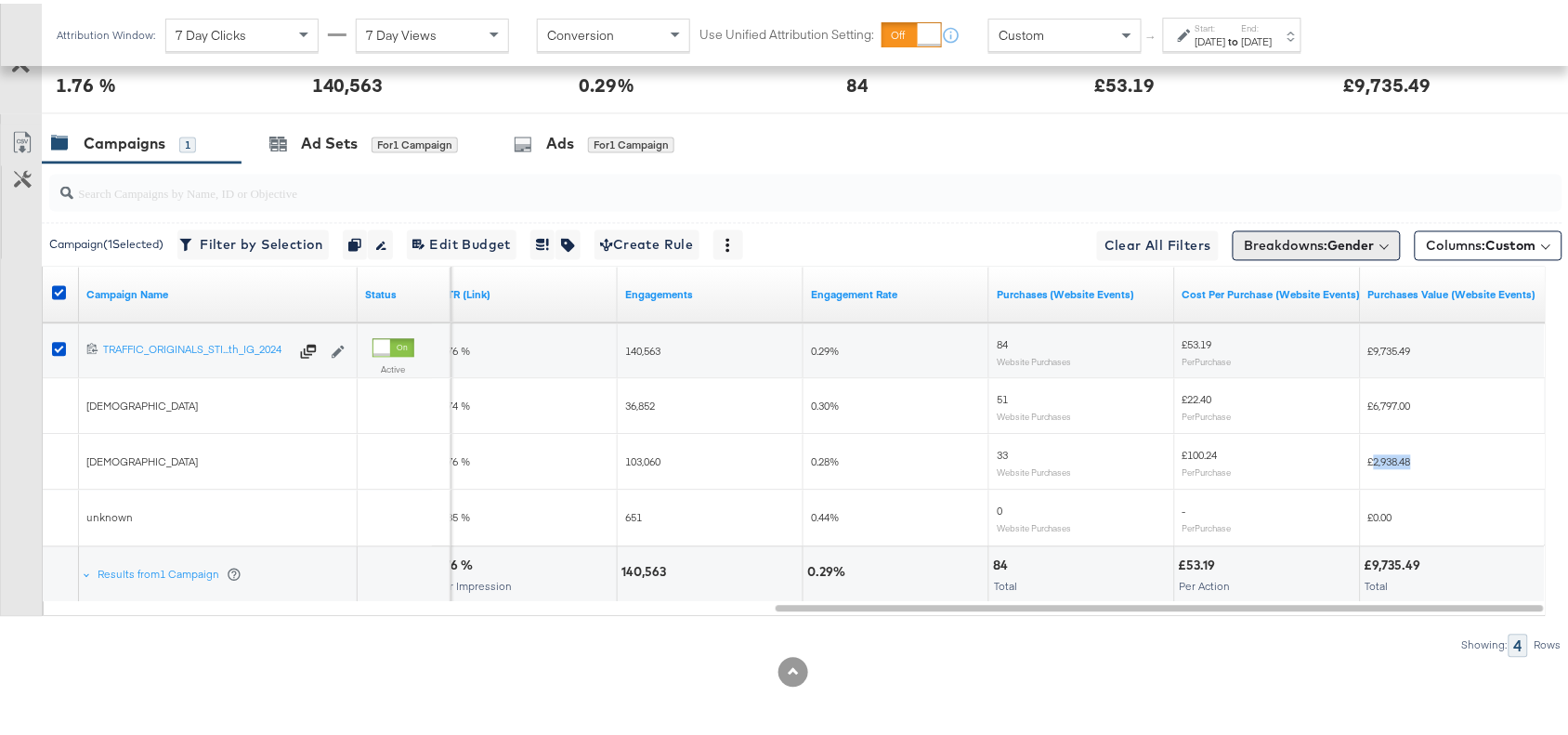 click on "Breakdowns:  Gender" at bounding box center (1310, 243) 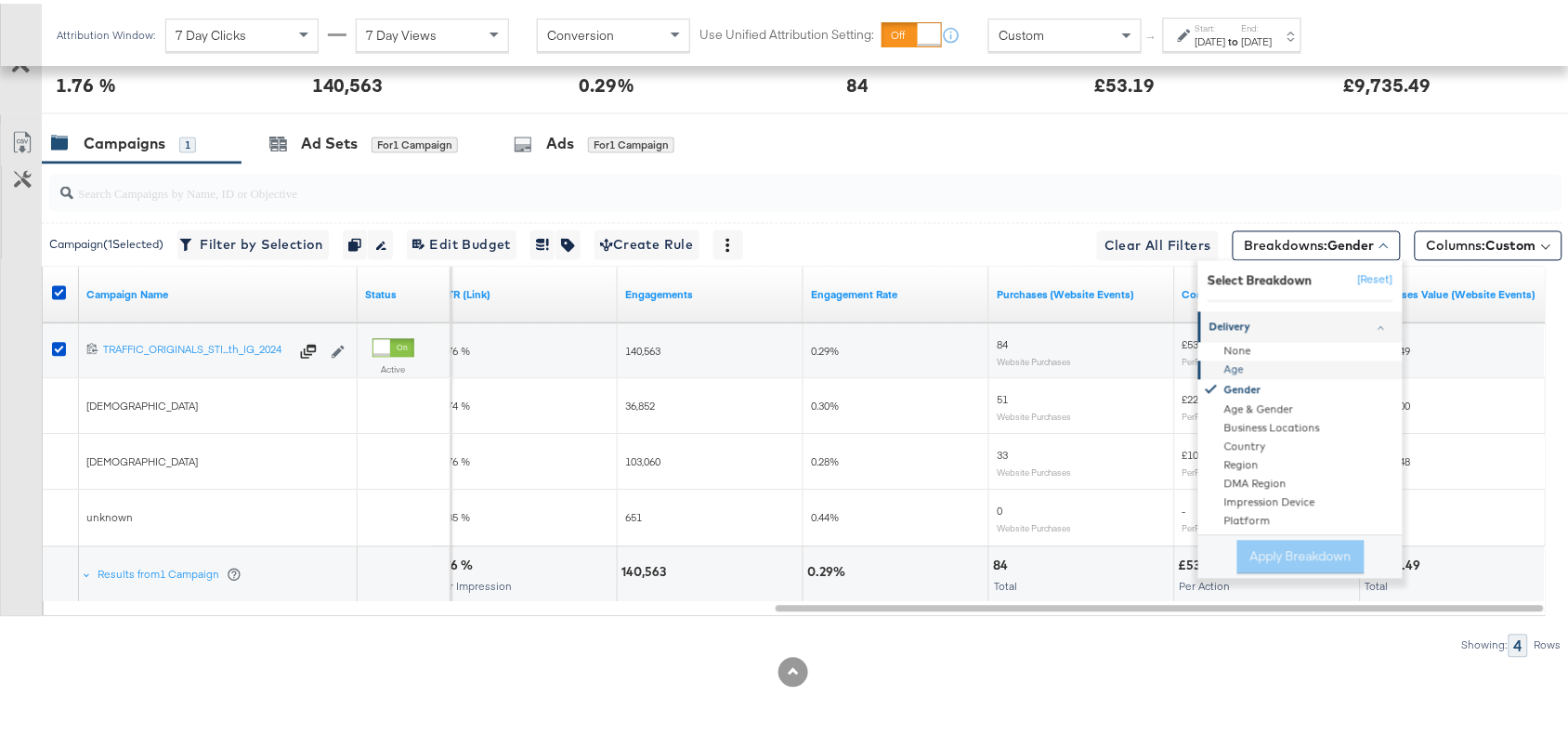 click on "Age" at bounding box center (1301, 367) 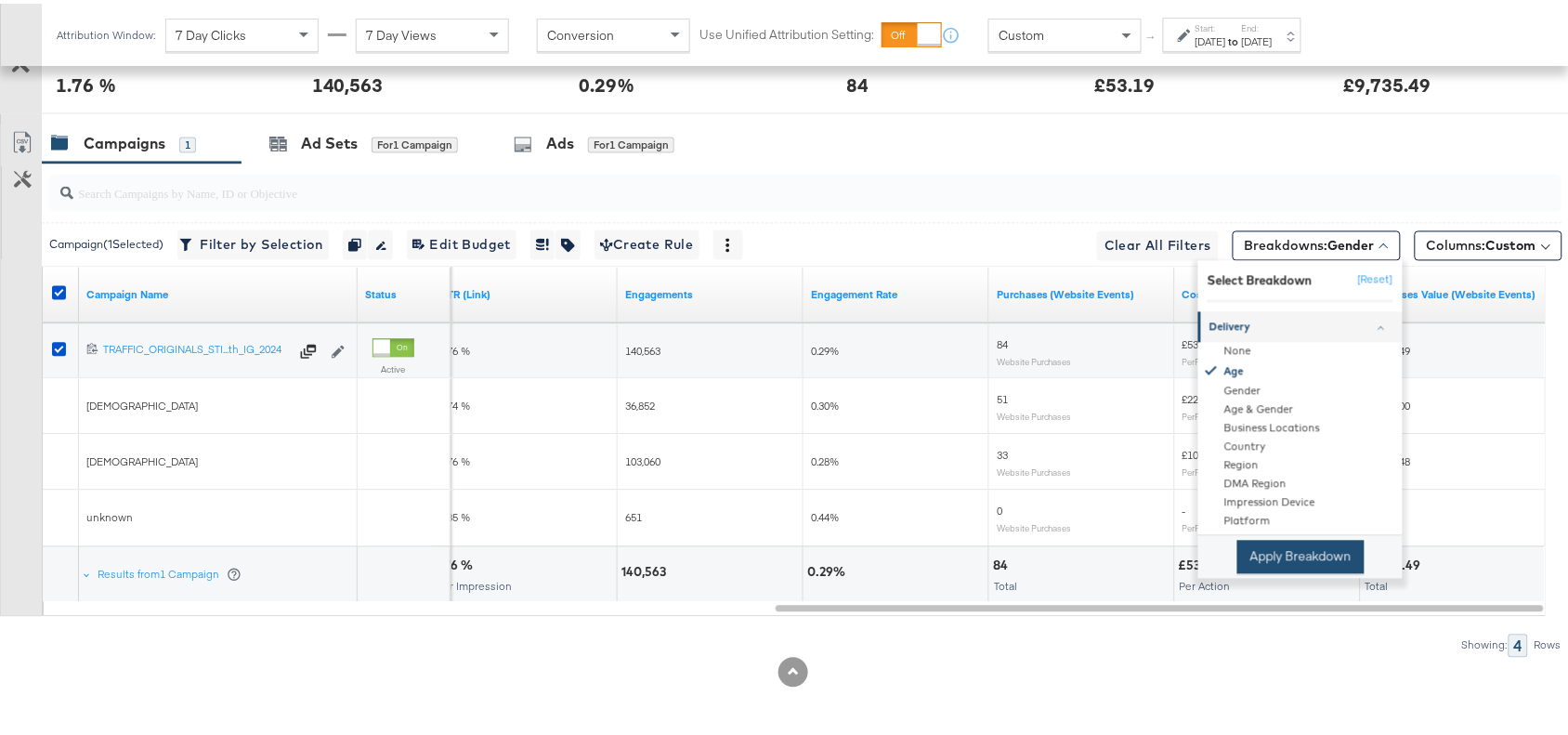click on "Apply Breakdown" at bounding box center (1300, 554) 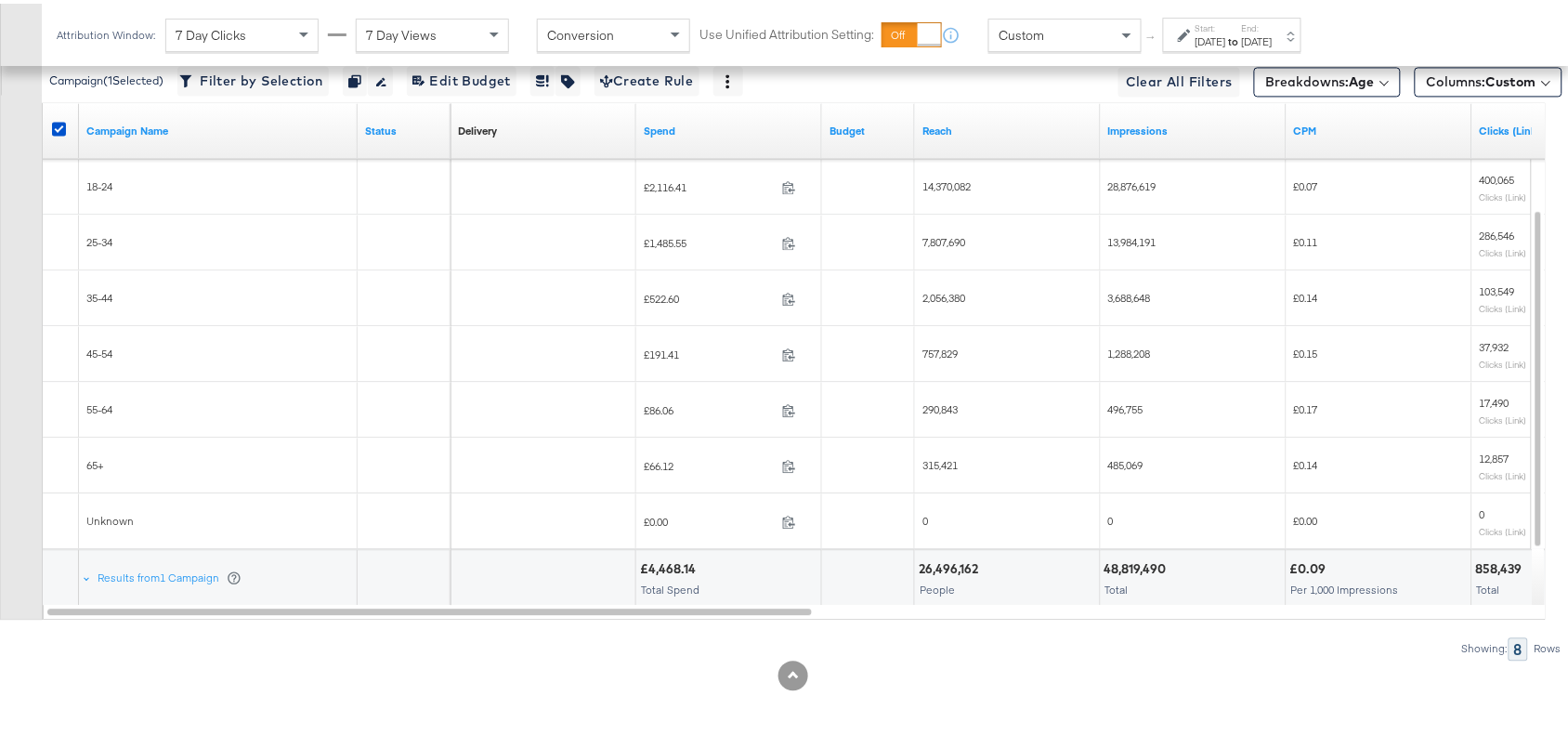 scroll, scrollTop: 1145, scrollLeft: 0, axis: vertical 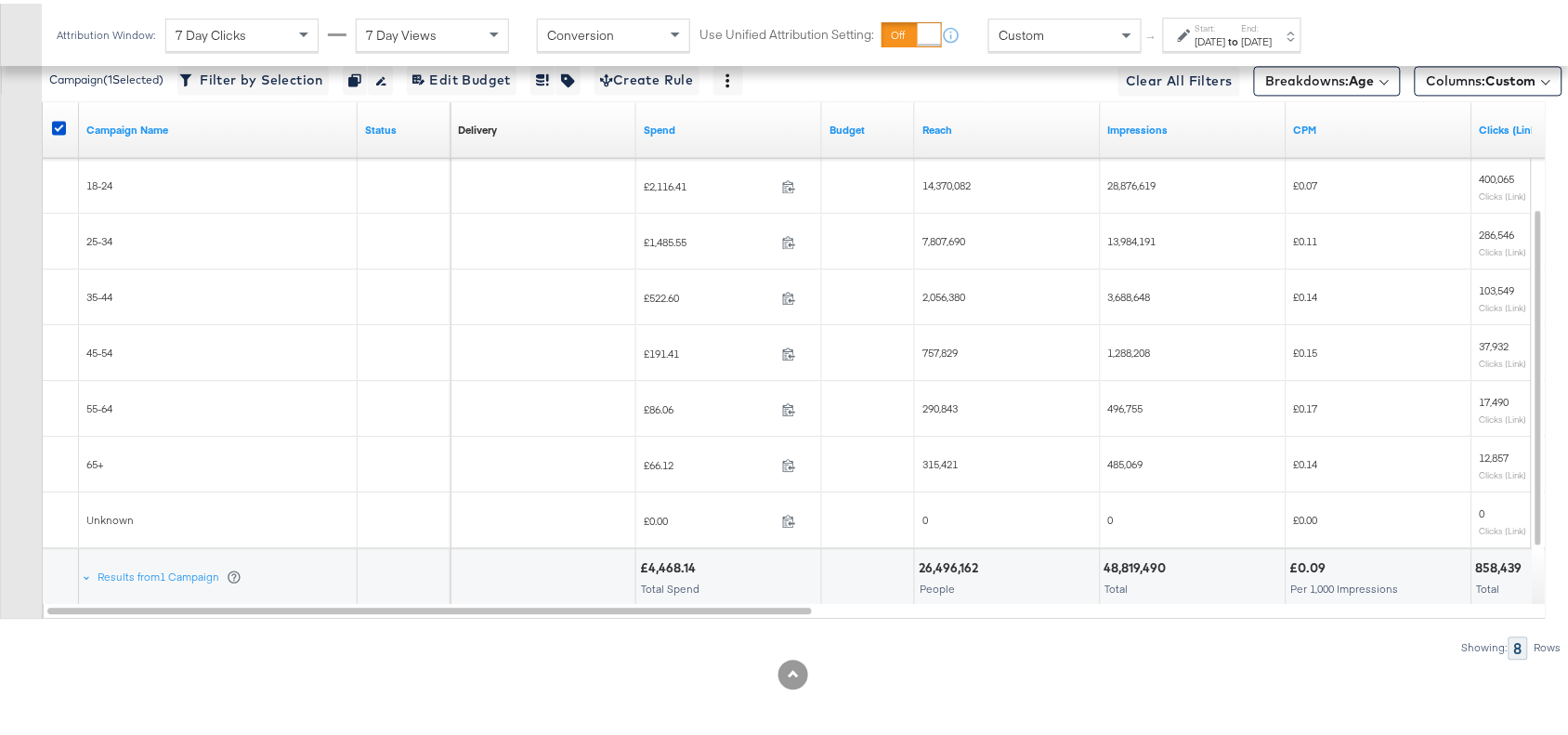 click on "£2,116.41   2116.414204" at bounding box center [729, 182] 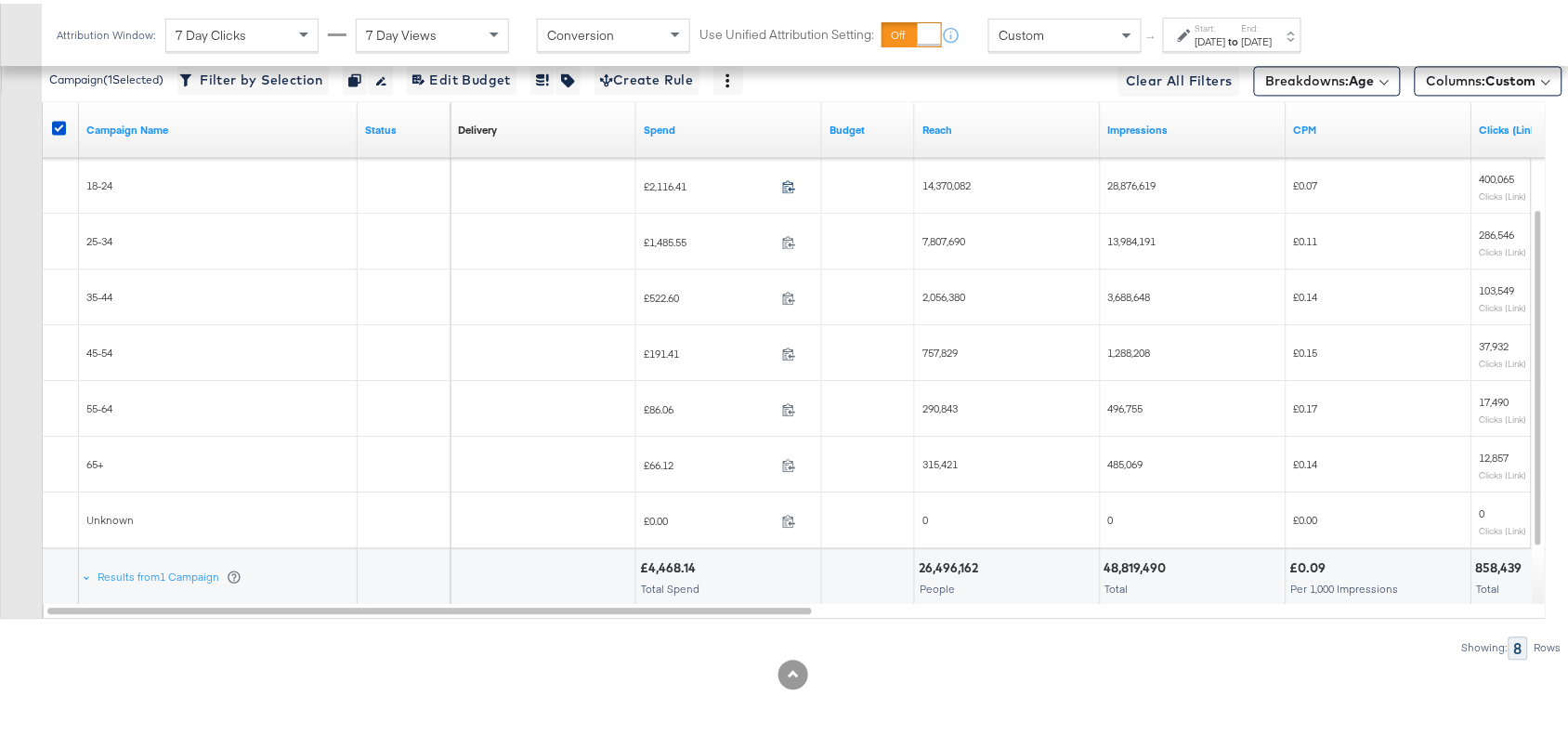 click 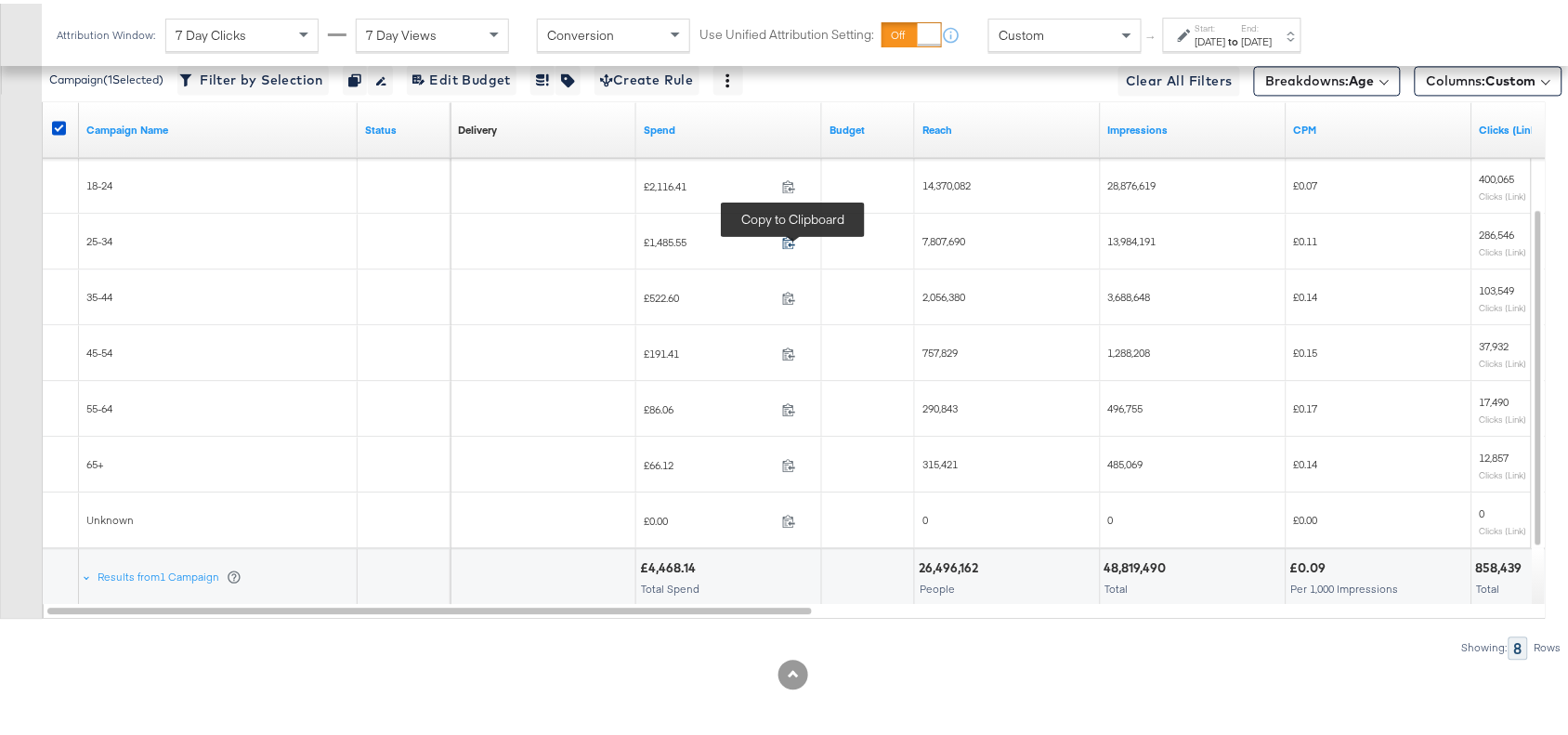 click 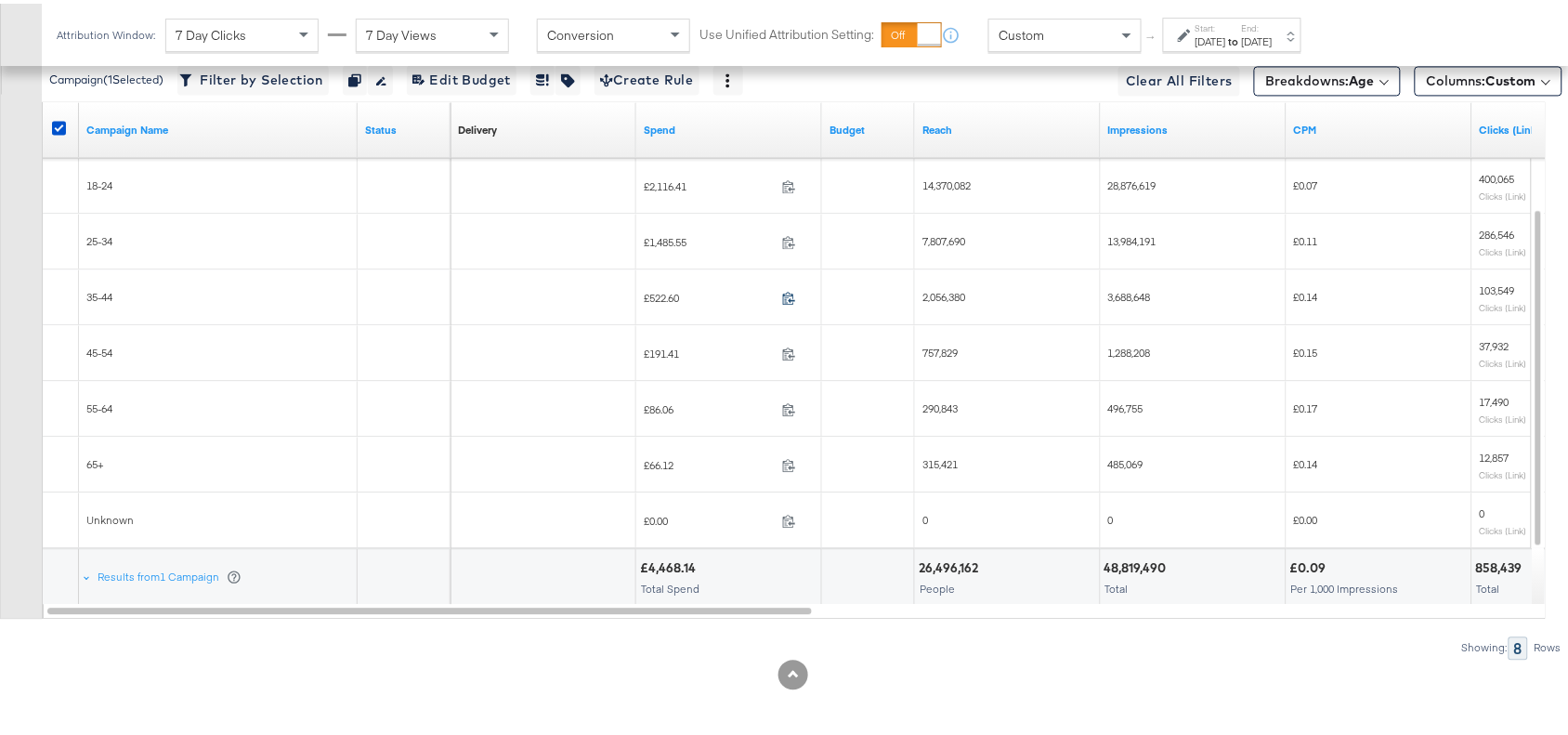 click 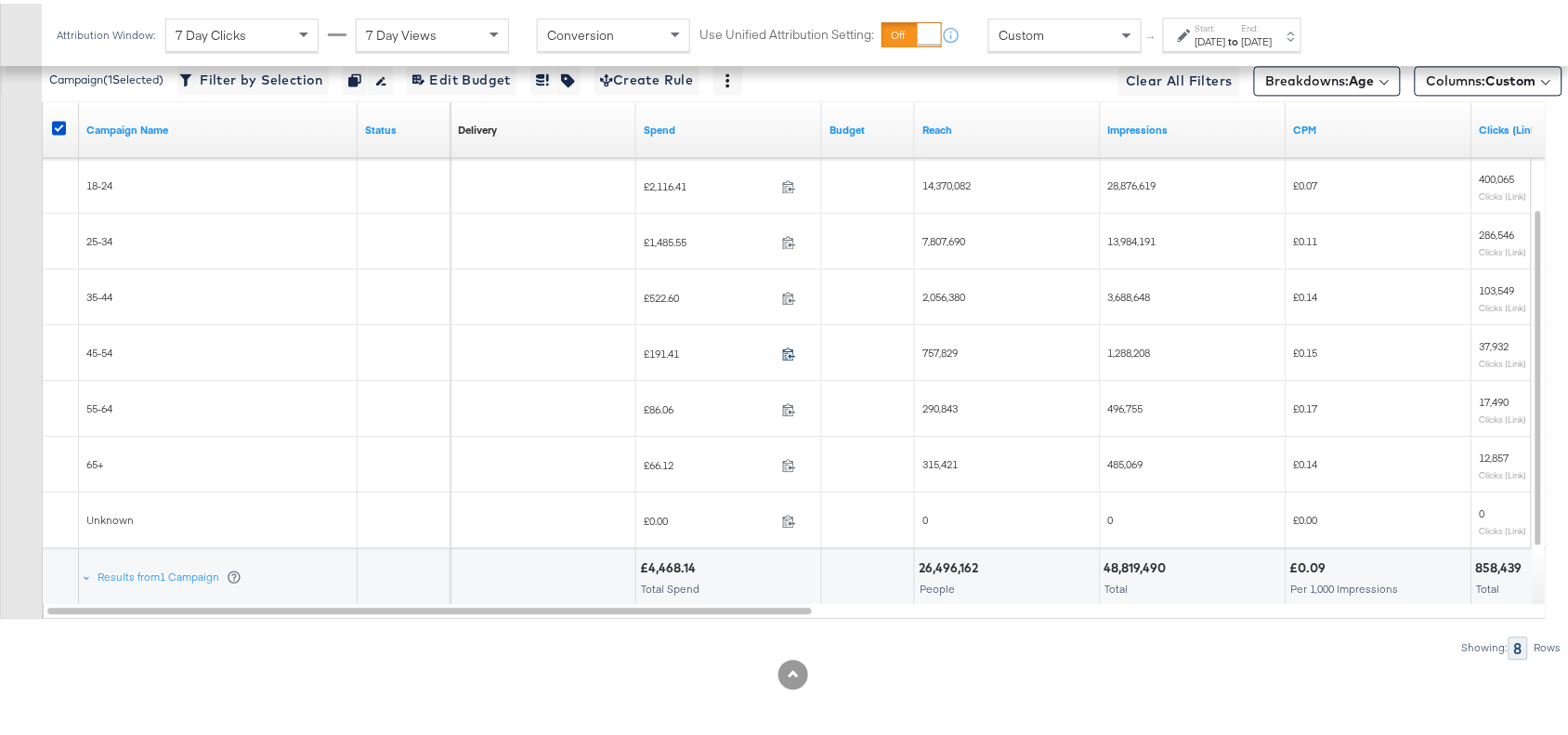 click 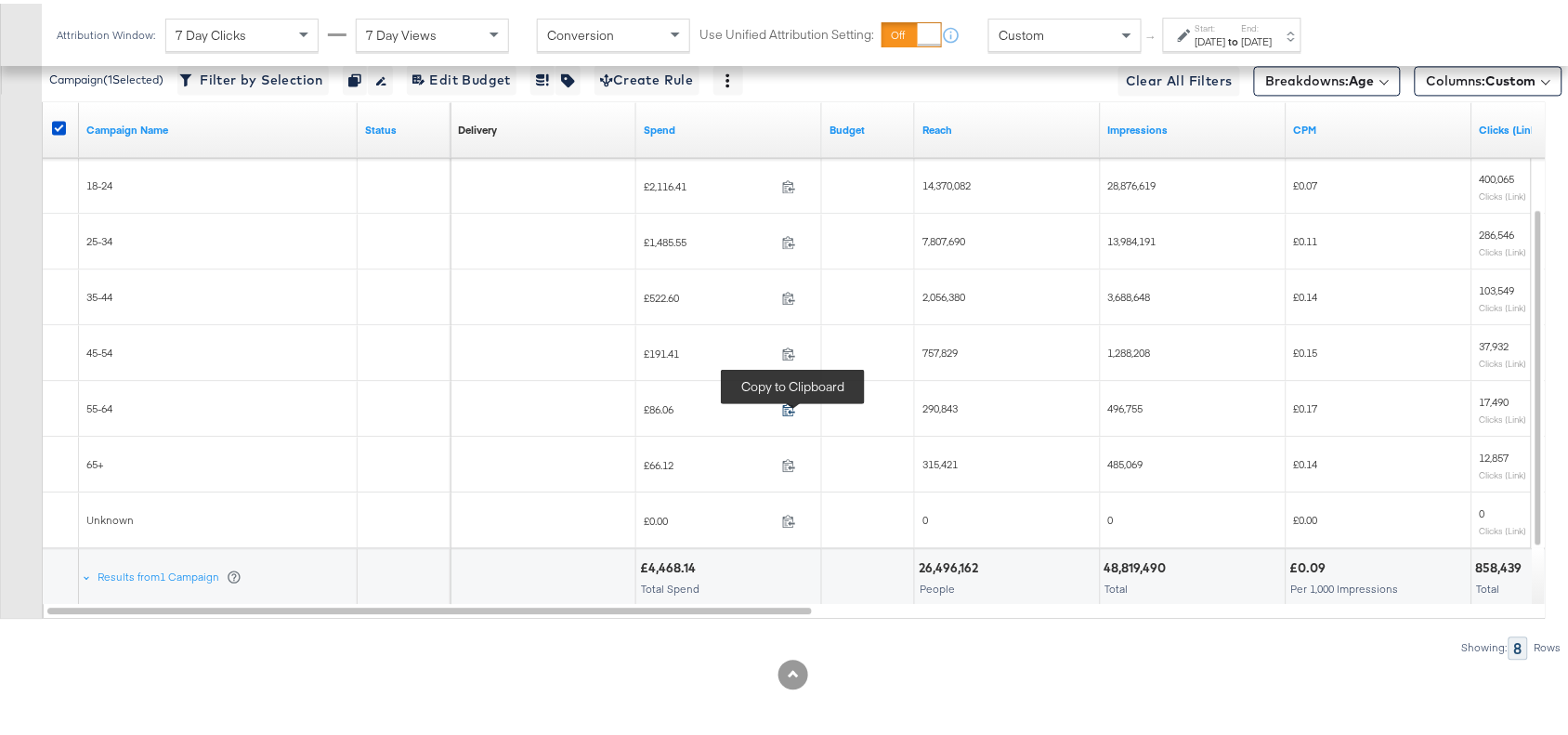 click 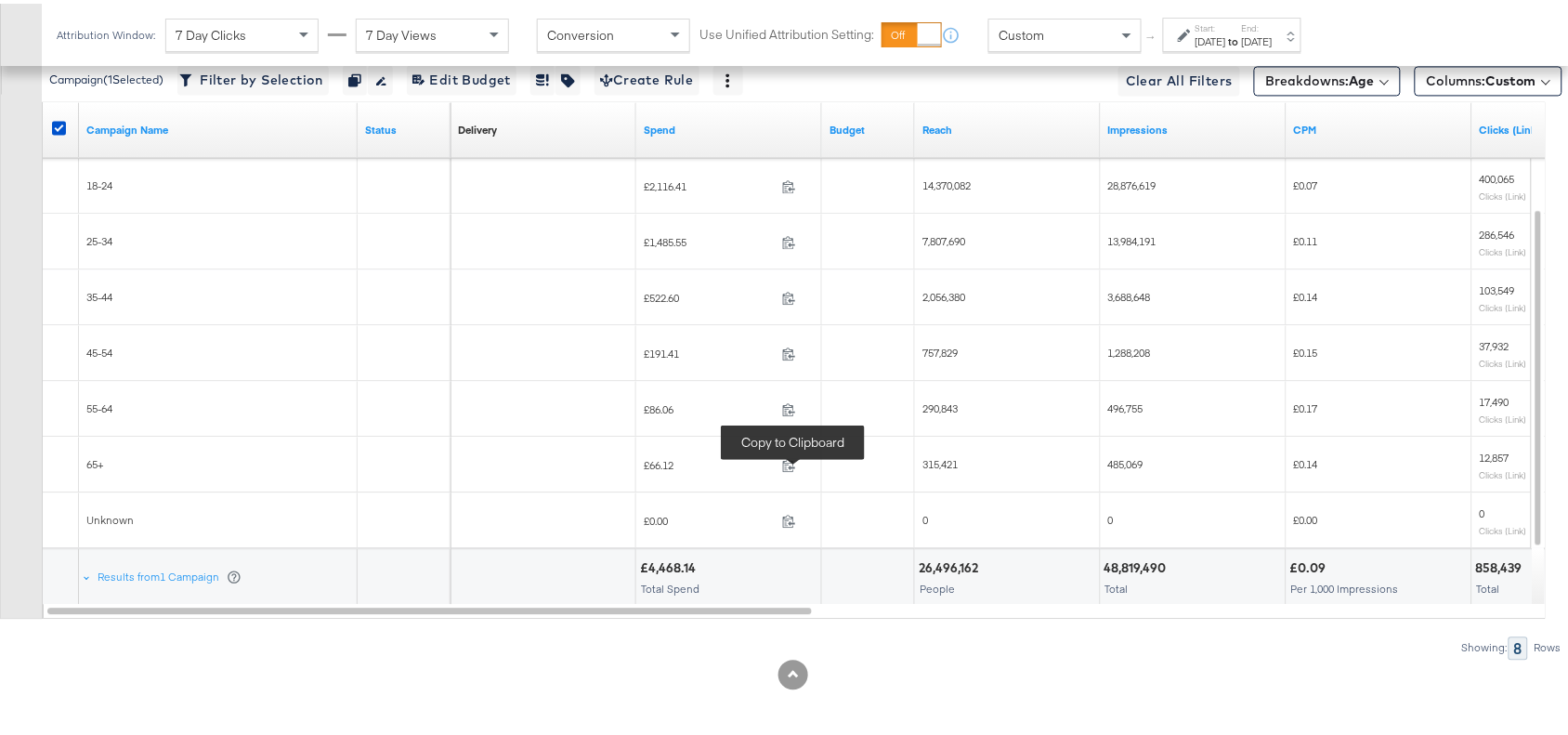 click at bounding box center [794, 464] 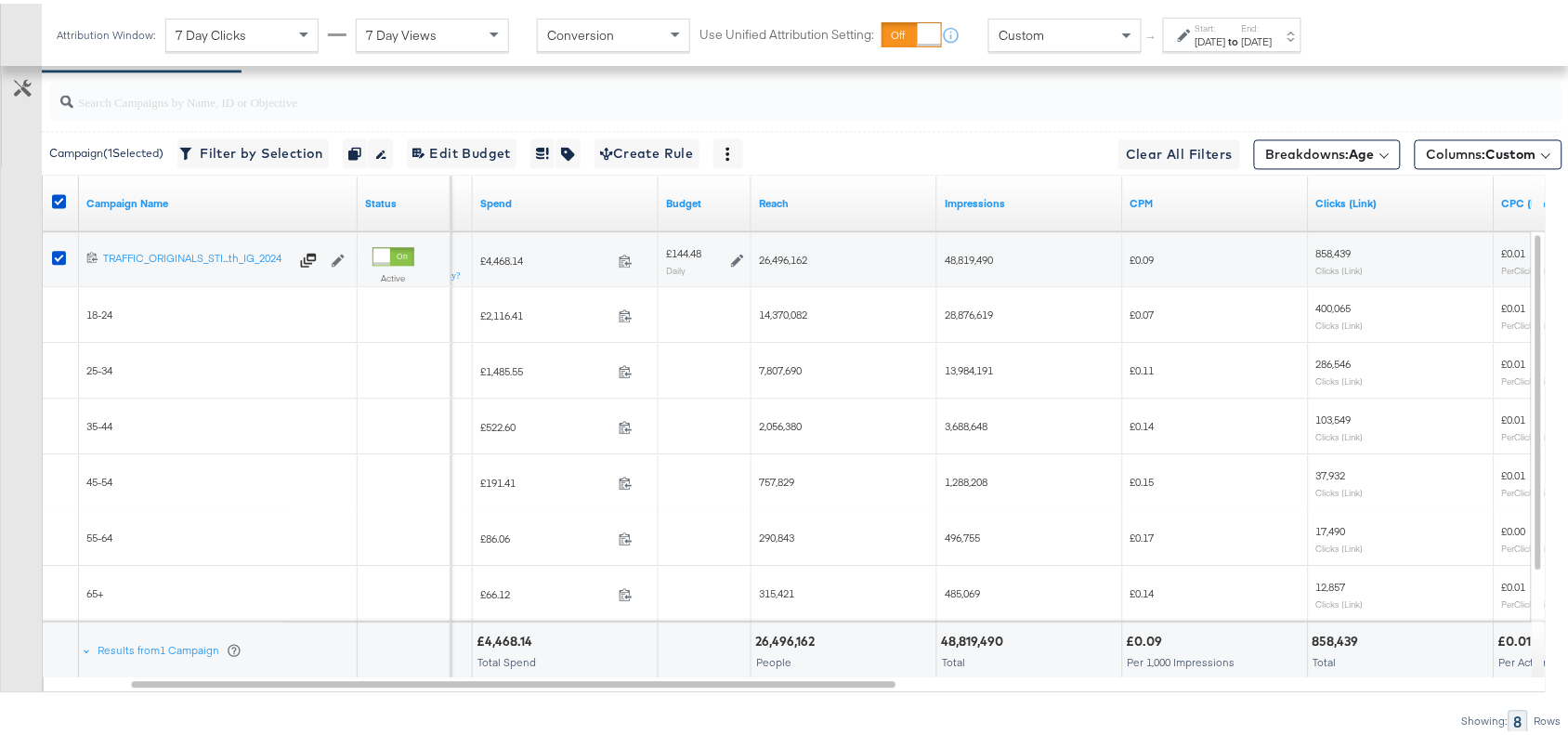 scroll, scrollTop: 1070, scrollLeft: 0, axis: vertical 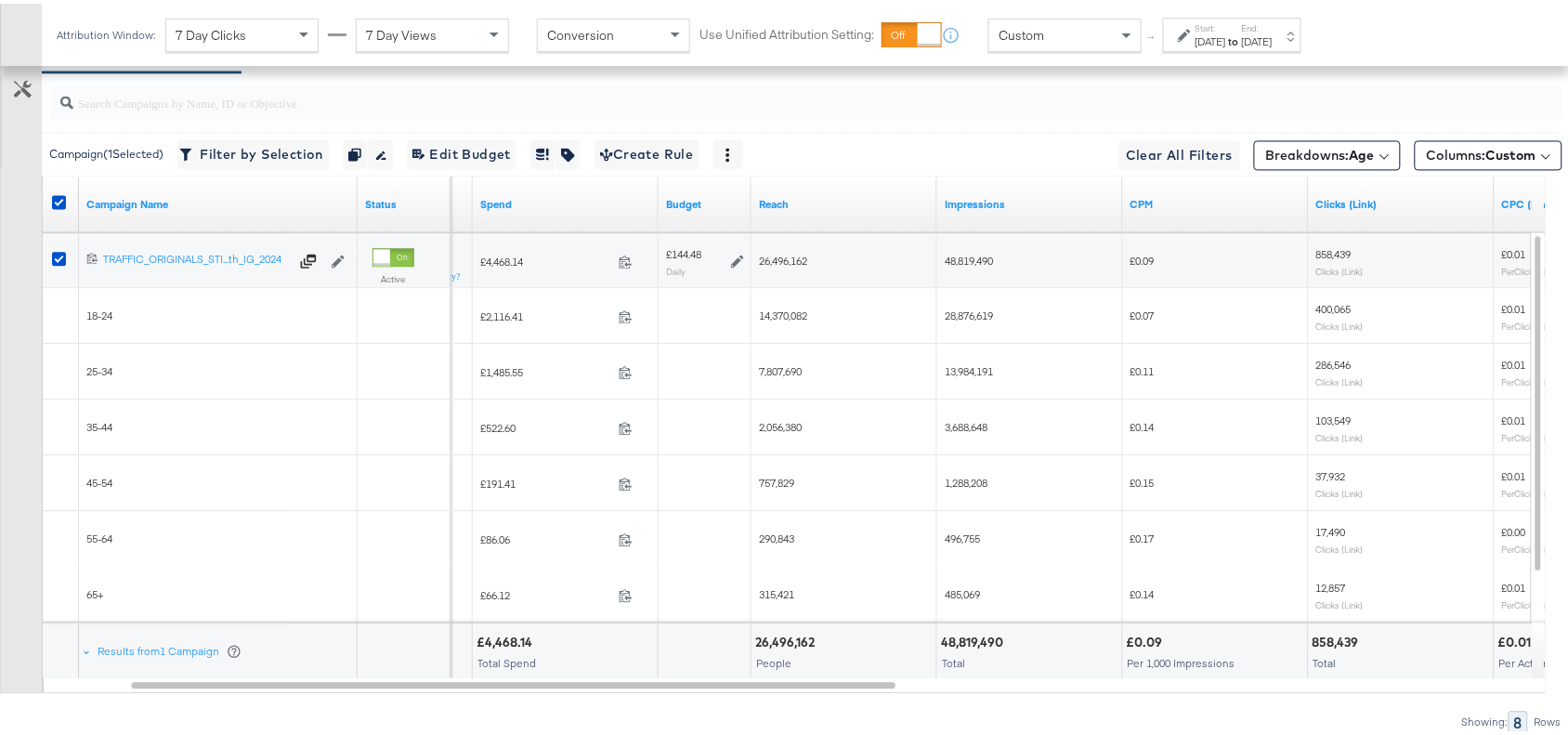 click on "14,370,082" at bounding box center [783, 311] 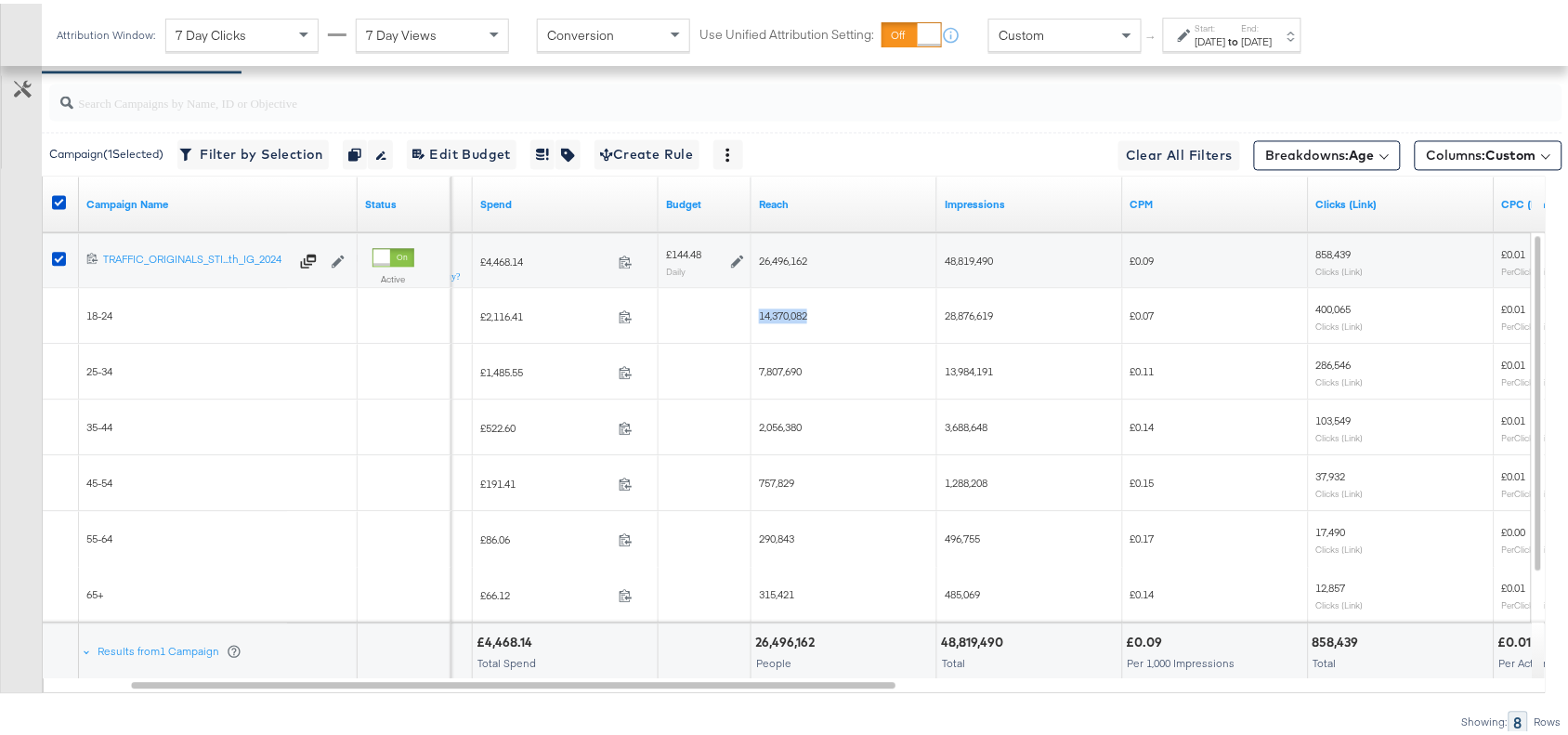 click on "14,370,082" at bounding box center (783, 311) 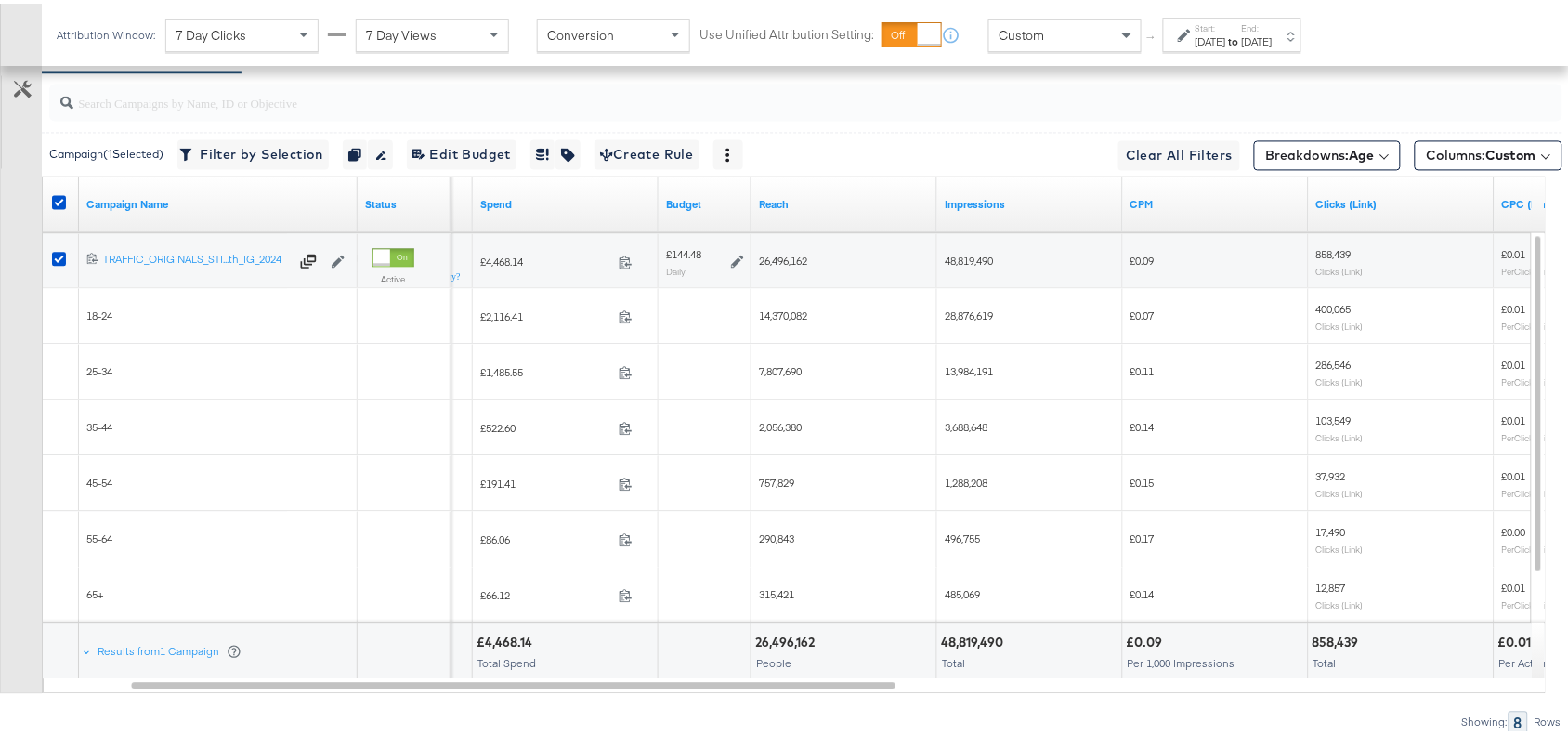 click on "7,807,690" at bounding box center [780, 367] 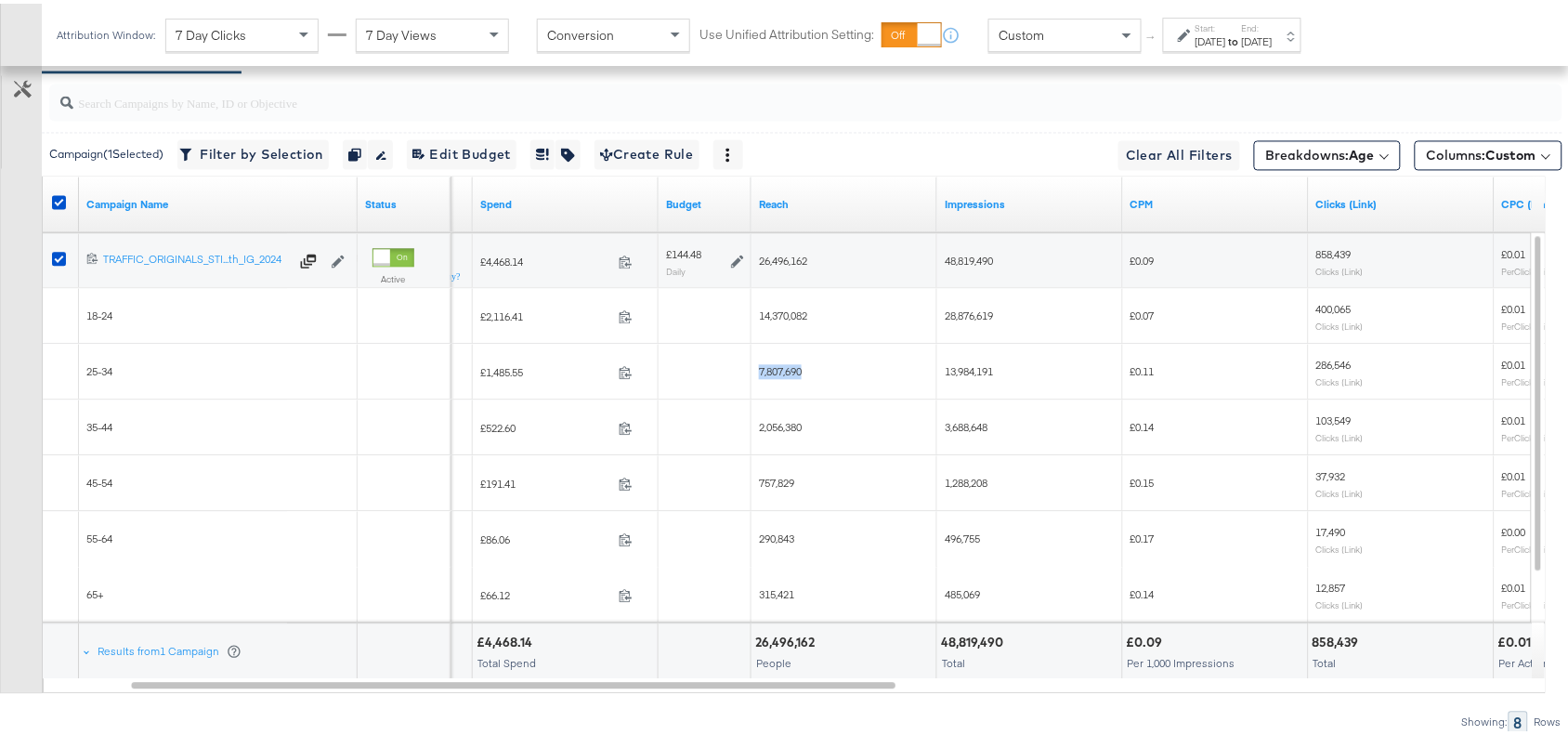 click on "7,807,690" at bounding box center [780, 367] 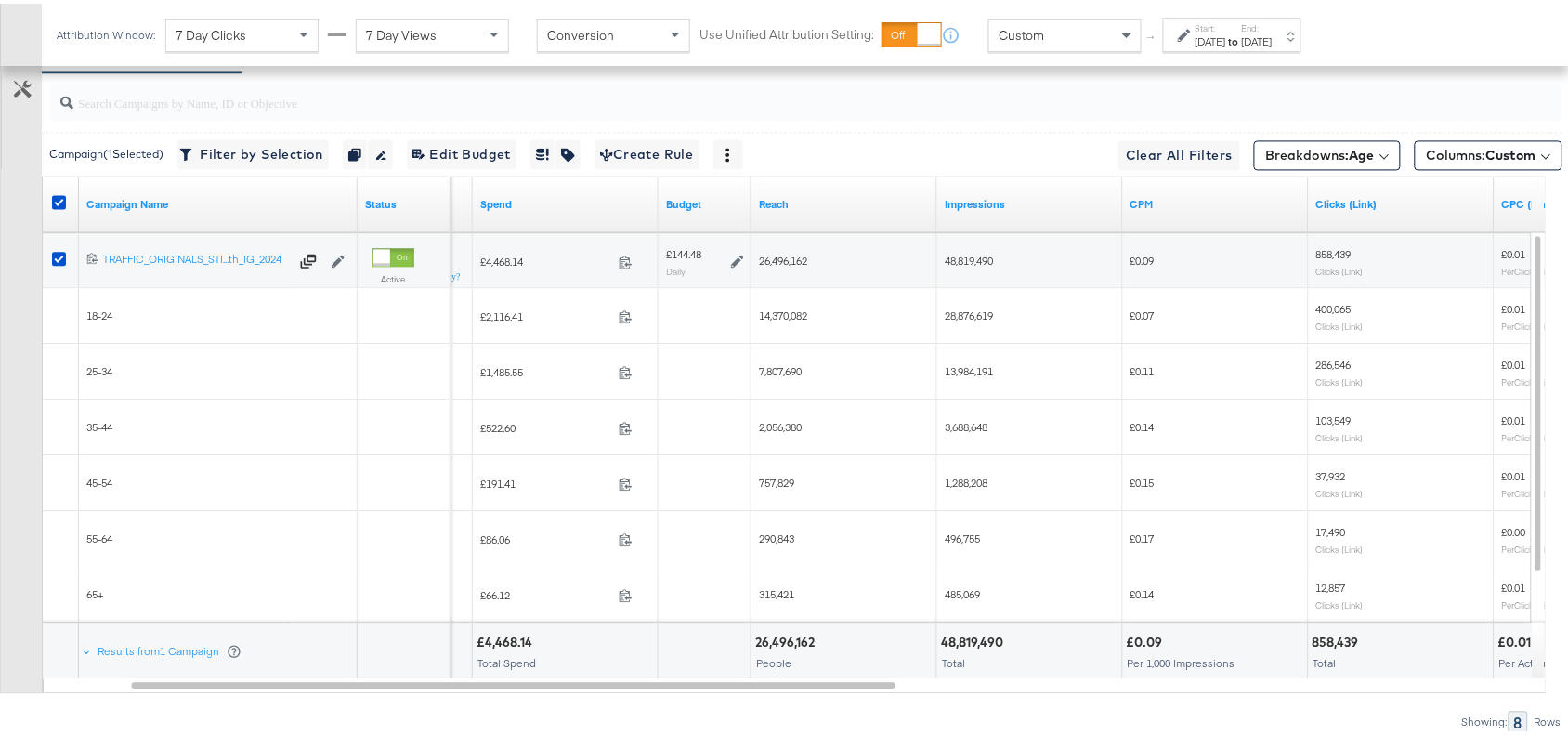 click on "2,056,380" at bounding box center [780, 423] 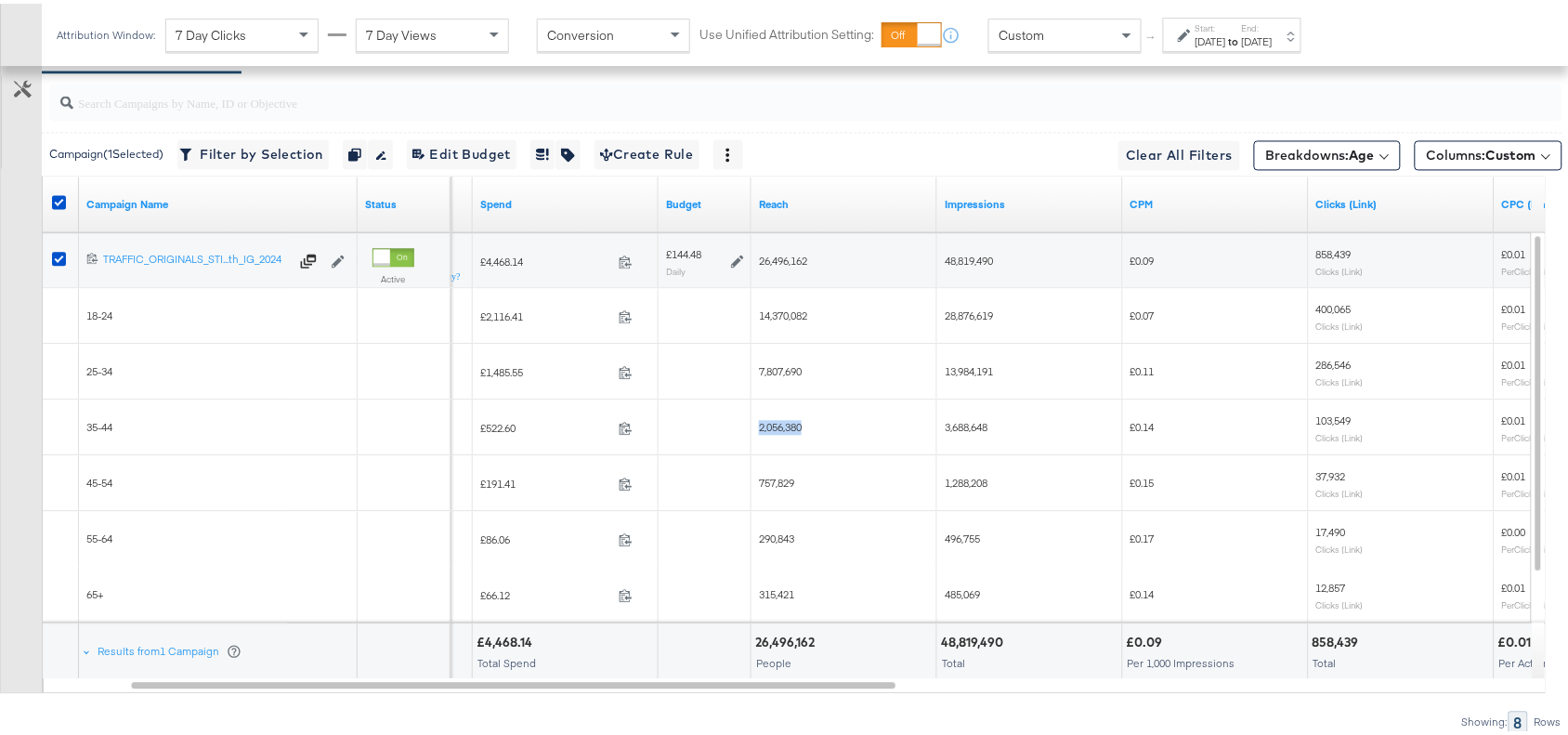 click on "2,056,380" at bounding box center [780, 423] 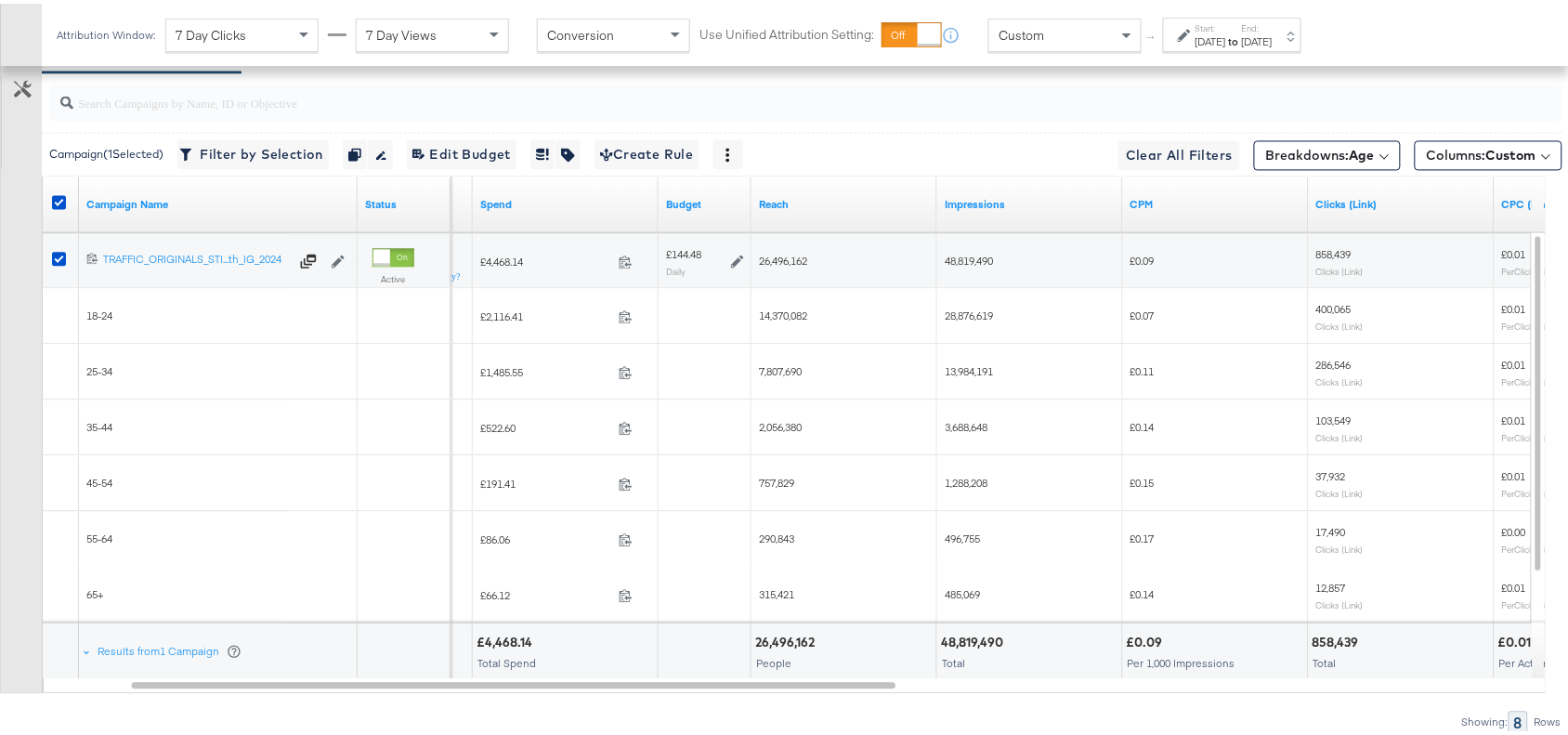 click on "757,829" at bounding box center [777, 479] 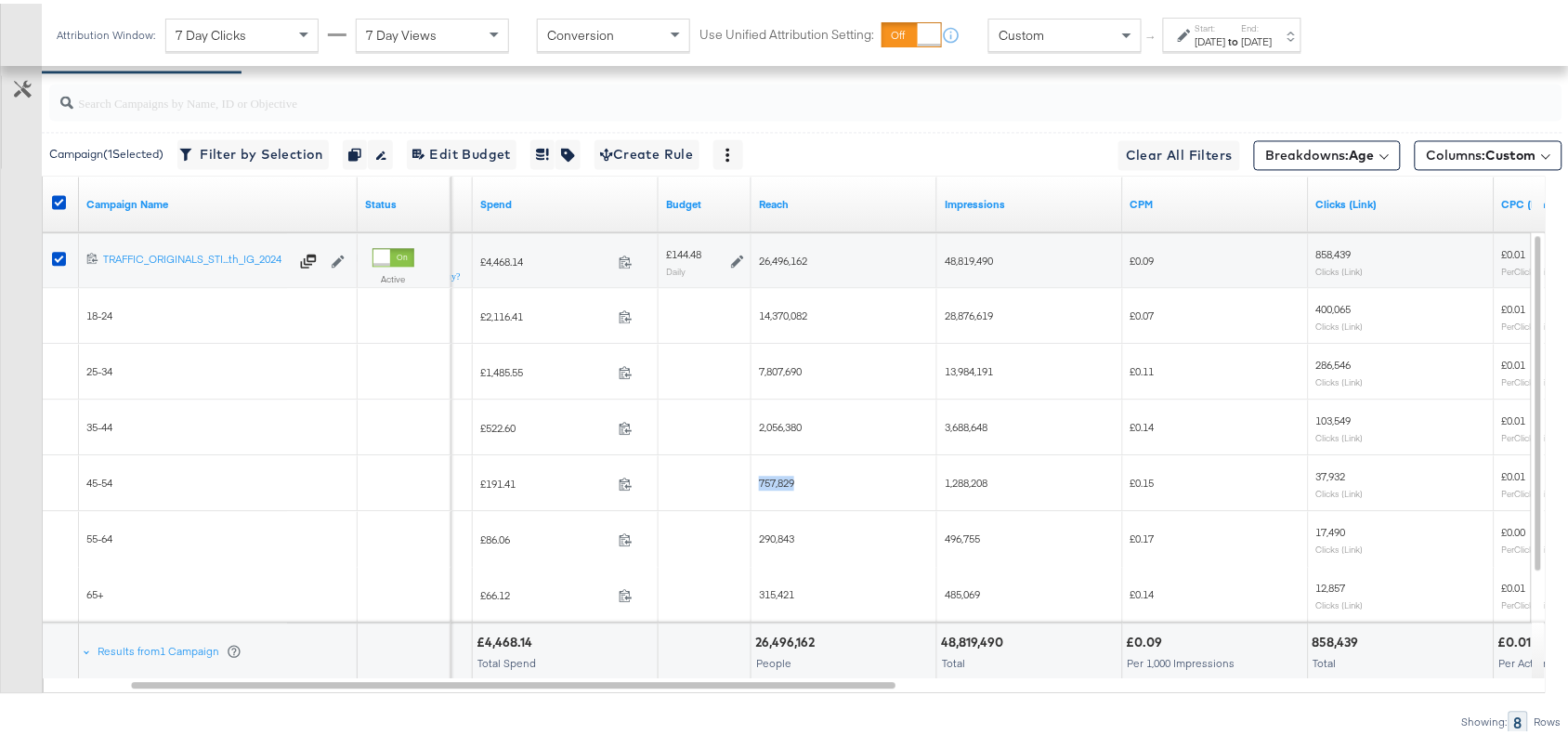 click on "757,829" at bounding box center (777, 479) 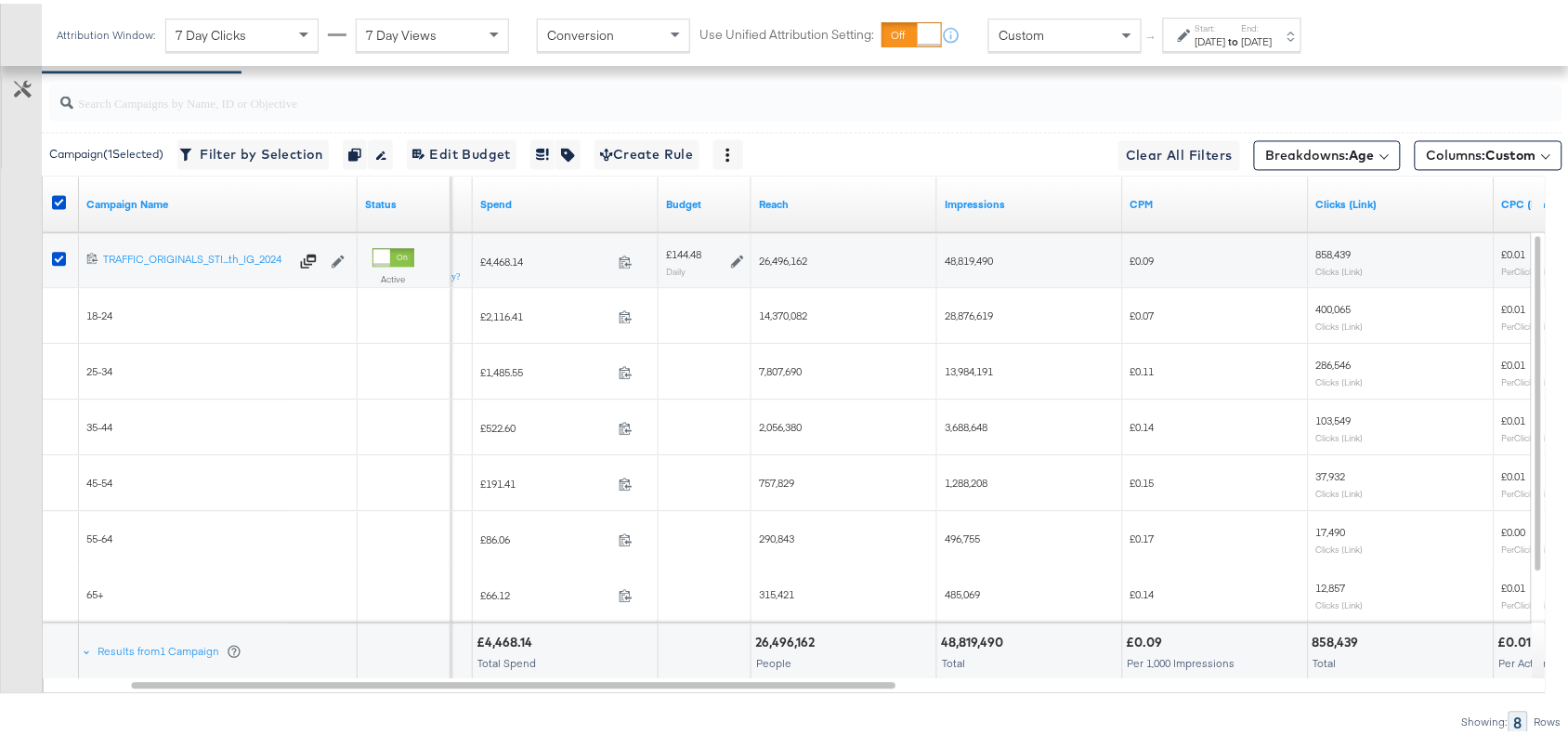 click on "290,843" at bounding box center (777, 534) 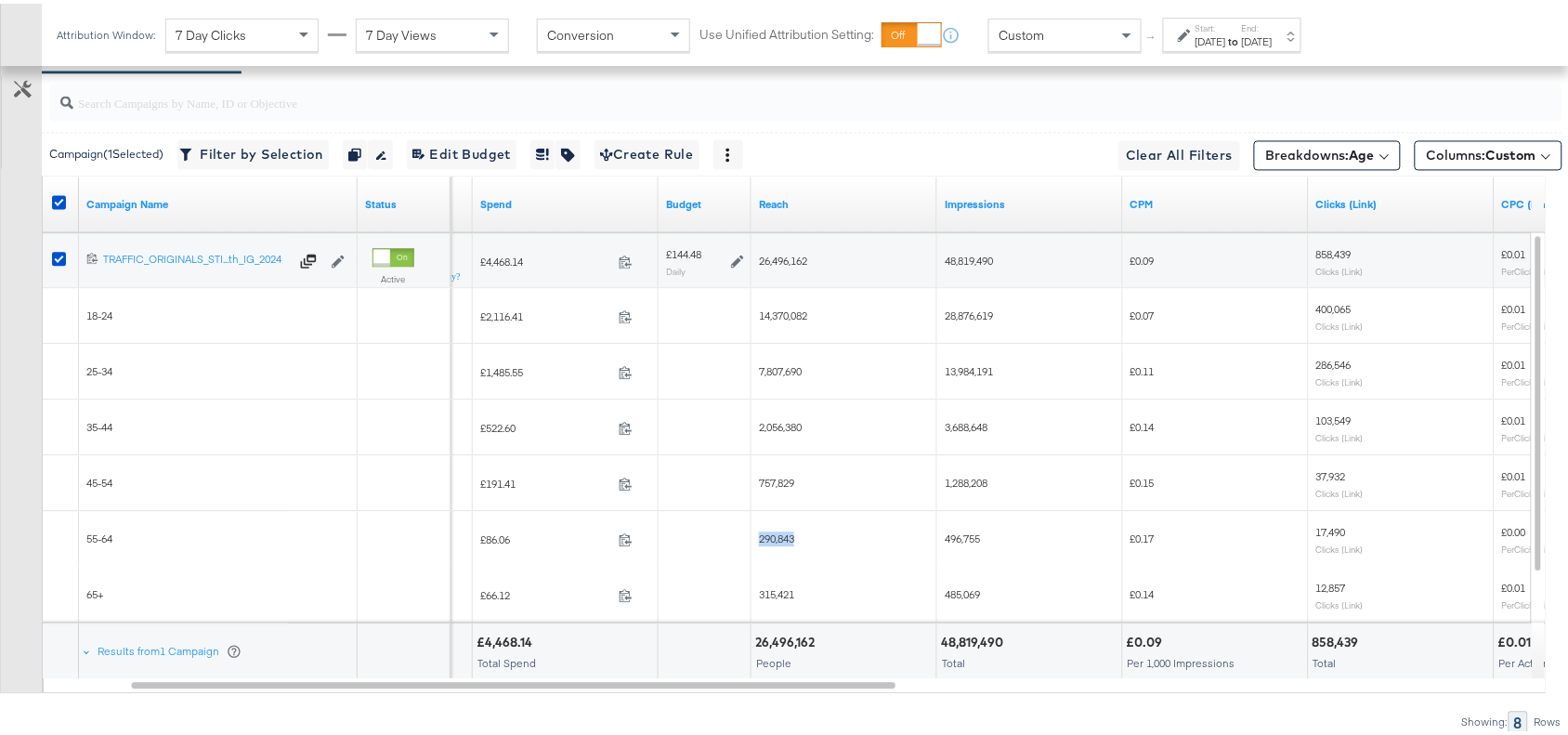 click on "290,843" at bounding box center (777, 534) 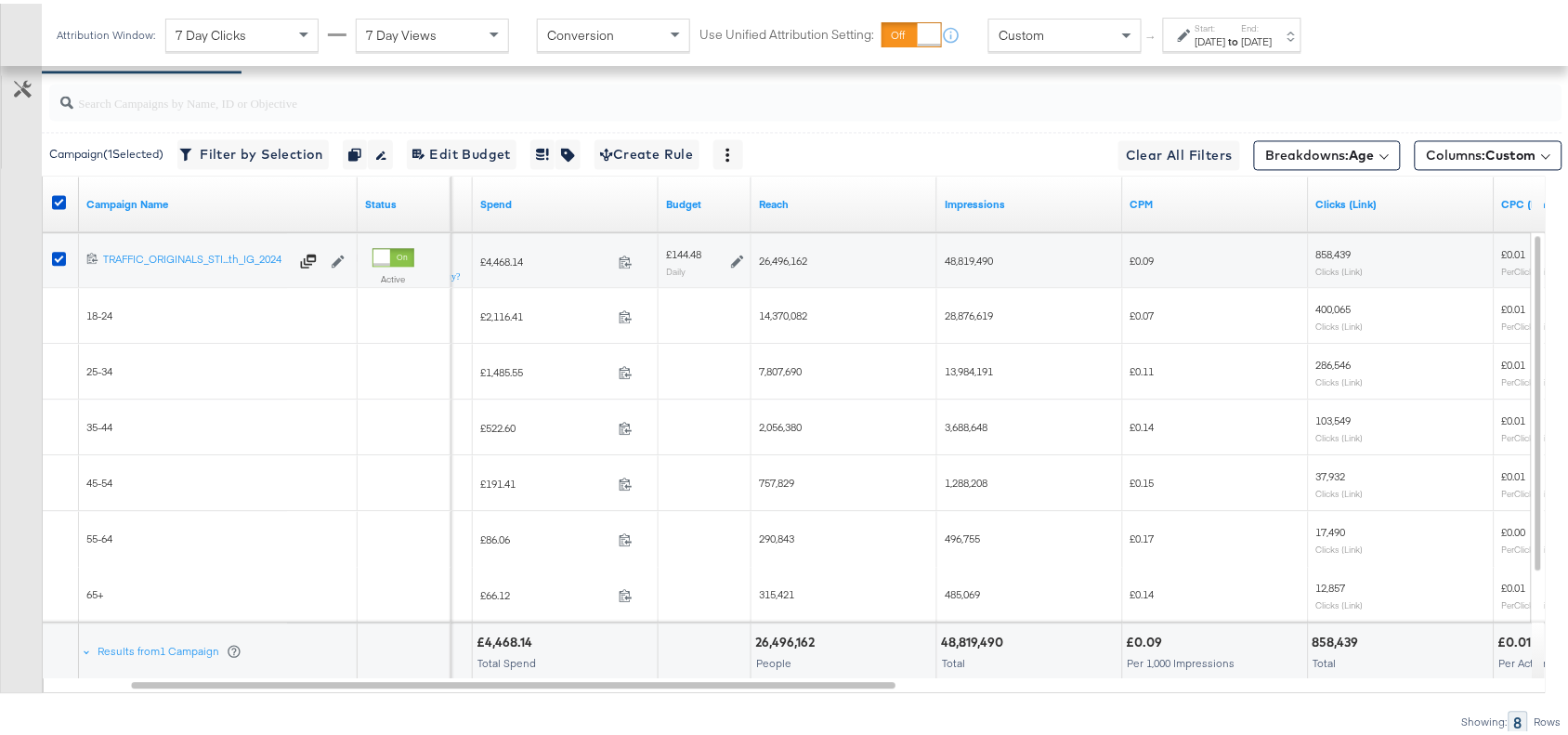 click on "315,421" at bounding box center (777, 590) 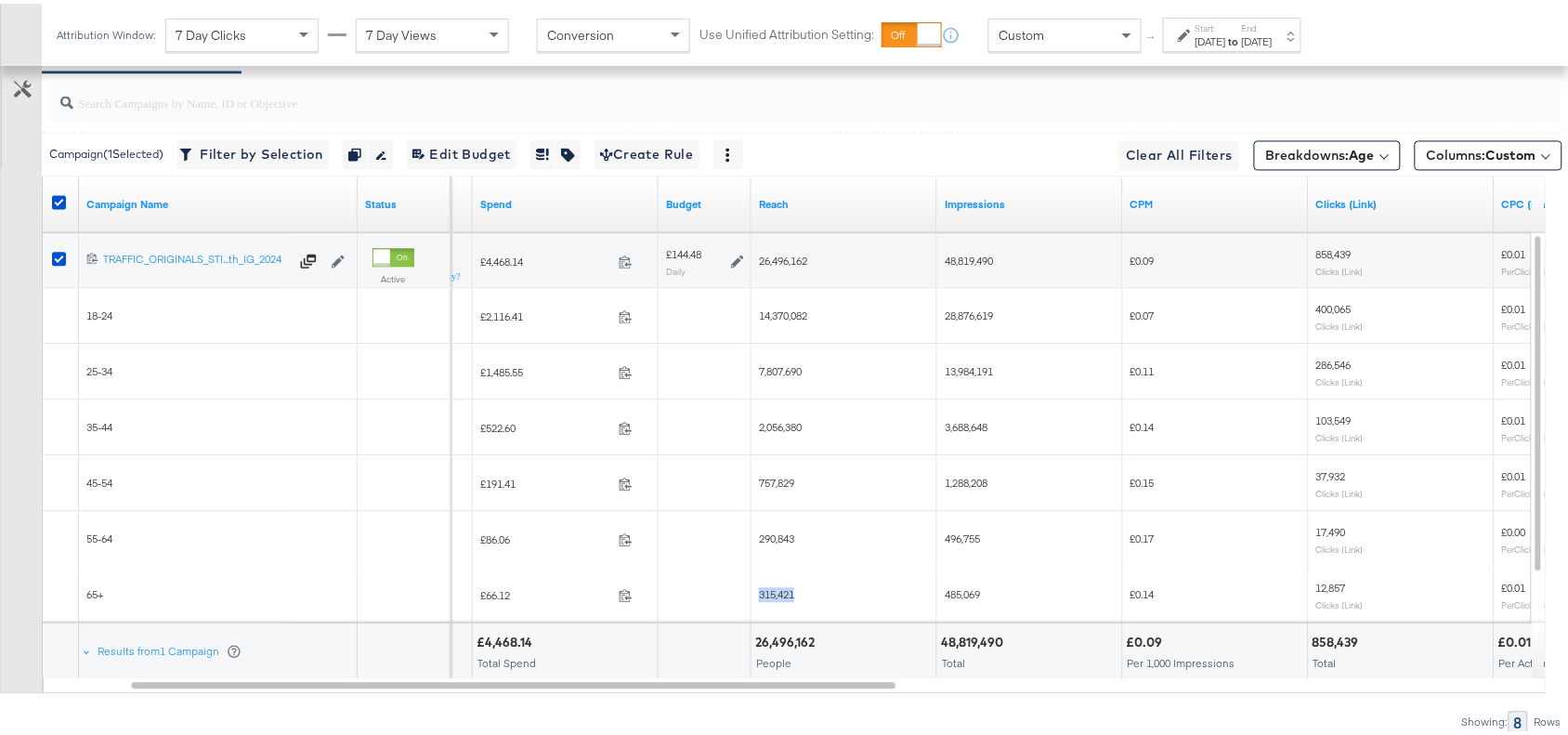 click on "315,421" at bounding box center [777, 590] 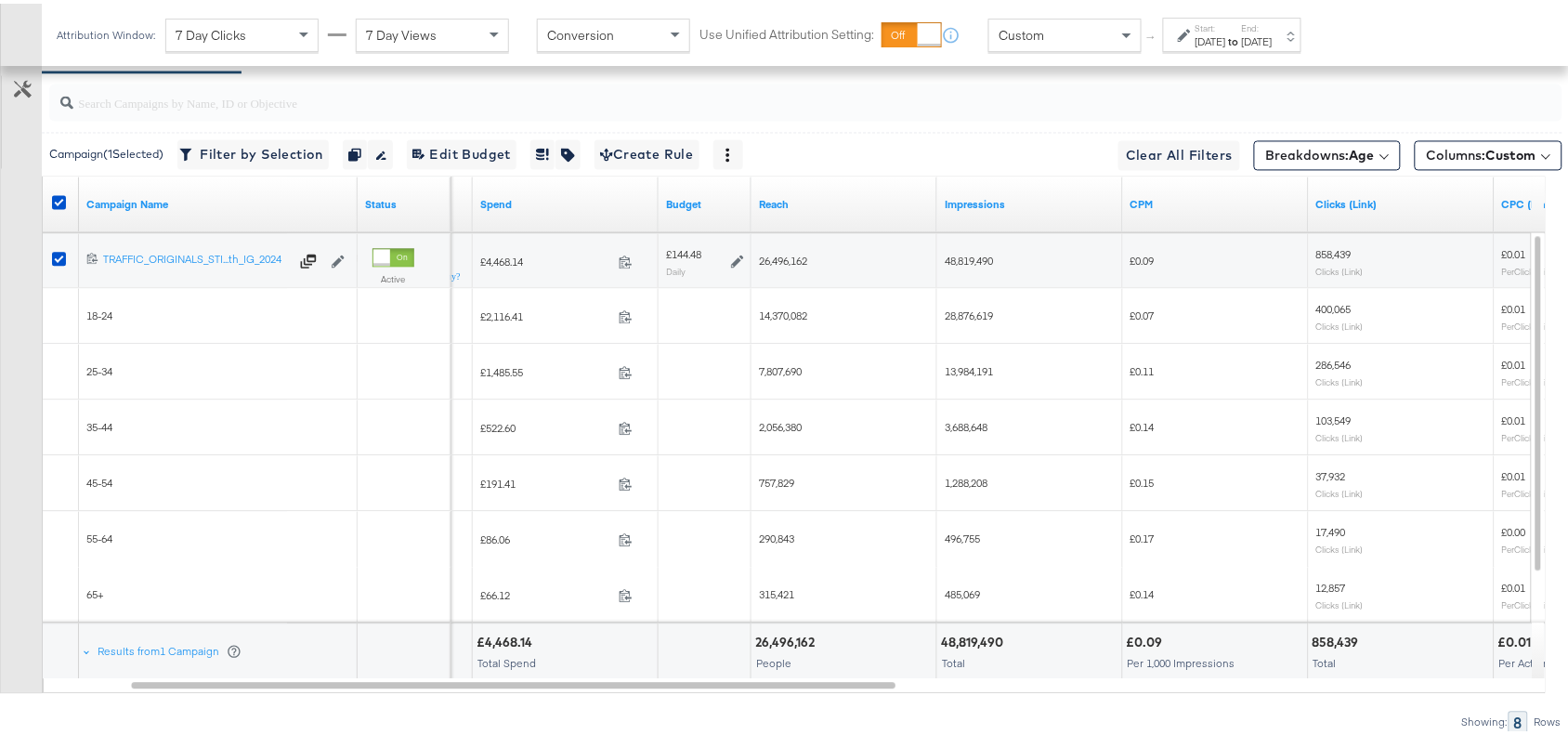 click on "28,876,619" at bounding box center (1030, 312) 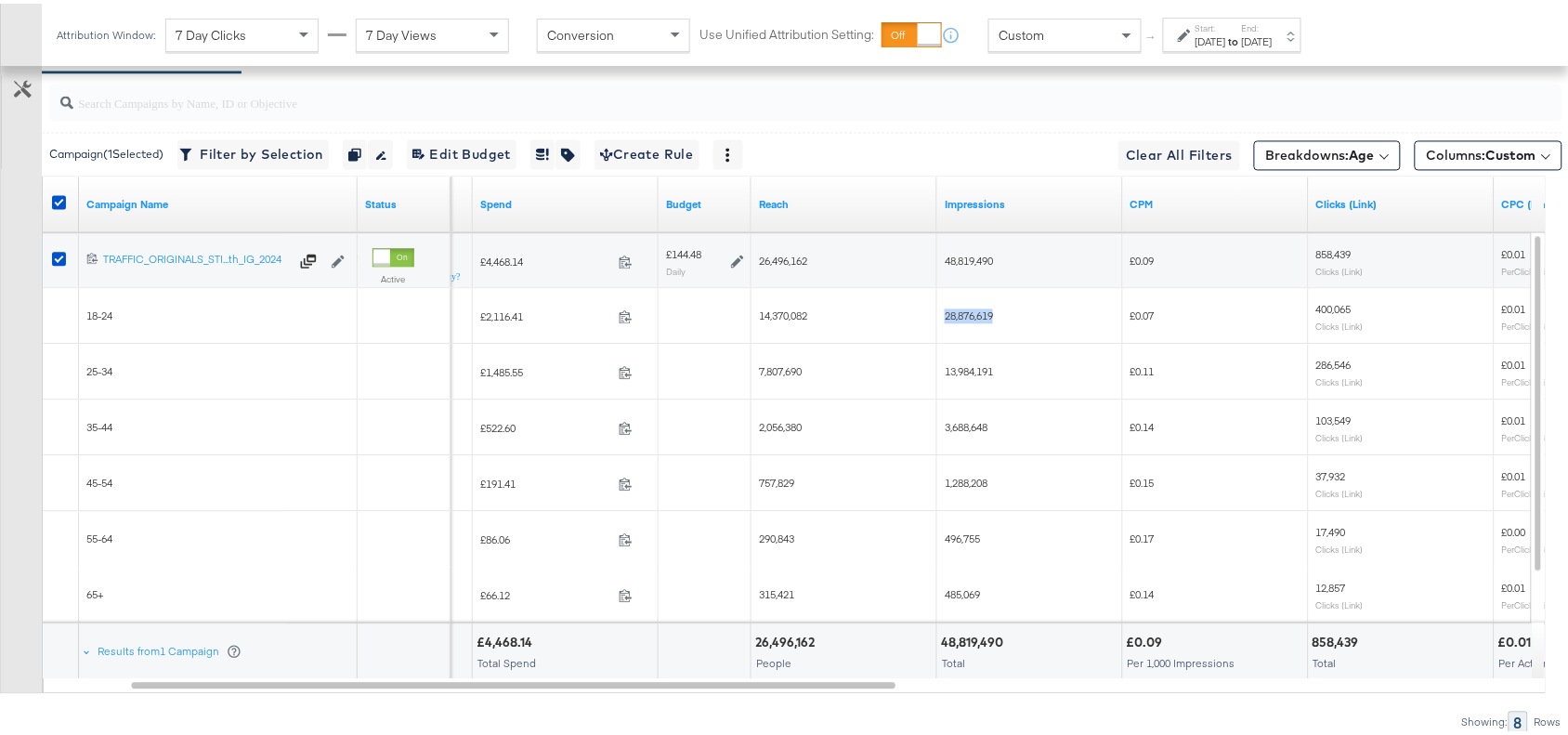 click on "28,876,619" at bounding box center [1030, 312] 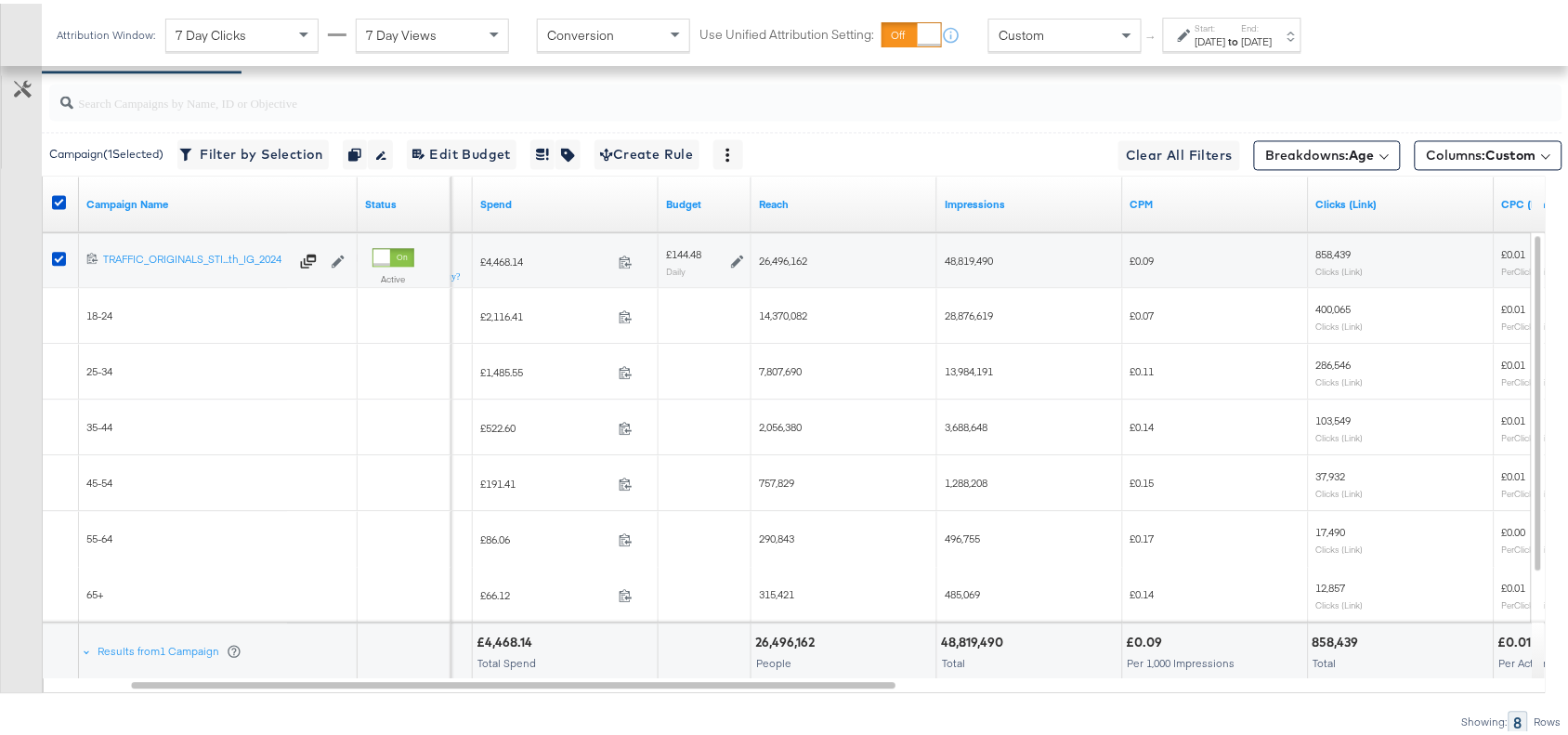 click on "13,984,191" at bounding box center [1030, 368] 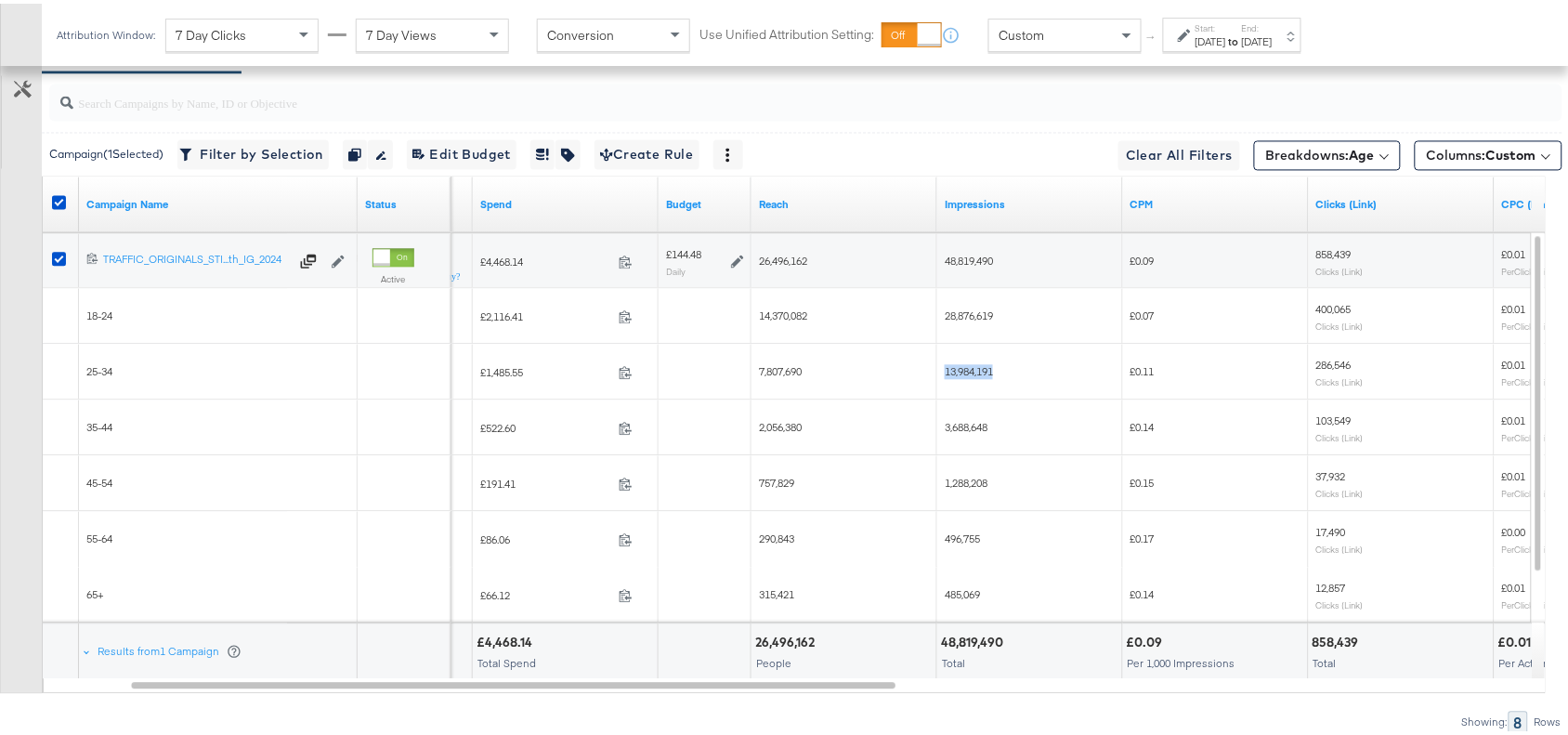 click on "13,984,191" at bounding box center (1030, 368) 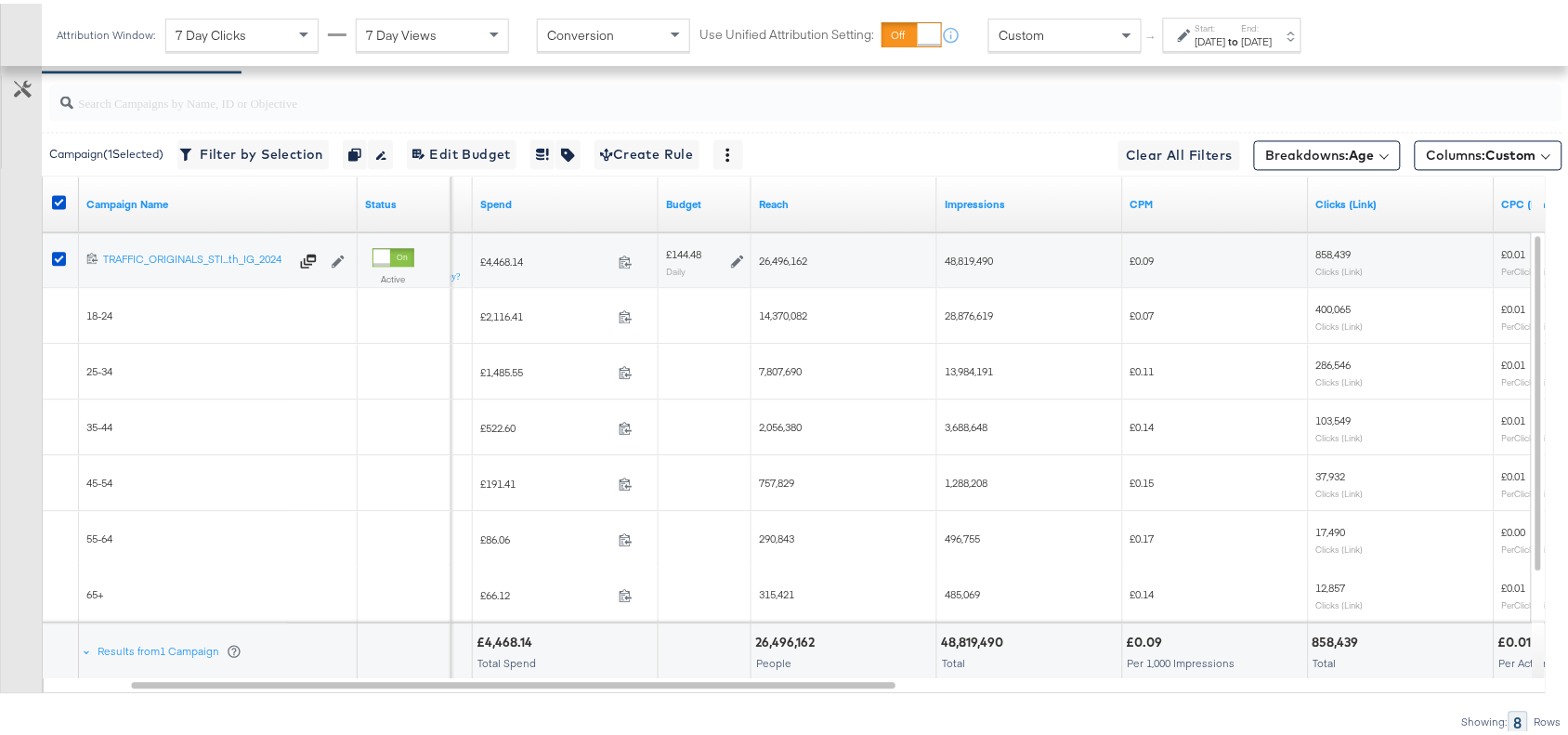click on "3,688,648" at bounding box center (966, 423) 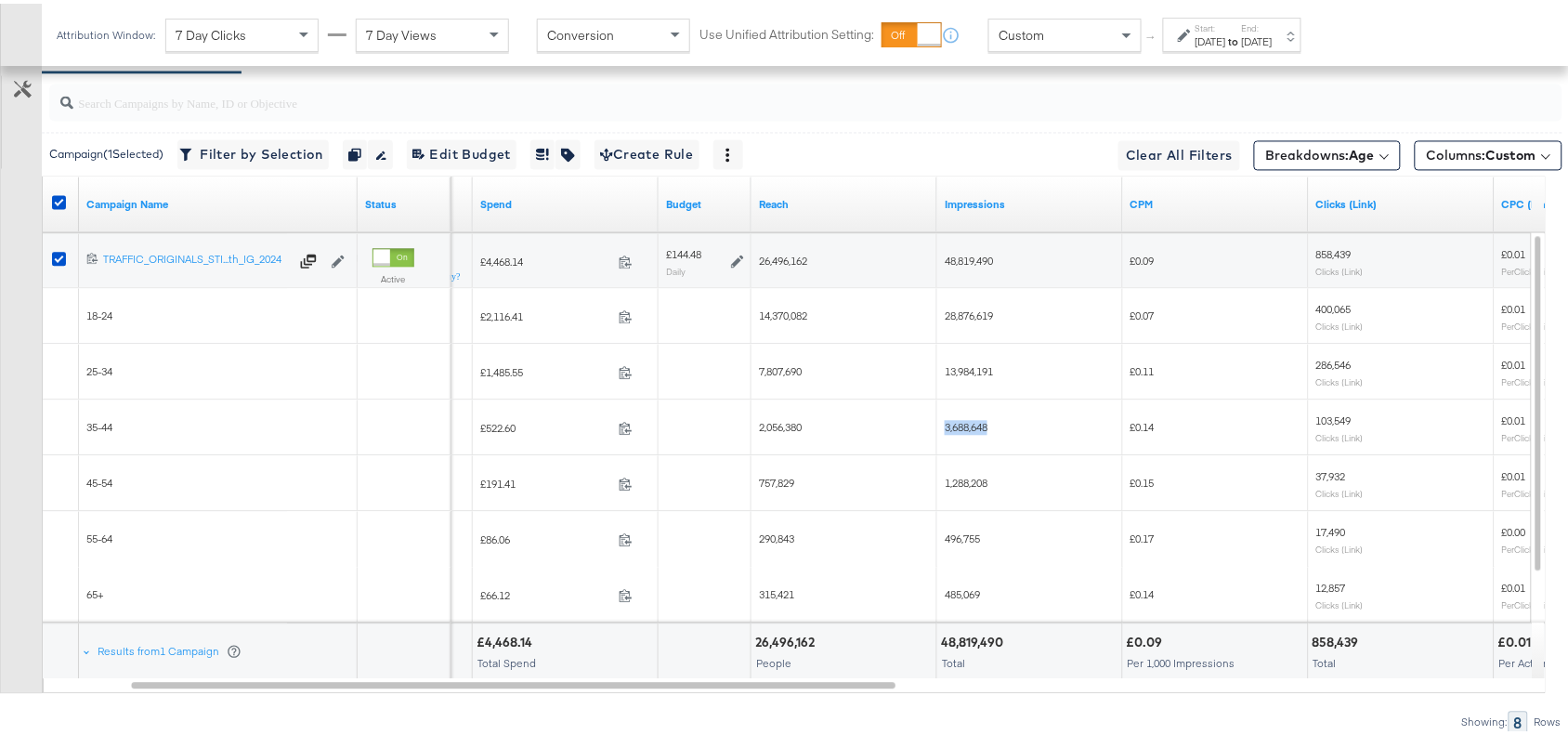 click on "3,688,648" at bounding box center [966, 423] 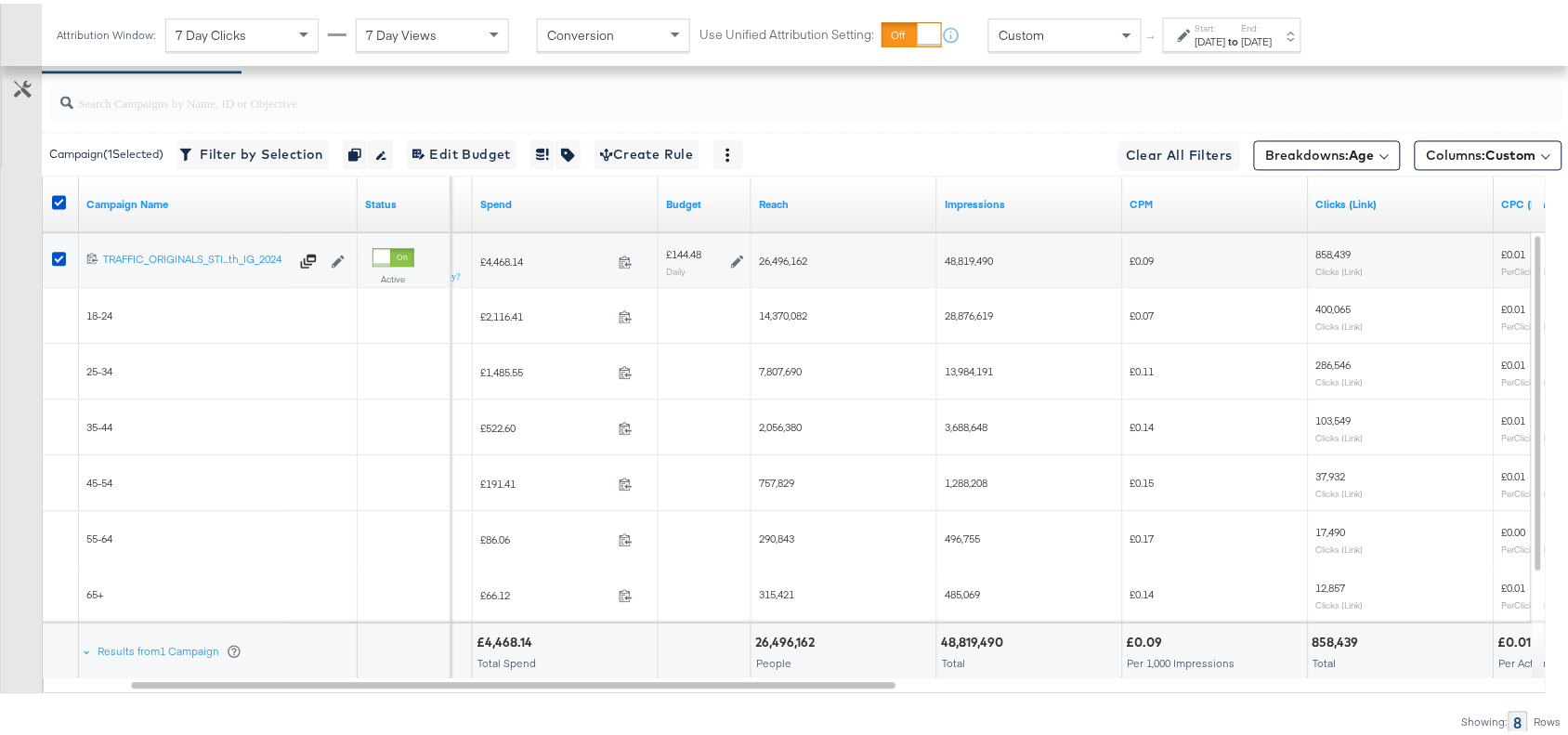 click on "1,288,208" at bounding box center (966, 479) 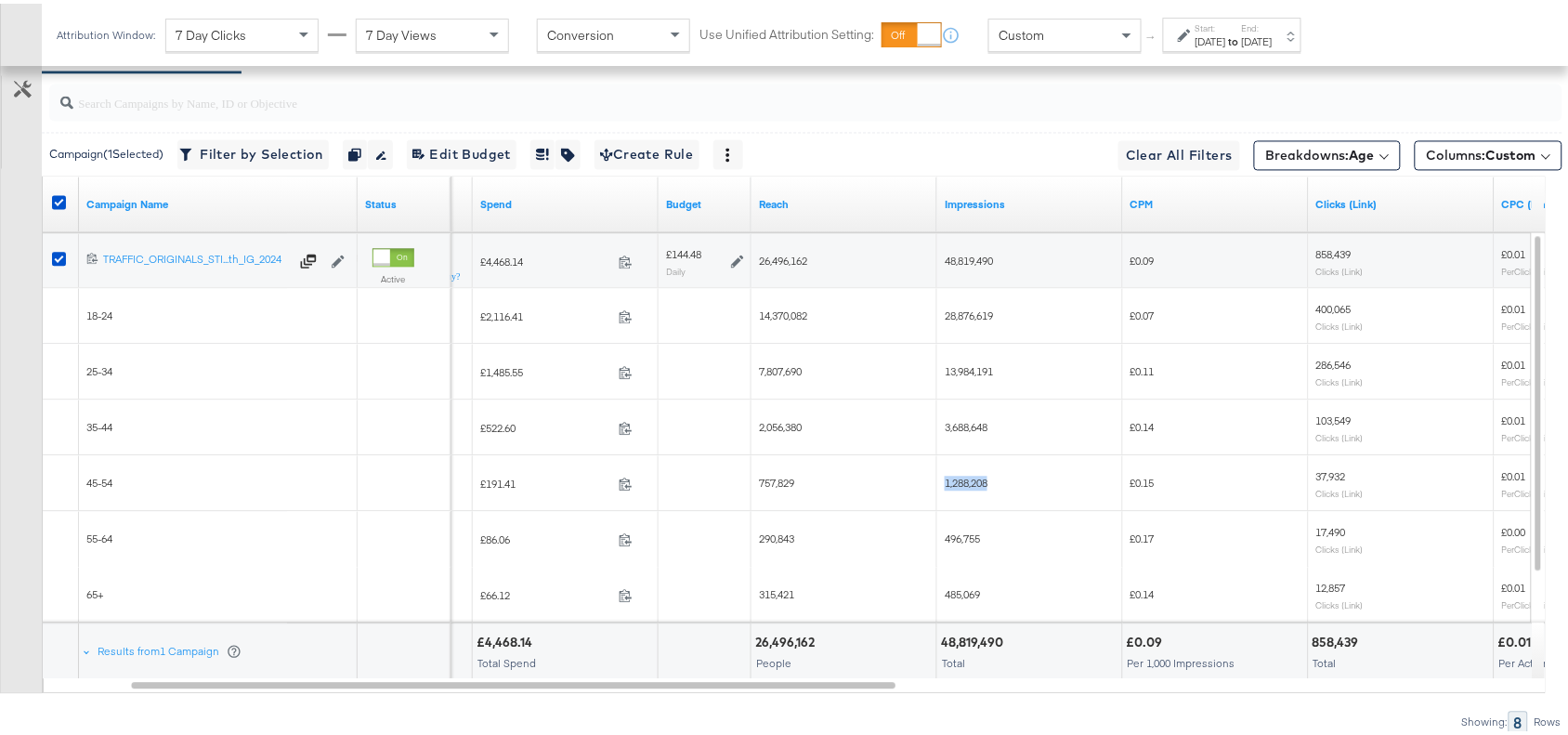 click on "1,288,208" at bounding box center (966, 479) 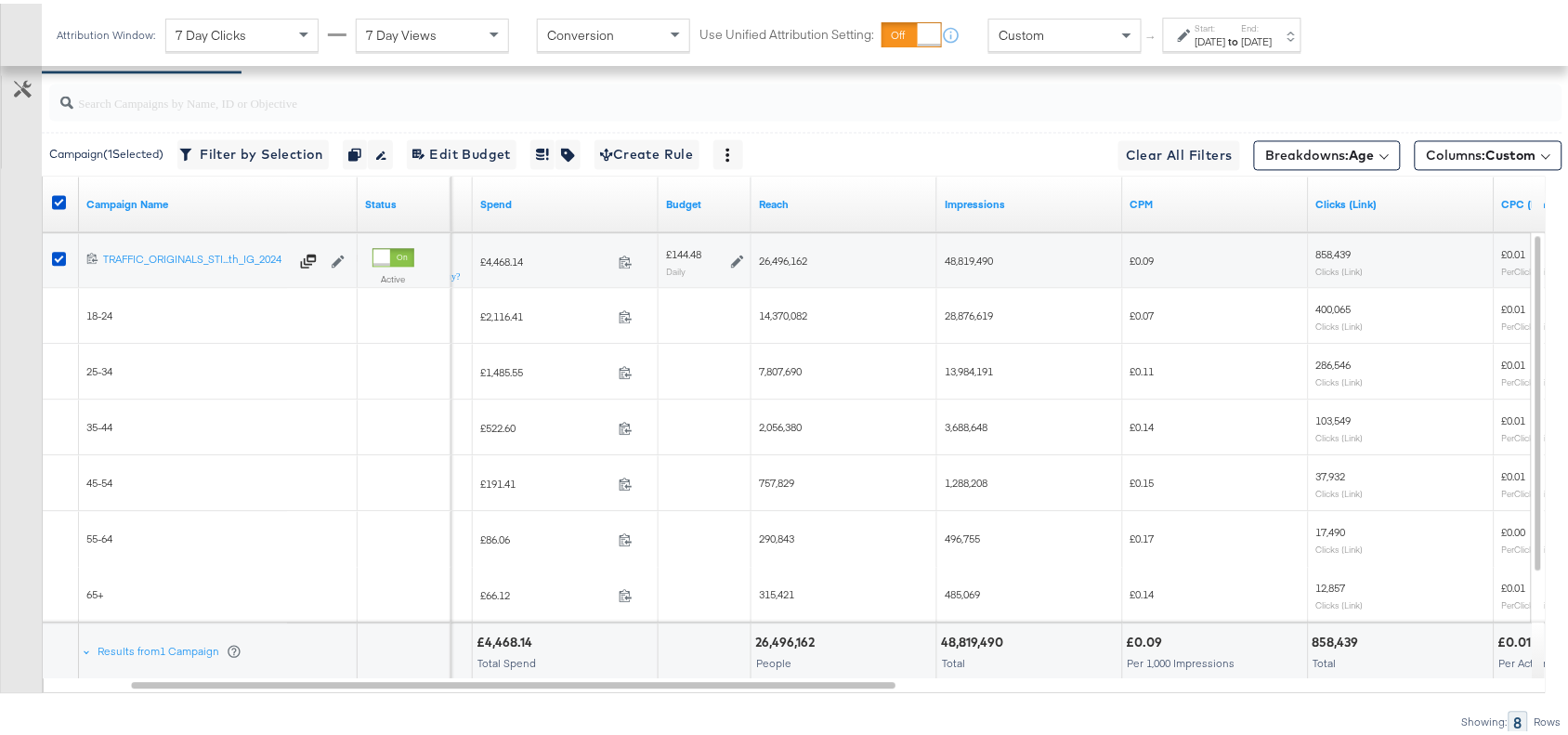 click on "496,755" at bounding box center [962, 534] 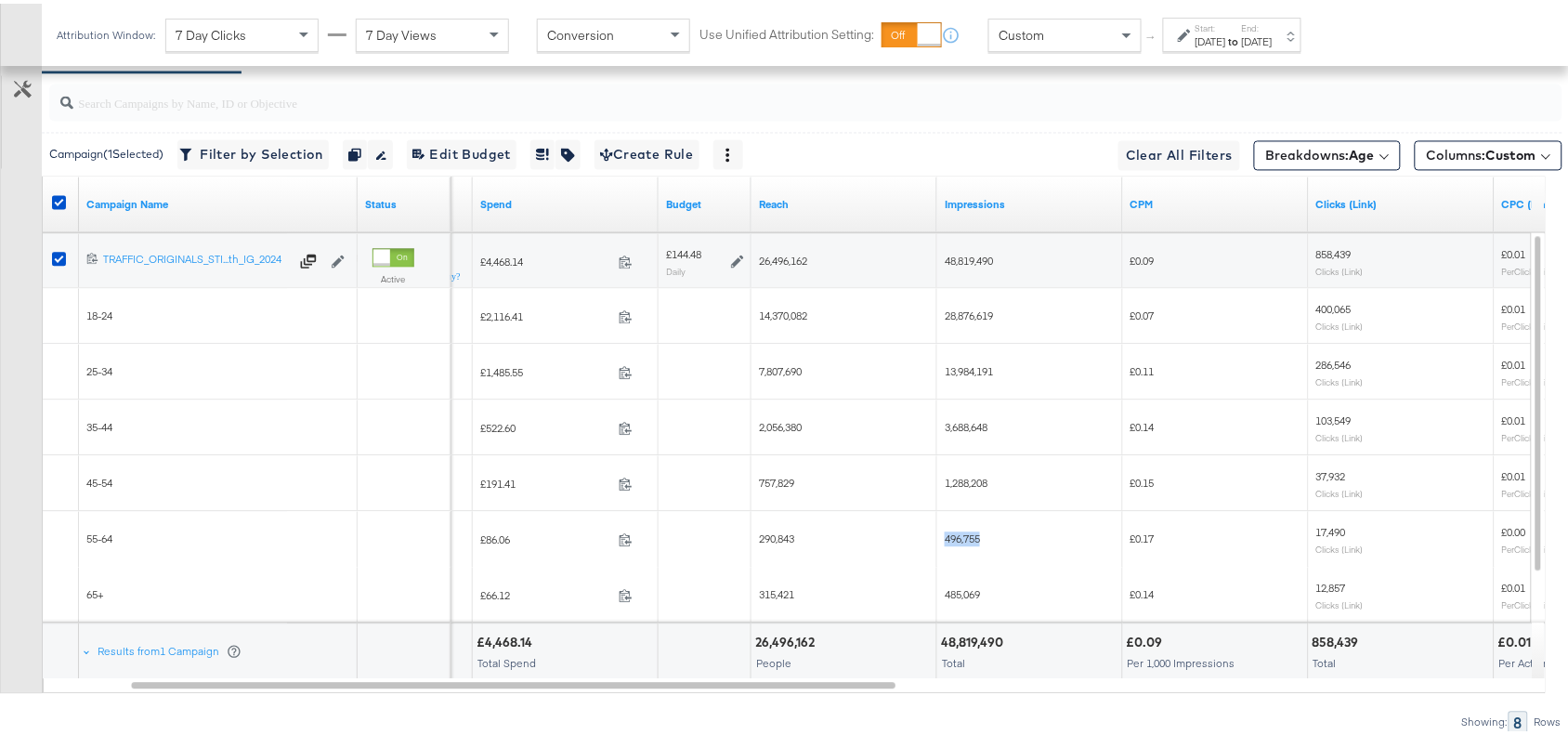 click on "496,755" at bounding box center (962, 534) 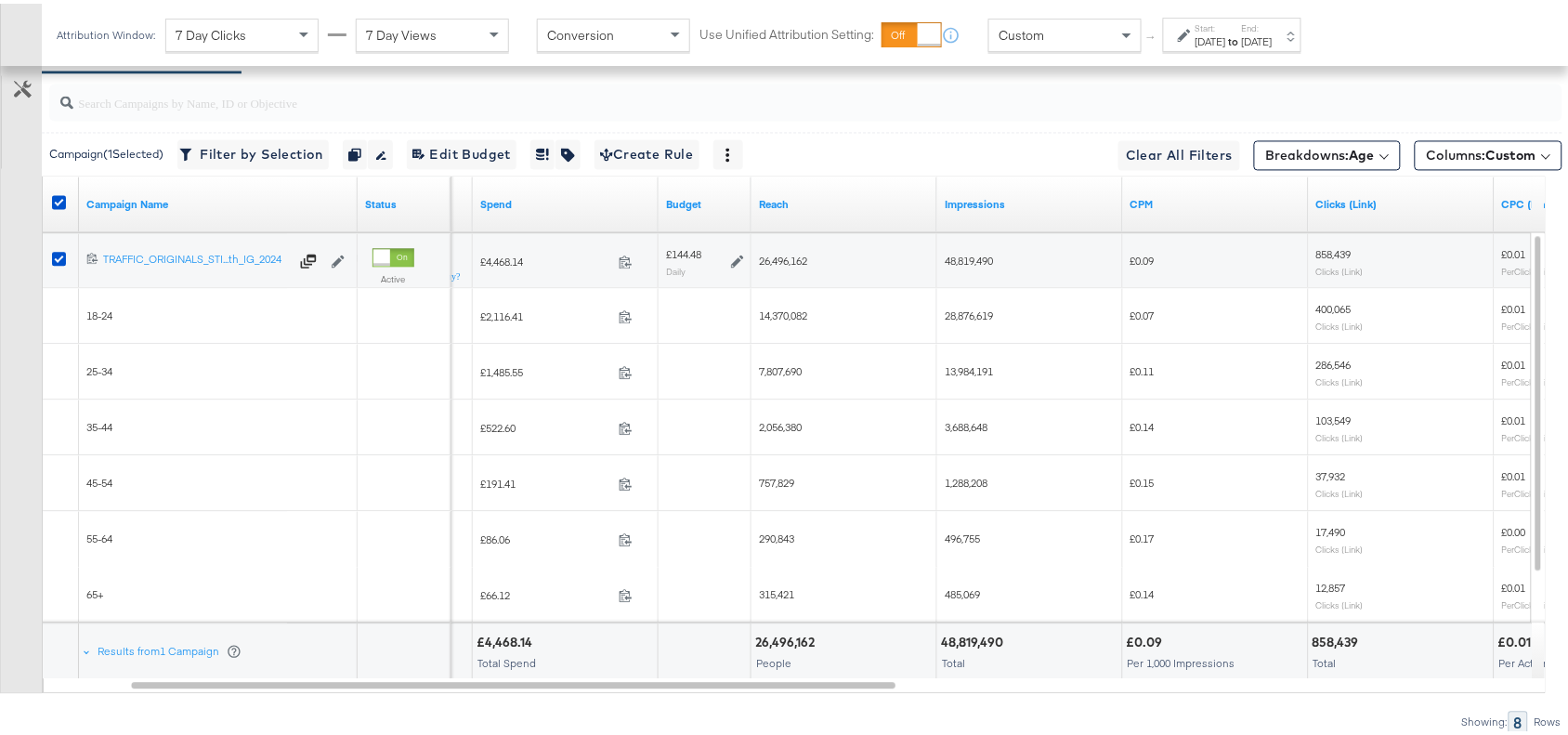 click on "485,069" at bounding box center (1030, 591) 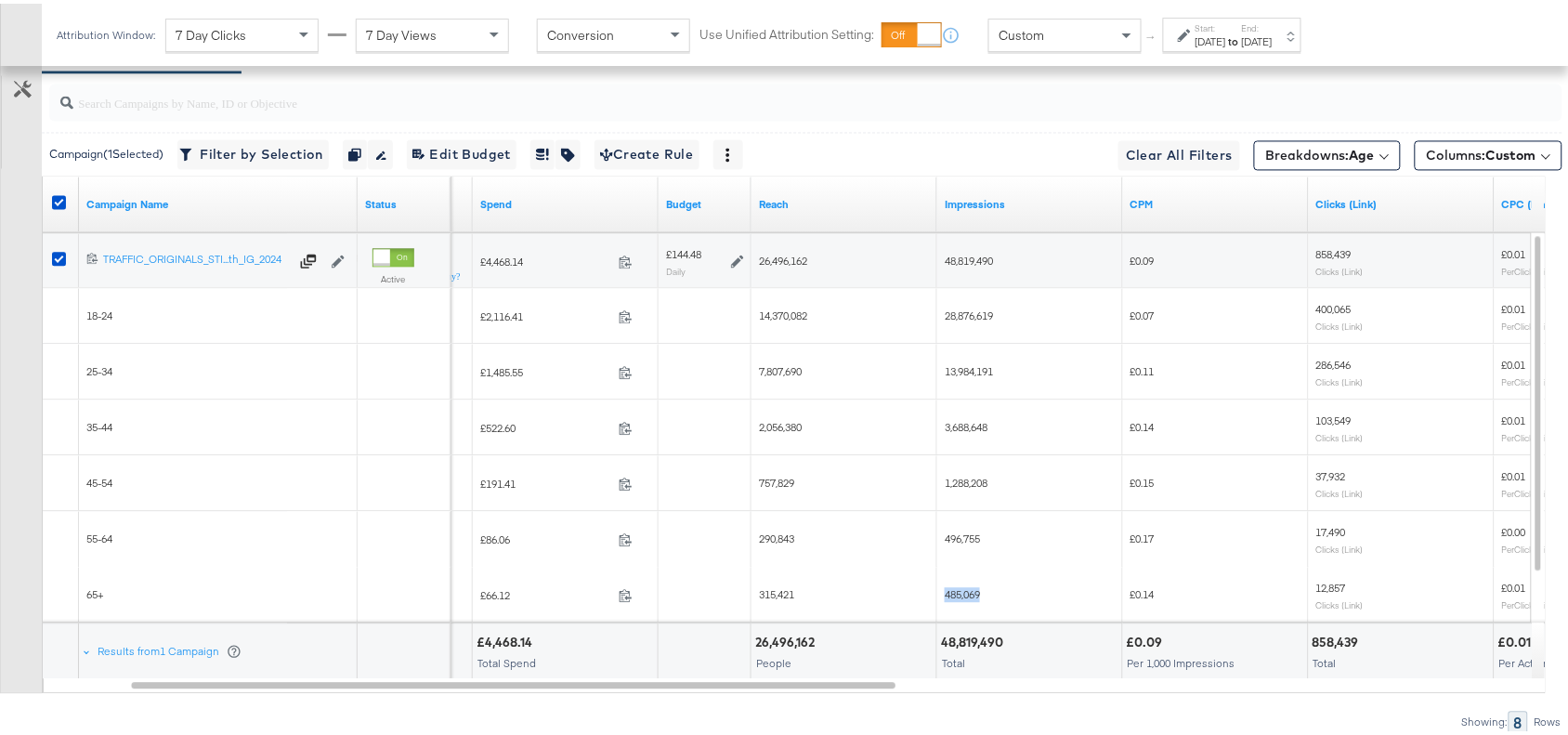 click on "485,069" at bounding box center (1030, 591) 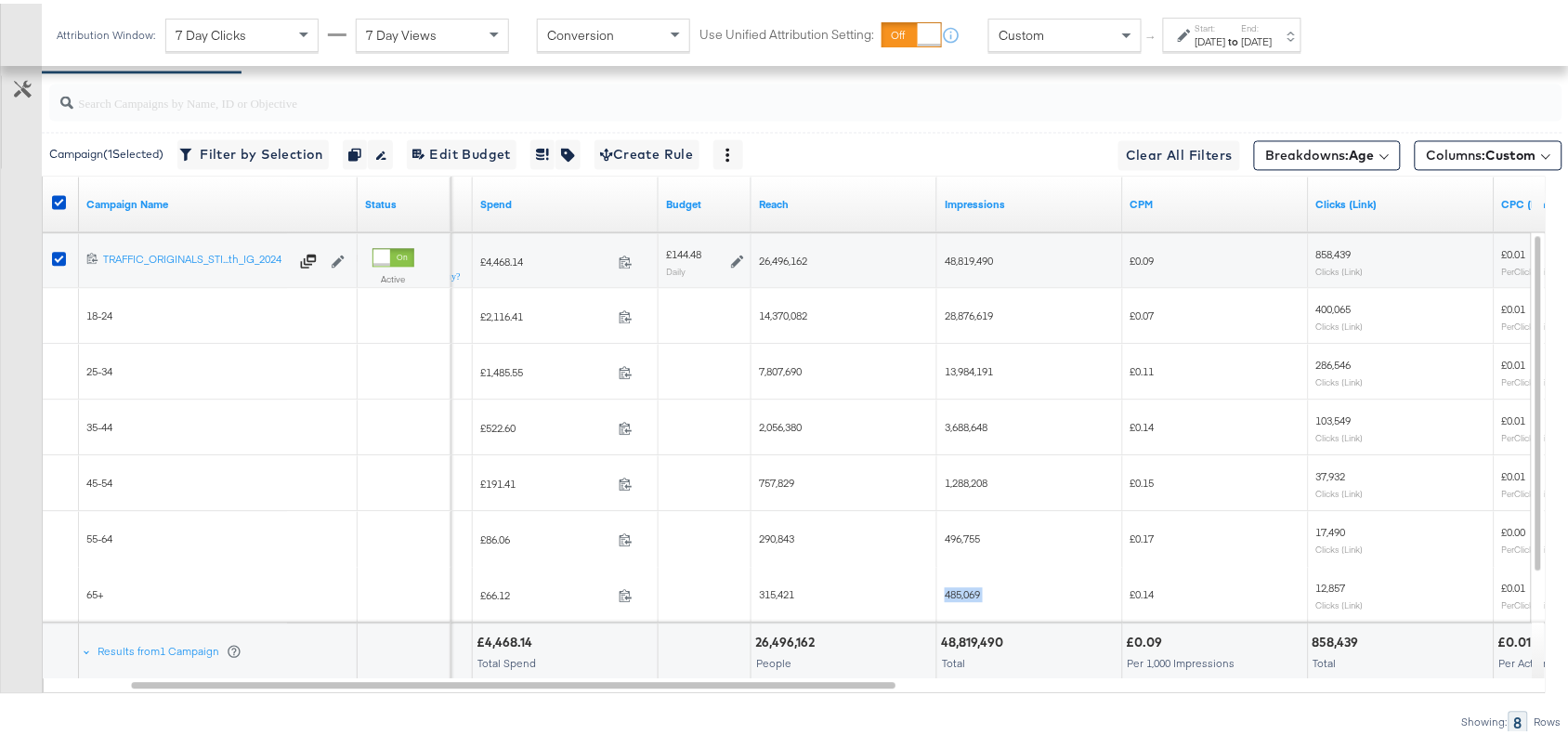 click on "485,069" at bounding box center [1030, 591] 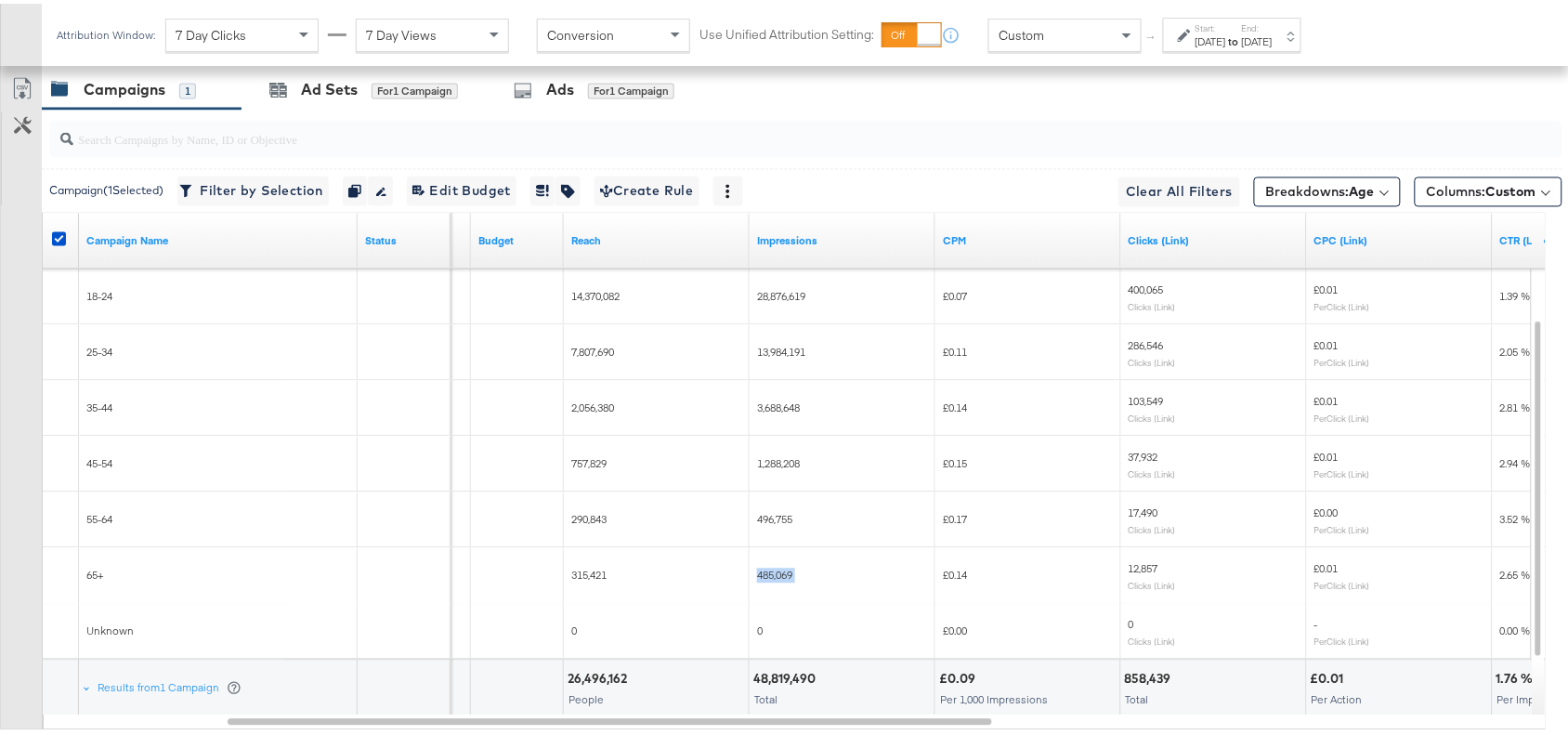 scroll, scrollTop: 1036, scrollLeft: 0, axis: vertical 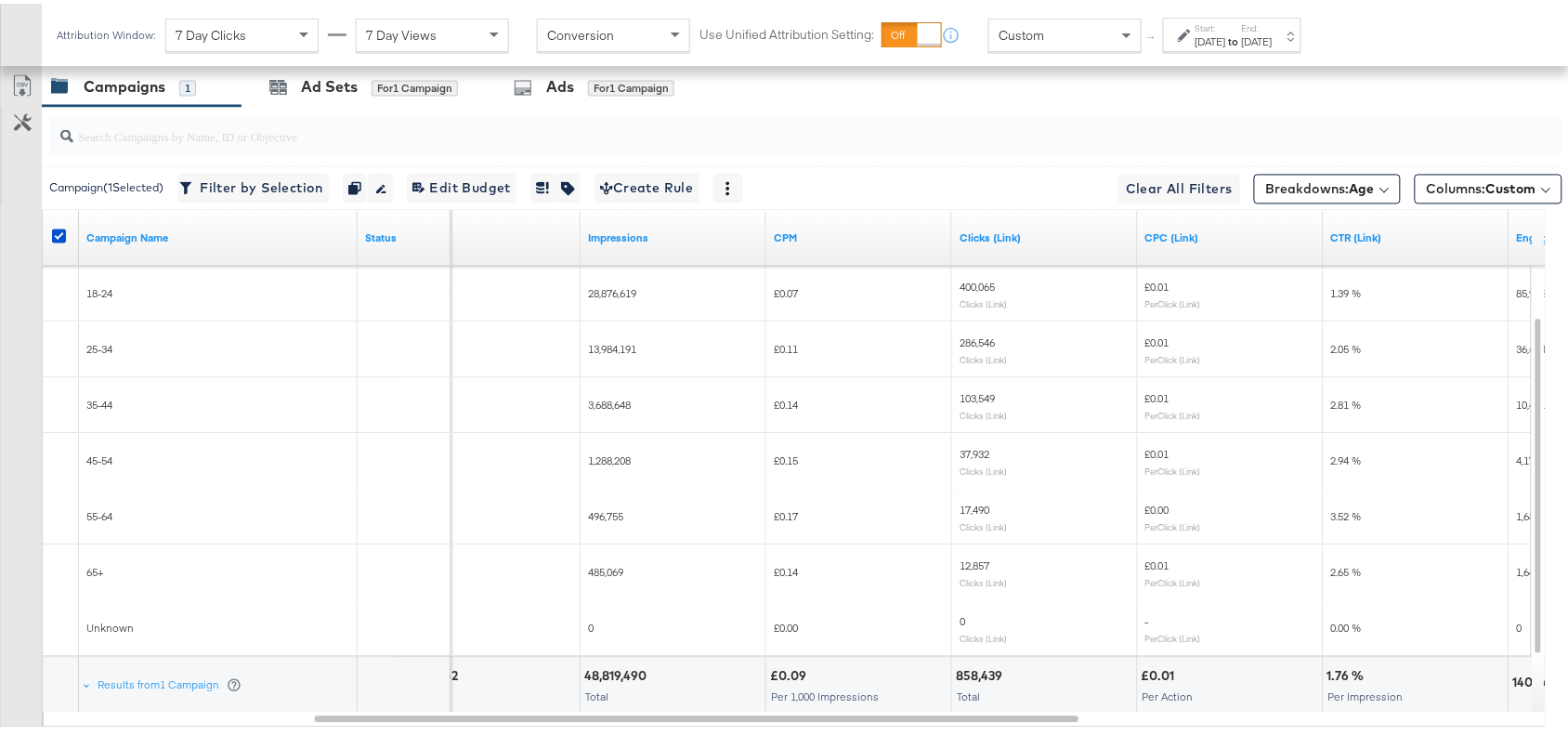 click on "400,065" at bounding box center [977, 283] 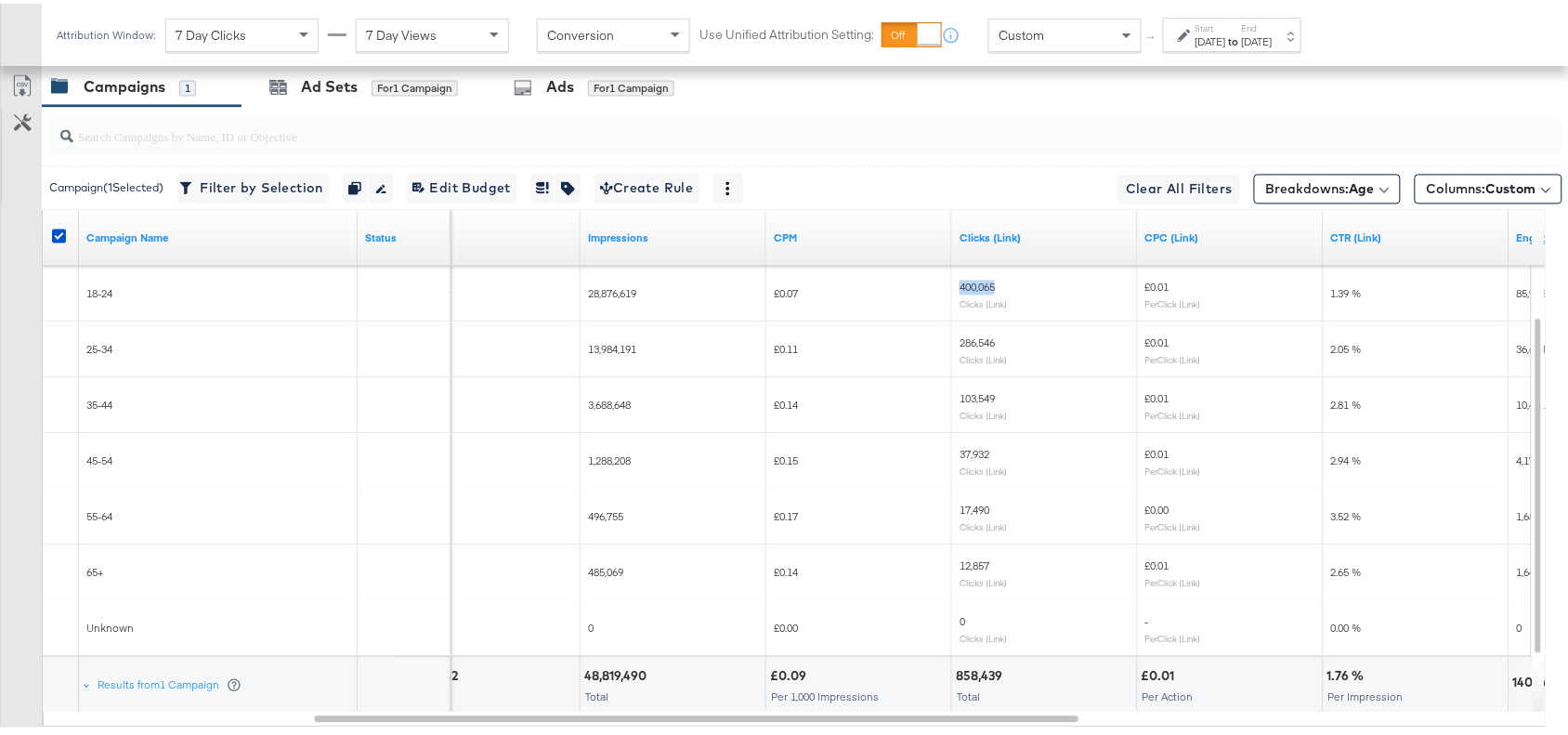 click on "400,065" at bounding box center (977, 283) 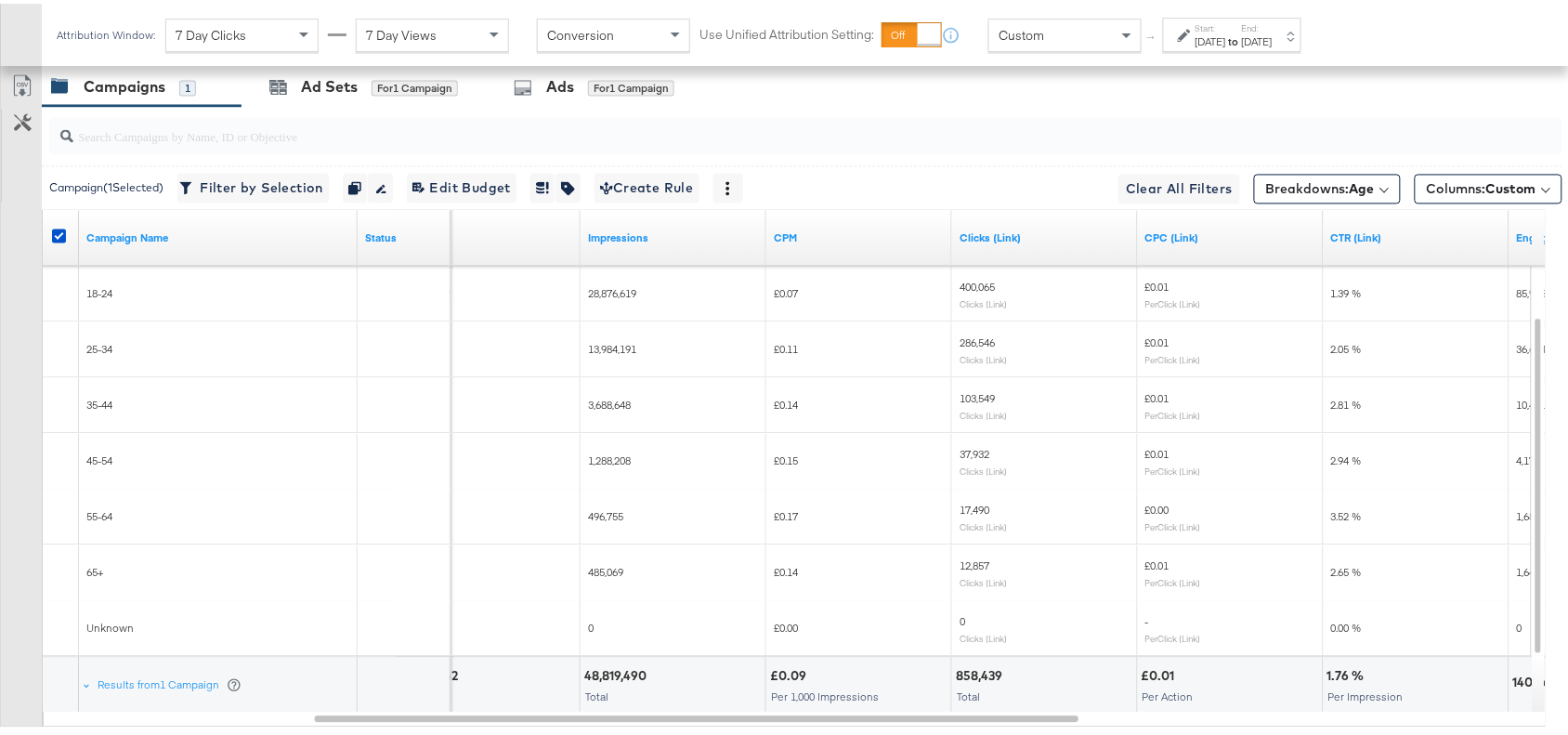 click on "286,546" at bounding box center (977, 339) 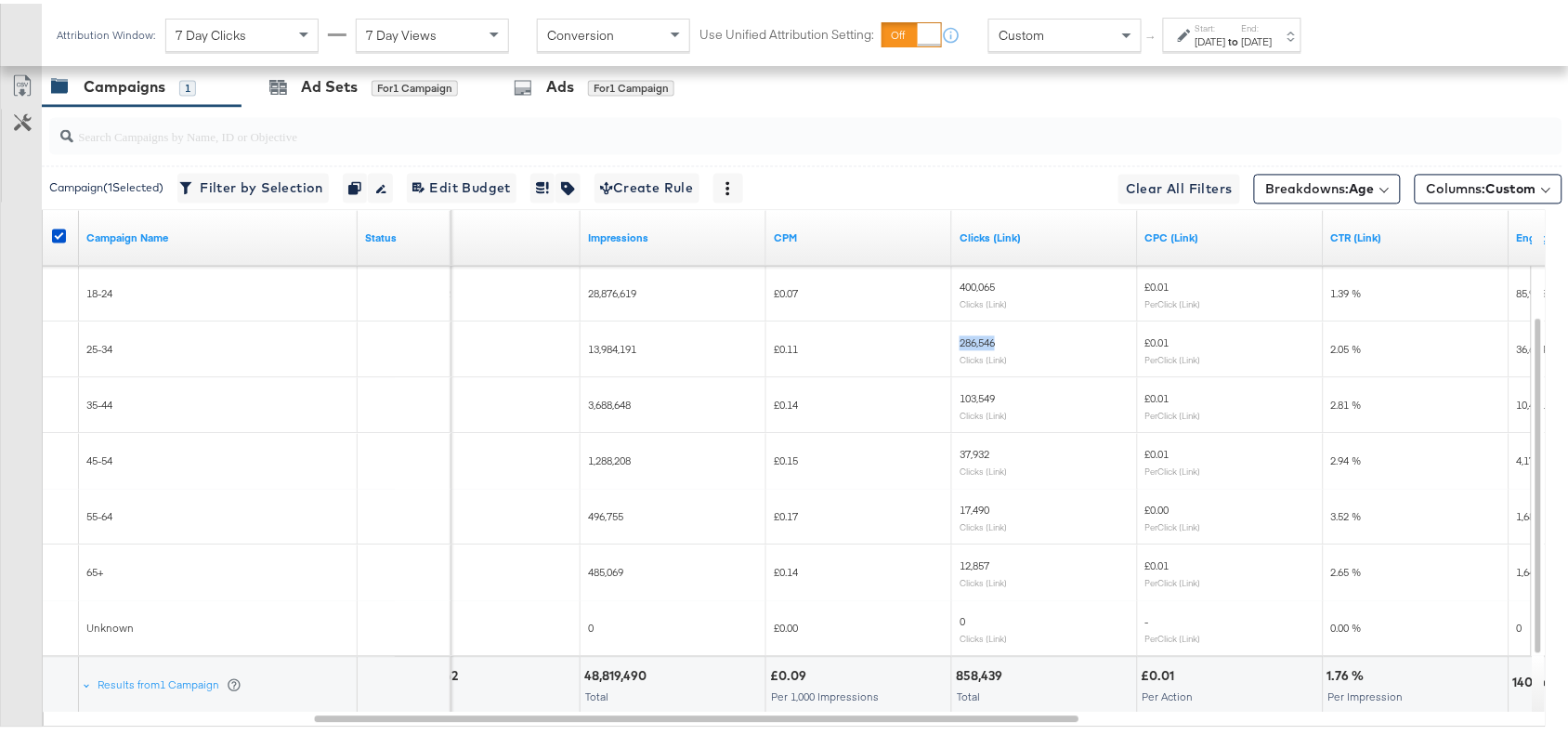 click on "286,546" at bounding box center [977, 339] 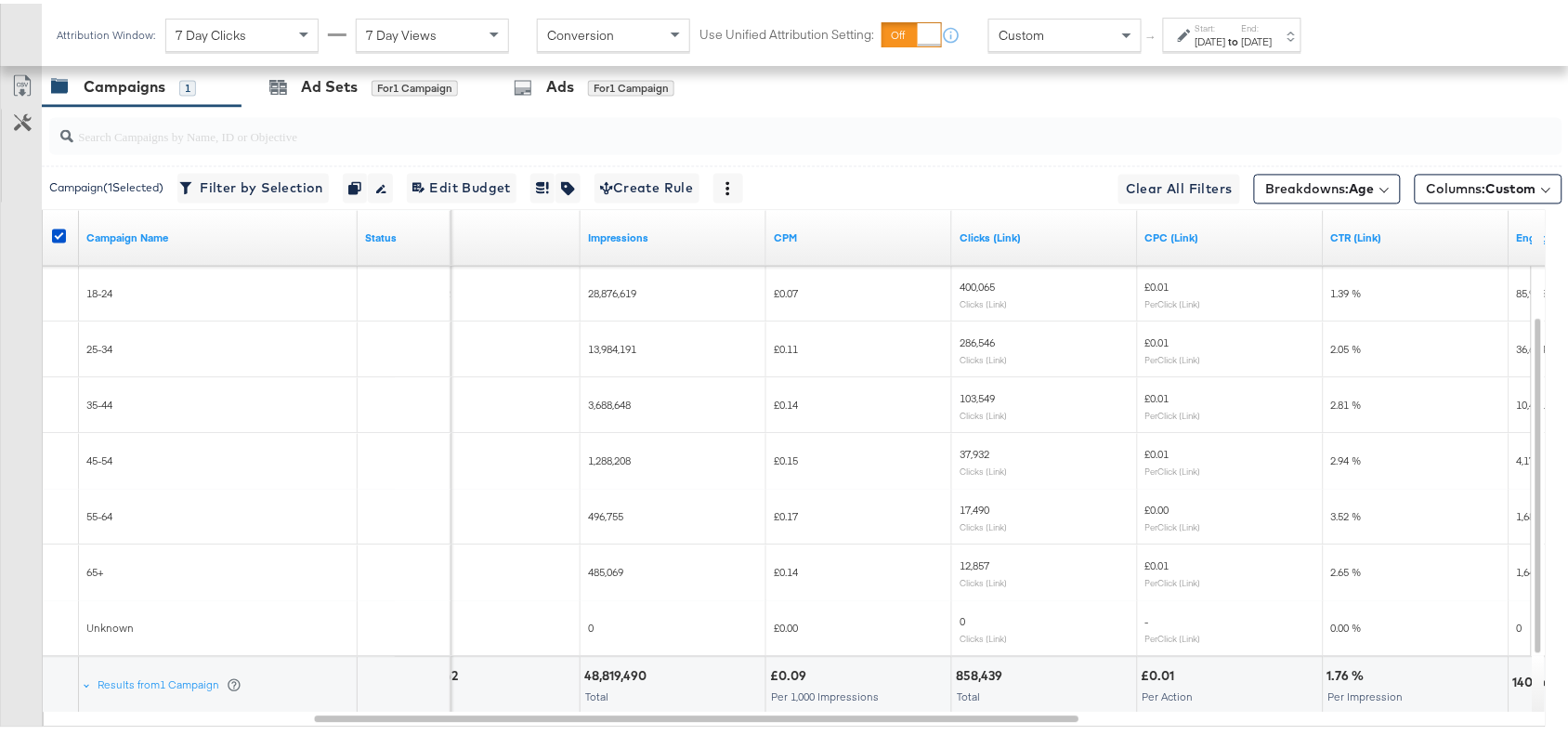 click on "103,549" at bounding box center (977, 395) 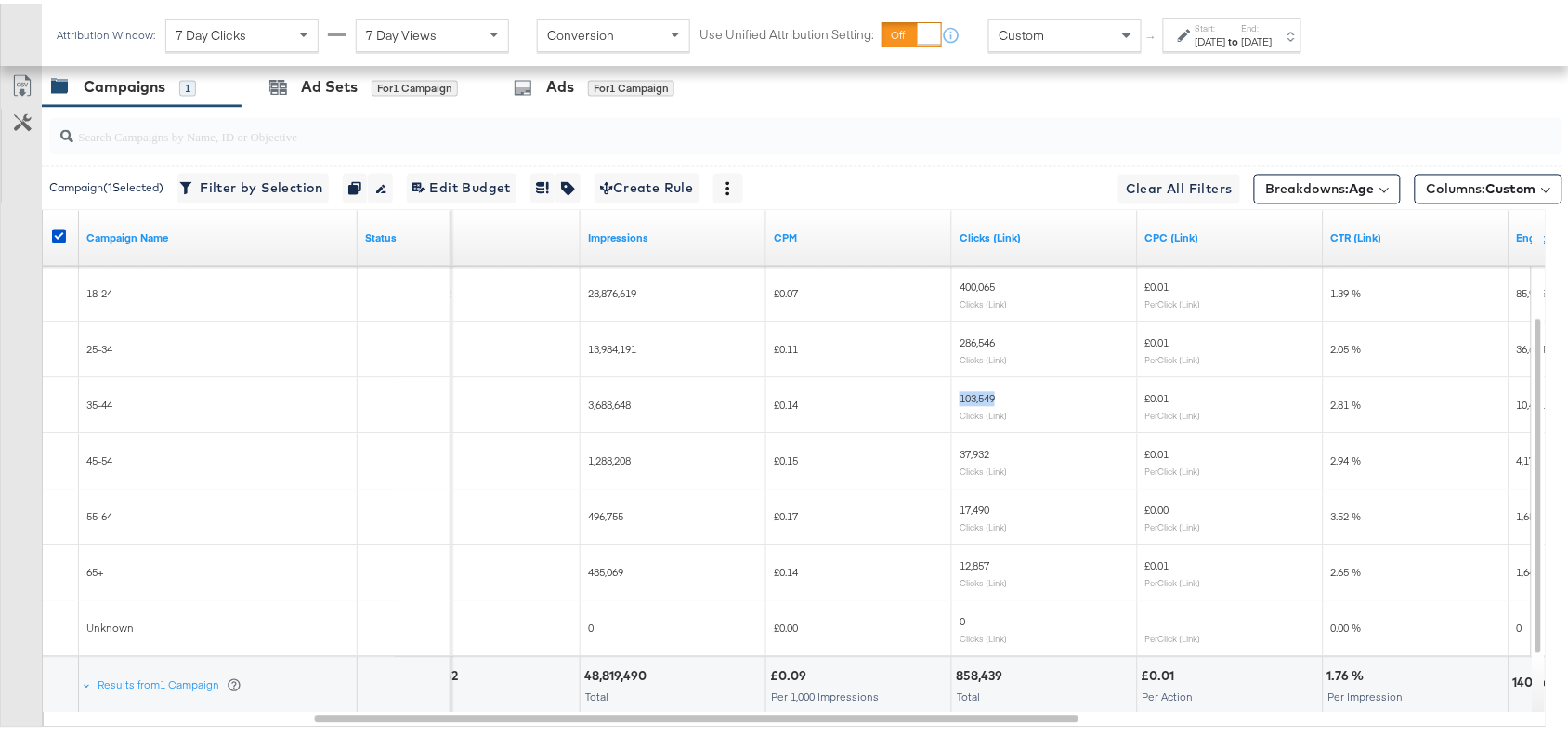 click on "103,549" at bounding box center (977, 395) 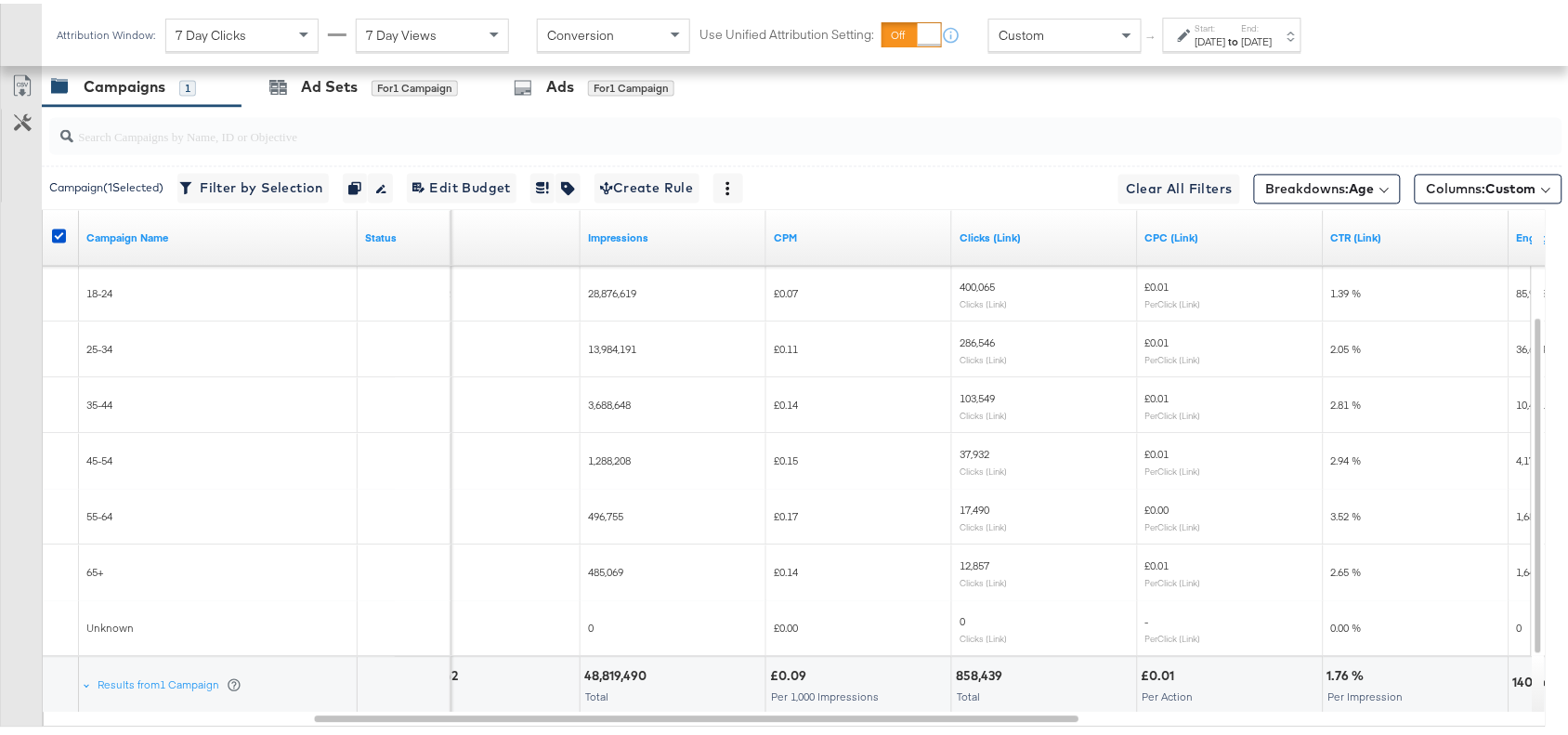 click on "37,932" at bounding box center (974, 451) 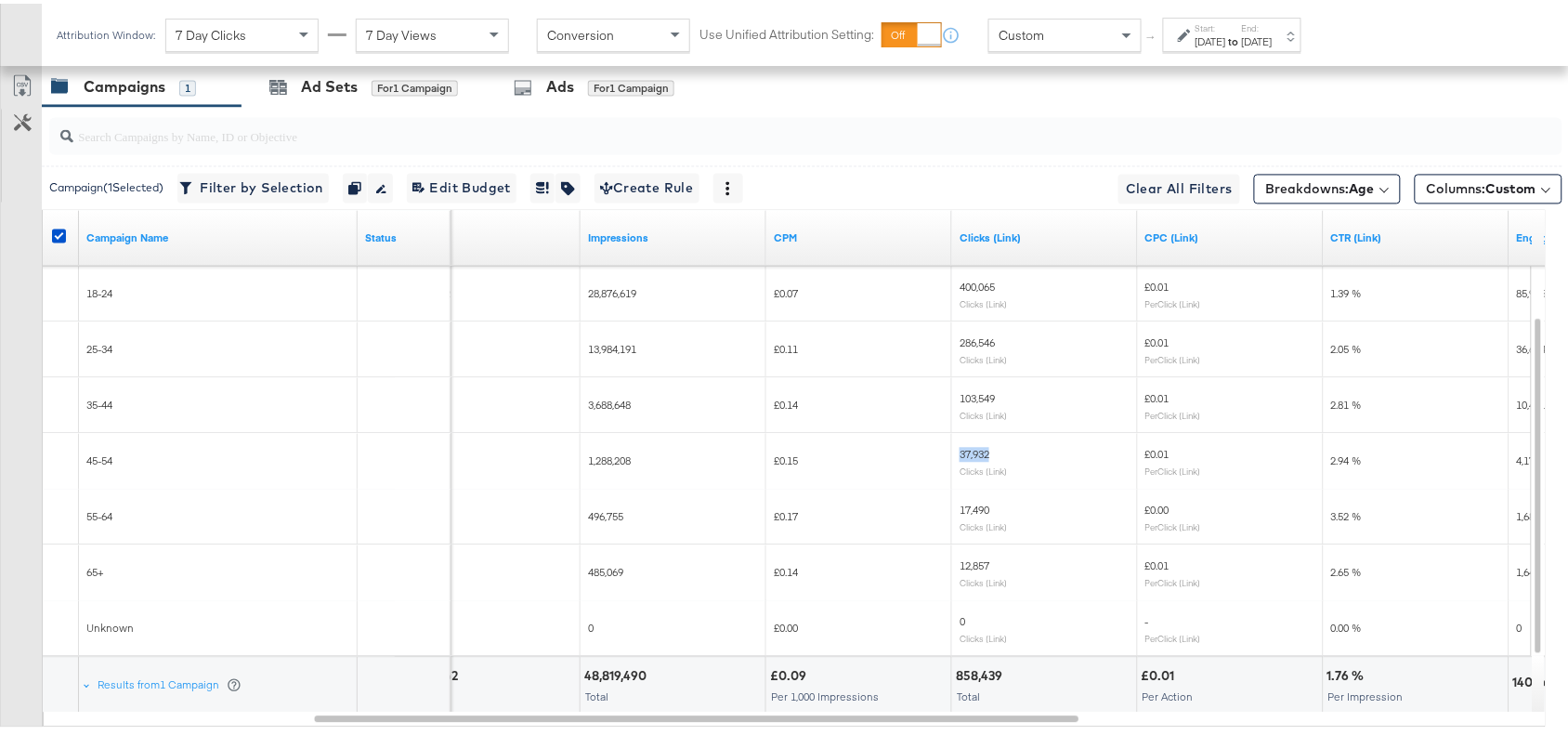click on "37,932" at bounding box center (974, 451) 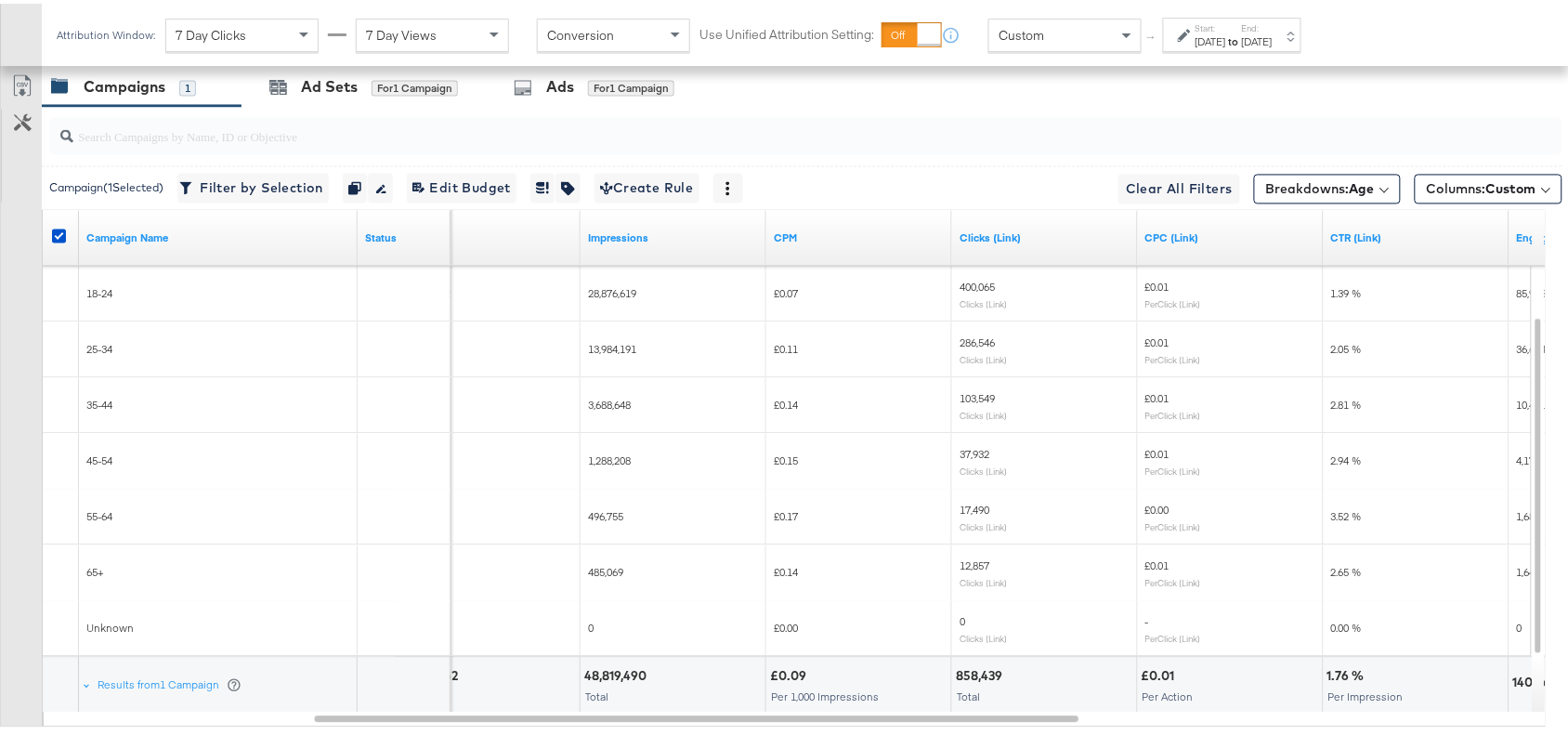 click on "17,490" at bounding box center (974, 506) 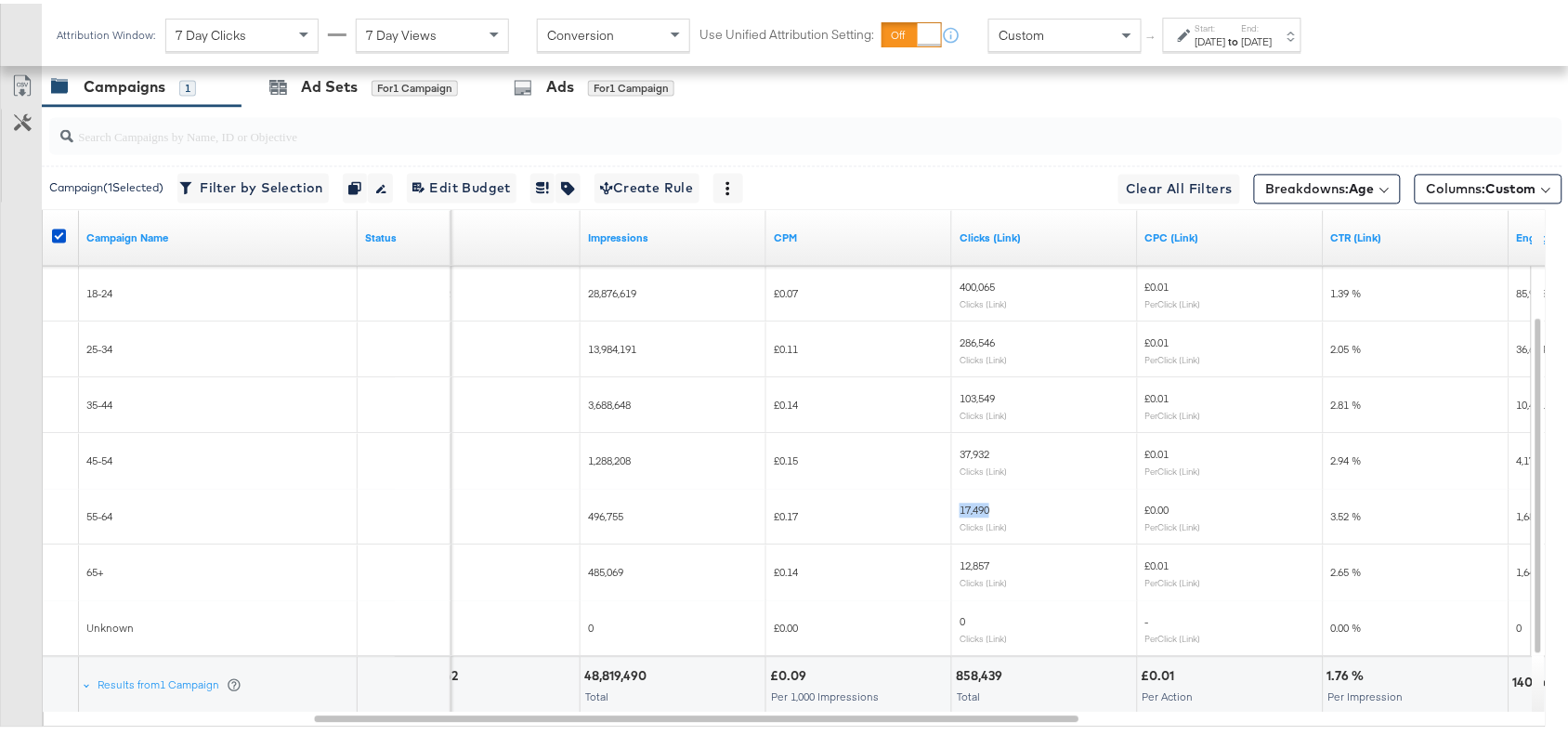 click on "17,490" at bounding box center (974, 506) 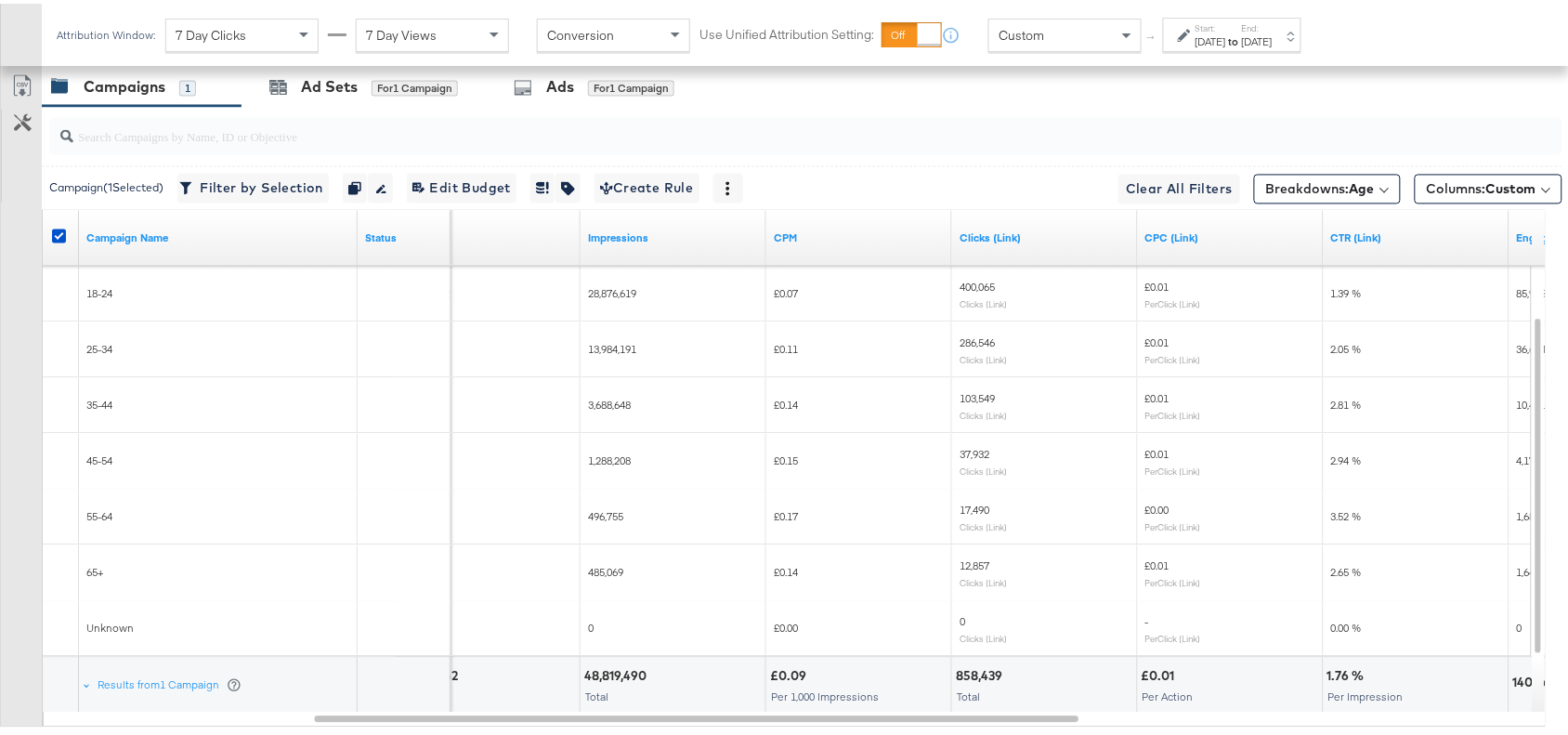 click on "12,857" at bounding box center (974, 562) 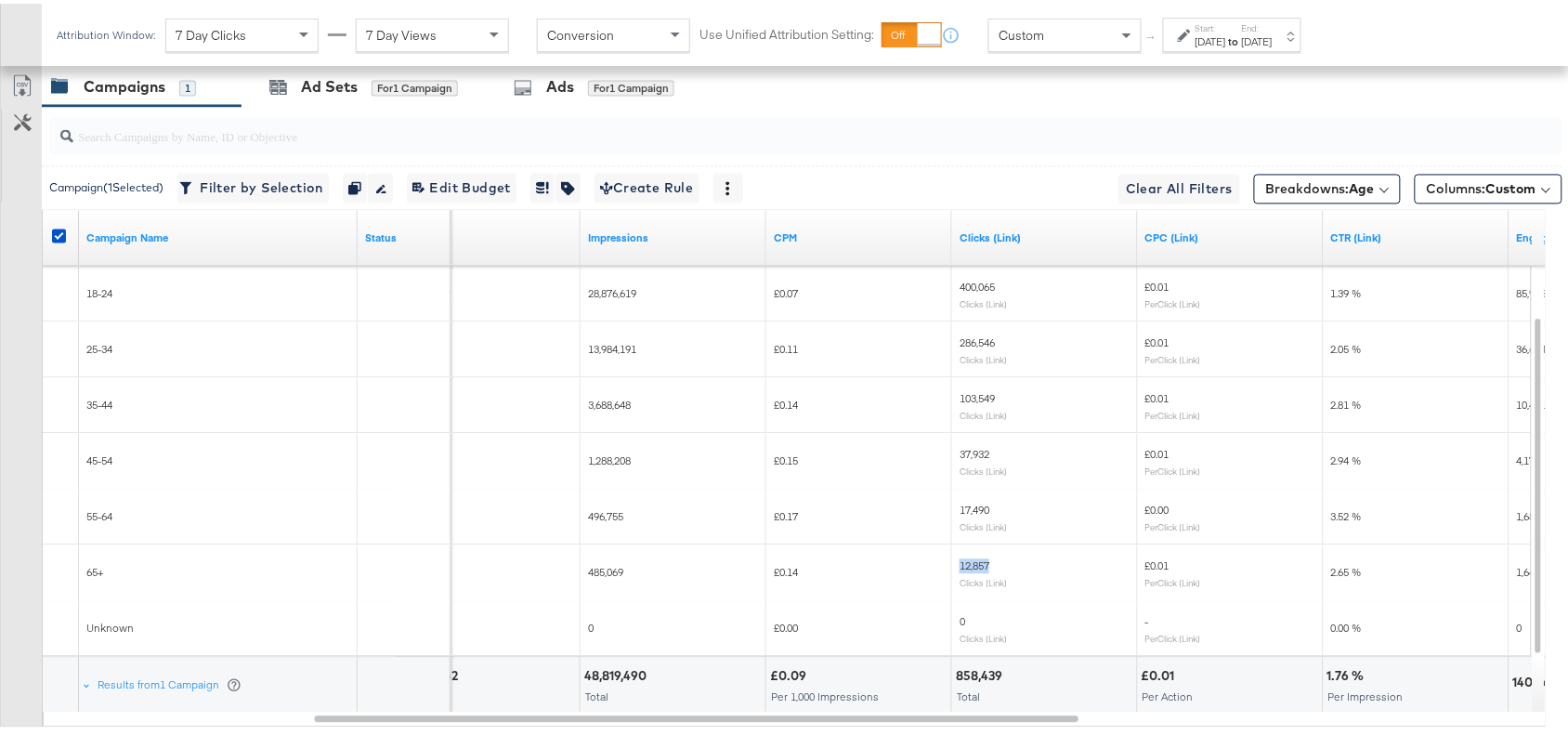 click on "12,857" at bounding box center (974, 562) 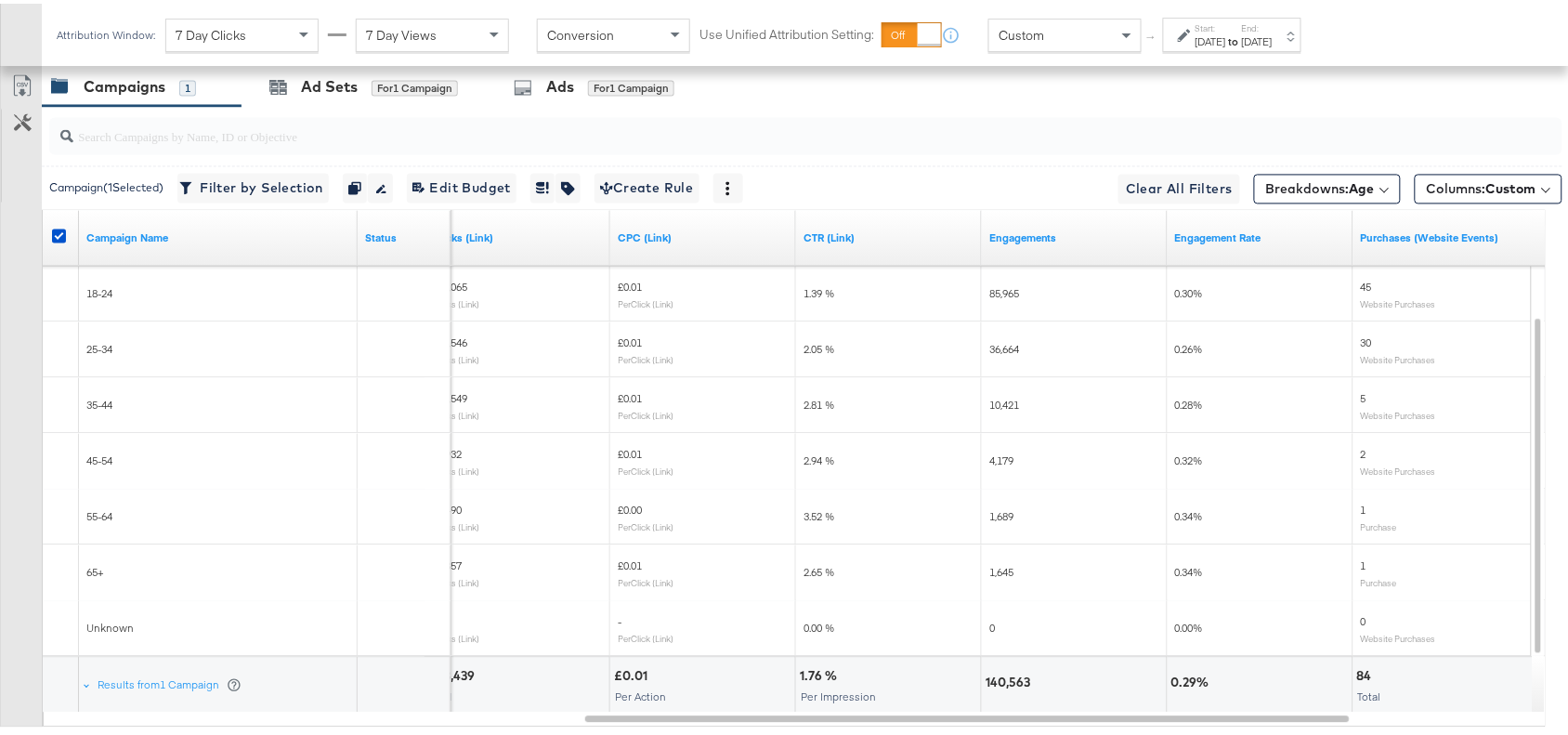 click on "85,965" at bounding box center [1004, 290] 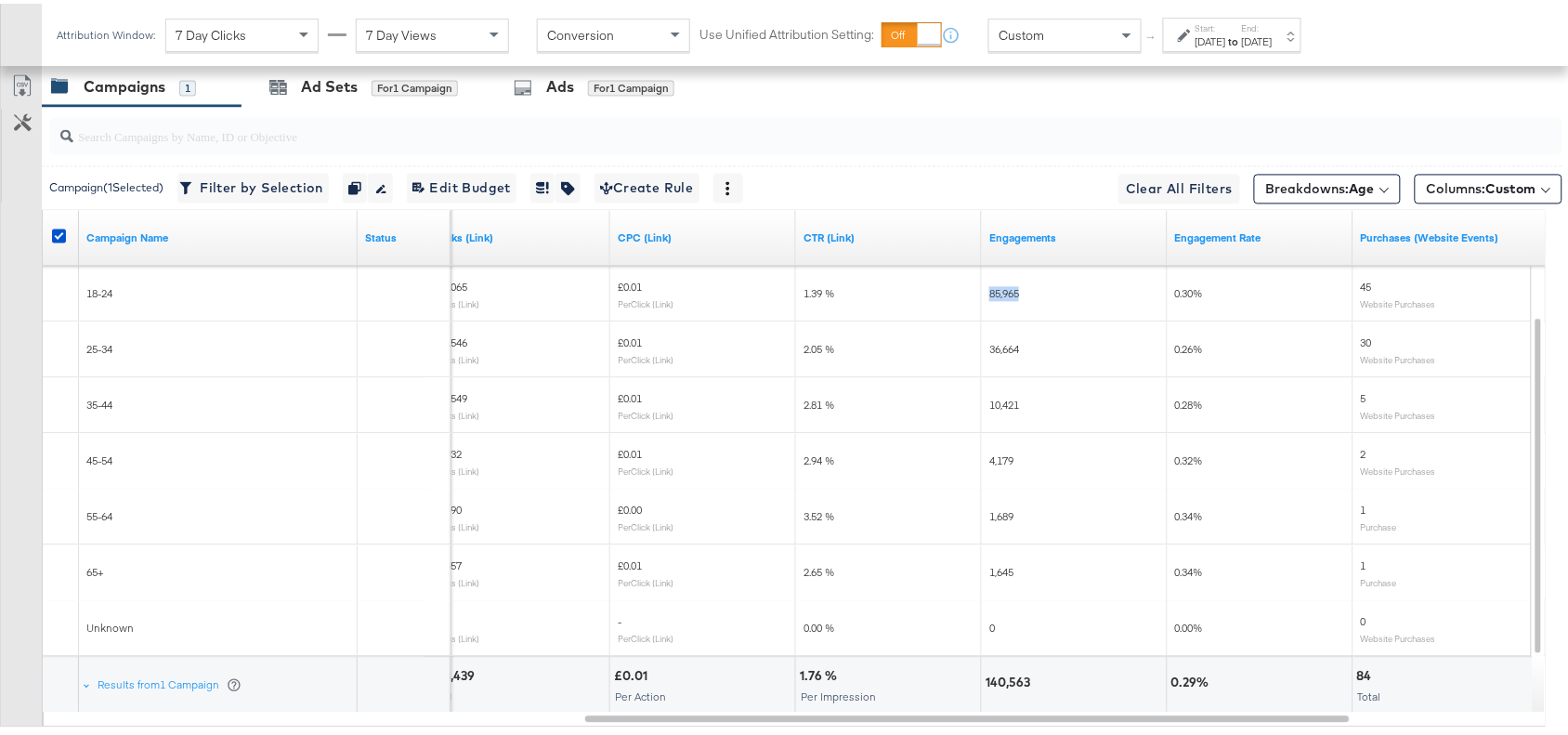 click on "85,965" at bounding box center [1004, 290] 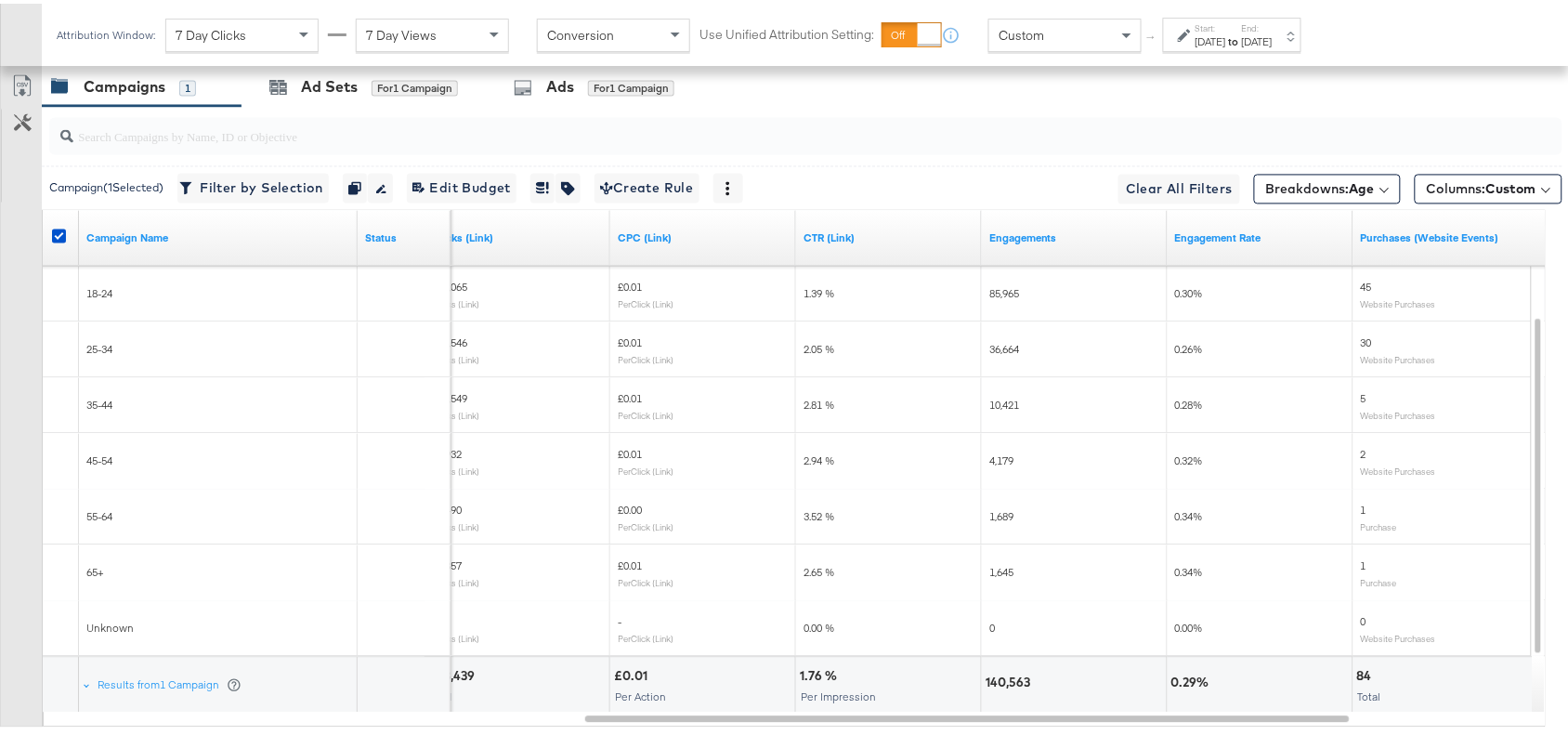 click on "36,664" at bounding box center [1004, 346] 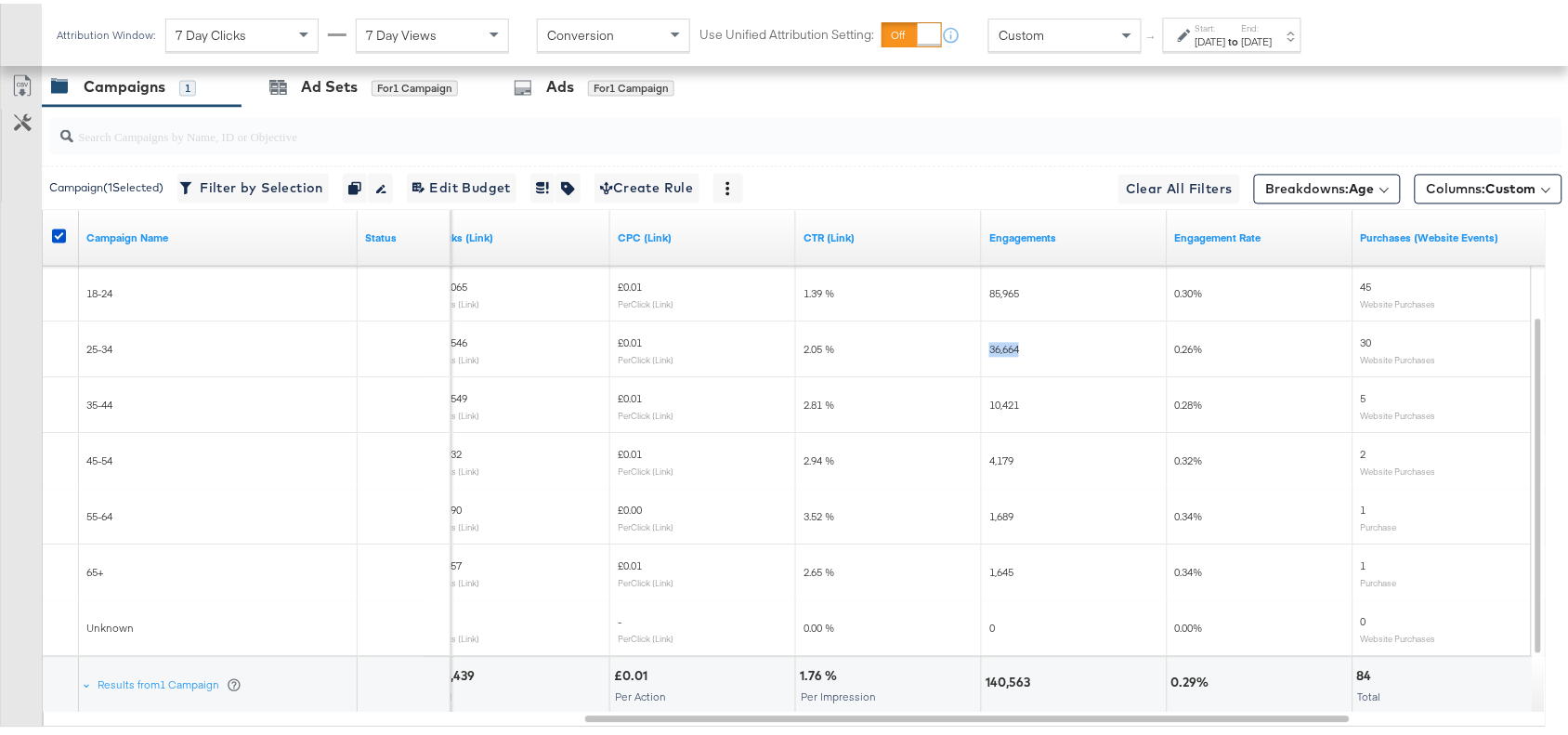 click on "36,664" at bounding box center [1004, 346] 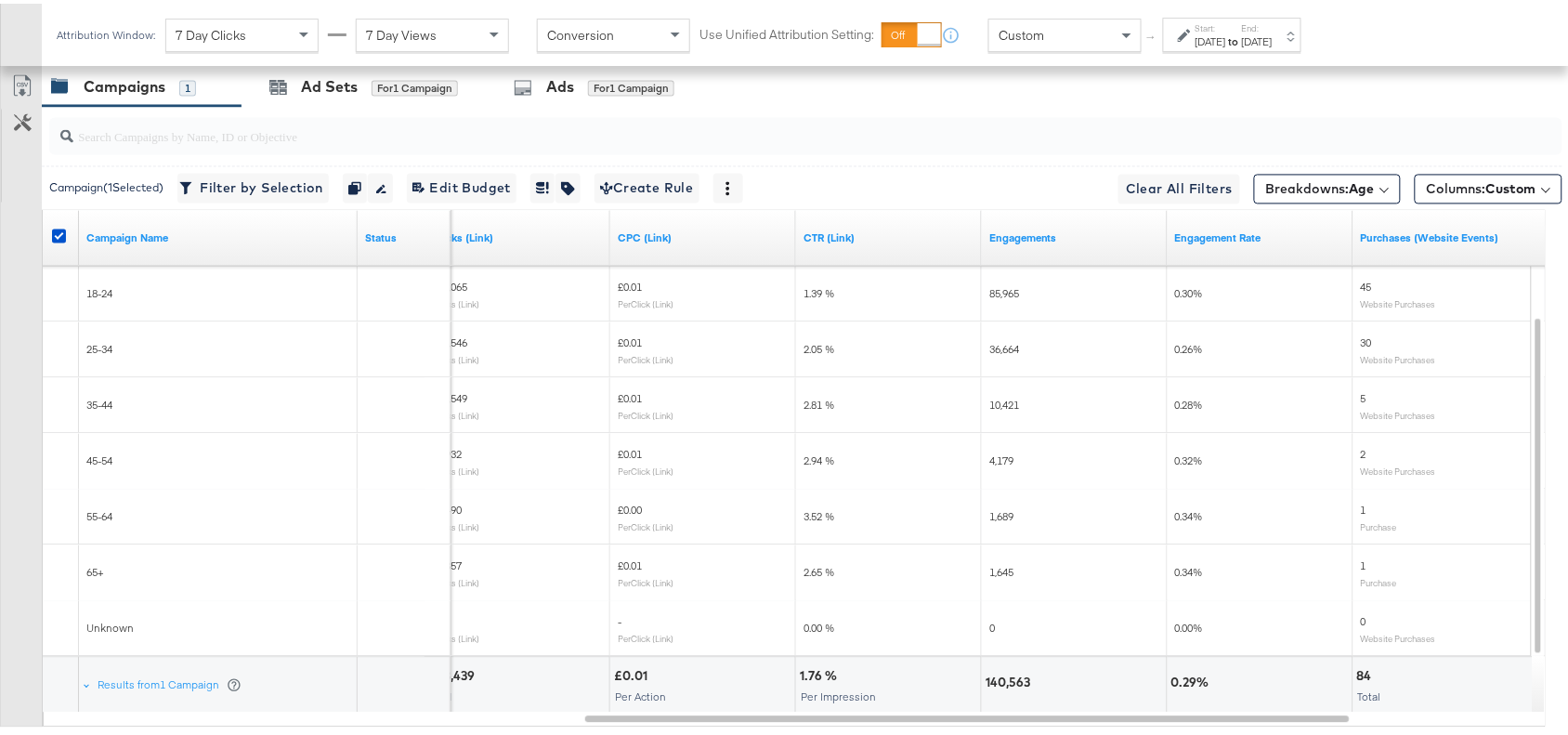 click on "10,421" at bounding box center (1004, 401) 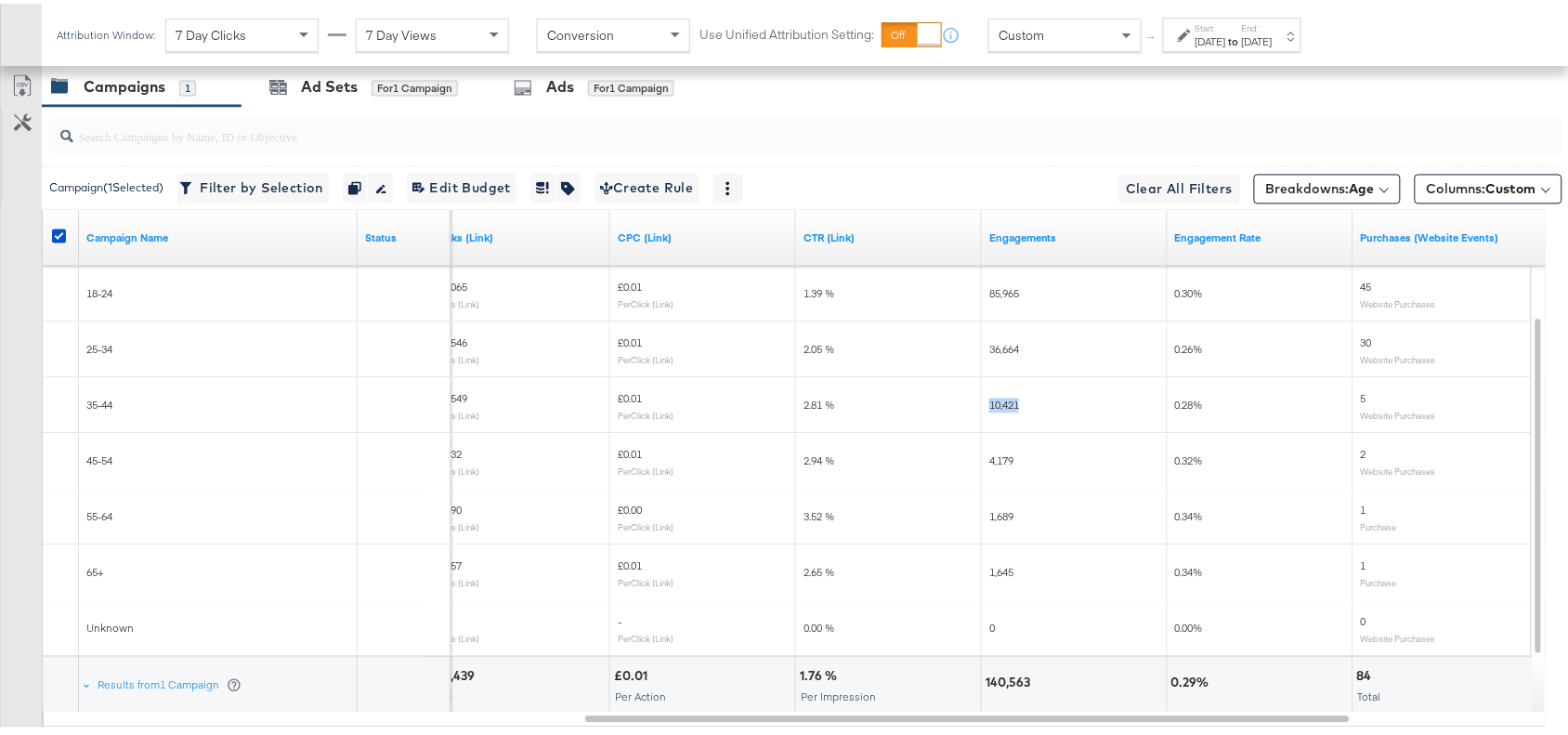 click on "10,421" at bounding box center (1004, 401) 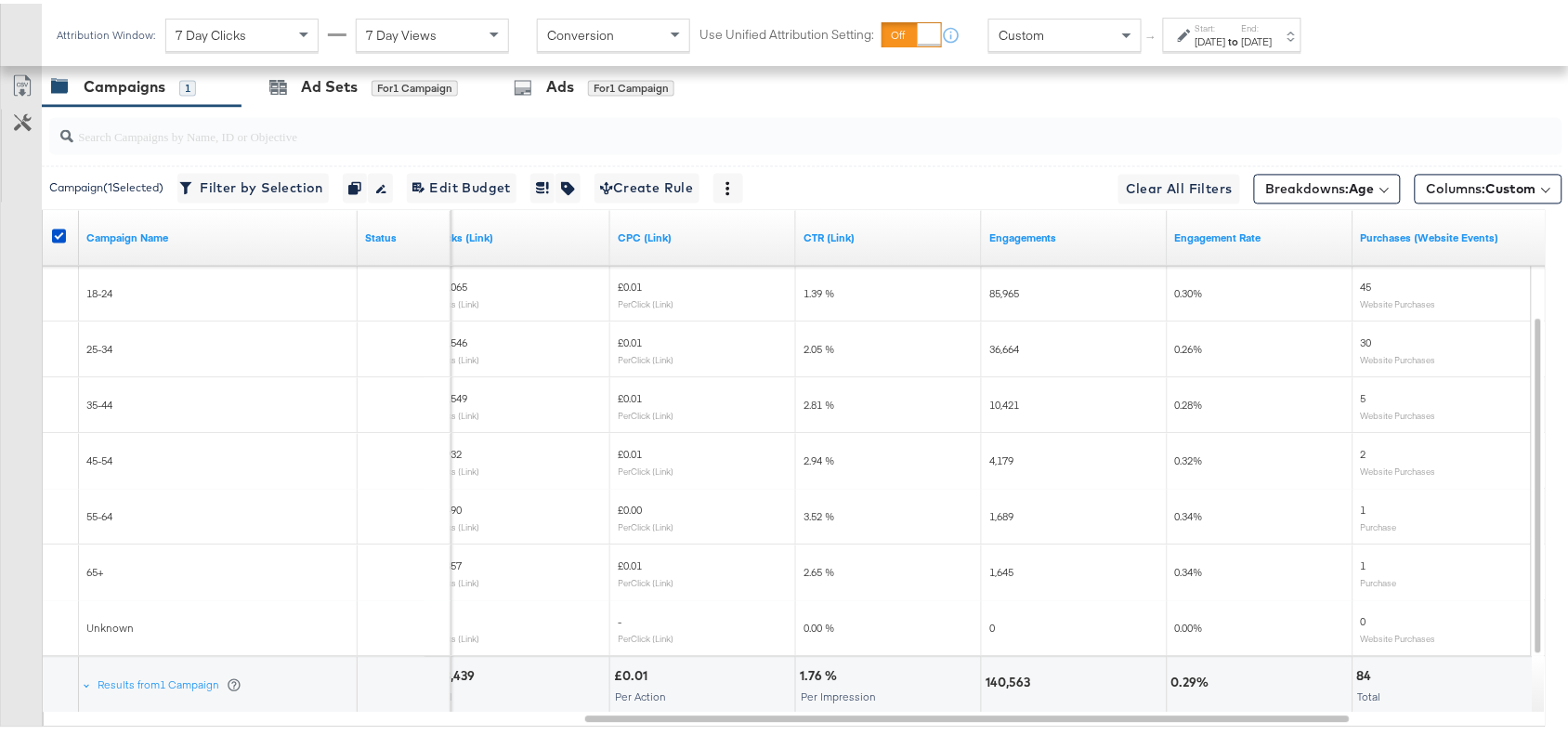 click on "4,179" at bounding box center [1075, 458] 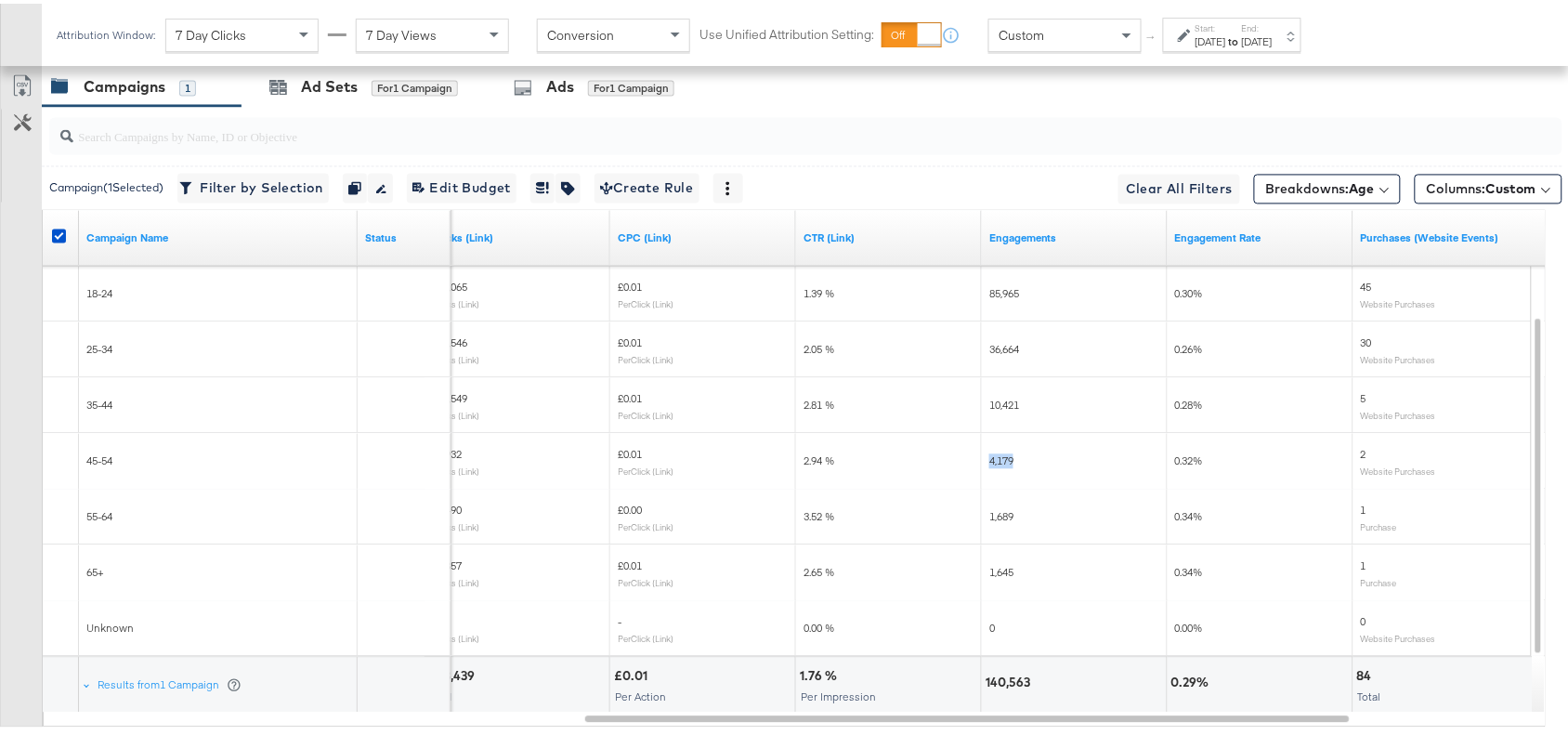 click on "4,179" at bounding box center (1075, 458) 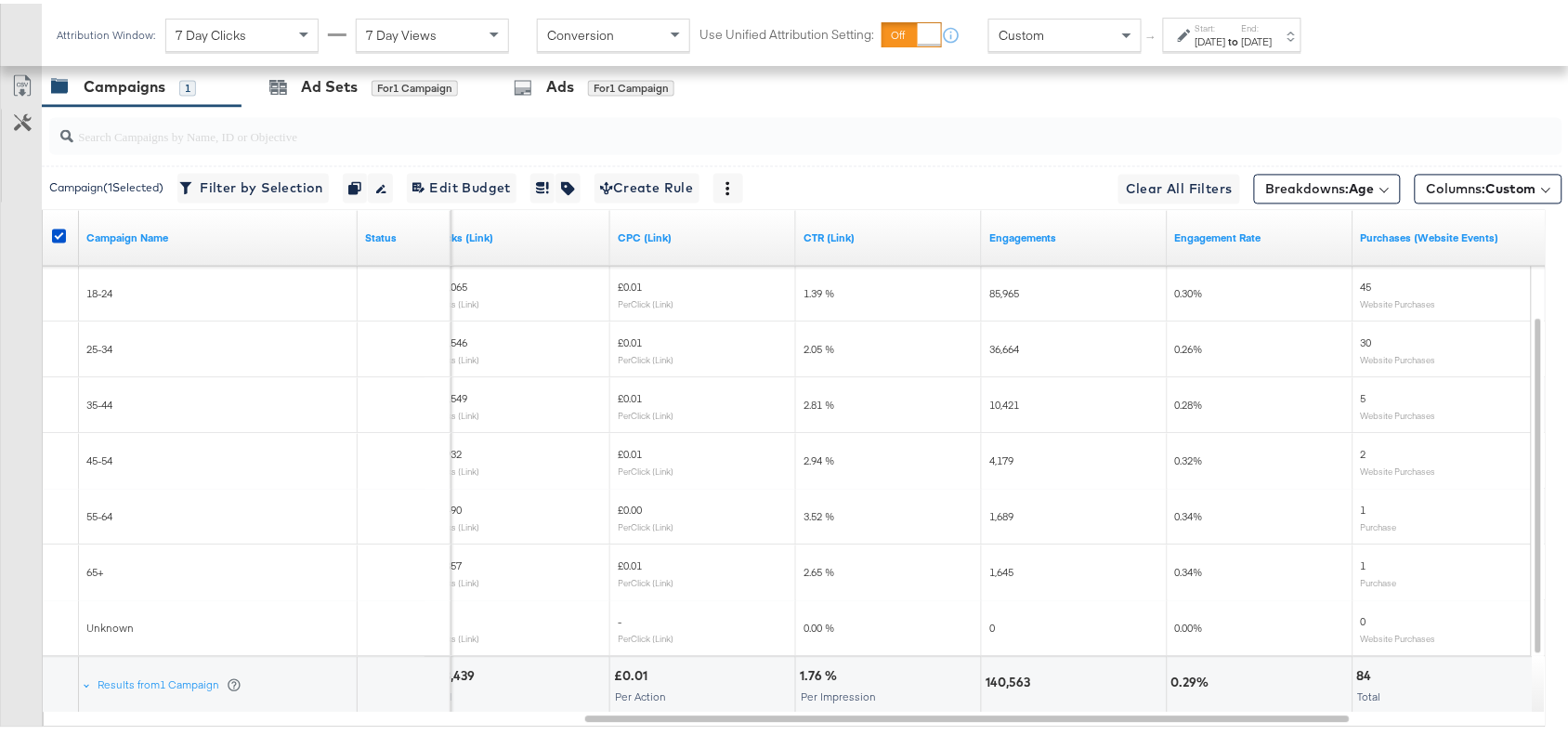 click on "1,689" at bounding box center (1075, 514) 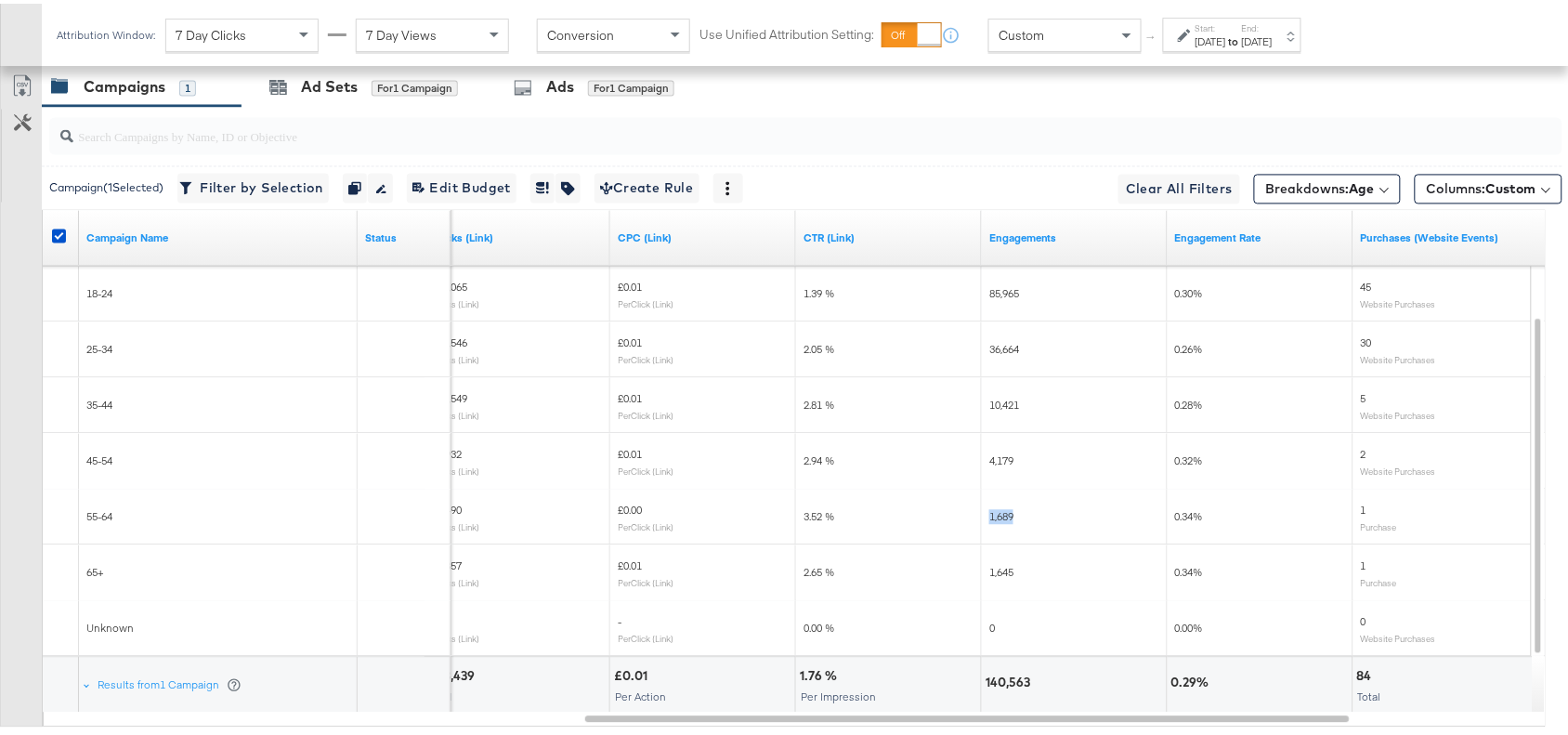click on "1,689" at bounding box center (1075, 514) 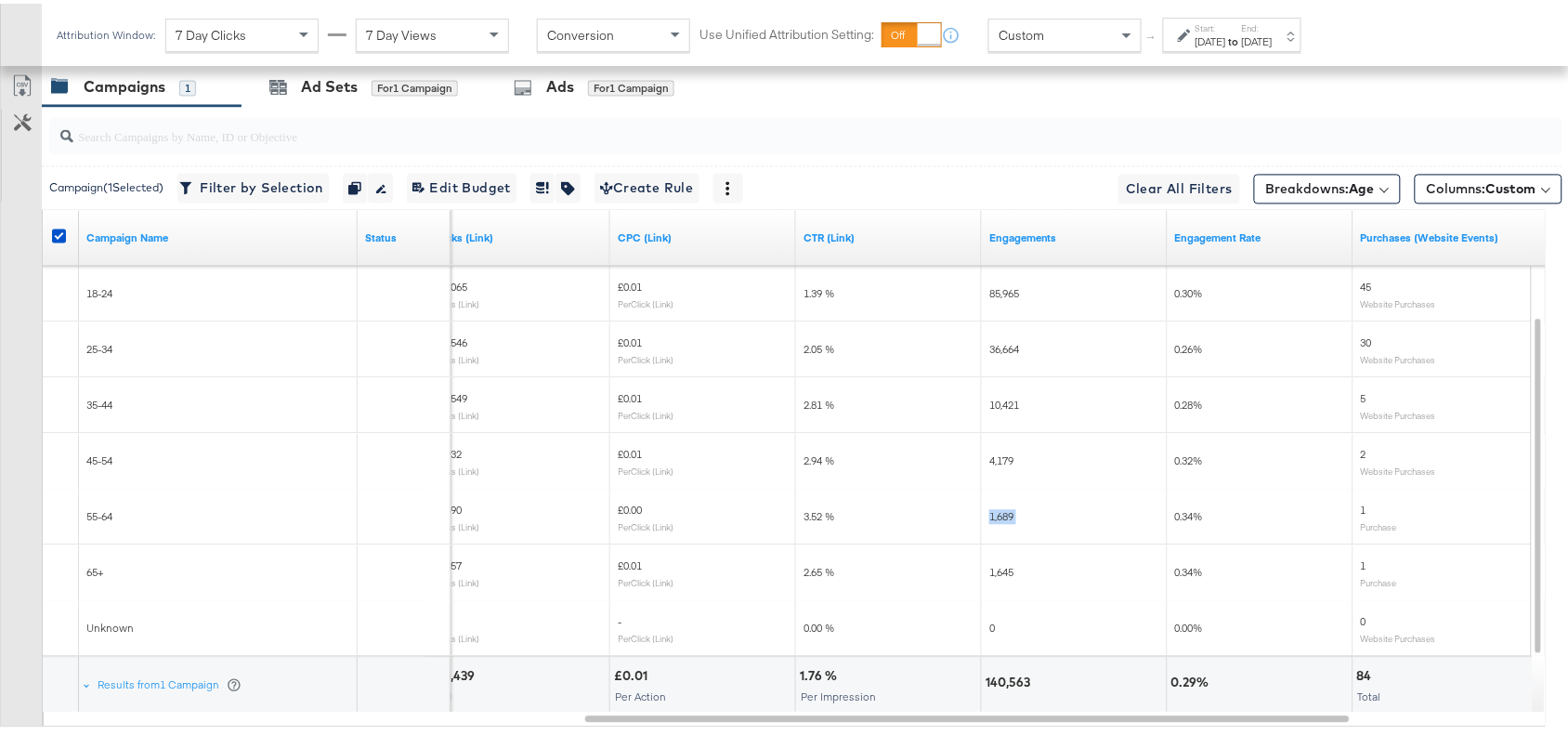 click on "1,689" at bounding box center (1075, 514) 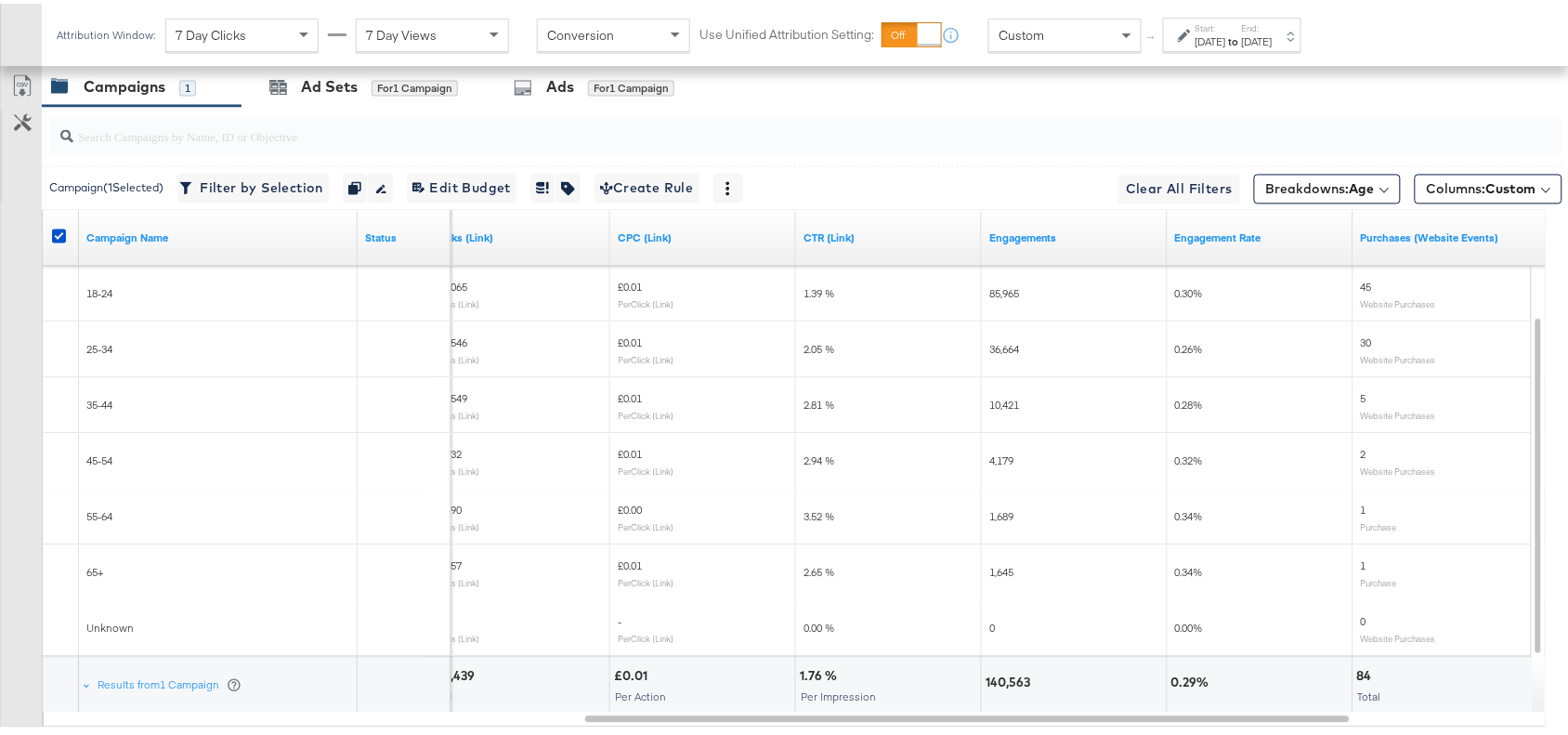 click on "1,645" at bounding box center (1001, 569) 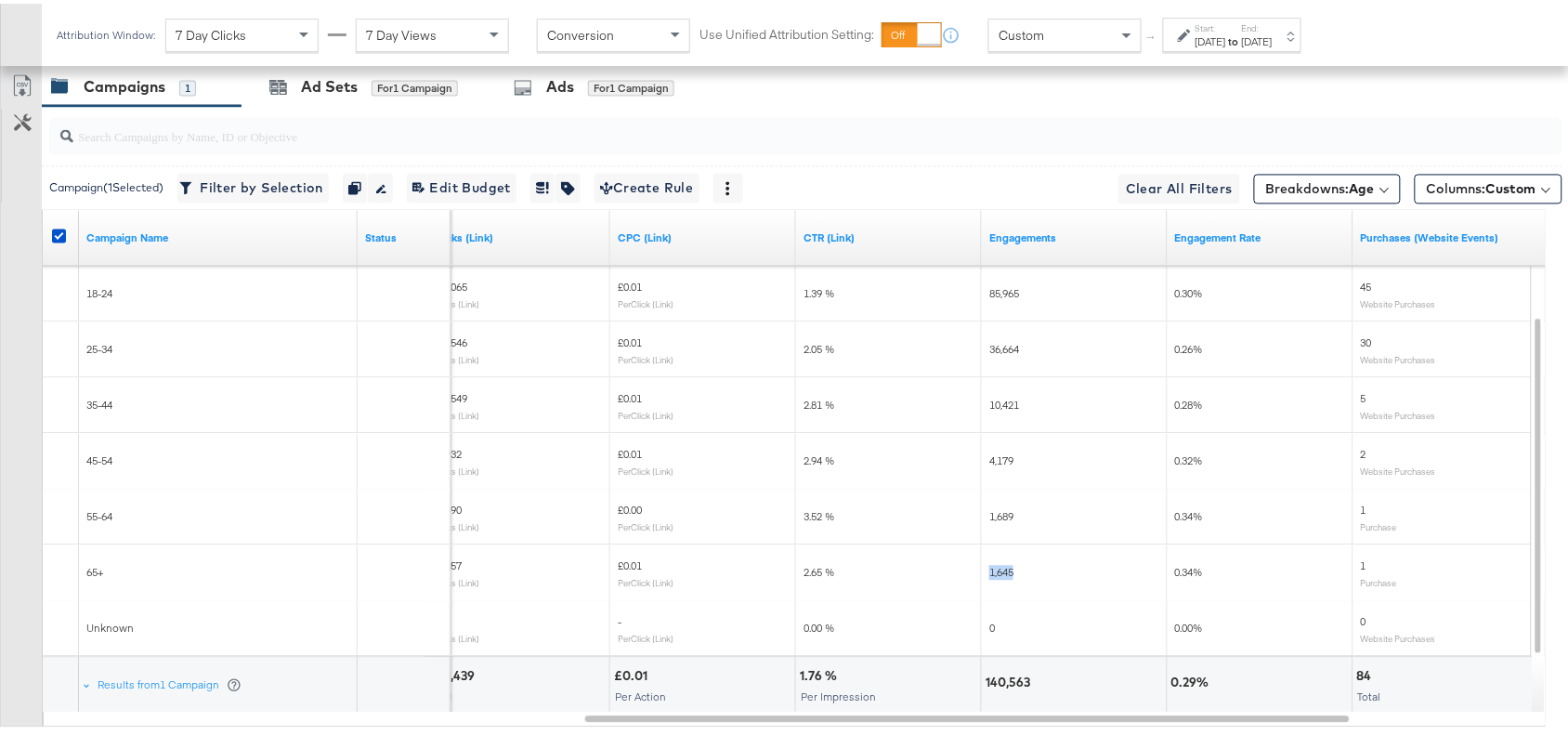 click on "1,645" at bounding box center [1001, 569] 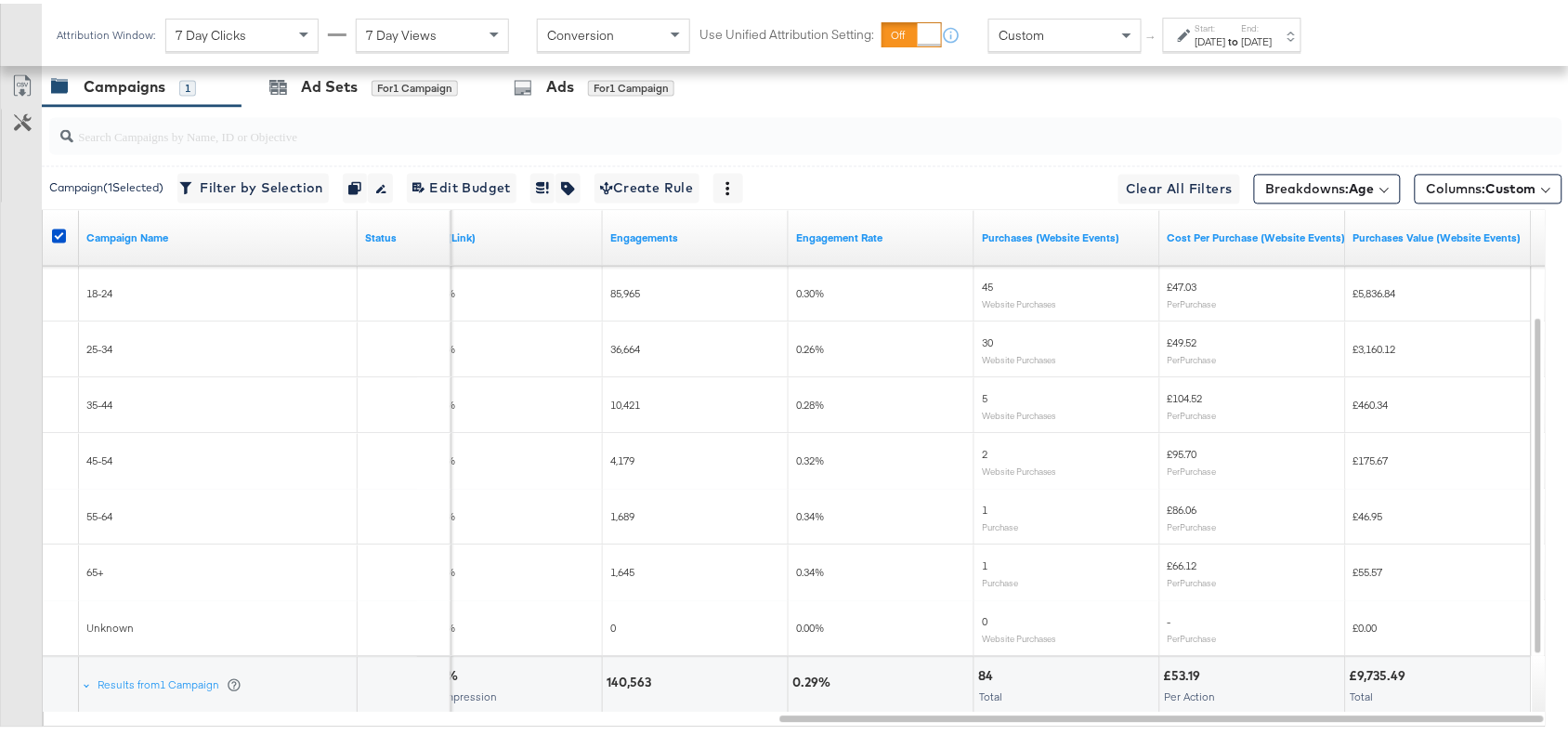 click on "45 Website Purchases" at bounding box center (1067, 291) 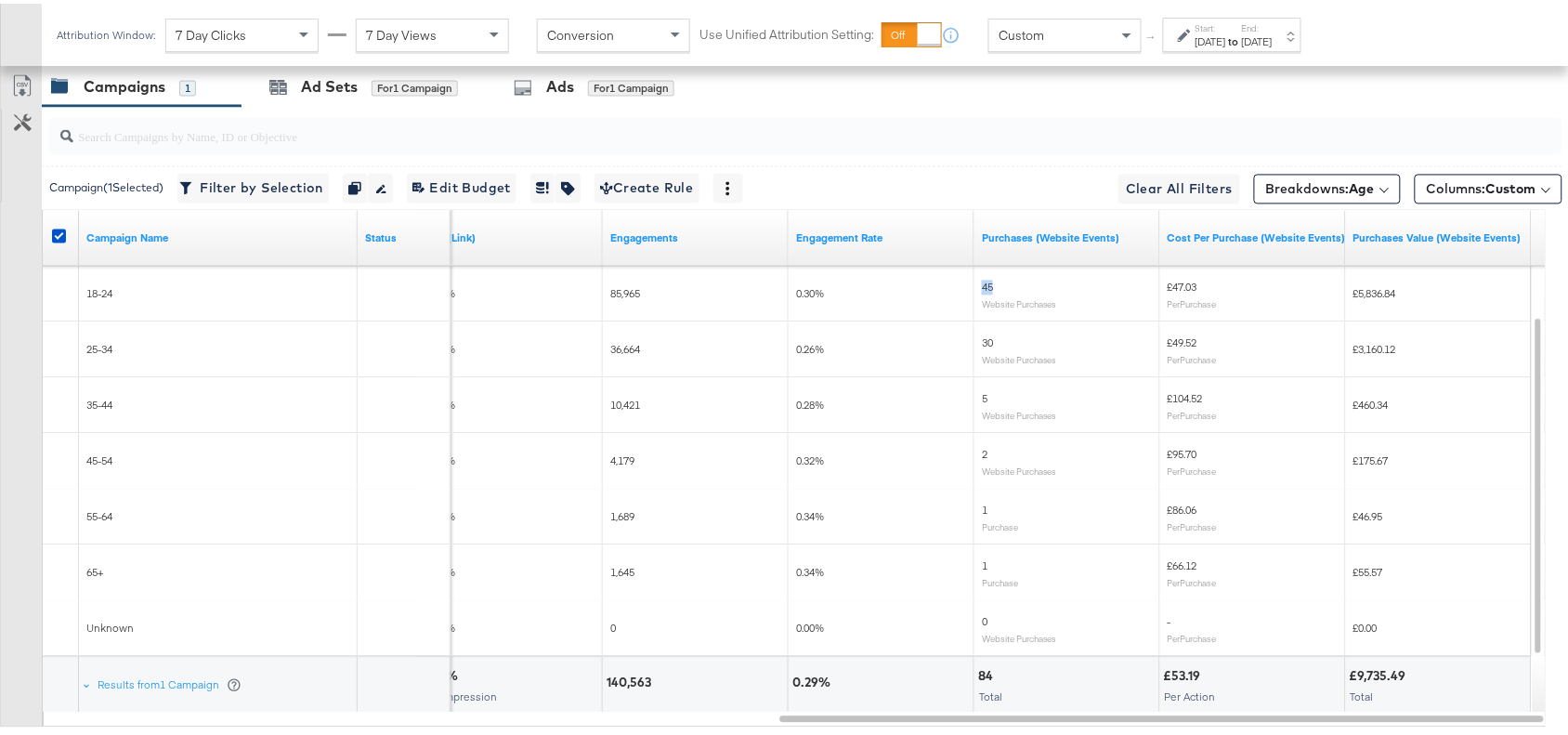 click on "45 Website Purchases" at bounding box center (1067, 291) 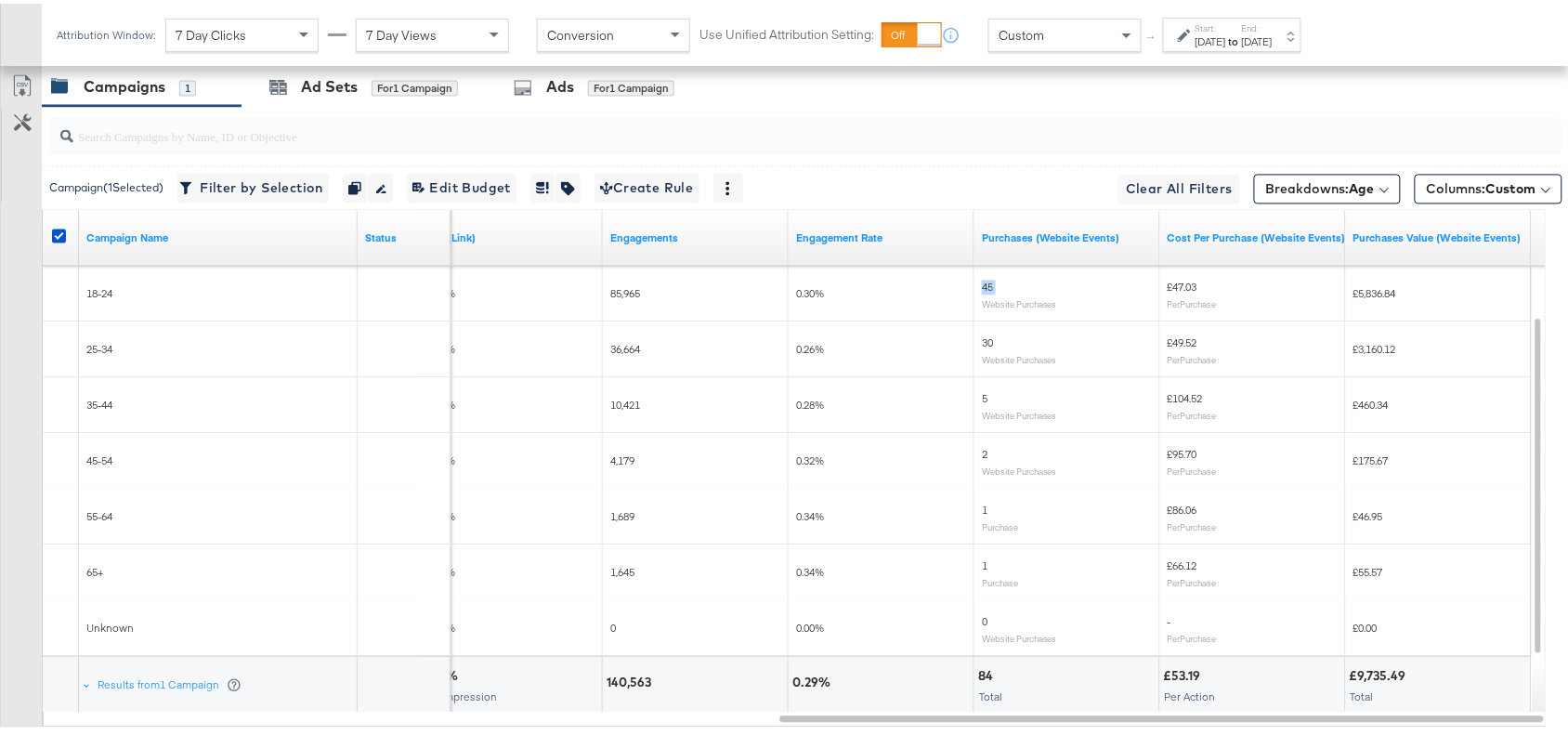 click on "45 Website Purchases" at bounding box center [1067, 291] 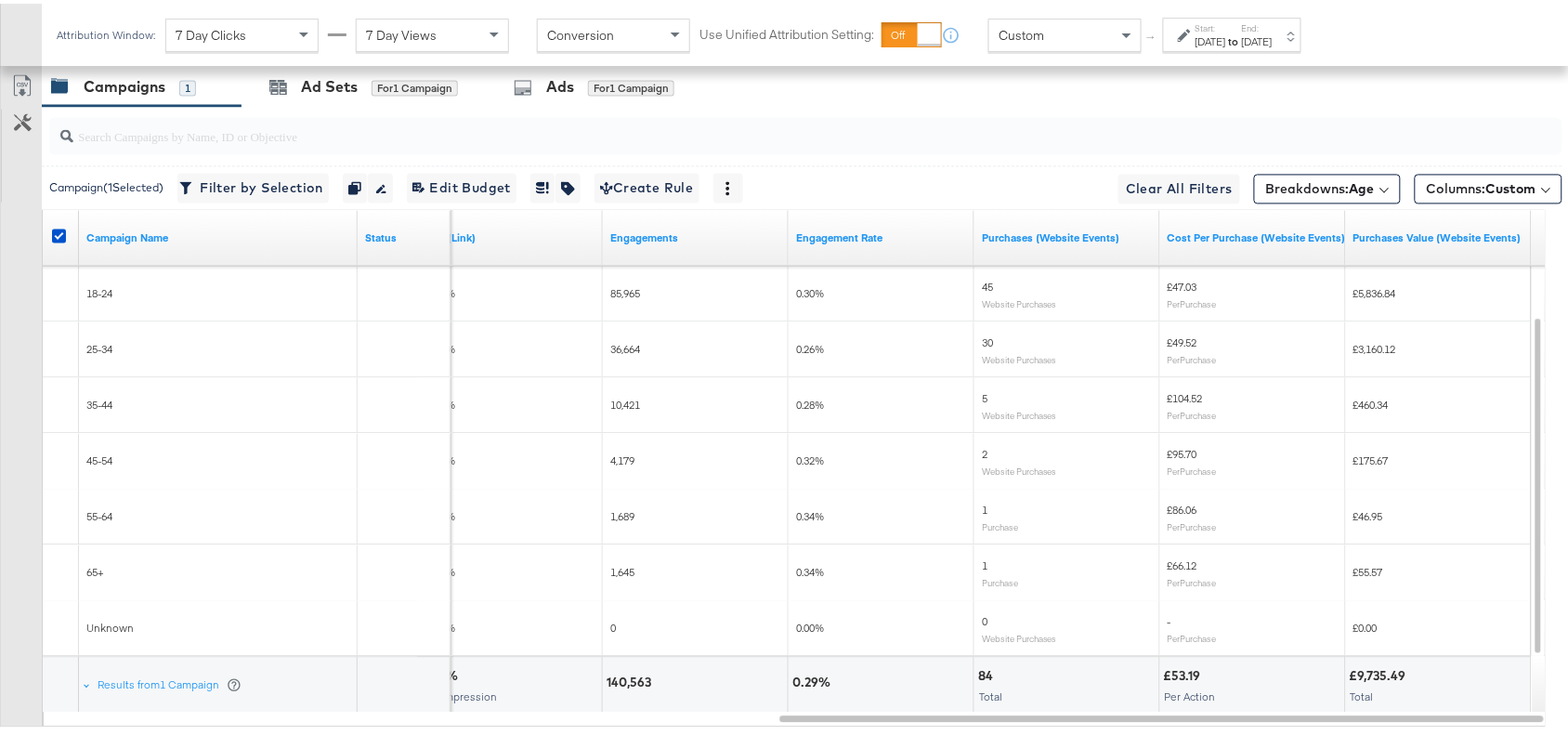 click on "Website Purchases" at bounding box center [1019, 357] 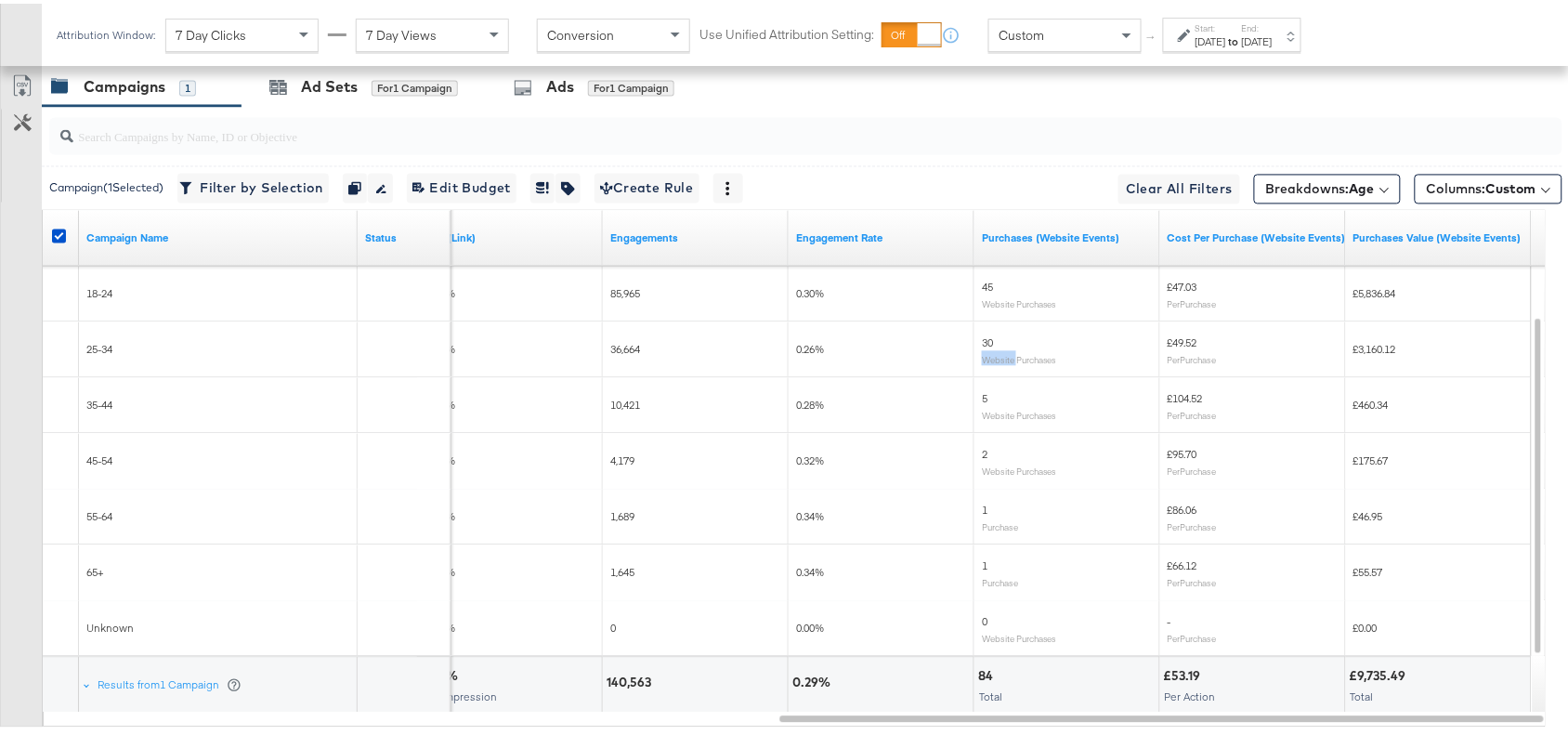 click on "Website Purchases" at bounding box center [1019, 357] 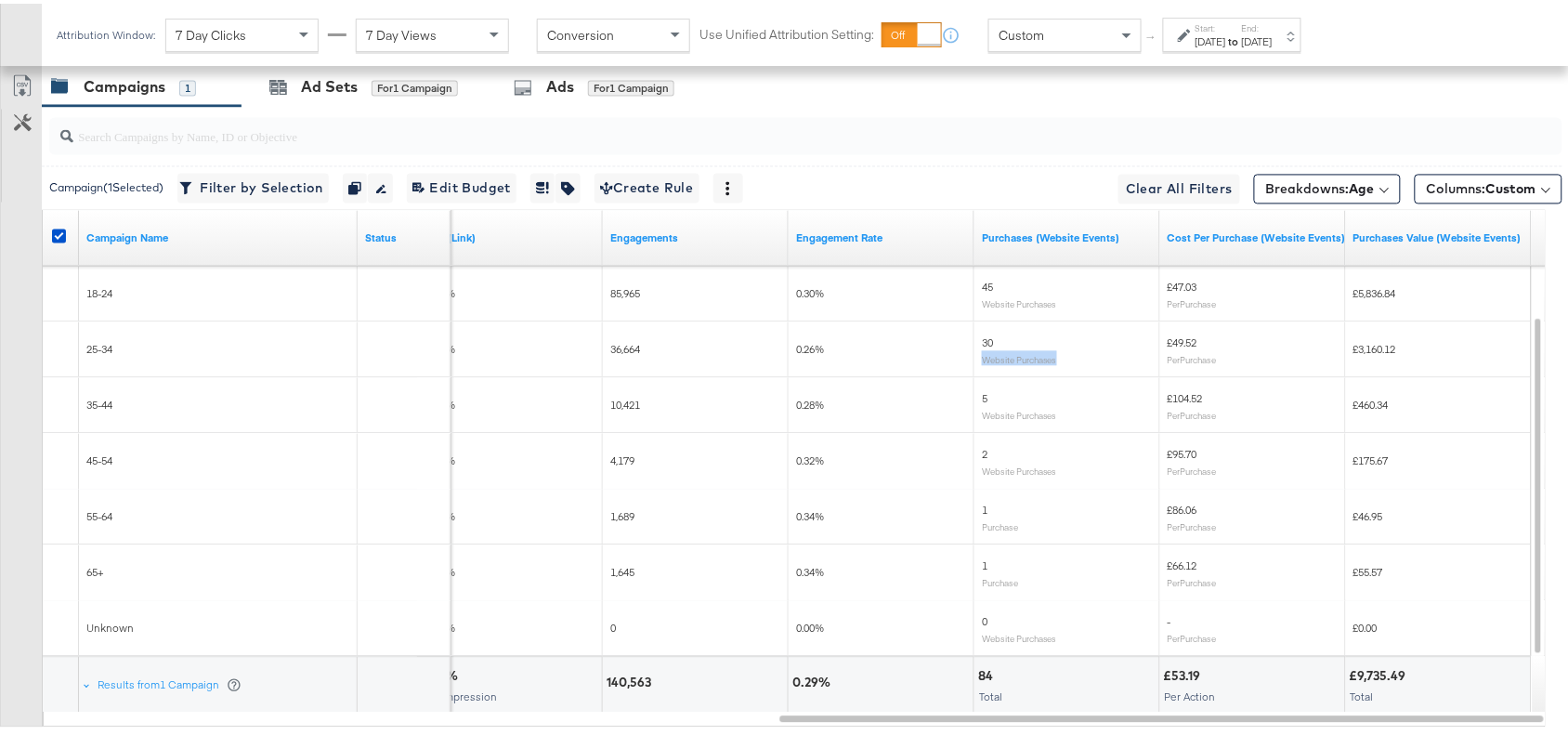 click on "Website Purchases" at bounding box center (1019, 357) 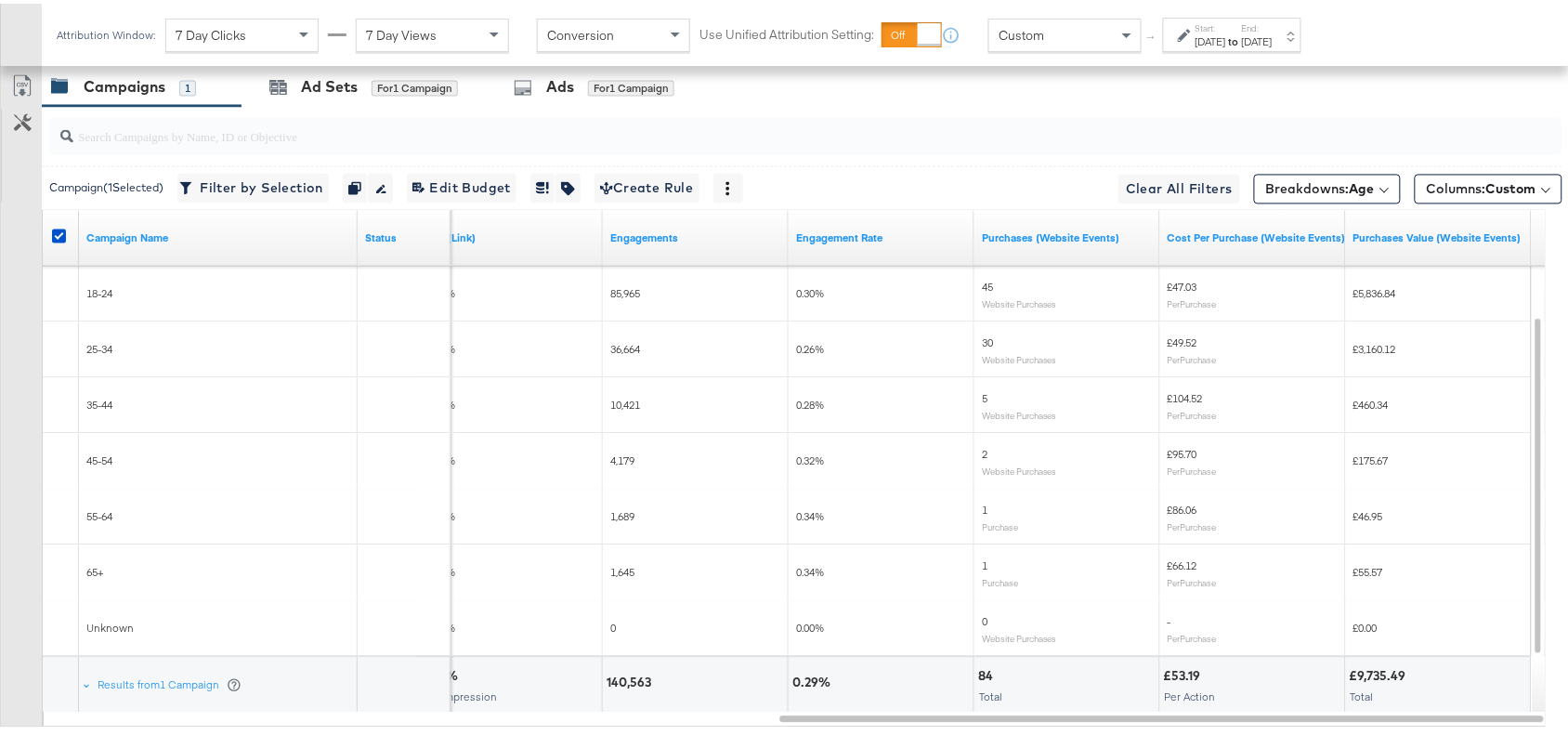 click on "30" at bounding box center [987, 339] 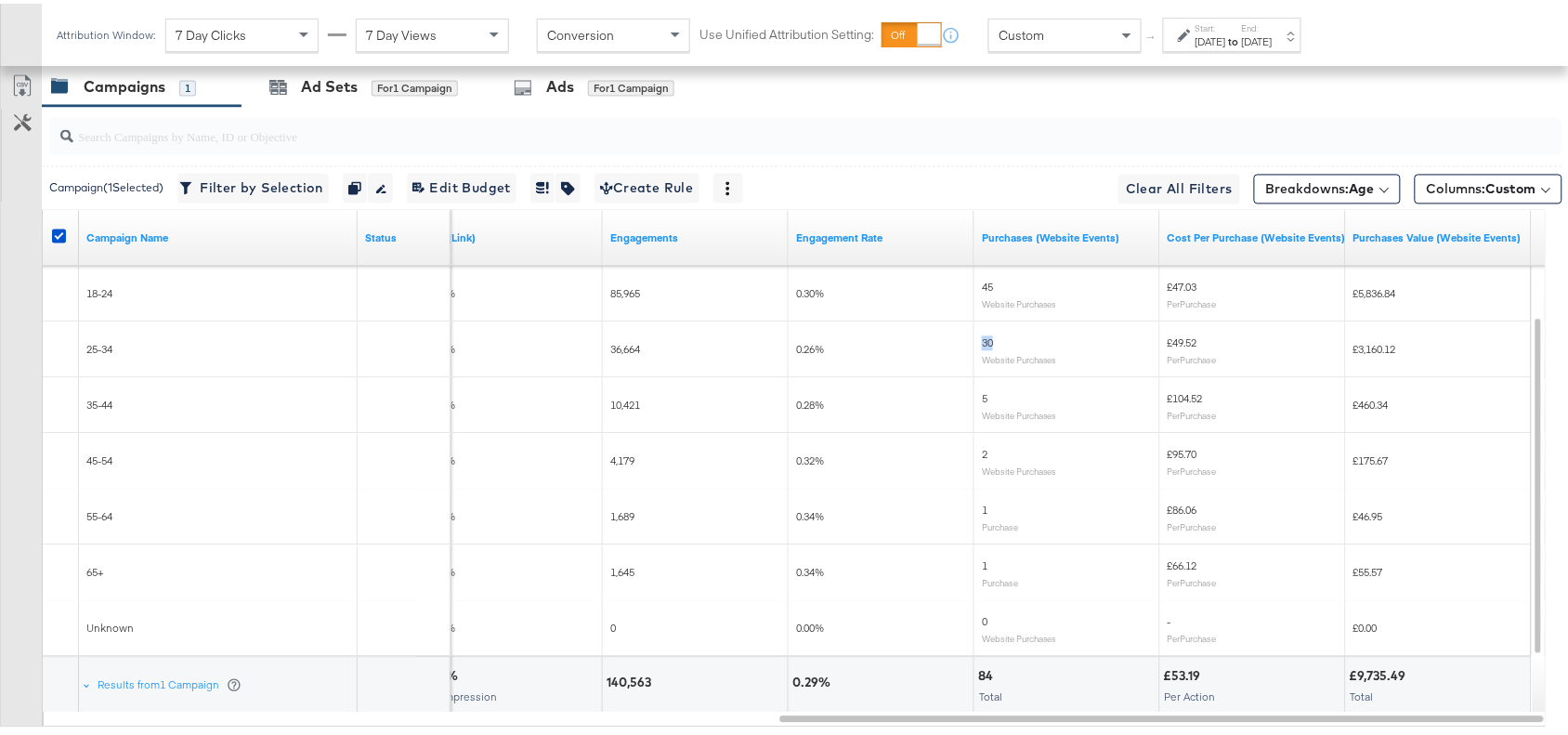 click on "30" at bounding box center (987, 339) 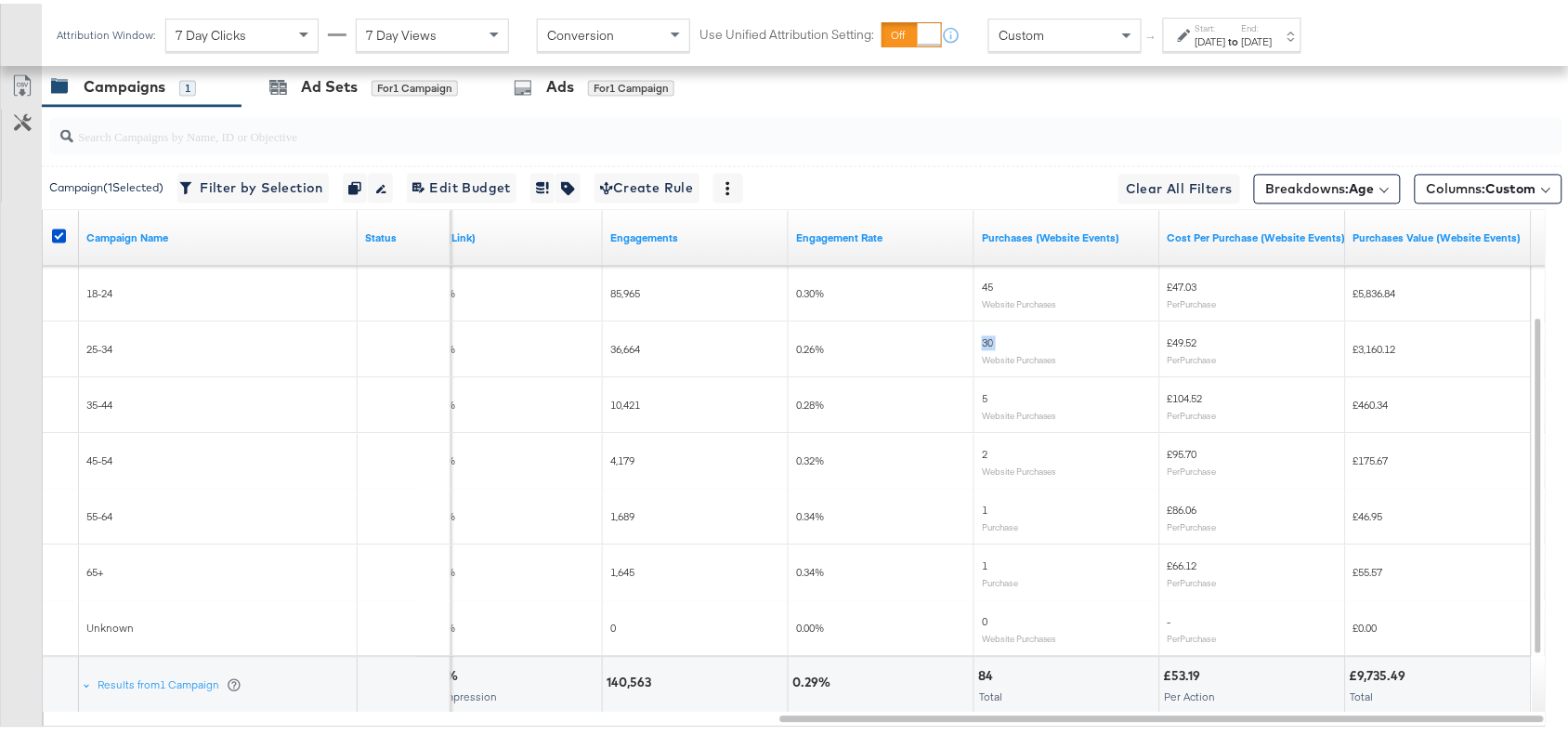 click on "30" at bounding box center (987, 339) 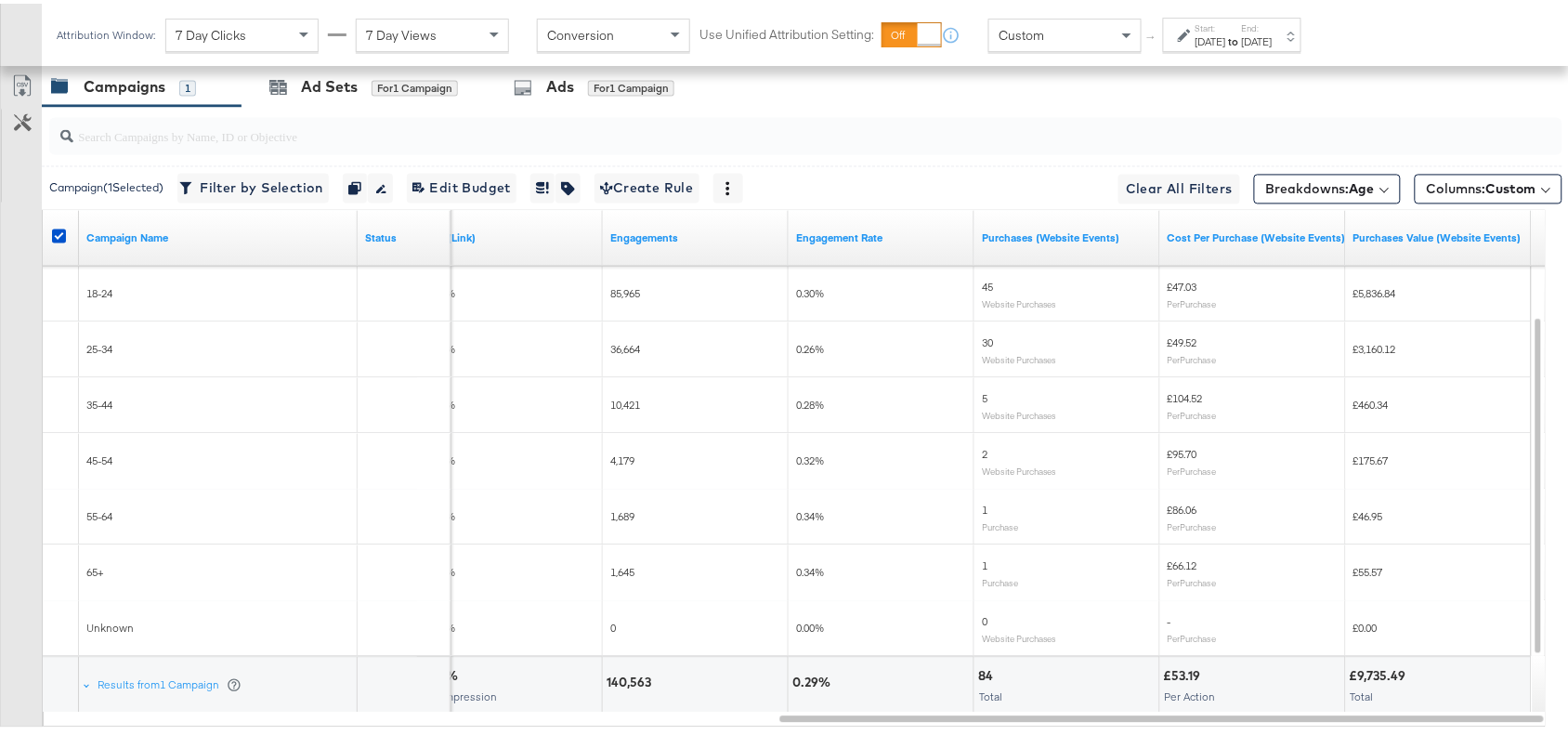 click on "£47.03" at bounding box center (1183, 283) 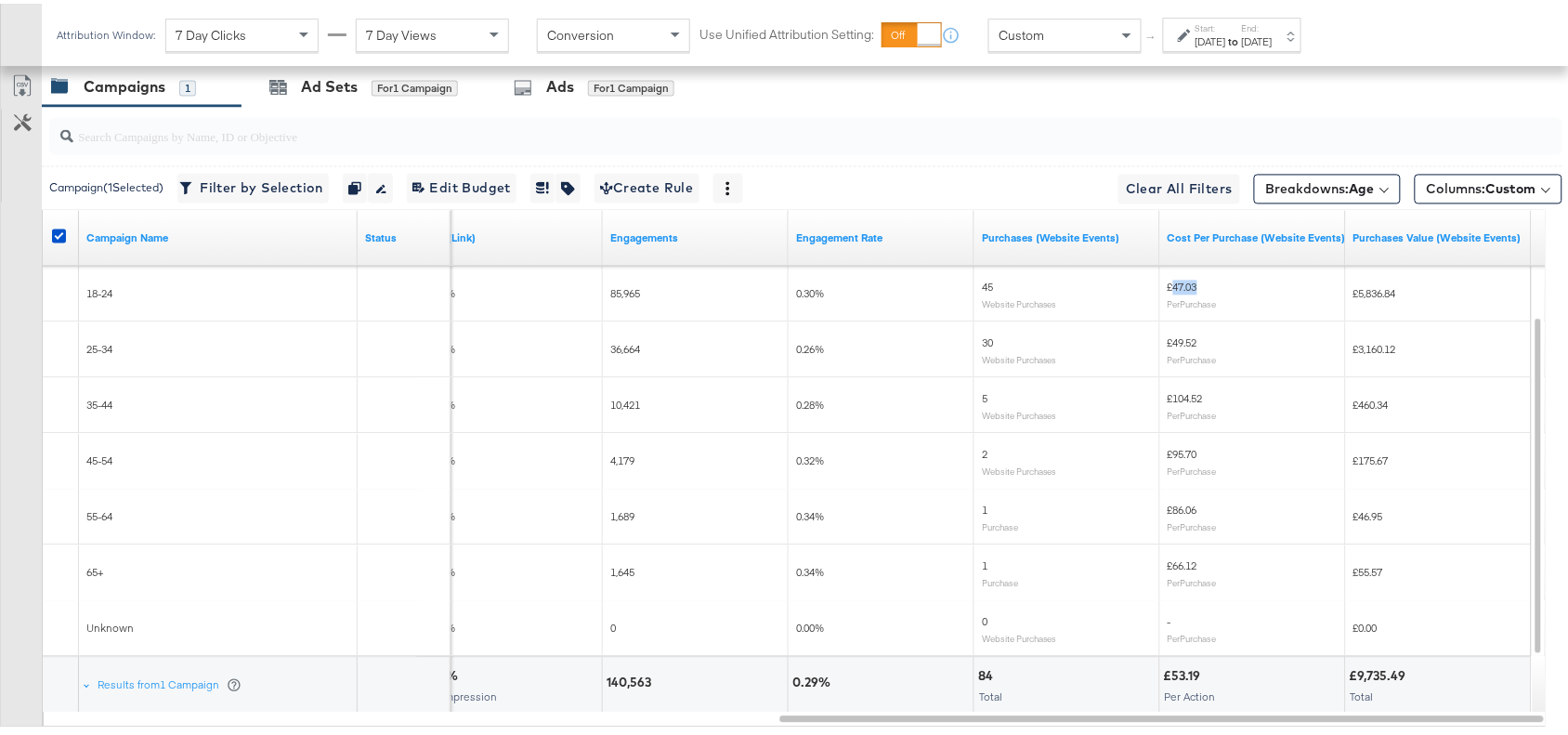 click on "£47.03" at bounding box center [1183, 283] 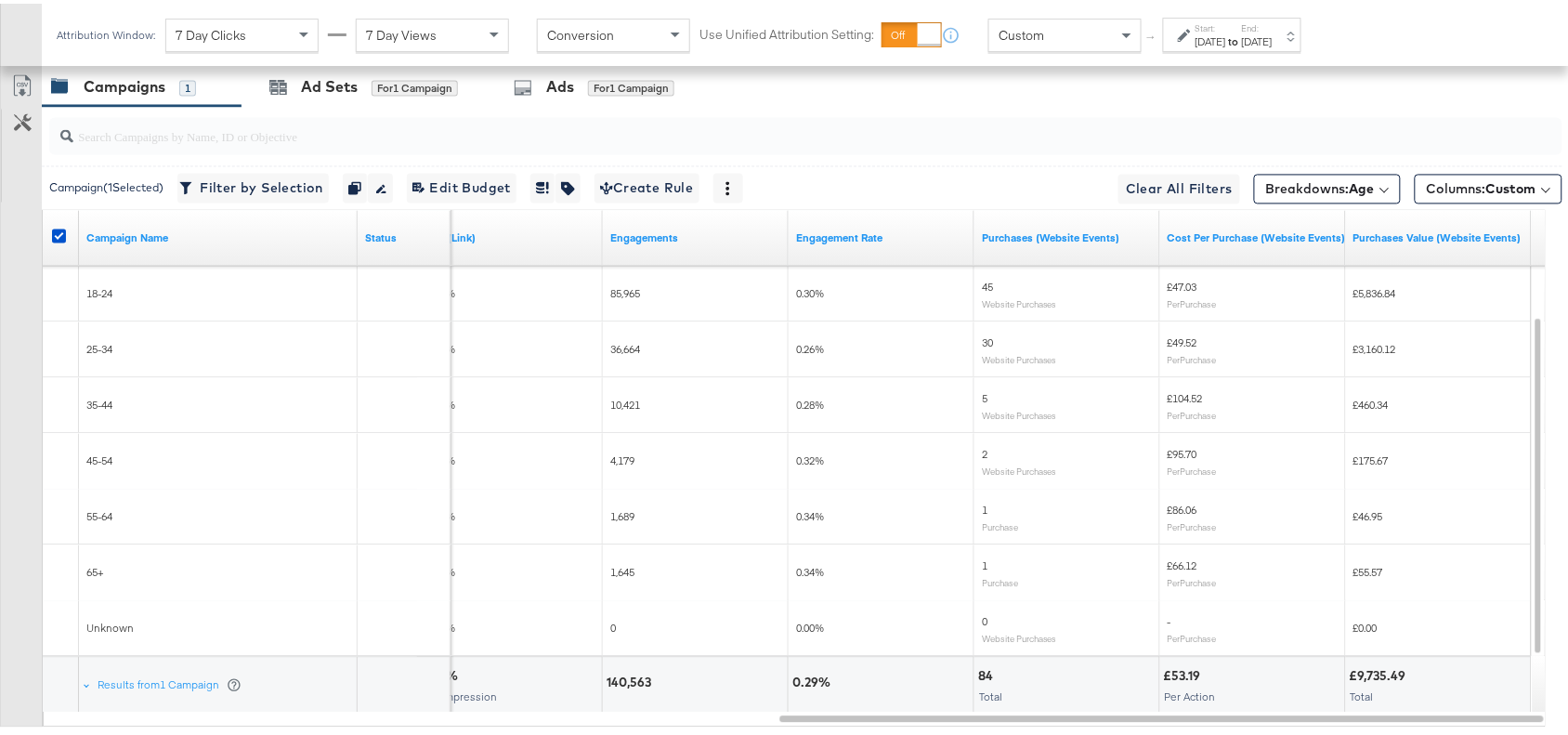 click on "£49.52" at bounding box center [1183, 339] 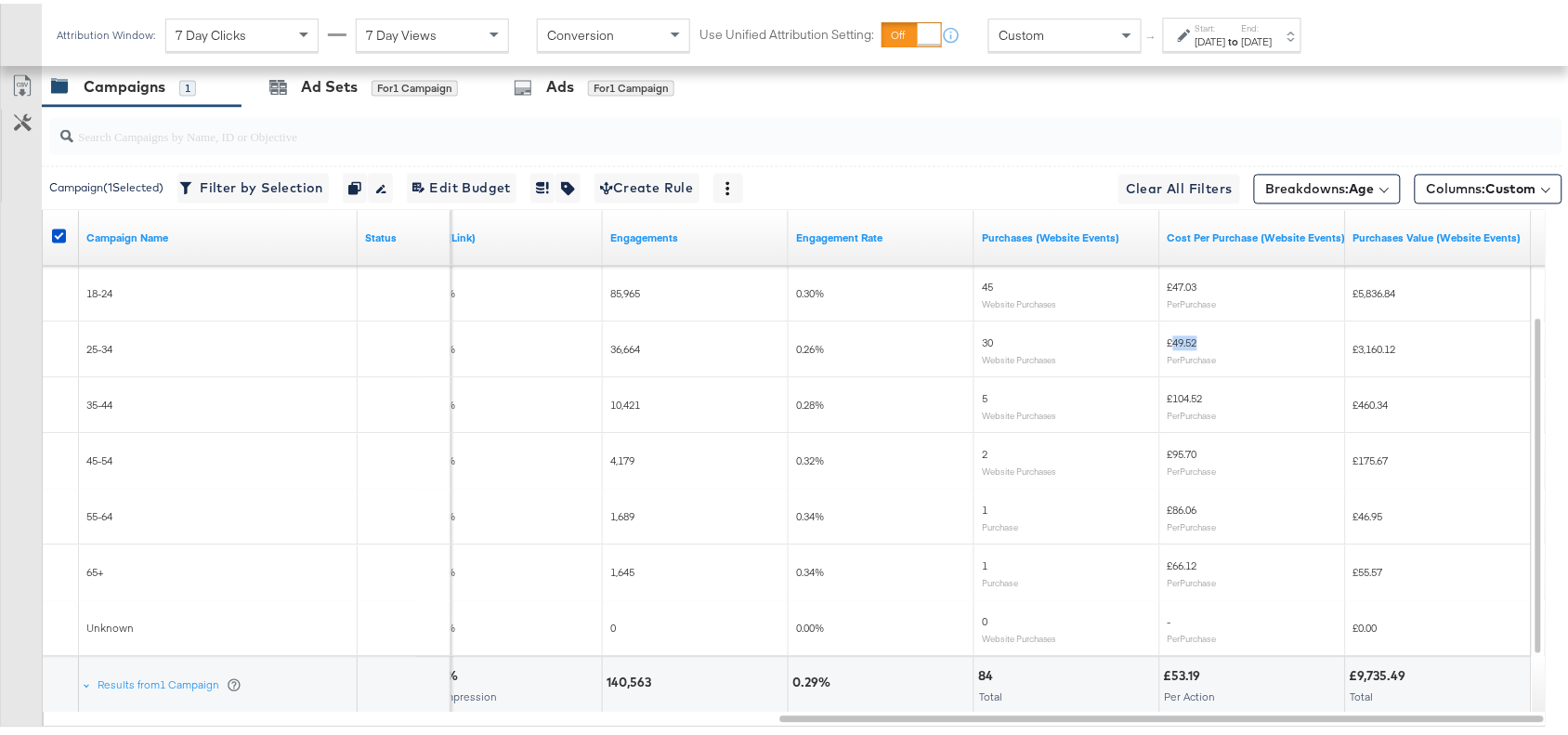 click on "£49.52" at bounding box center (1183, 339) 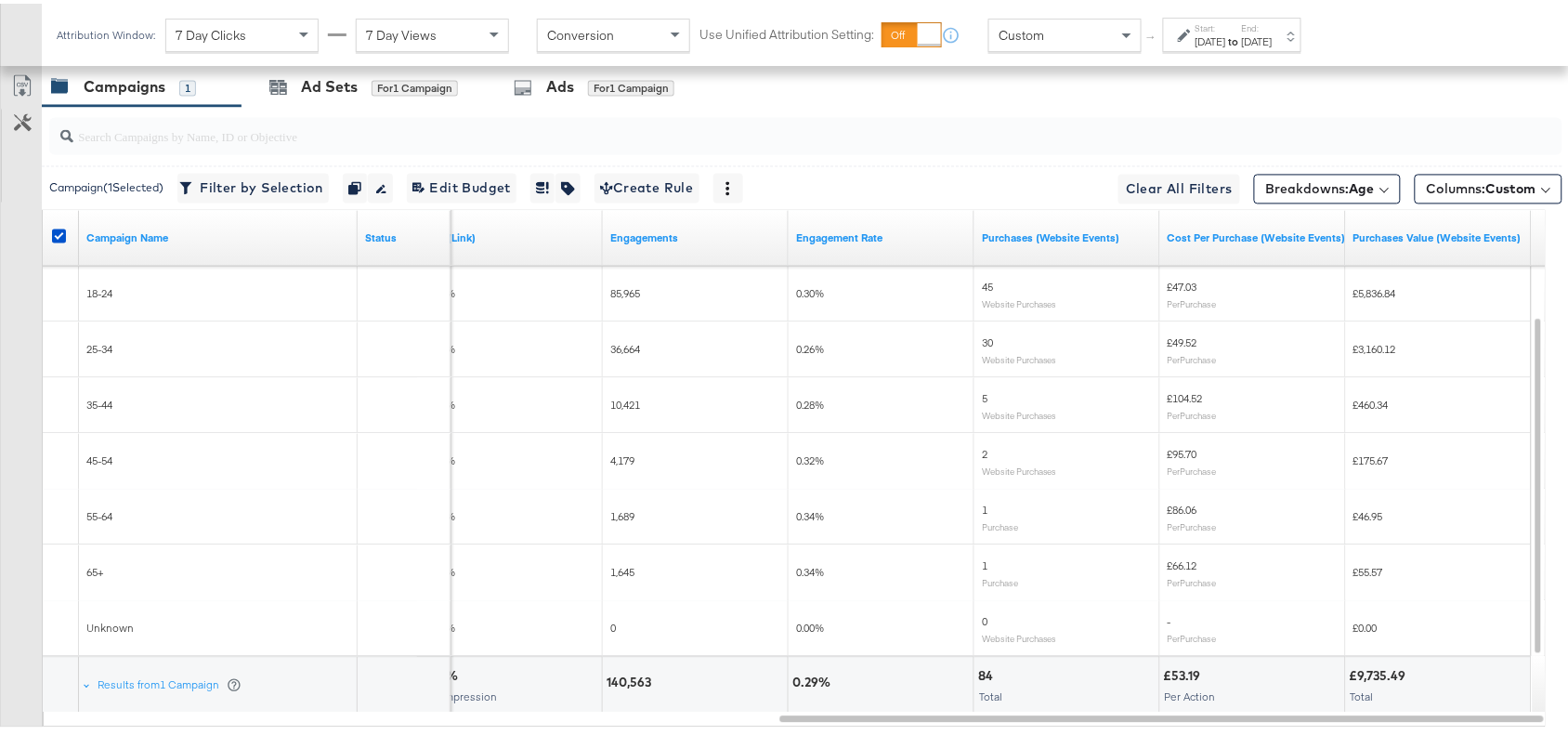 click on "£104.52" at bounding box center (1185, 395) 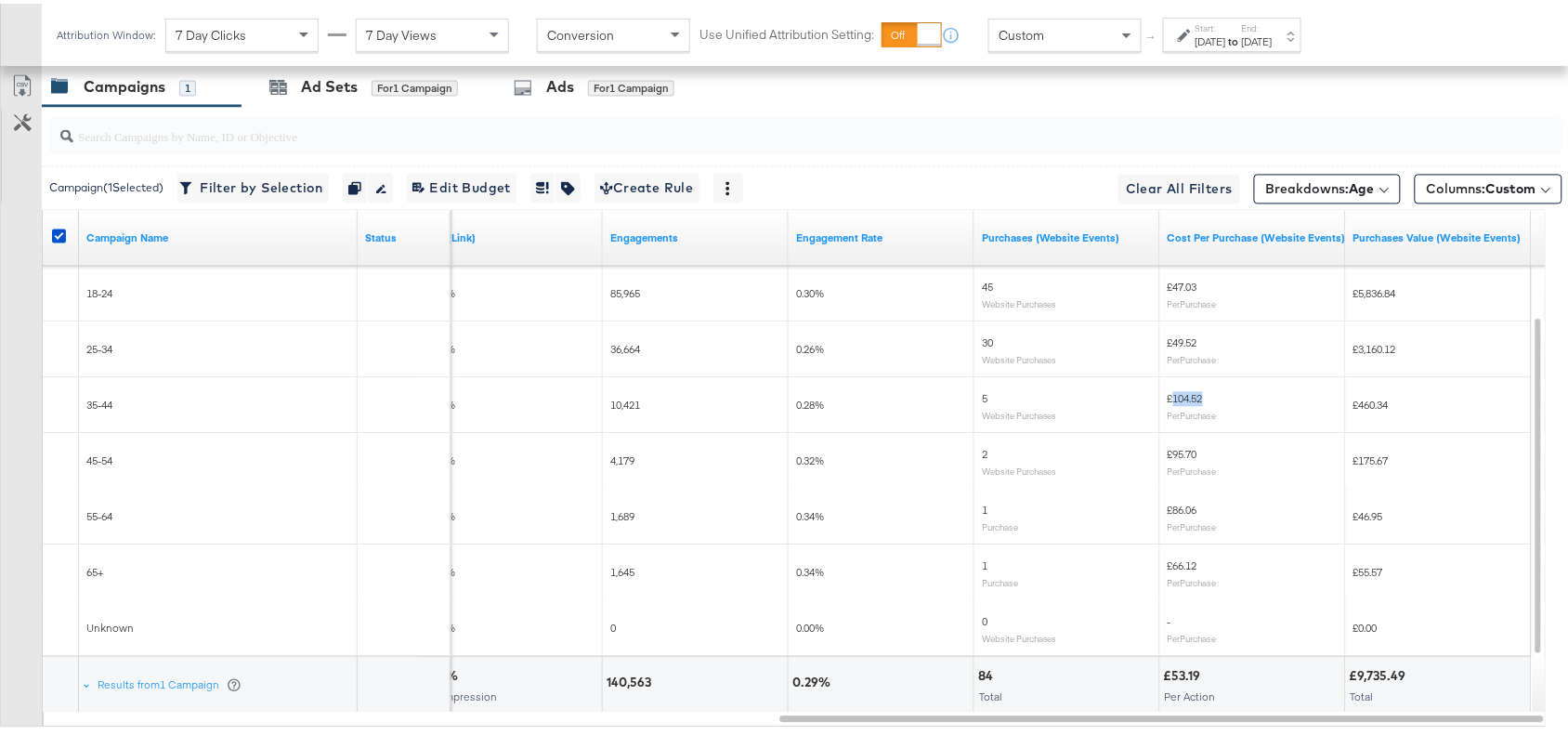 click on "£104.52" at bounding box center [1185, 395] 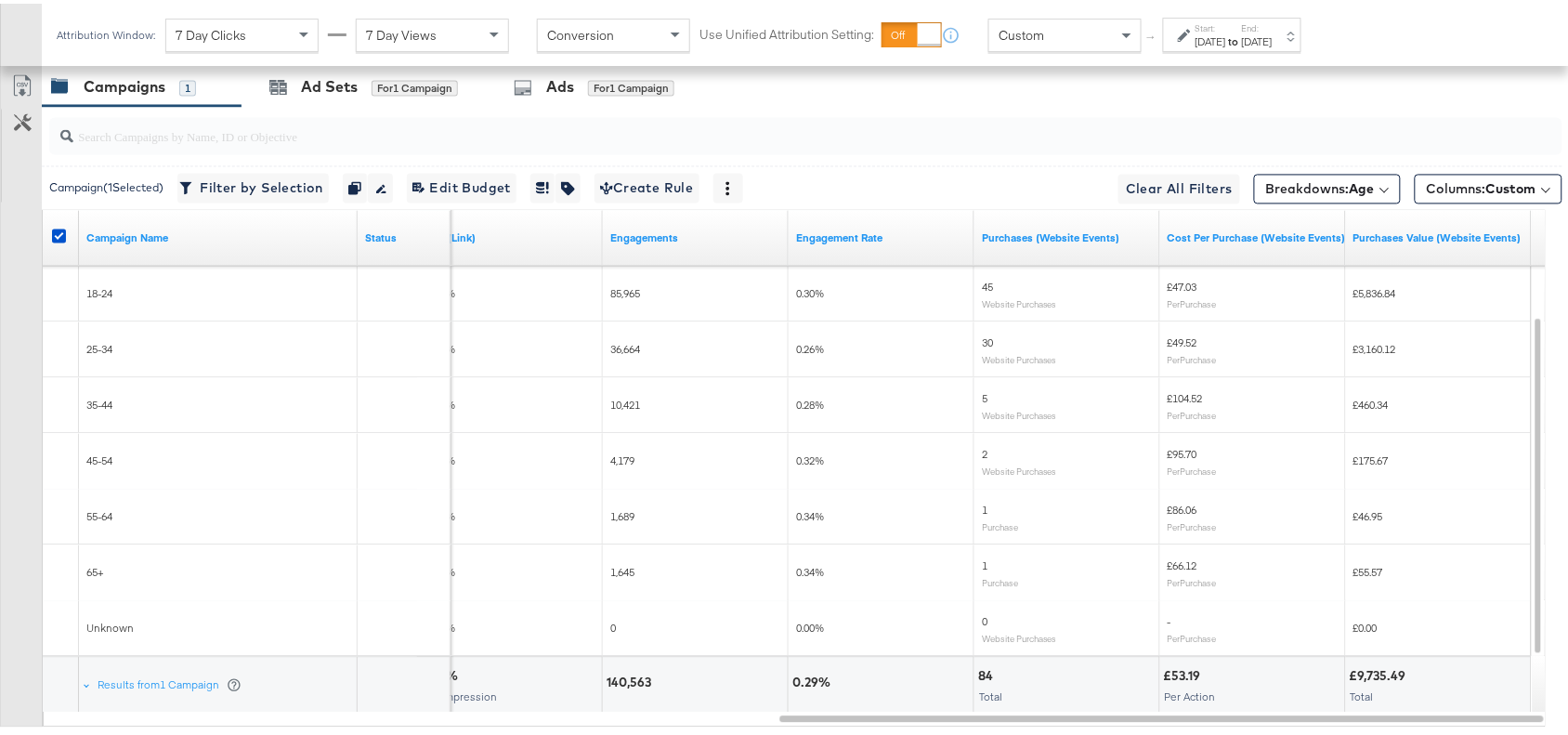 click on "£95.70" at bounding box center [1183, 451] 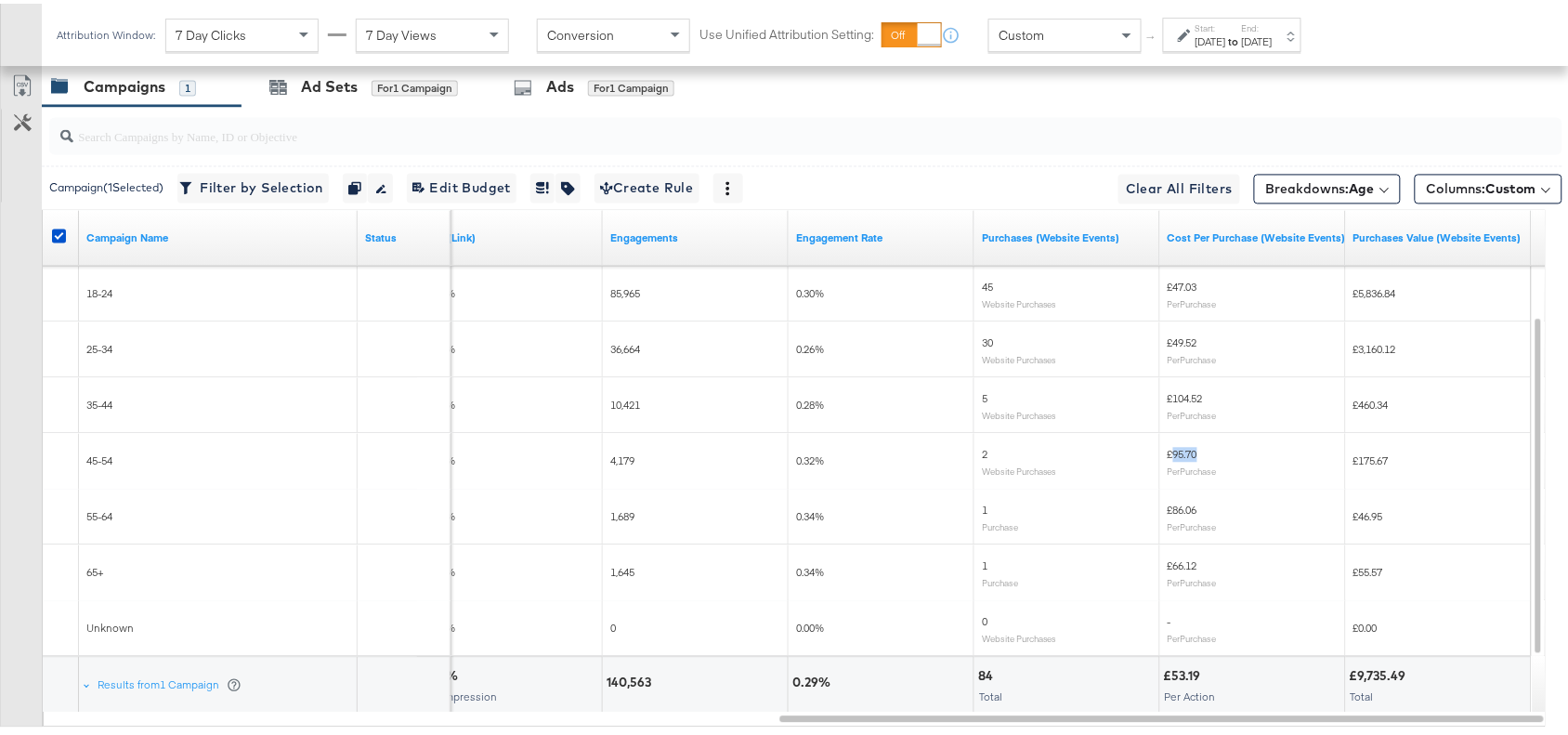 click on "£95.70" at bounding box center (1183, 451) 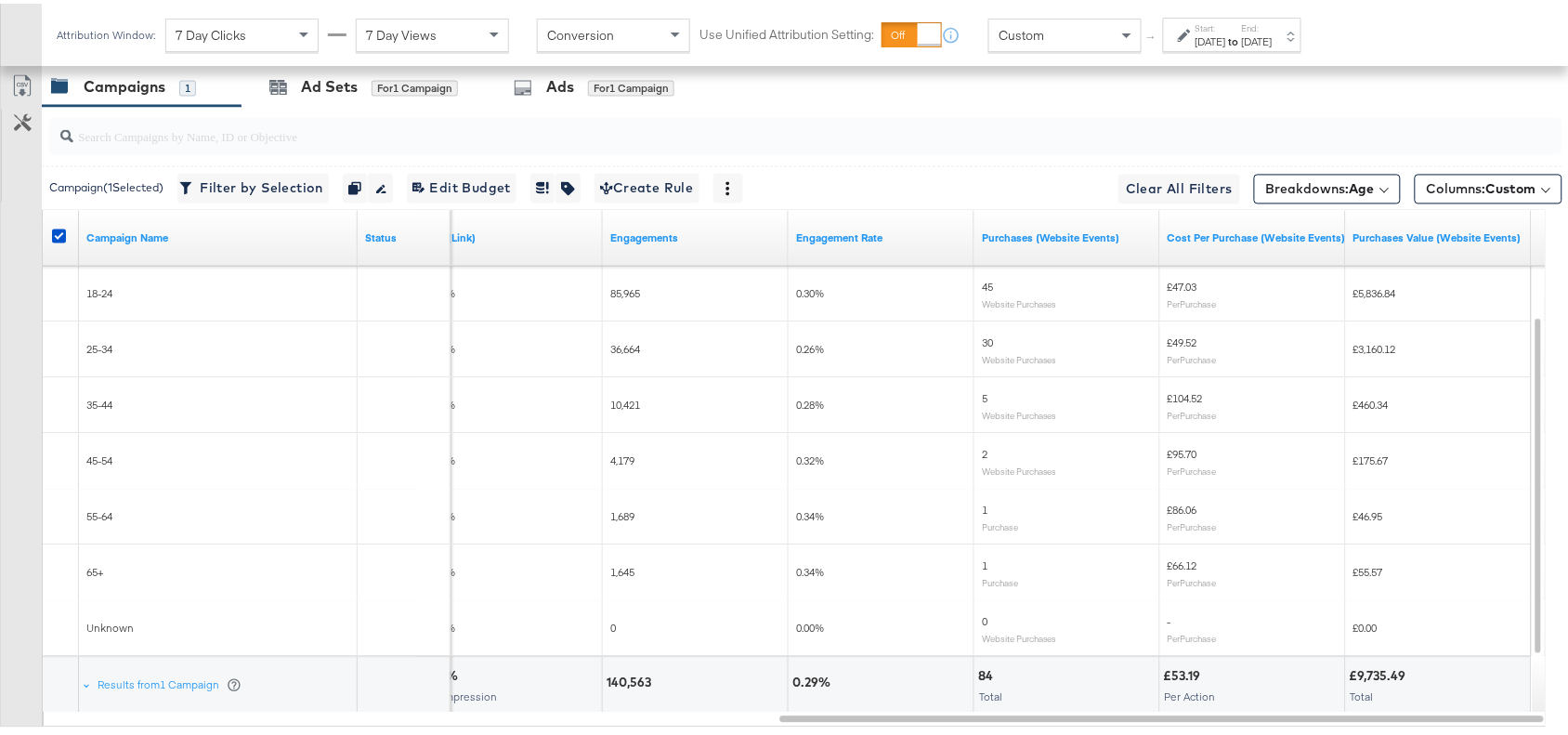 click on "£86.06" at bounding box center [1183, 506] 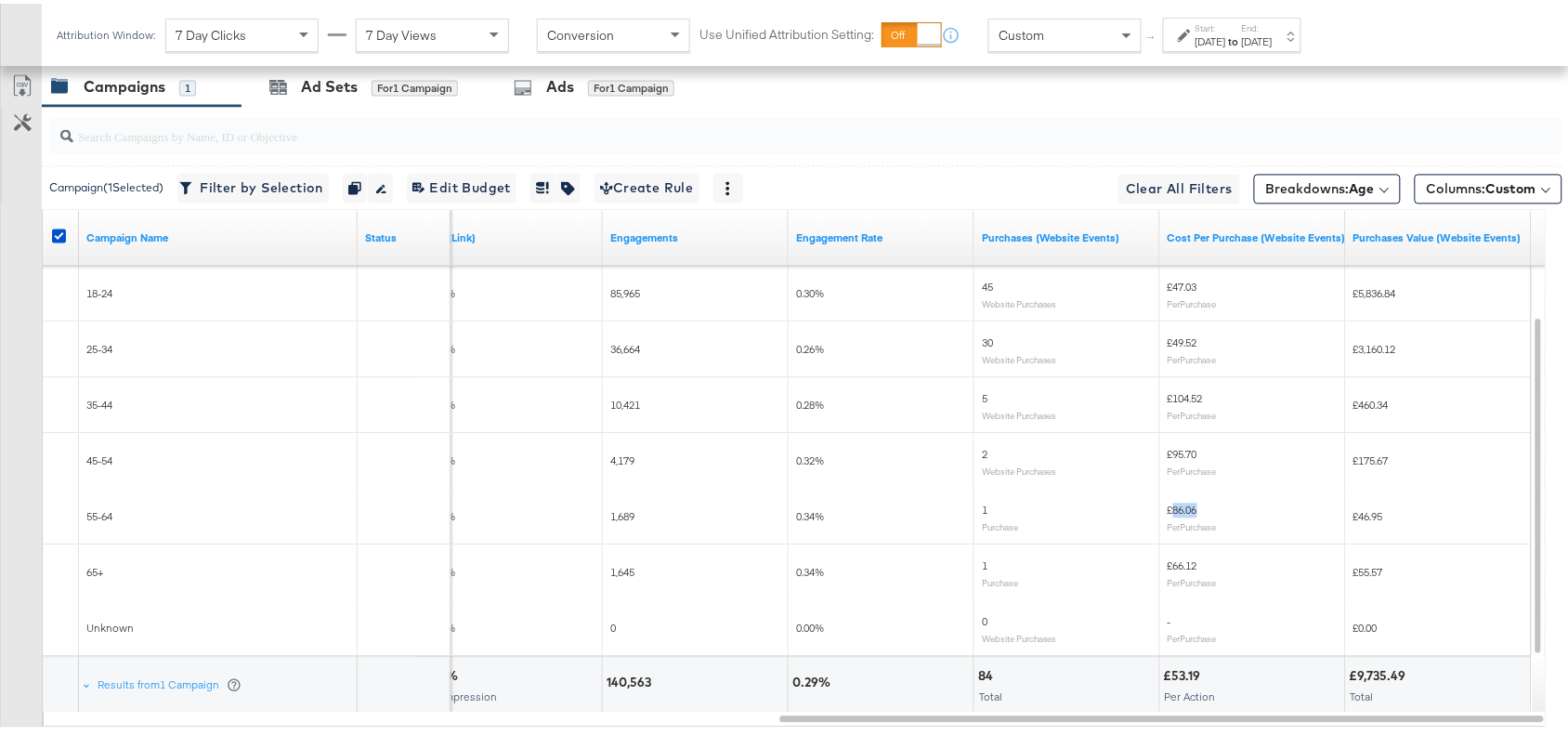 click on "£86.06" at bounding box center [1183, 506] 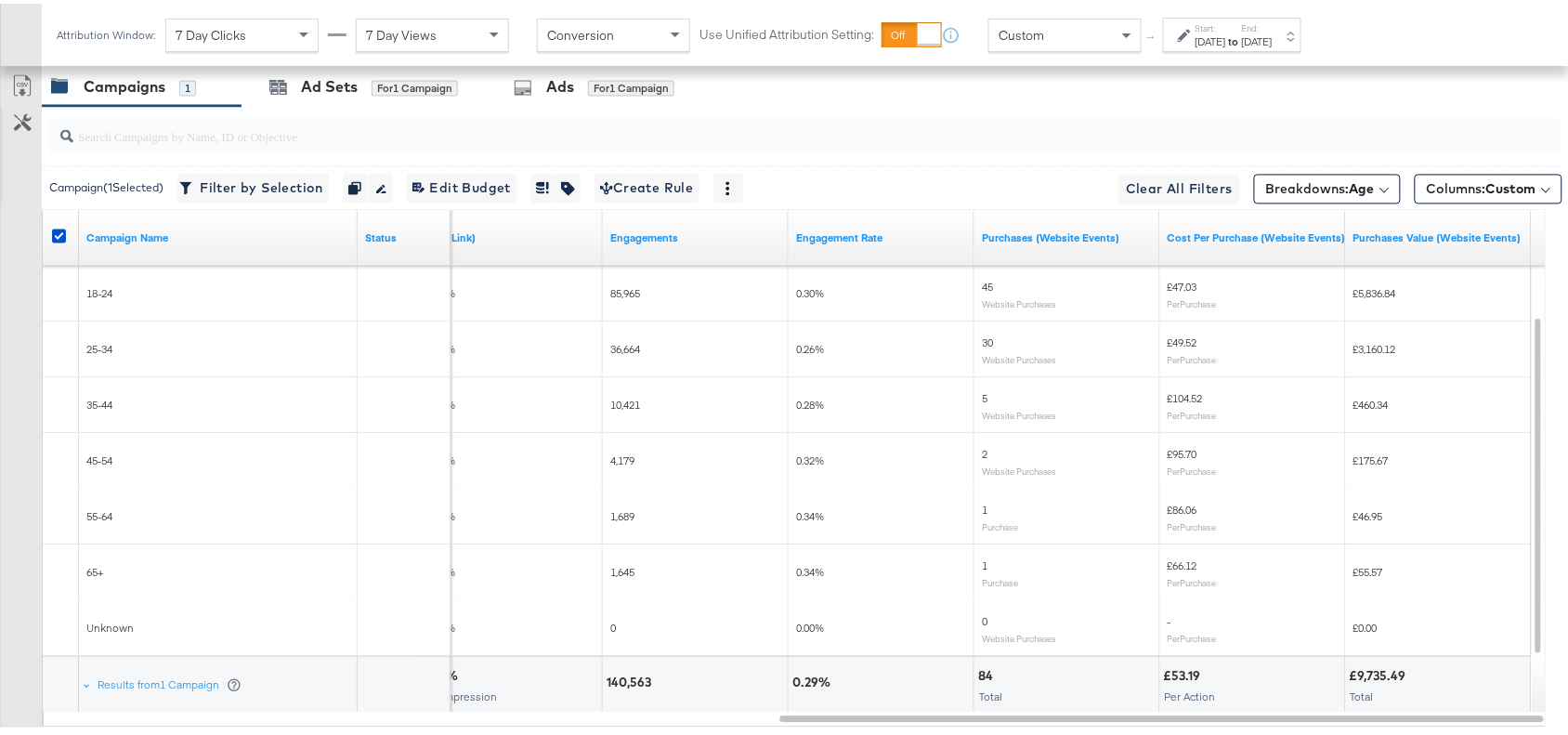 click on "£66.12" at bounding box center [1183, 562] 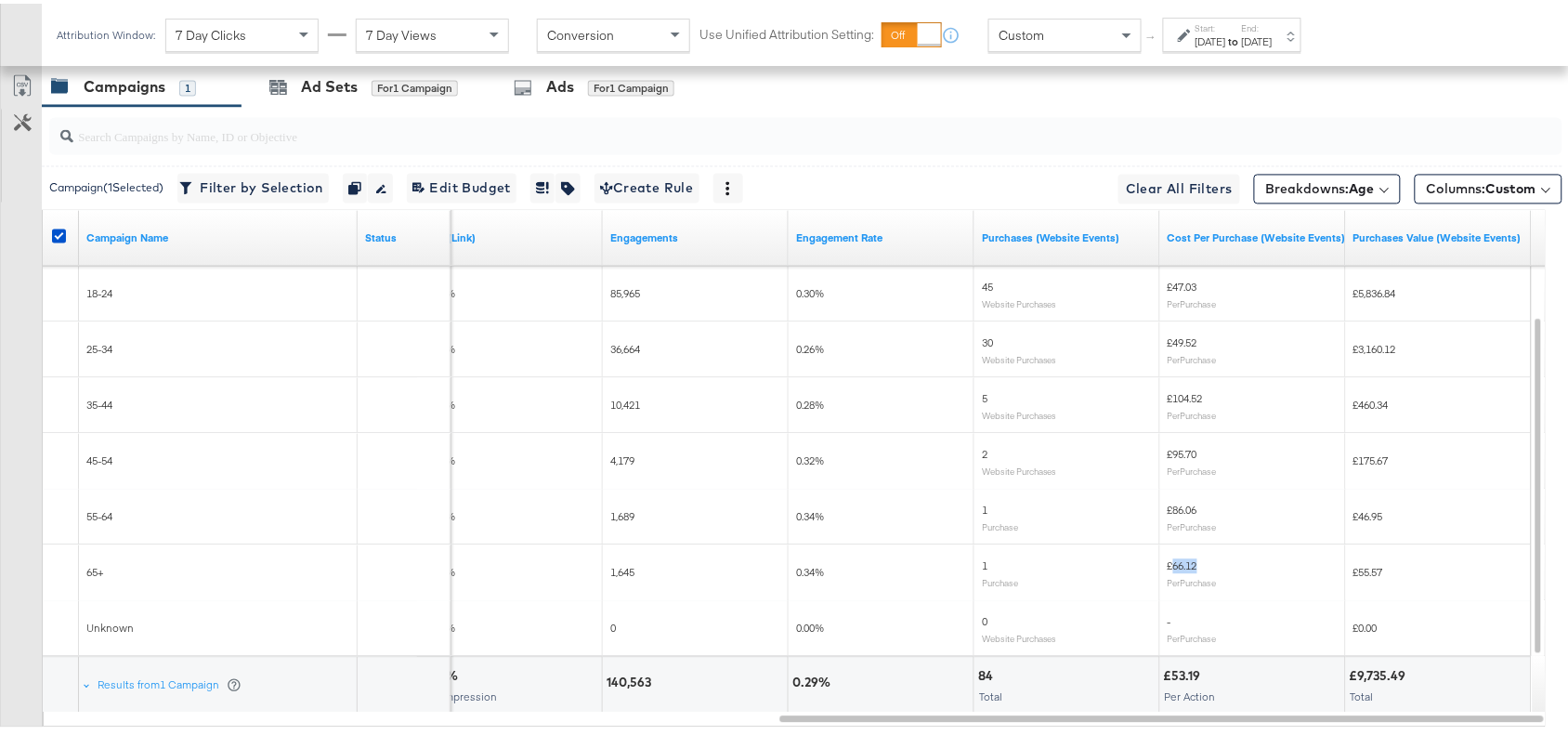 click on "£66.12" at bounding box center (1183, 562) 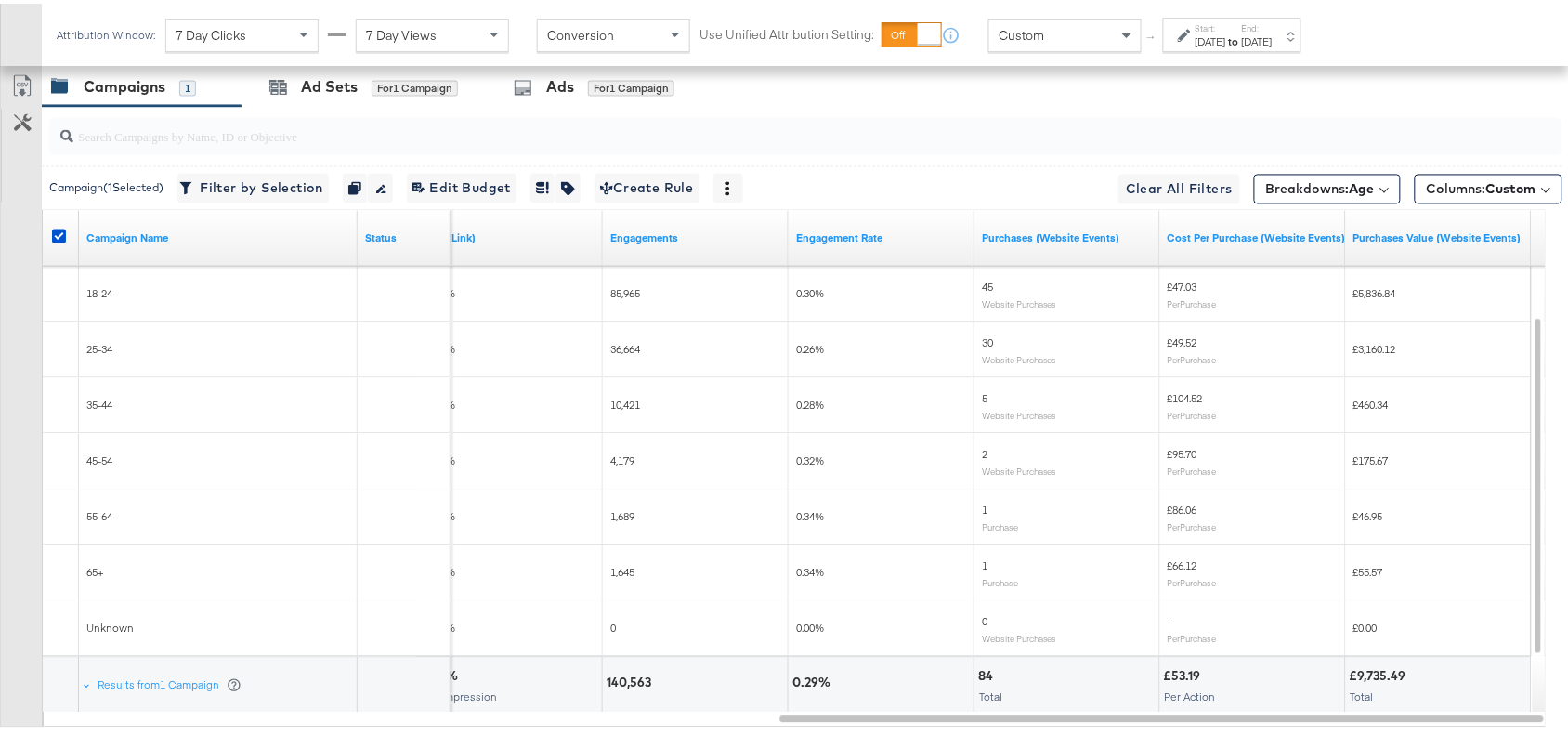 click on "£5,836.84" at bounding box center [1375, 290] 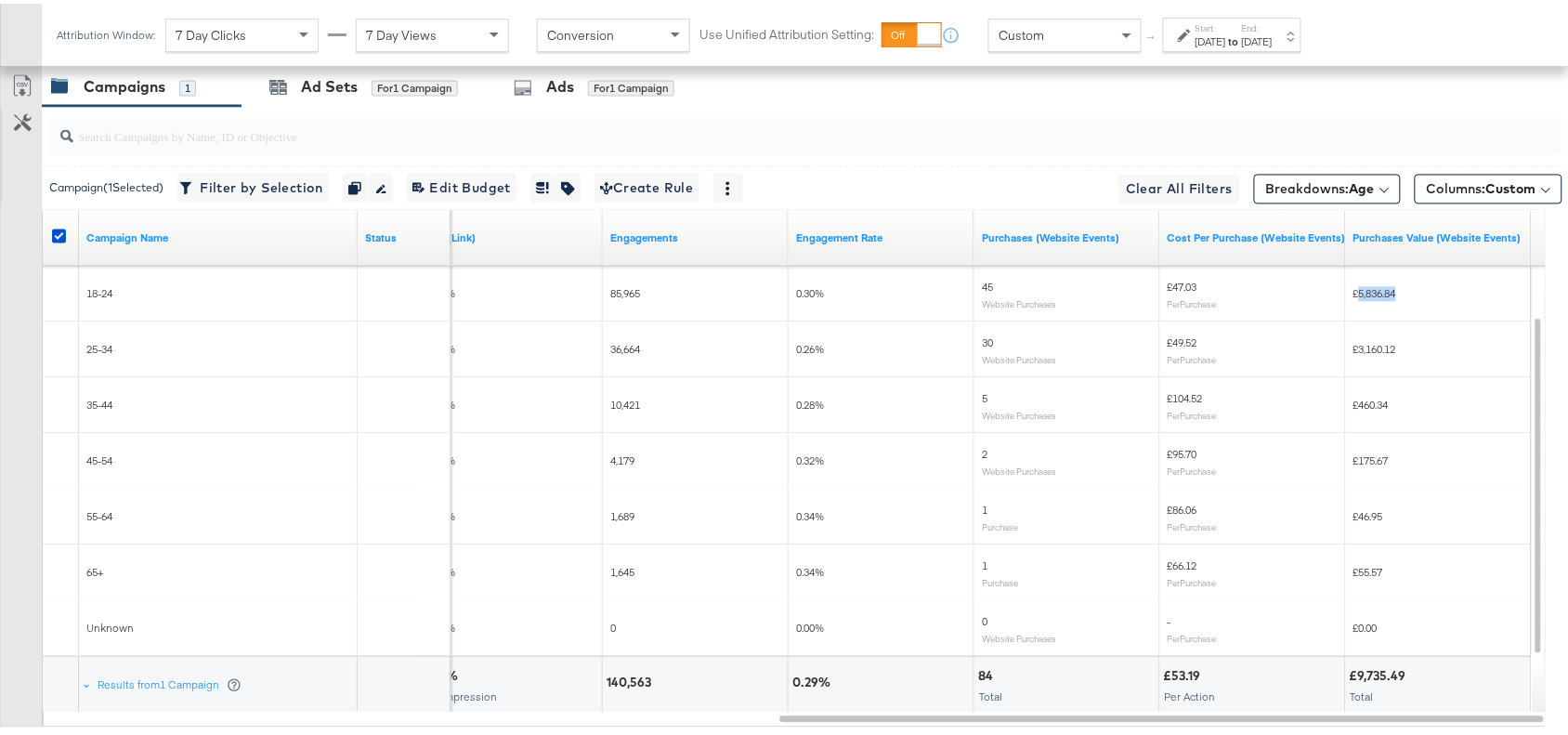 click on "£5,836.84" at bounding box center [1375, 290] 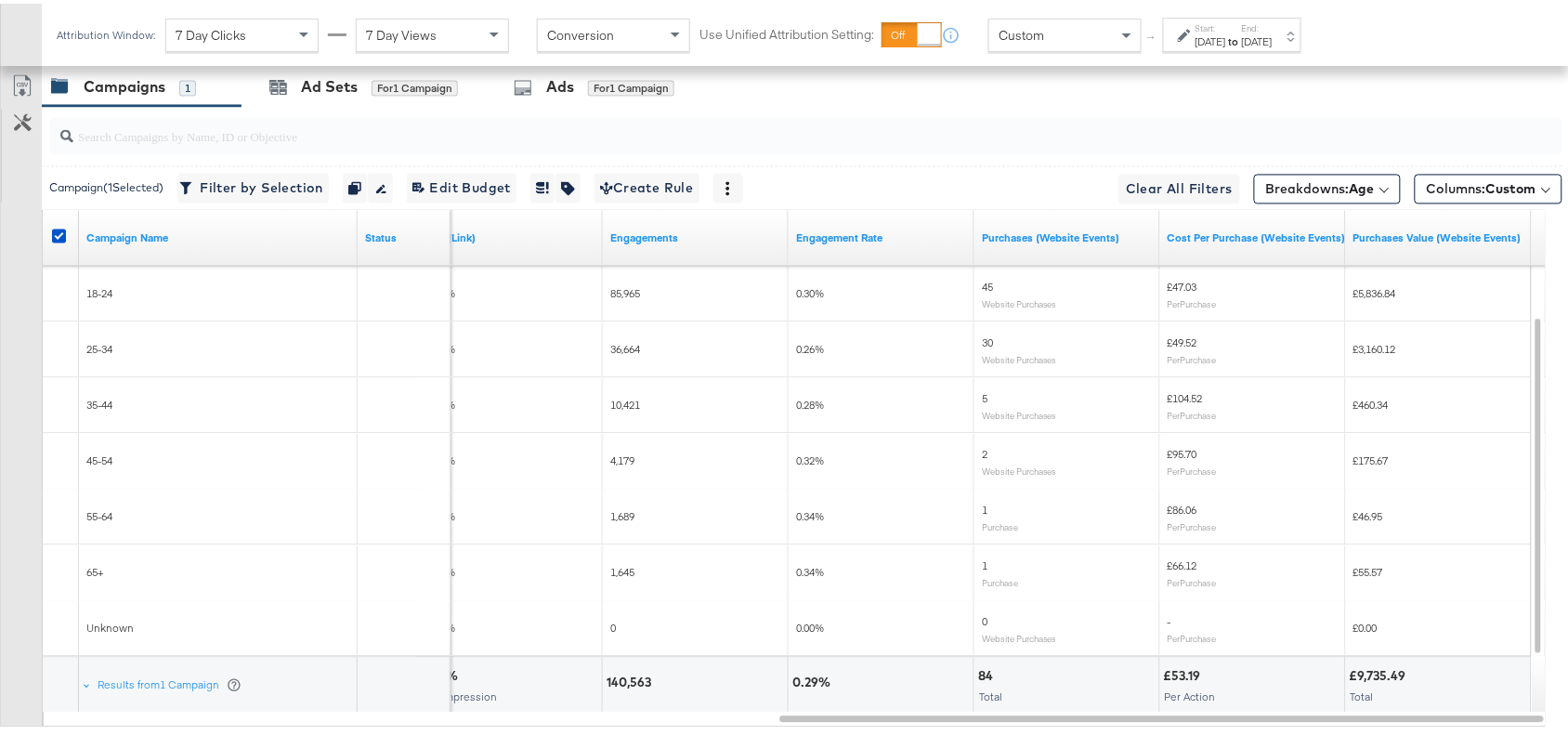 click on "£3,160.12" at bounding box center (1439, 347) 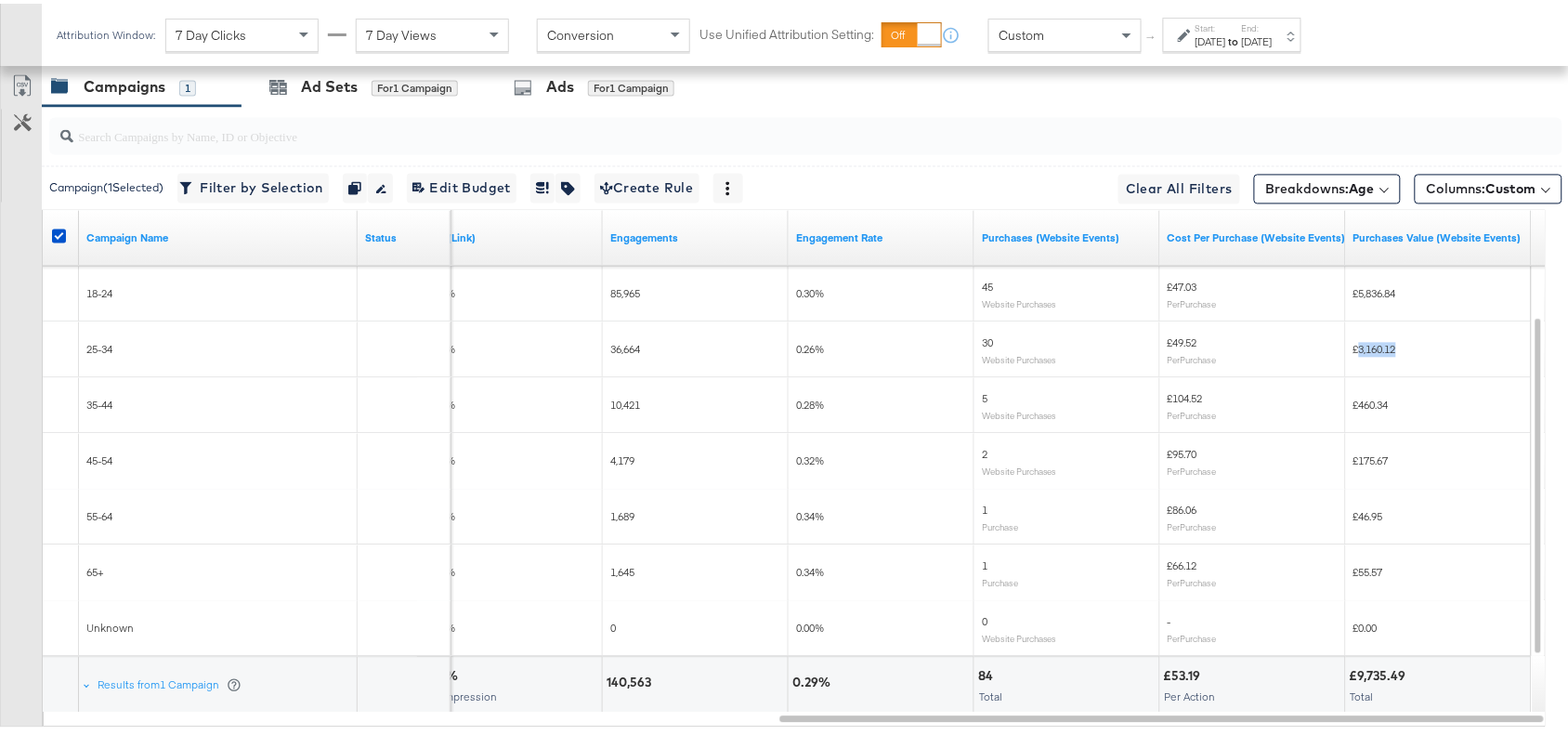 click on "£3,160.12" at bounding box center [1439, 347] 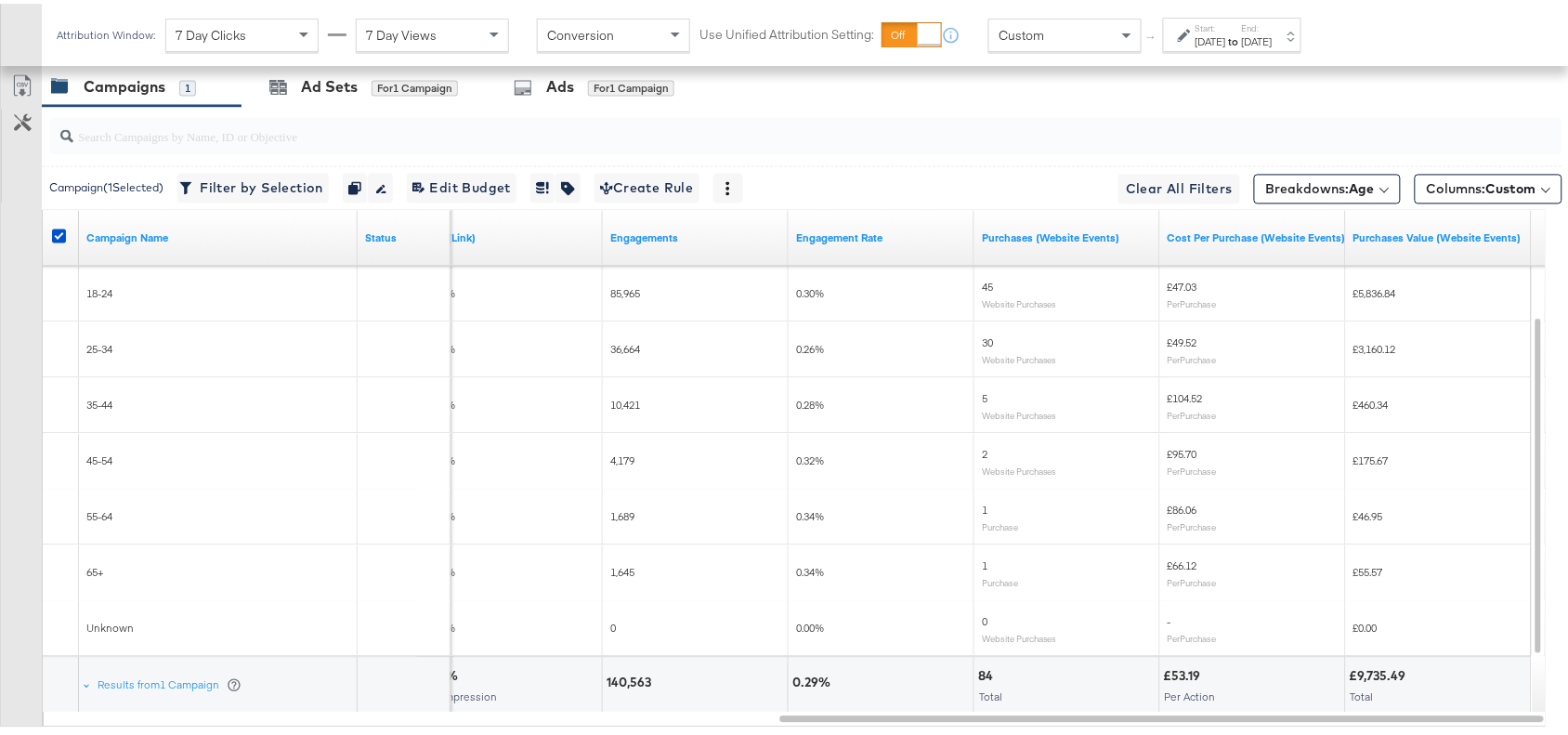 click on "£460.34" at bounding box center [1371, 401] 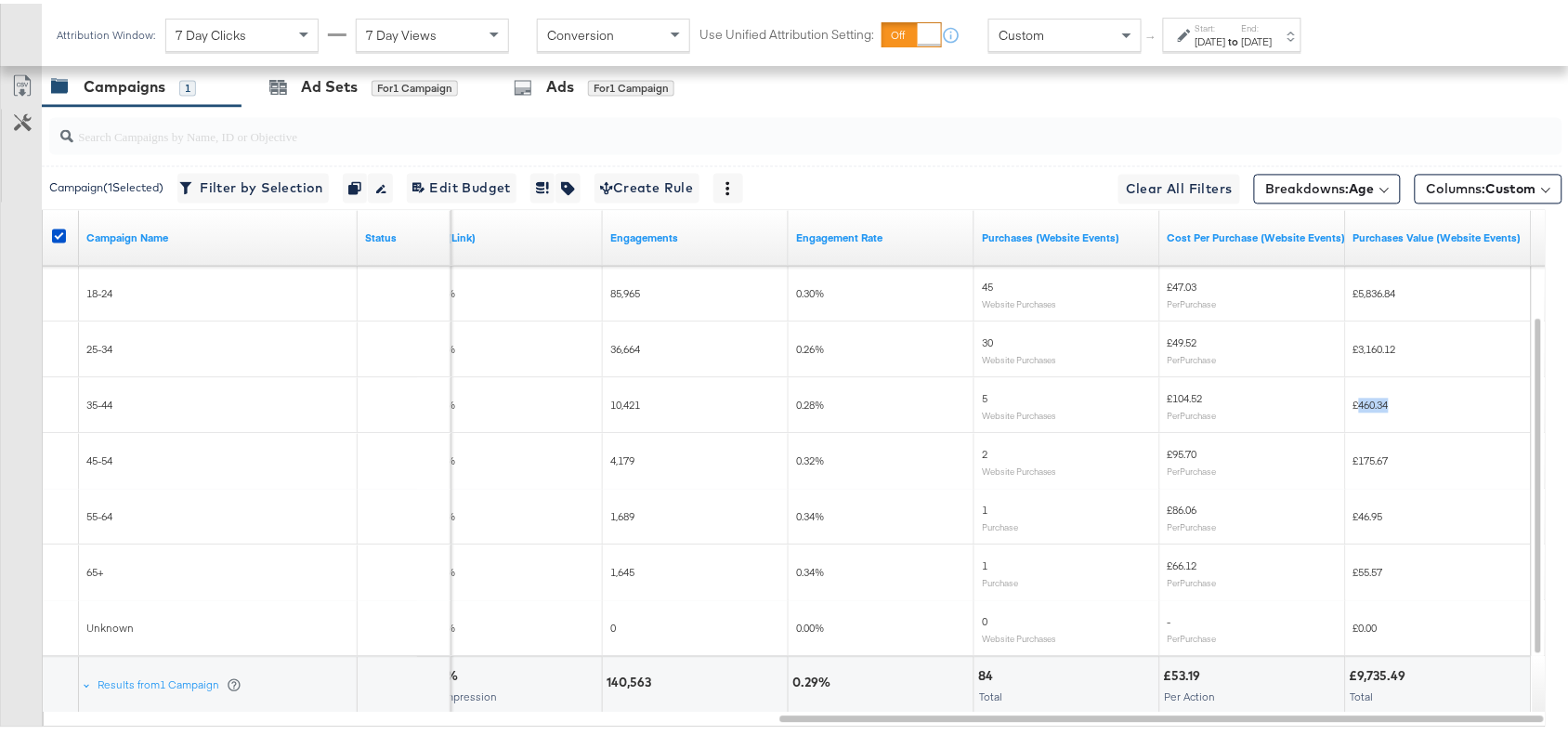 click on "£460.34" at bounding box center [1371, 401] 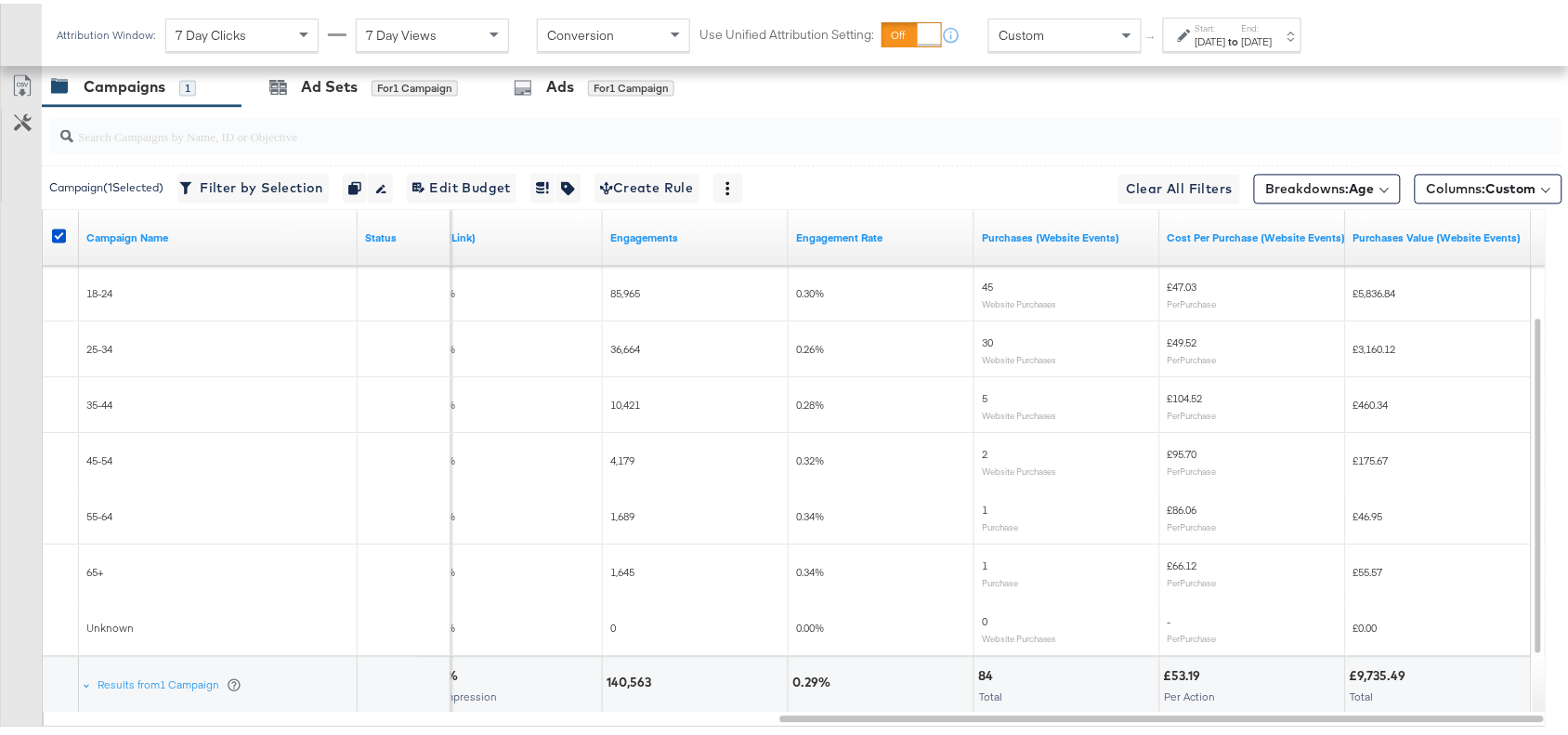 click on "£175.67" at bounding box center (1371, 457) 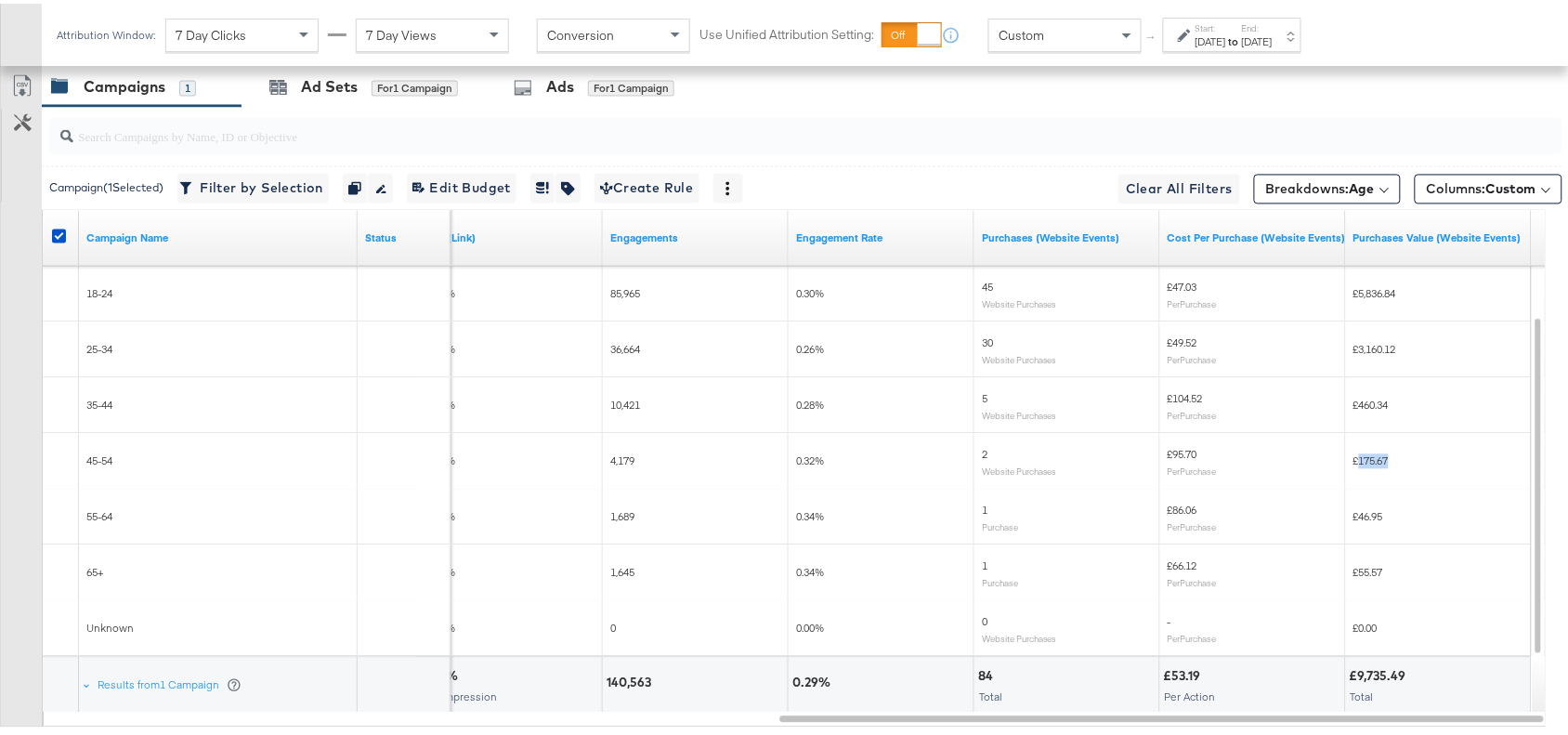 click on "£175.67" at bounding box center [1371, 457] 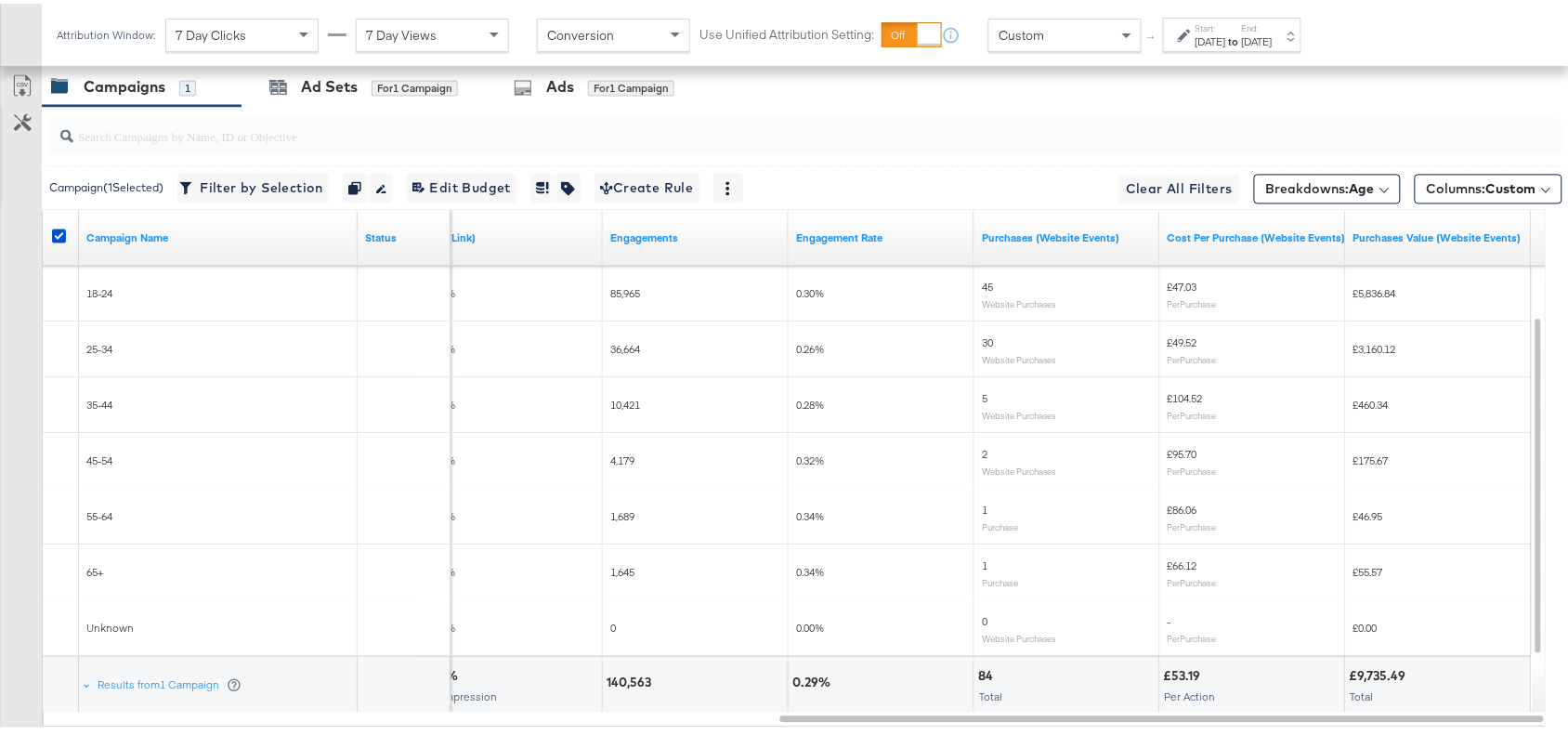 click on "£46.95" at bounding box center (1368, 513) 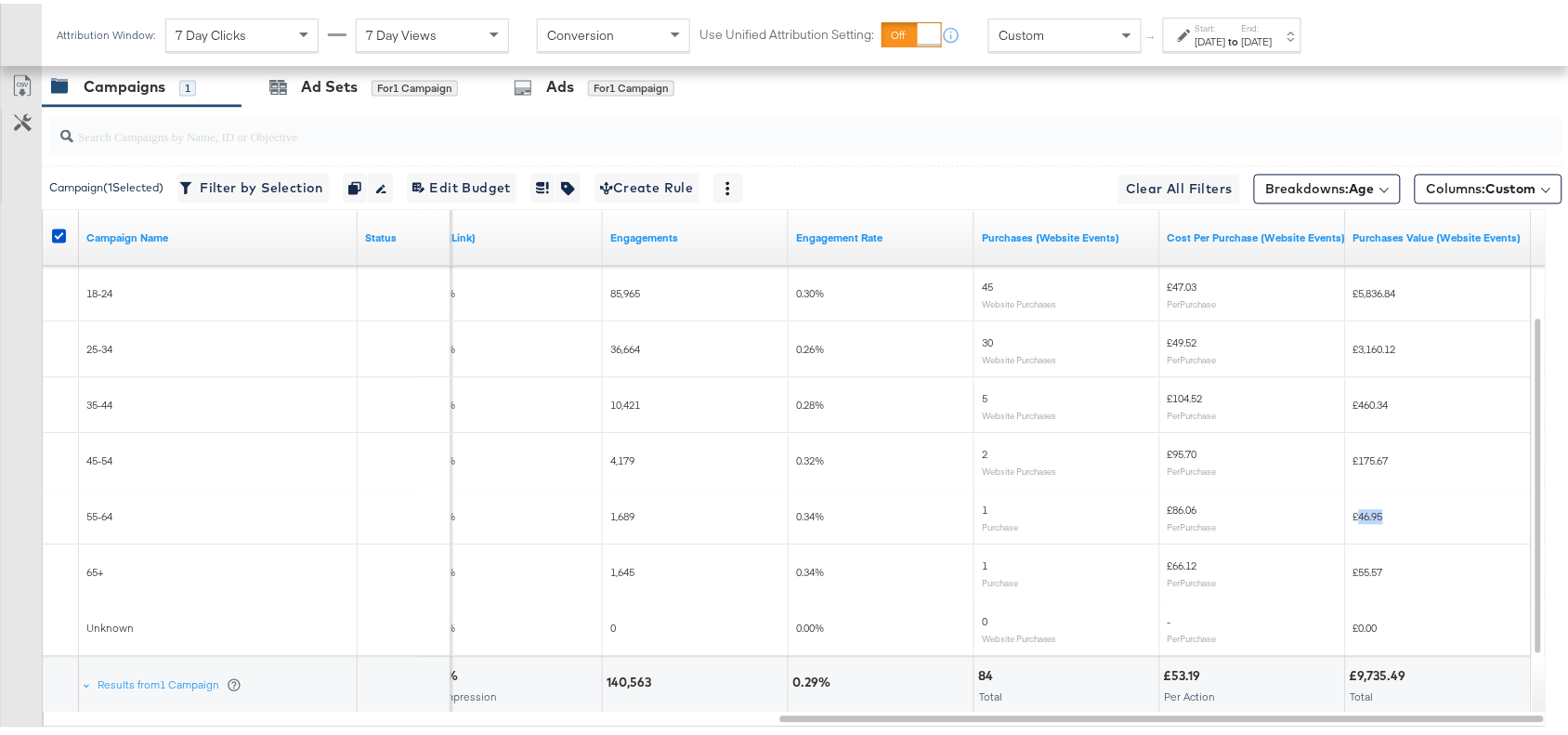 click on "£46.95" at bounding box center (1368, 513) 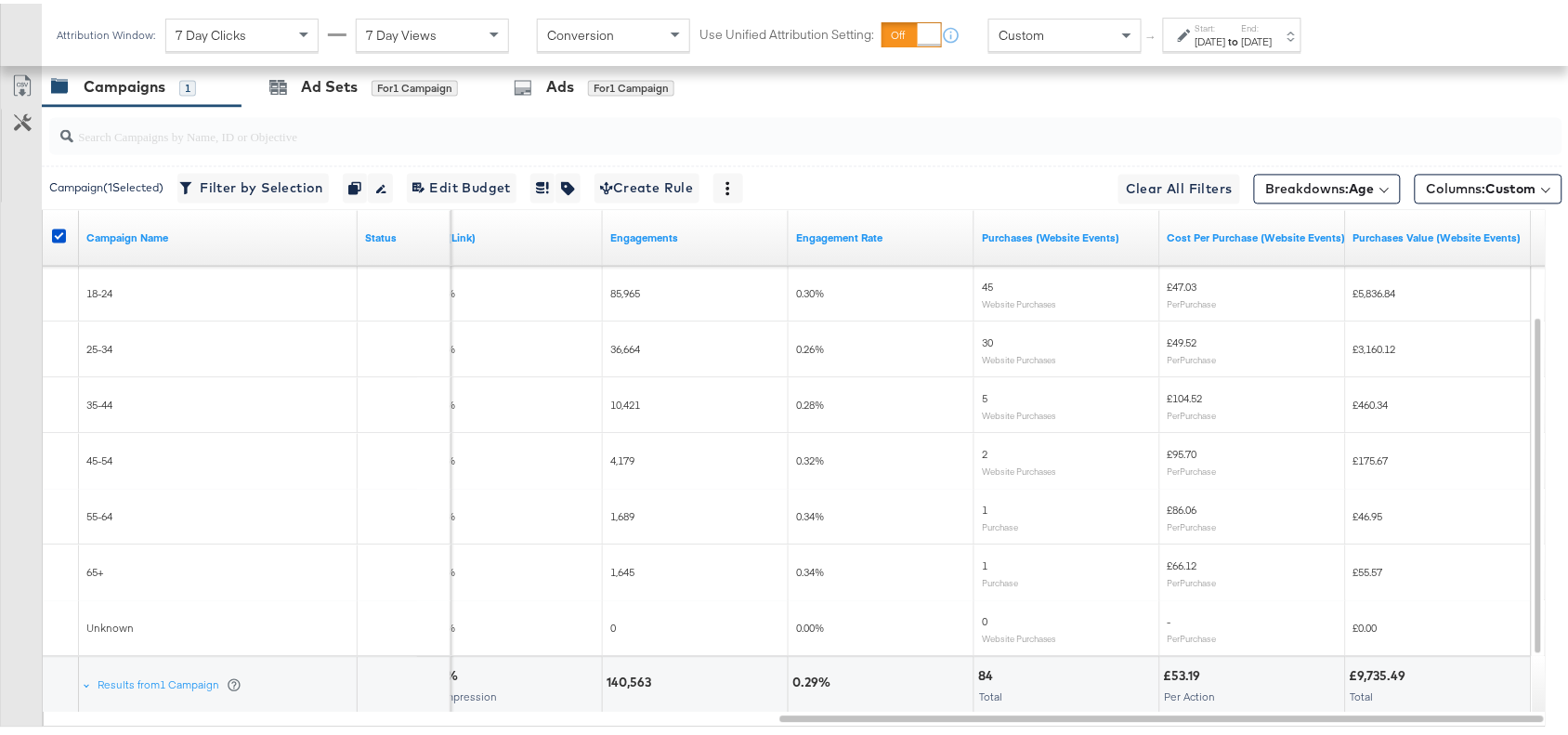 click on "£55.57" at bounding box center (1368, 569) 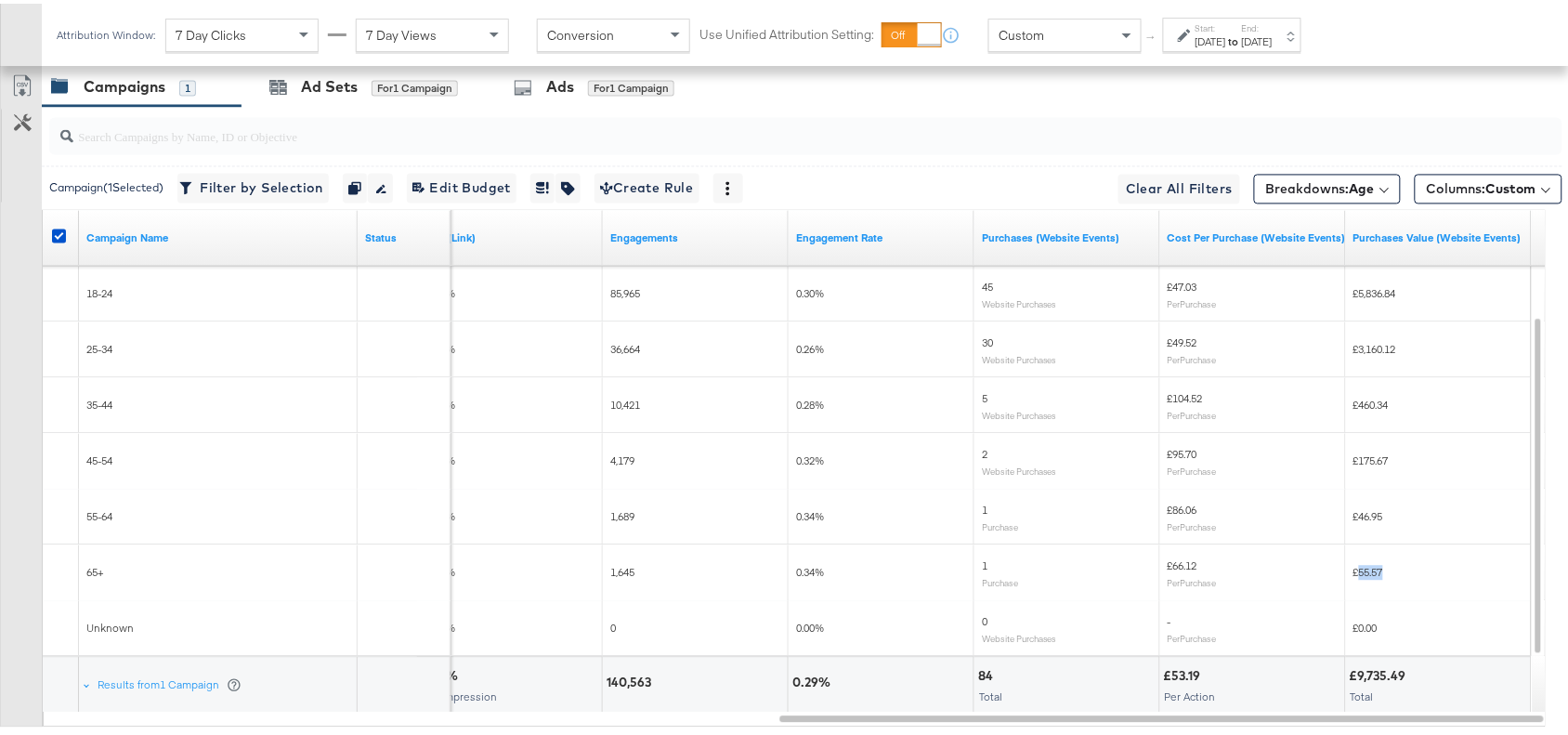 click on "£55.57" at bounding box center (1368, 569) 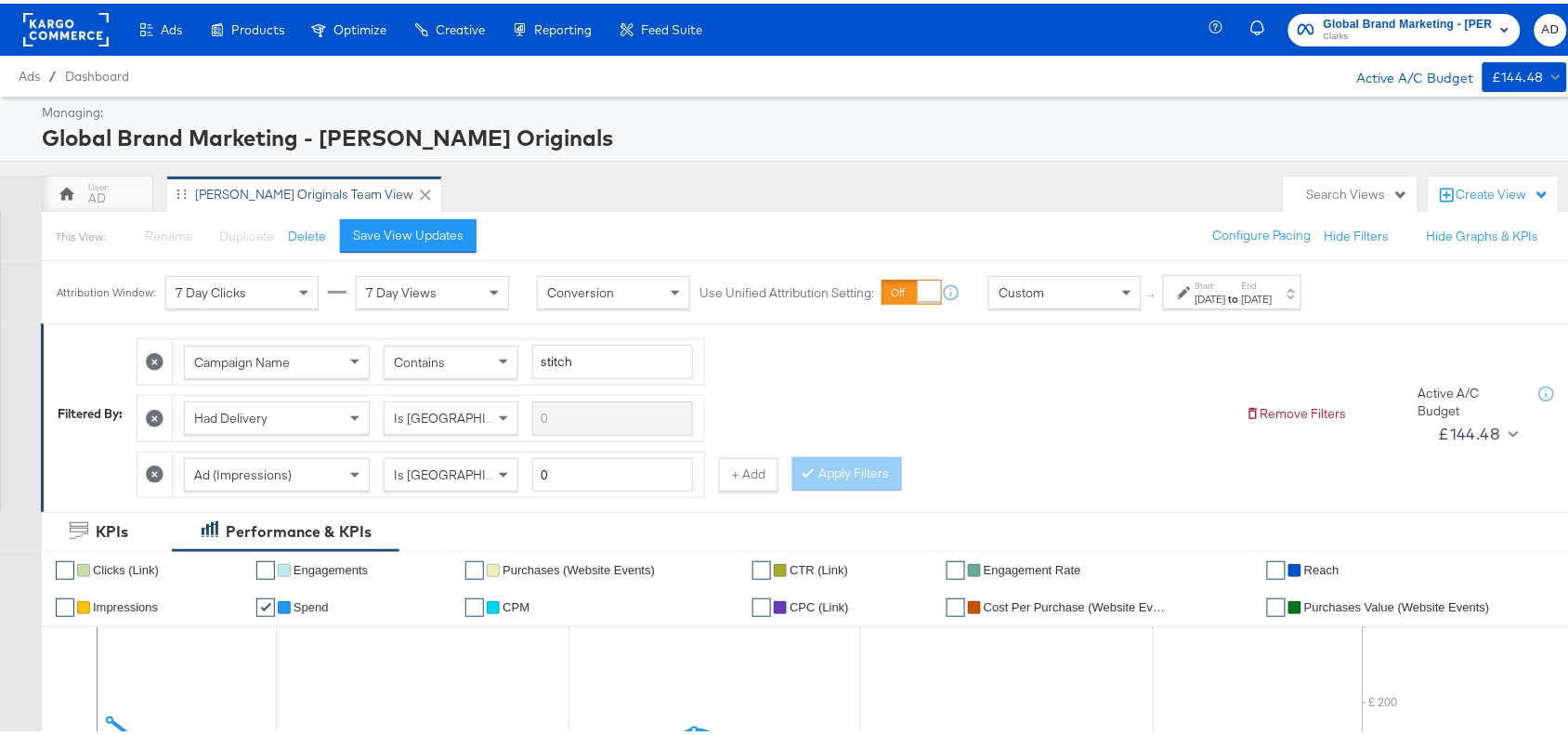 click on "Global Brand Marketing - [PERSON_NAME] Originals" at bounding box center (1408, 20) 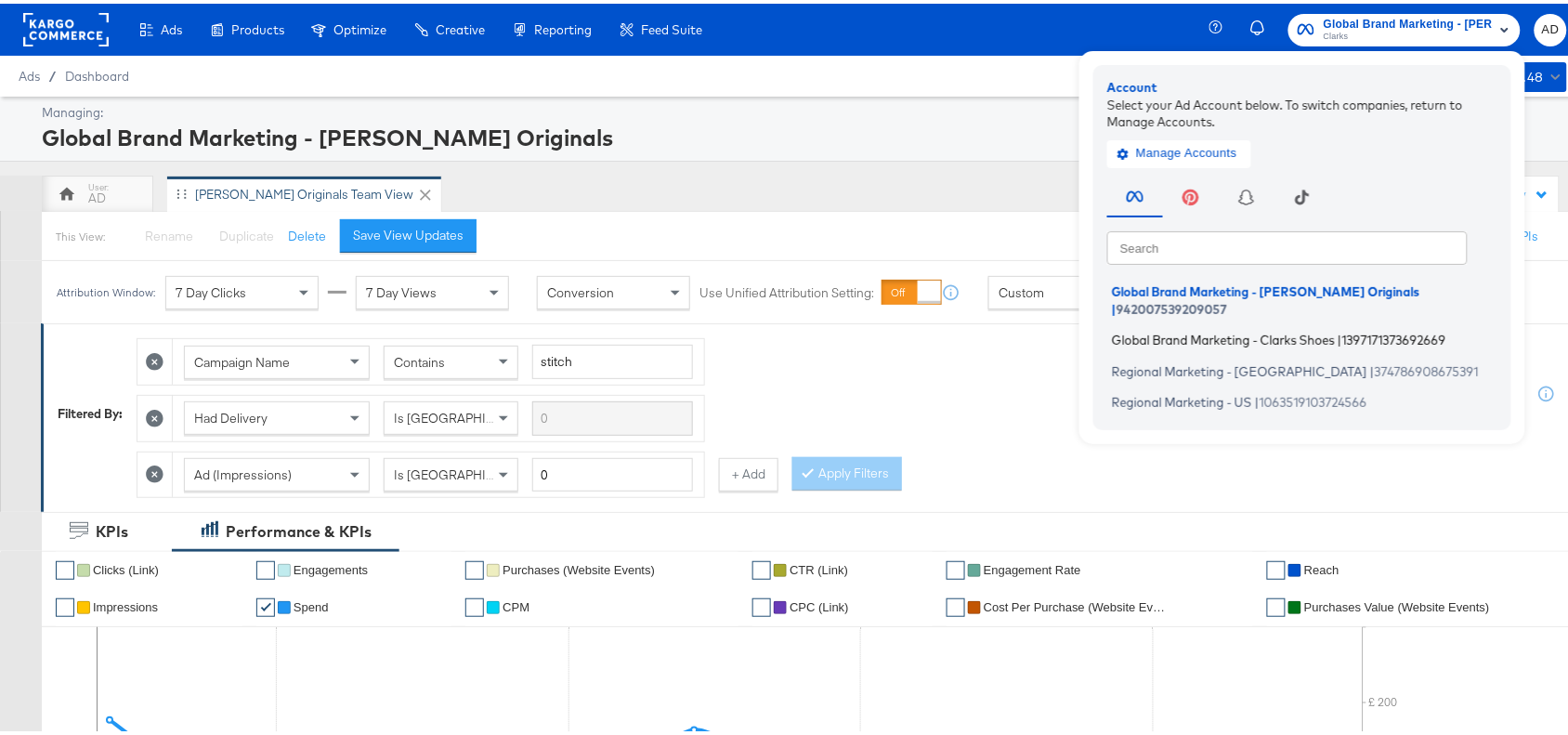 click on "Global Brand Marketing - Clarks Shoes" at bounding box center [1223, 336] 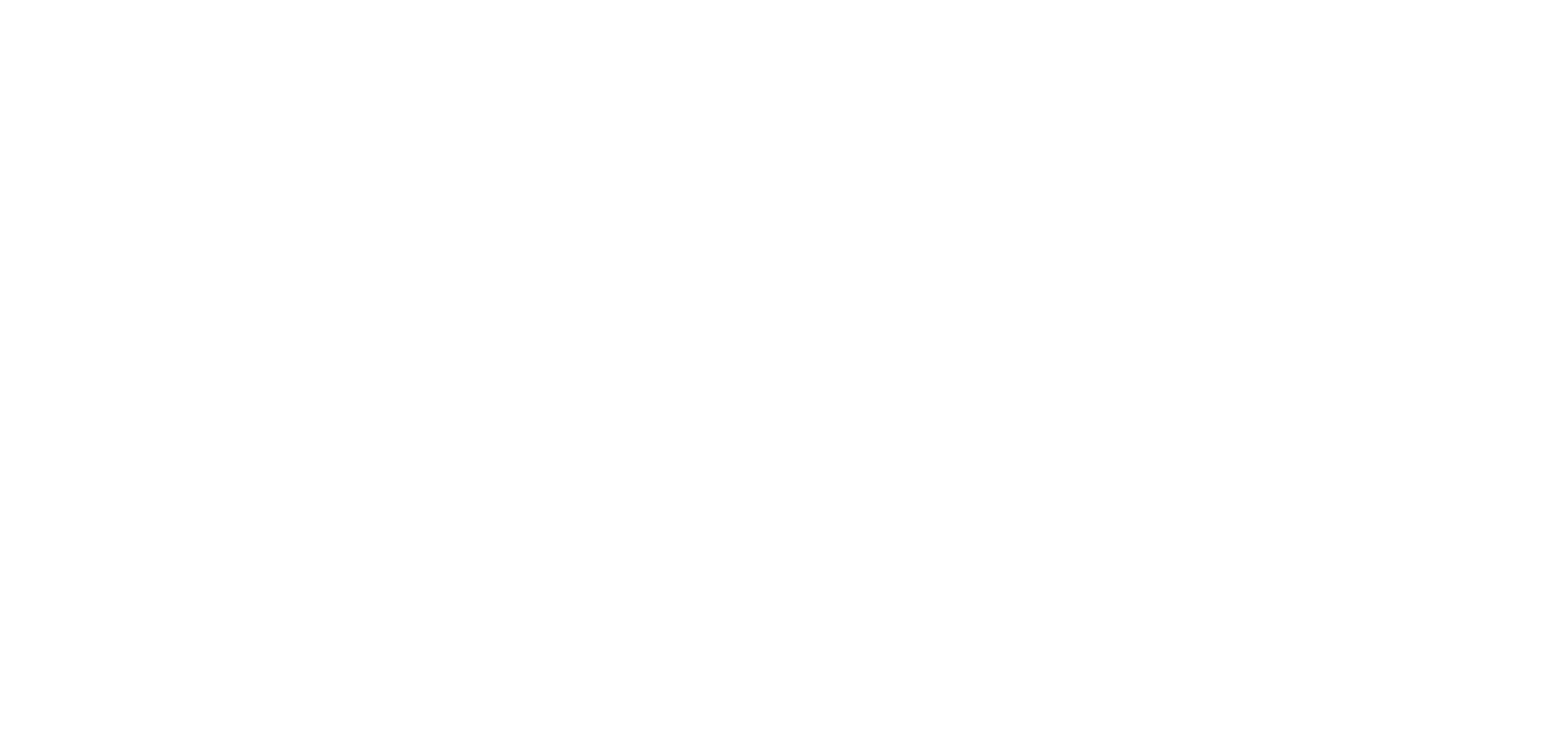 scroll, scrollTop: 0, scrollLeft: 0, axis: both 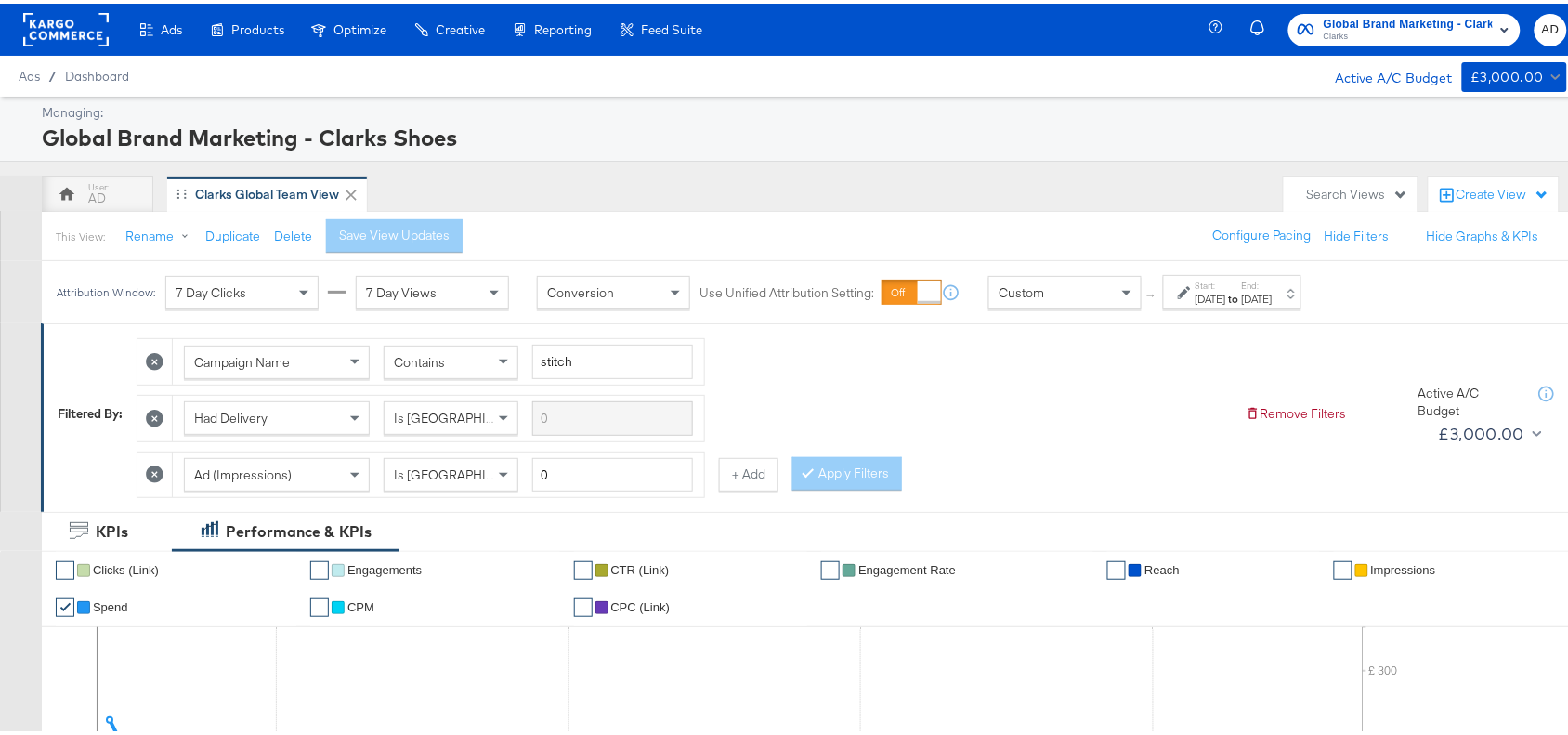 click on "Jun 30th 2025" at bounding box center [1257, 295] 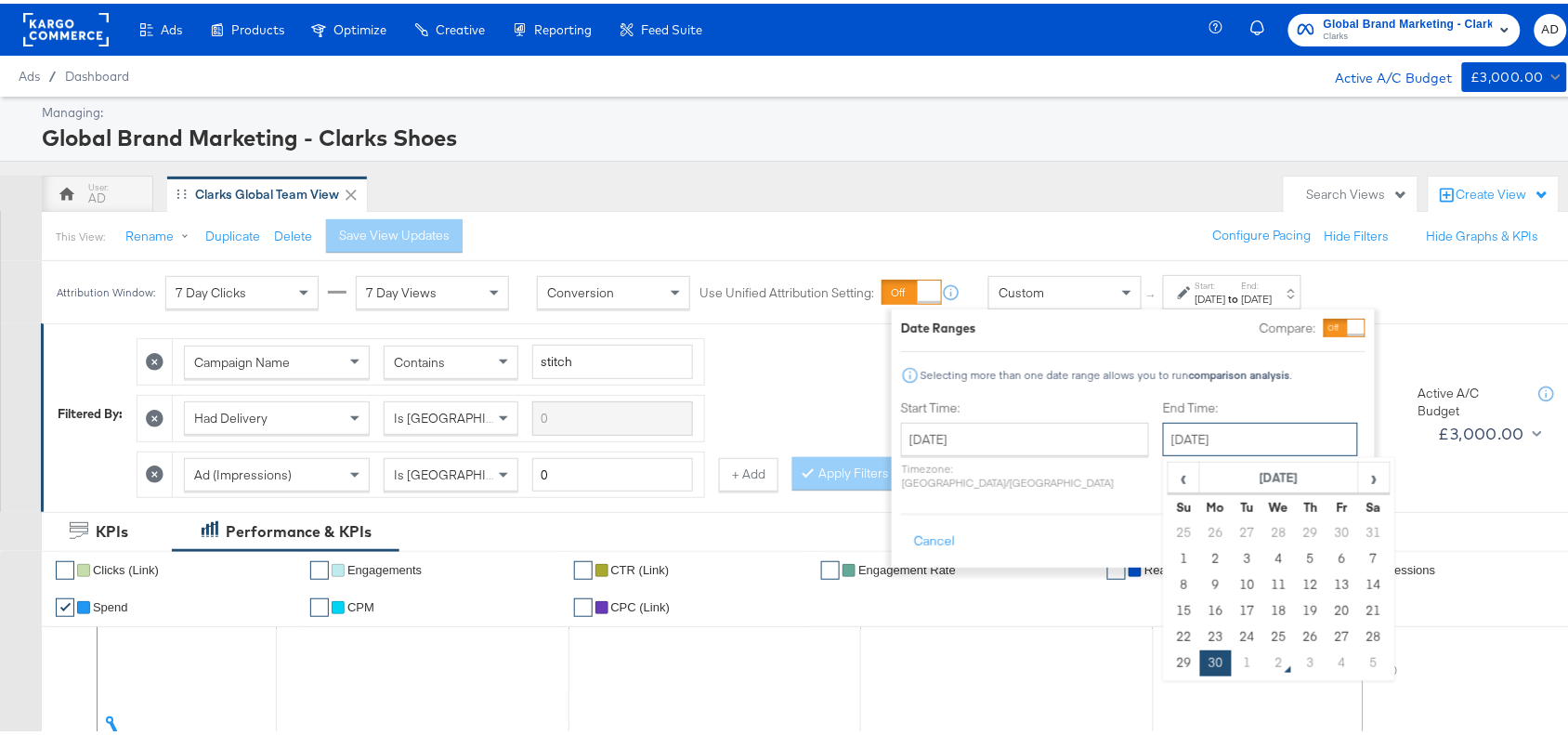 click on "June 30th 2025" at bounding box center [1261, 436] 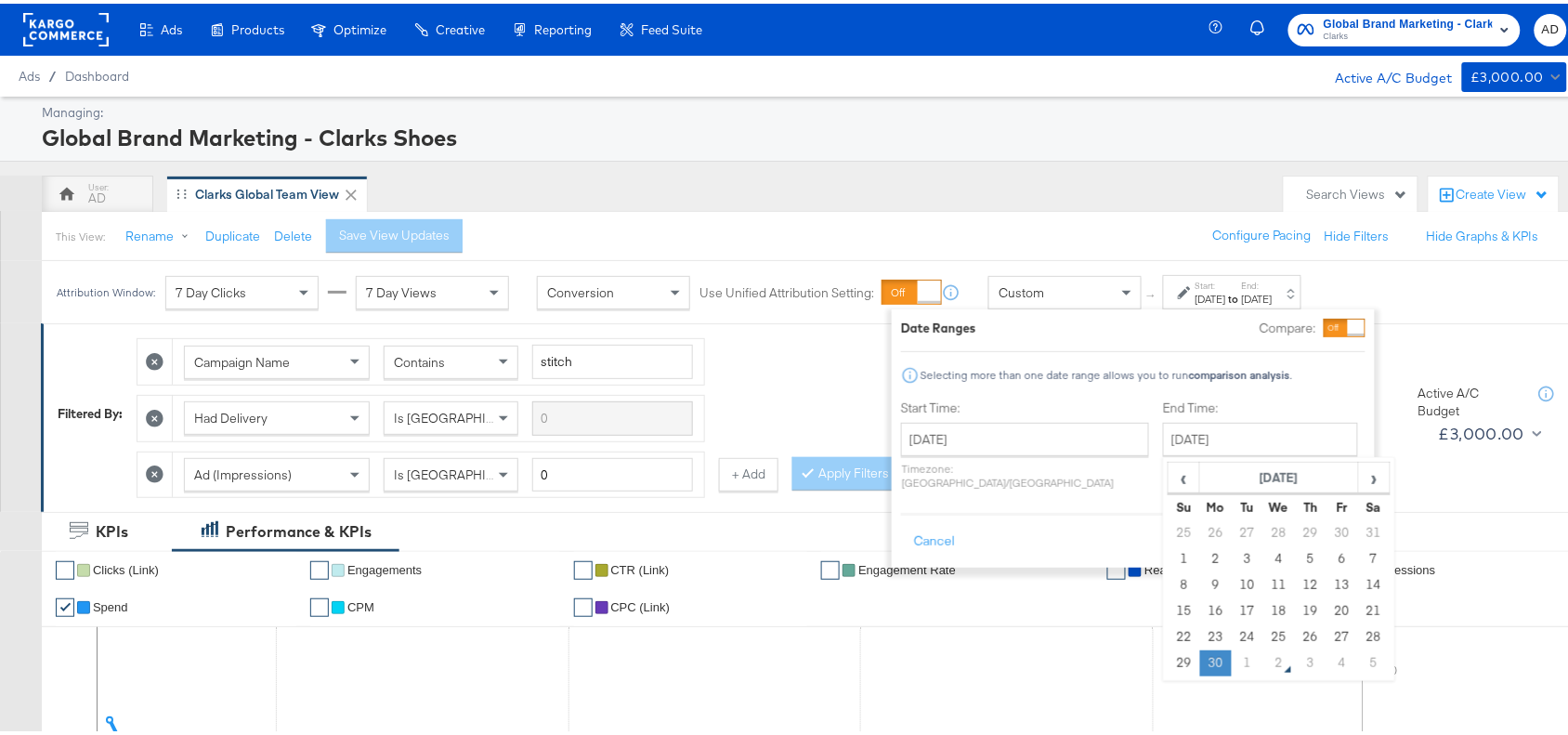 click on "30" at bounding box center [1216, 660] 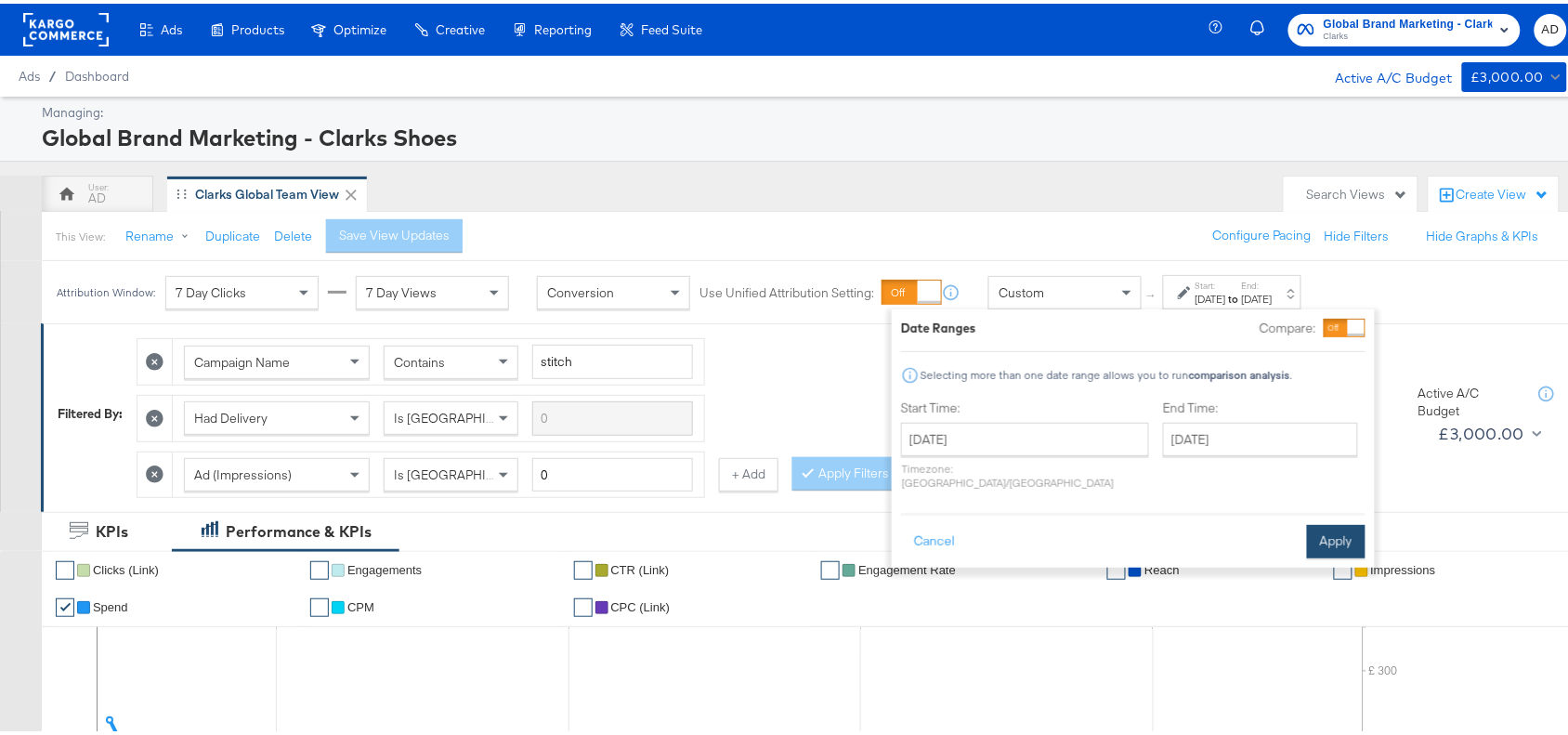 click on "Apply" at bounding box center (1336, 538) 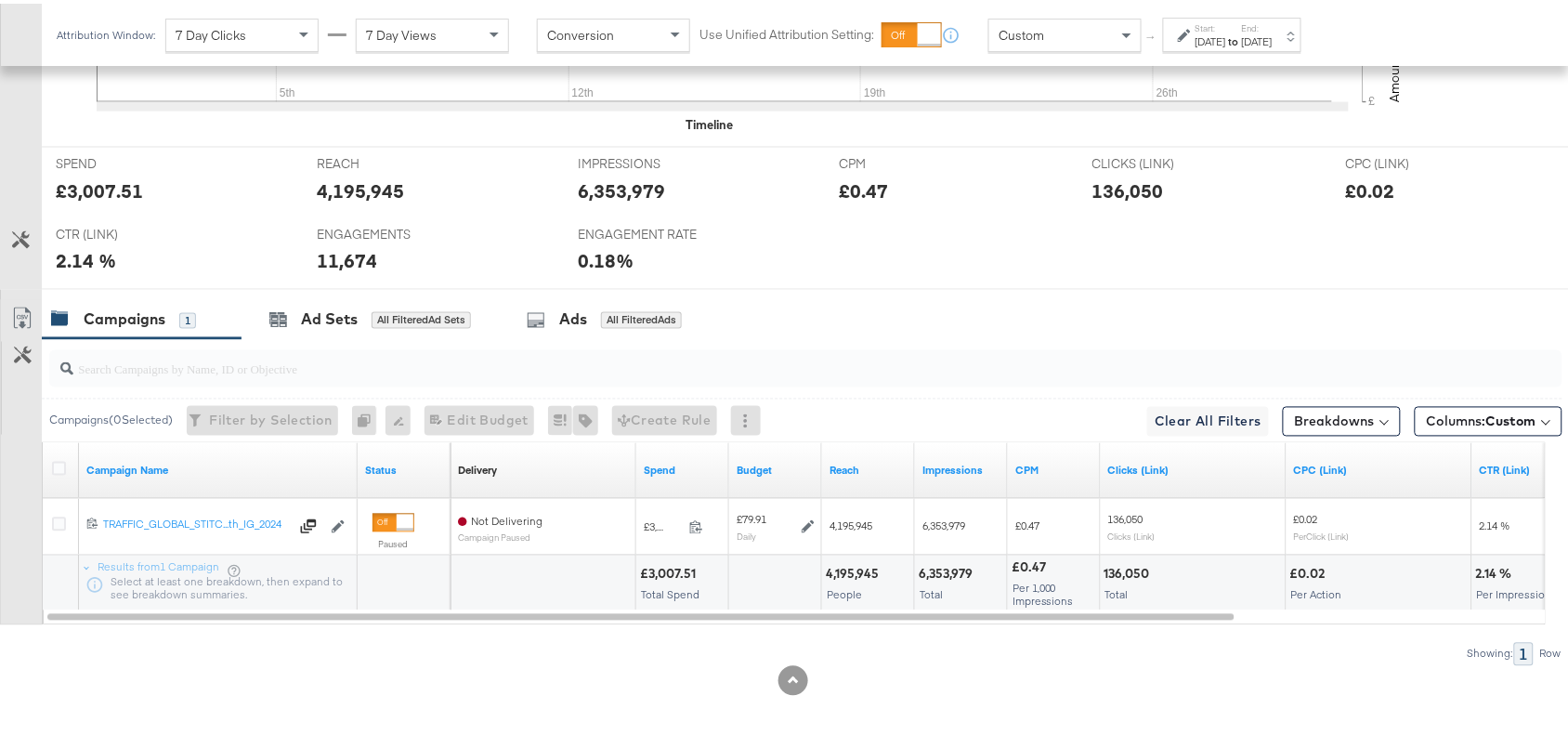 scroll, scrollTop: 818, scrollLeft: 0, axis: vertical 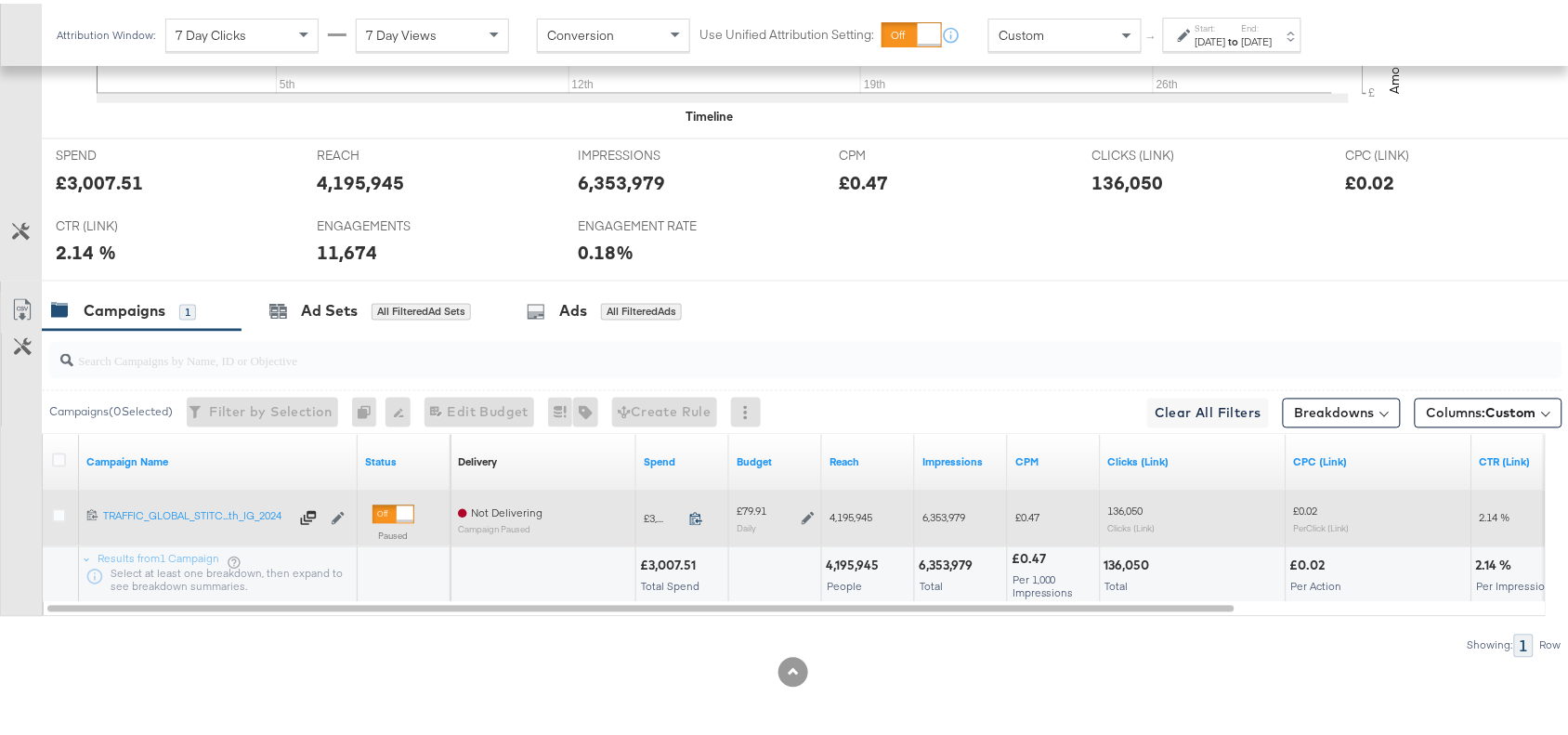 click 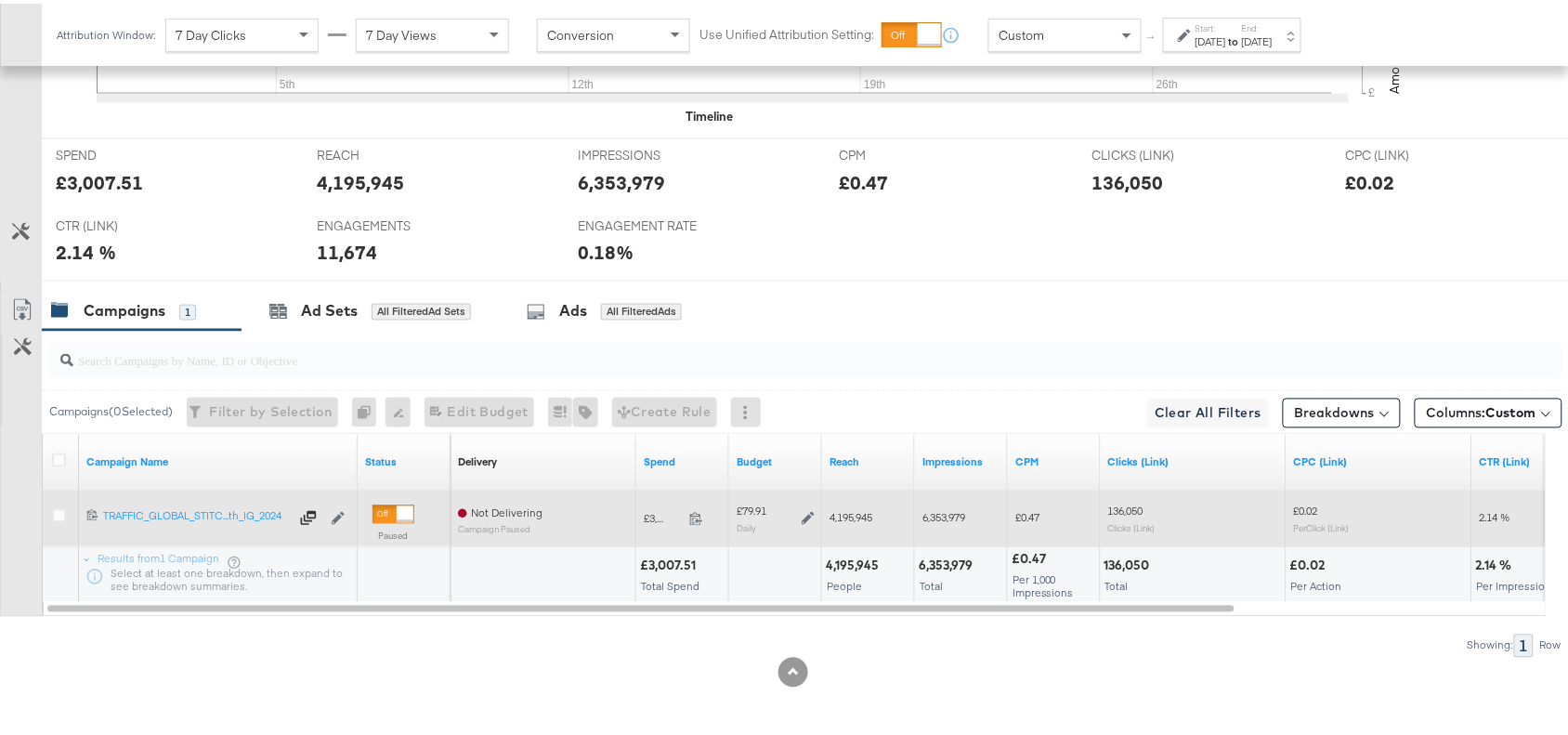 click on "4,195,945" at bounding box center [869, 515] 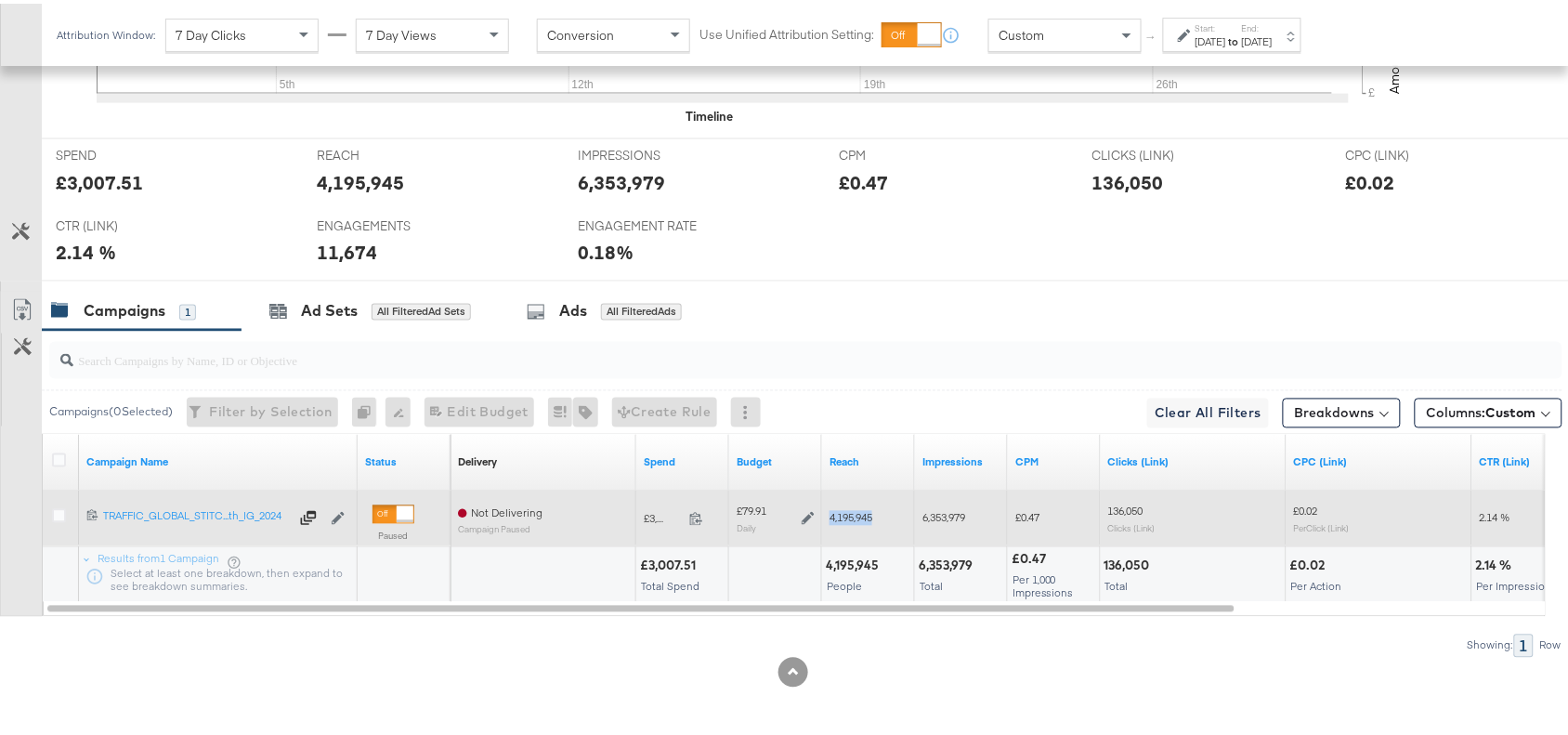 click on "4,195,945" at bounding box center [869, 515] 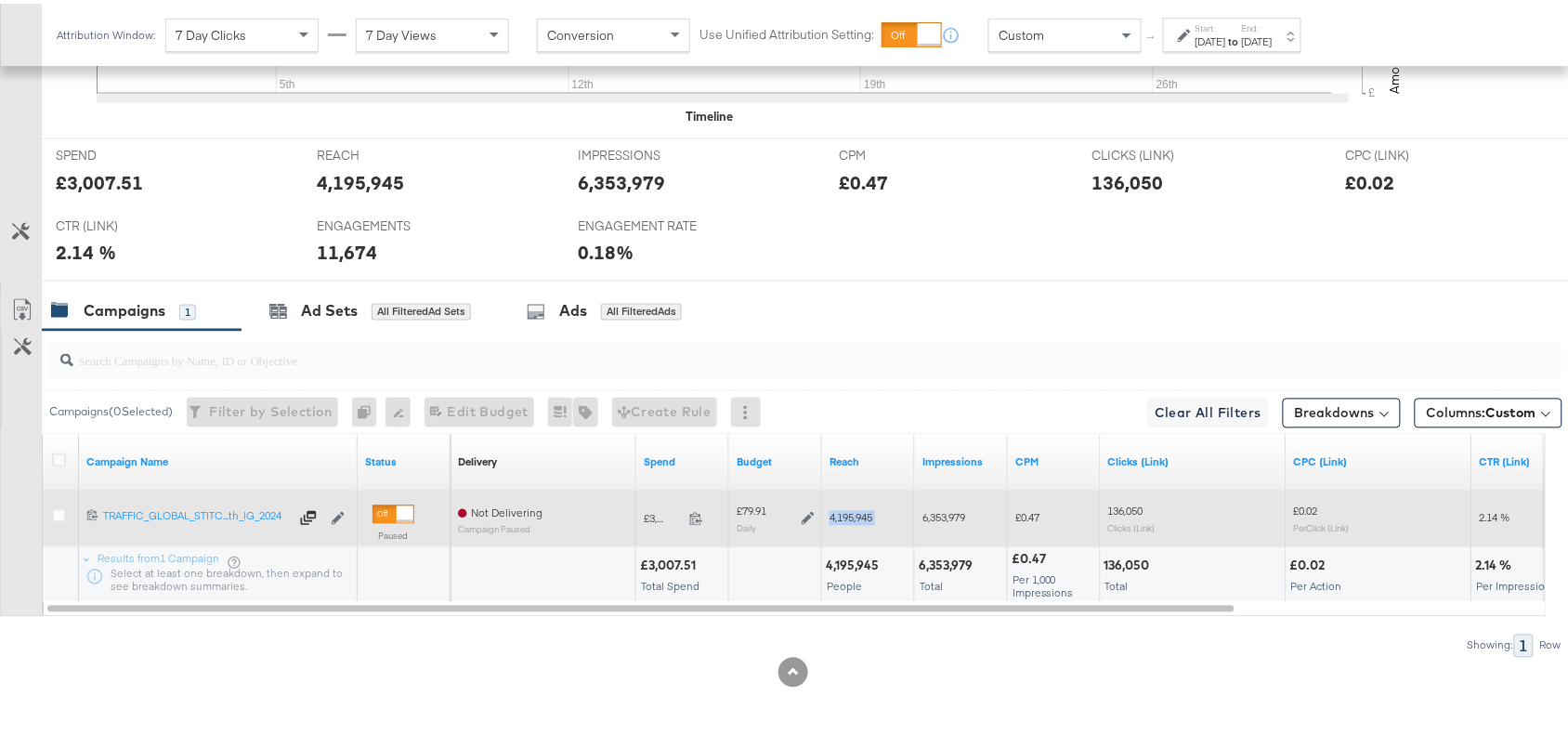 click on "4,195,945" at bounding box center (869, 515) 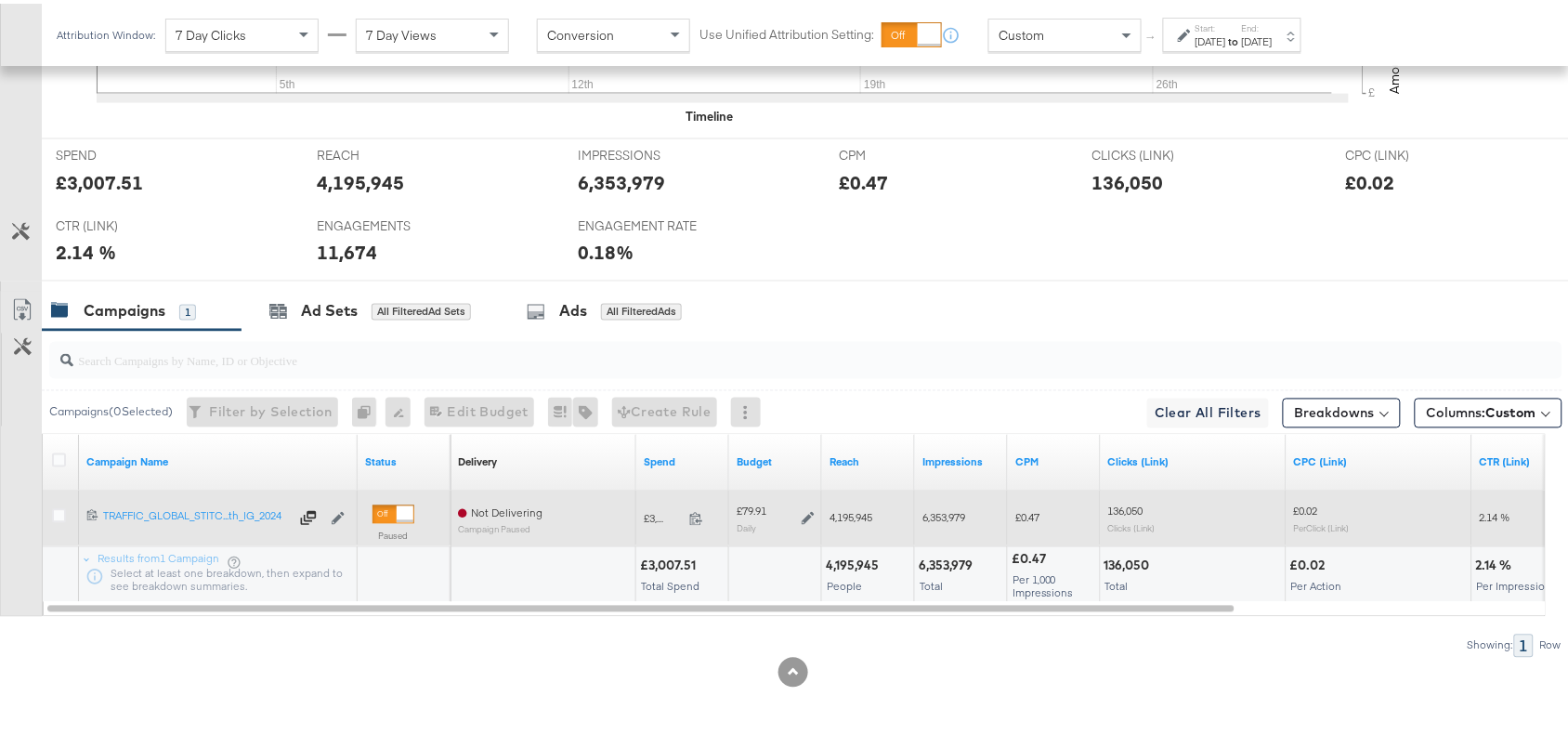click on "6,353,979" at bounding box center (944, 514) 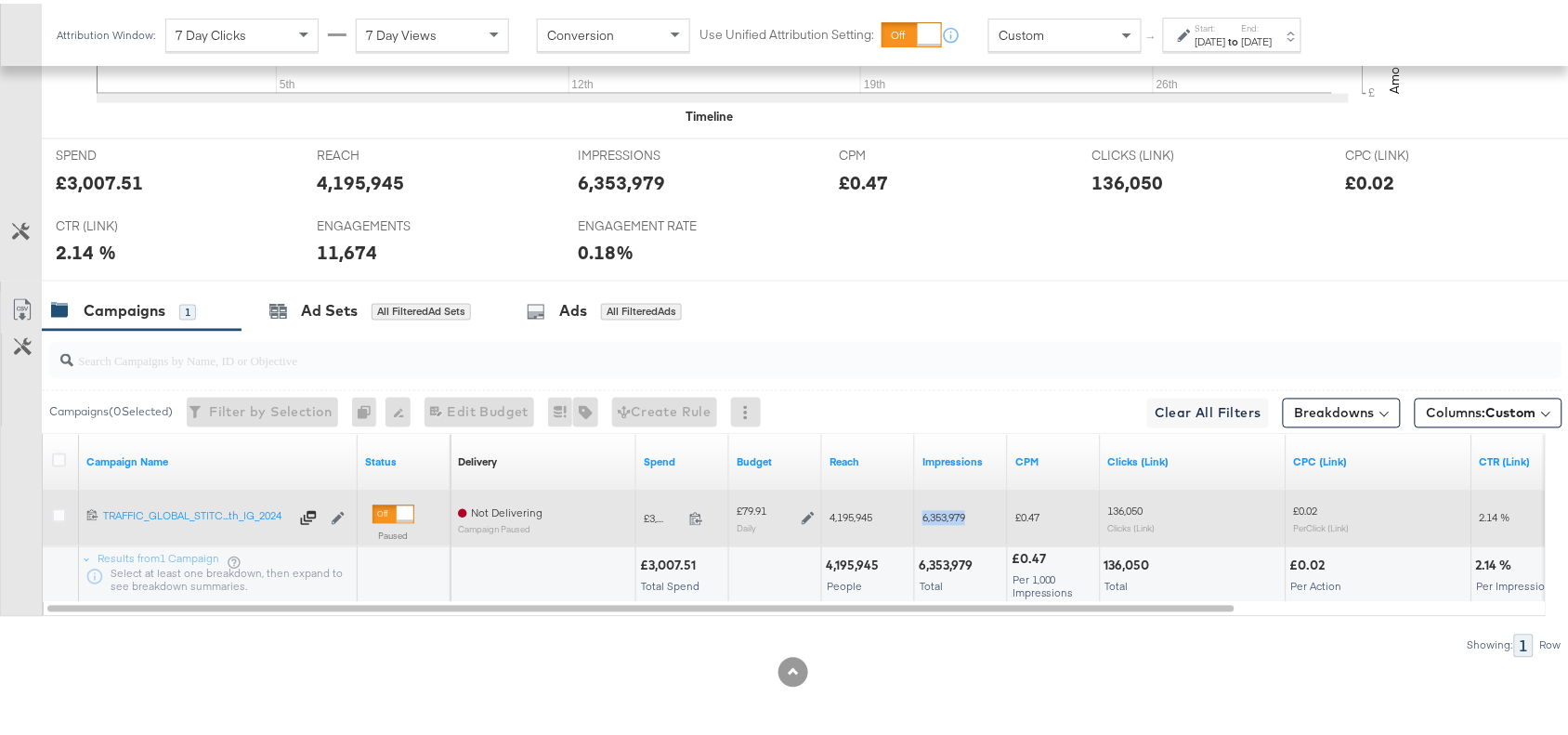 copy on "6,353,979" 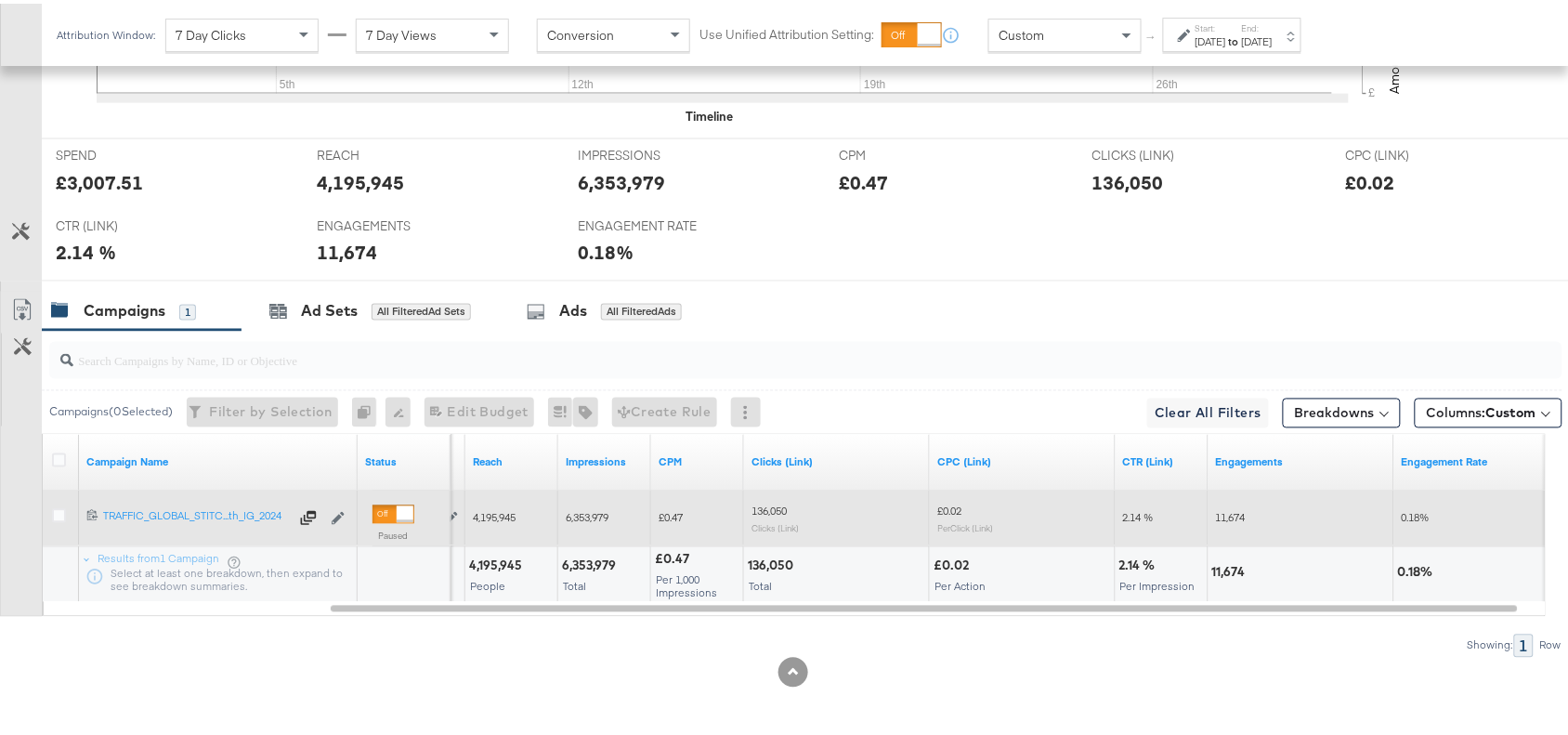 click on "136,050" at bounding box center [769, 507] 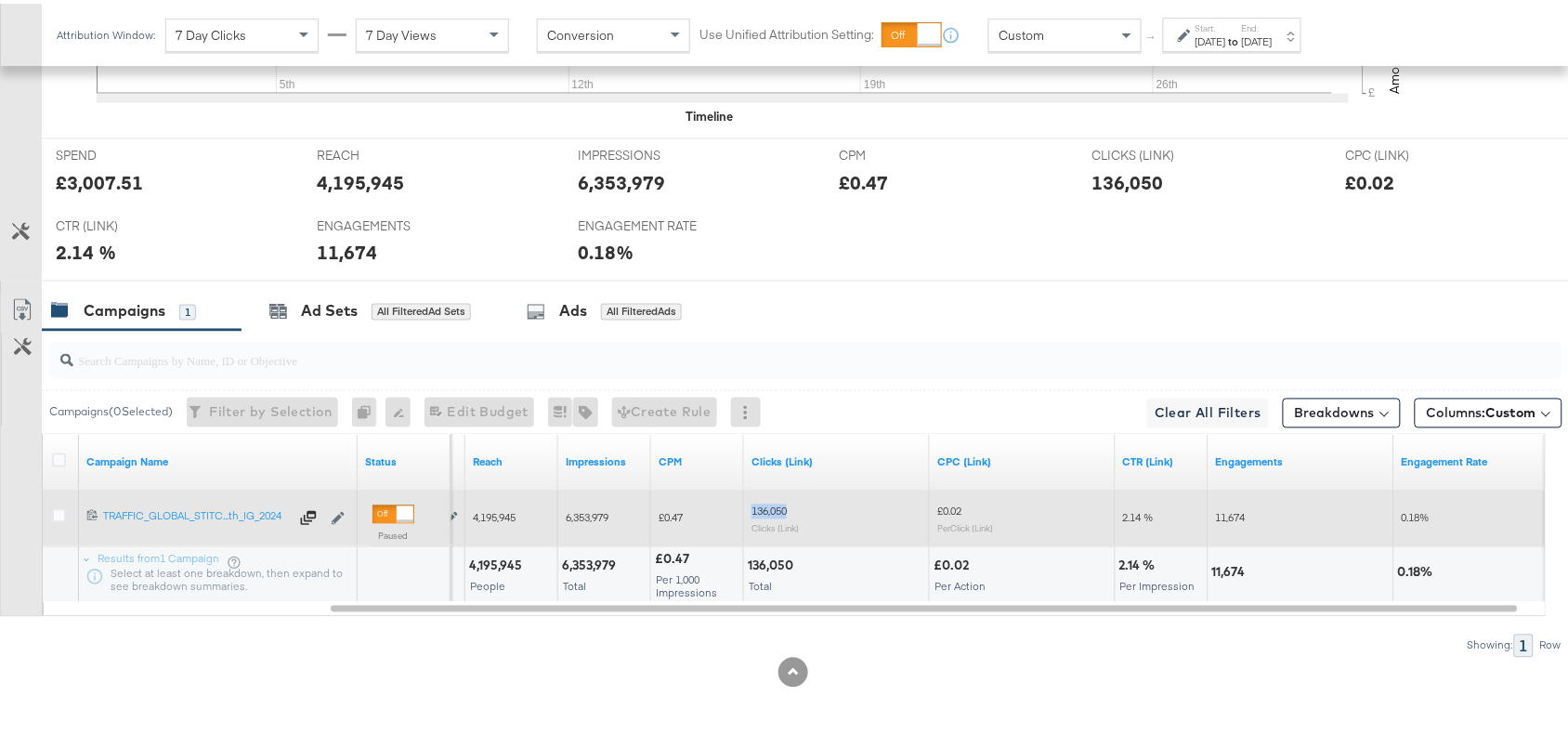 copy on "136,050" 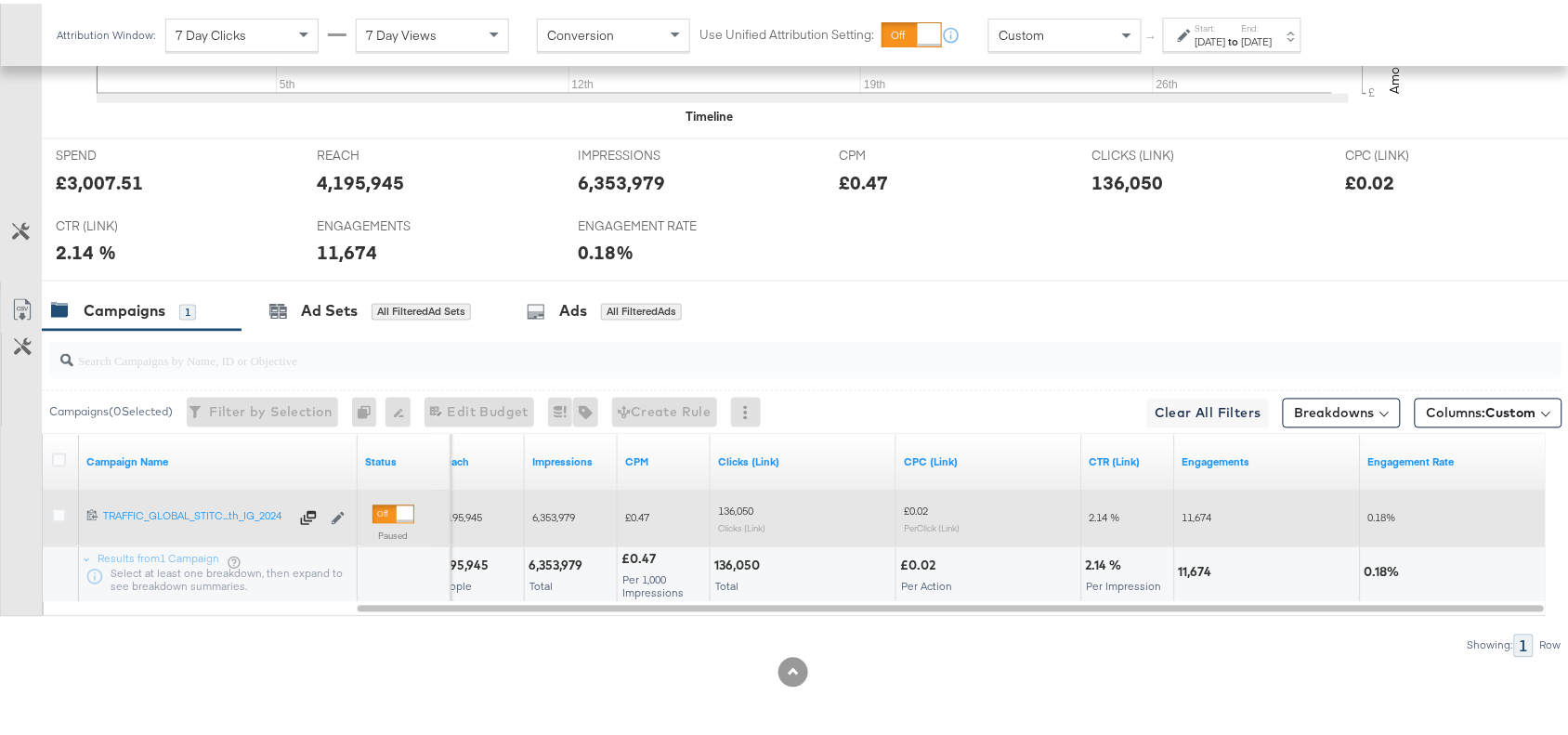 click on "11,674" at bounding box center [1197, 514] 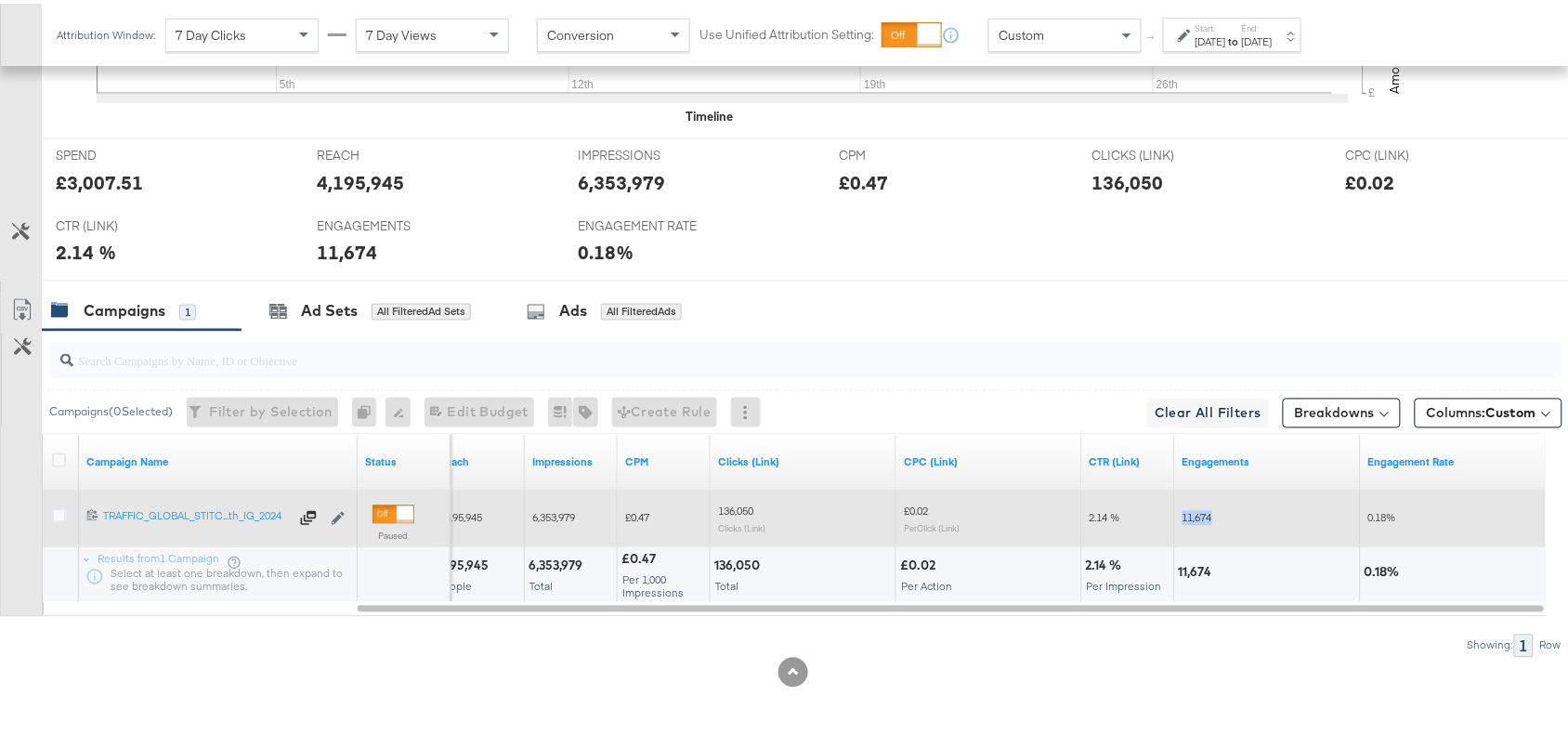 copy on "11,674" 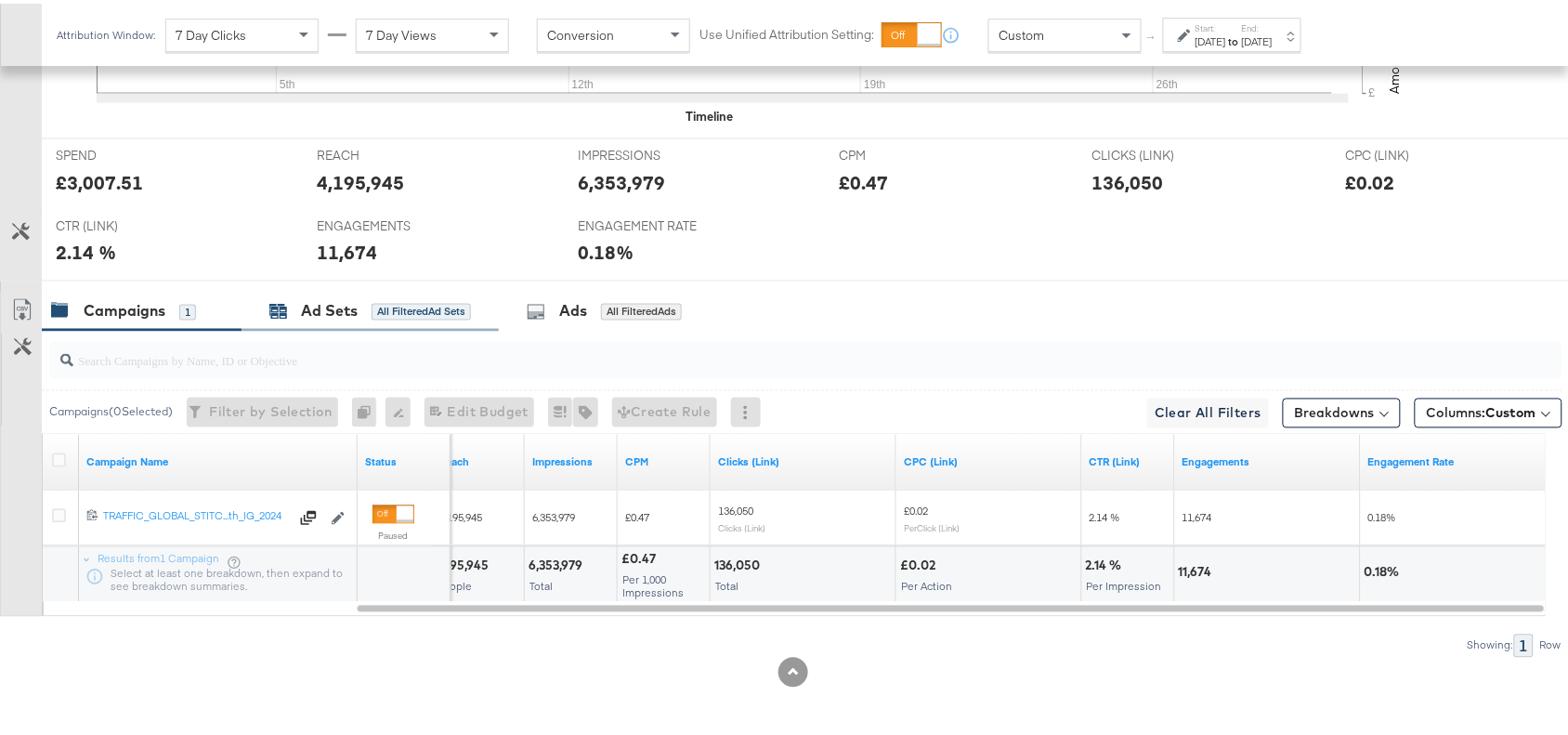 click on "Ad Sets" at bounding box center [329, 308] 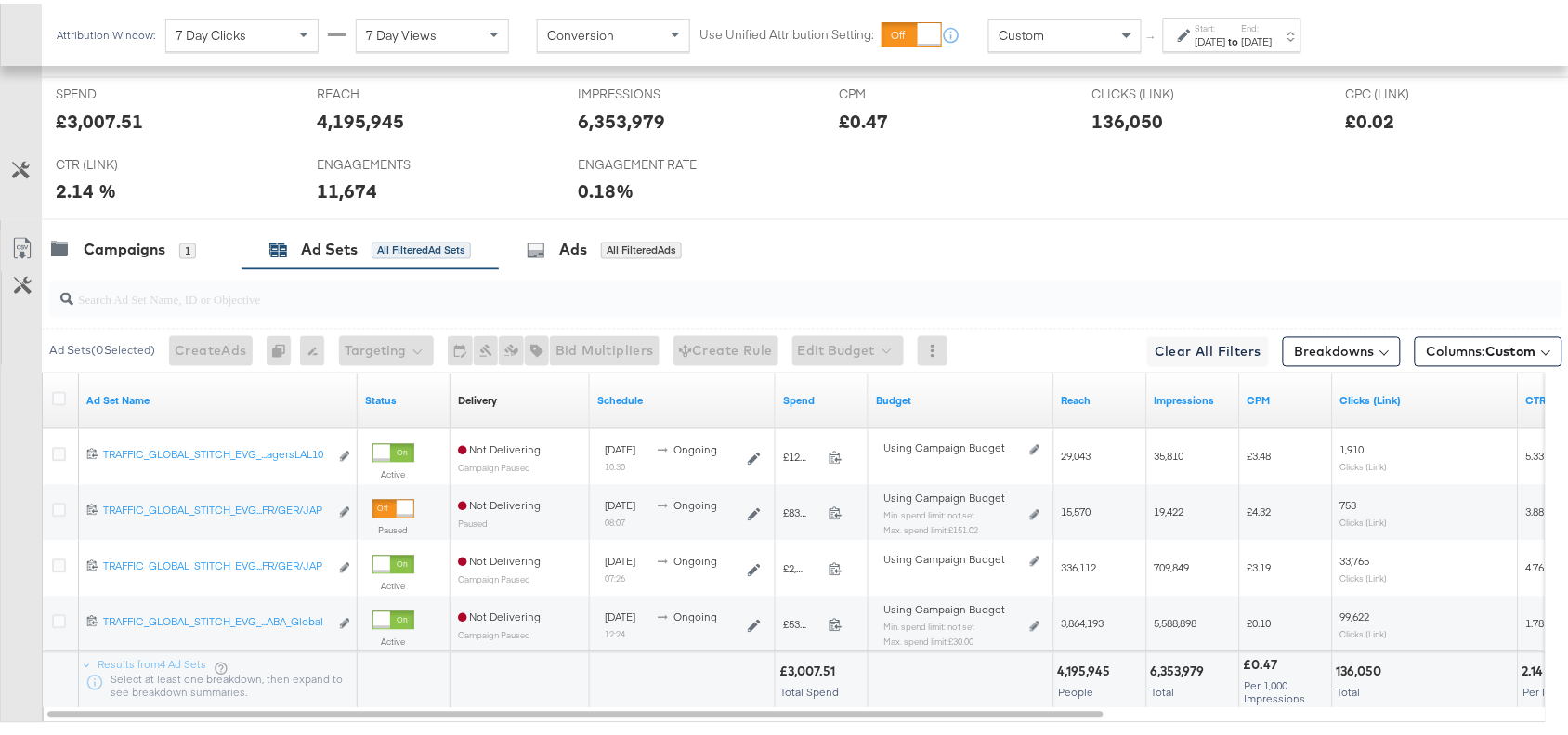 scroll, scrollTop: 985, scrollLeft: 0, axis: vertical 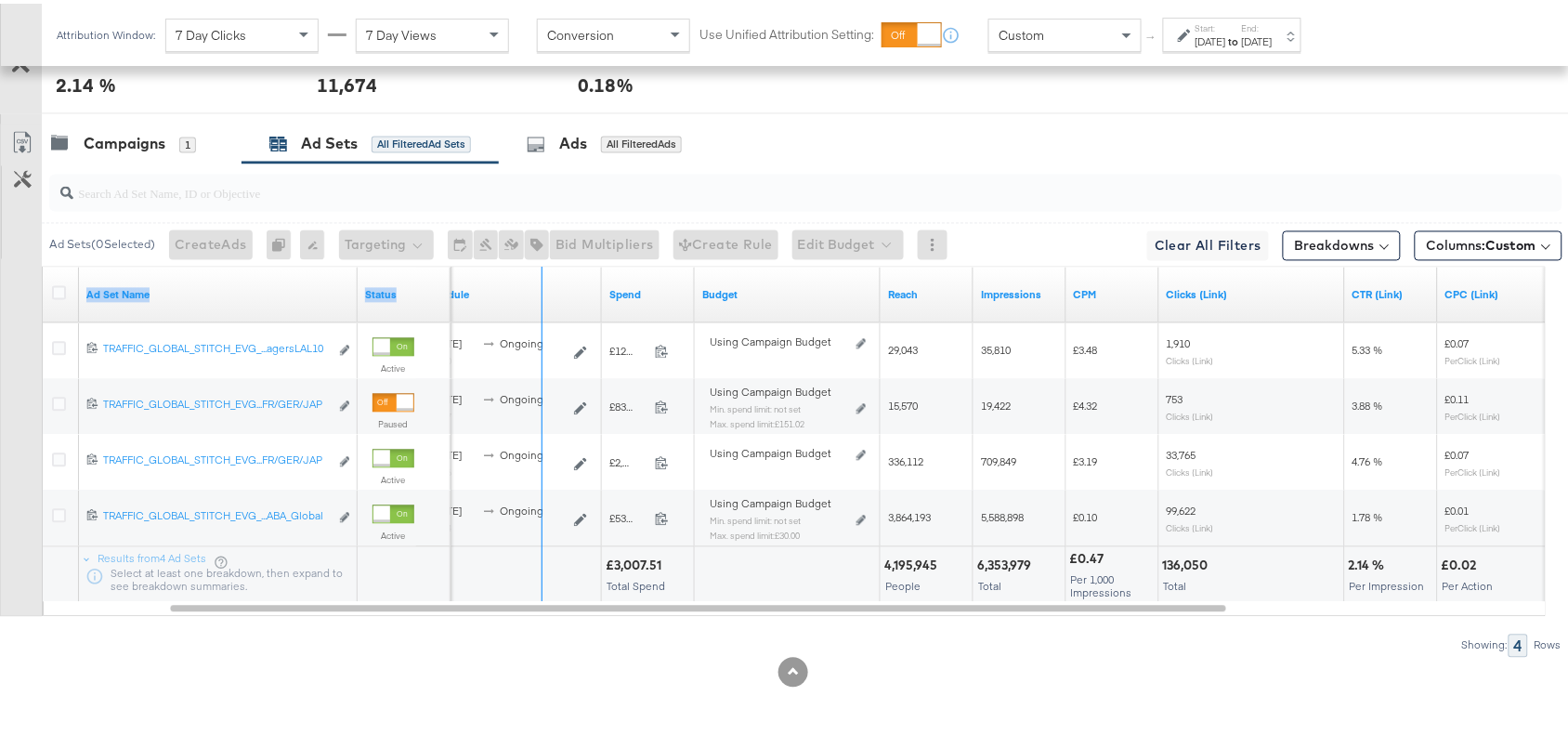 drag, startPoint x: 351, startPoint y: 267, endPoint x: 543, endPoint y: 263, distance: 192.04166 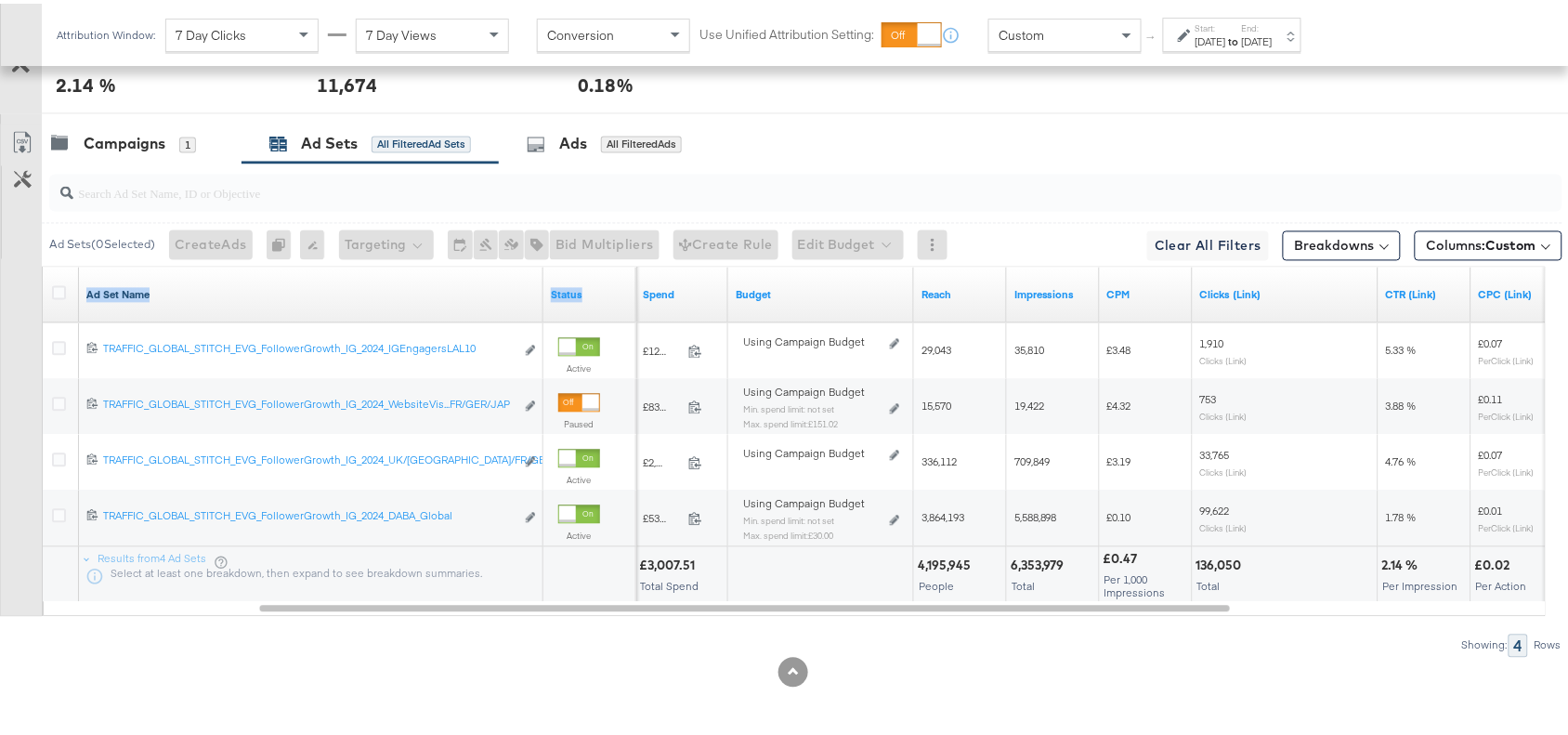 click on "Ad Set Name" at bounding box center (311, 292) 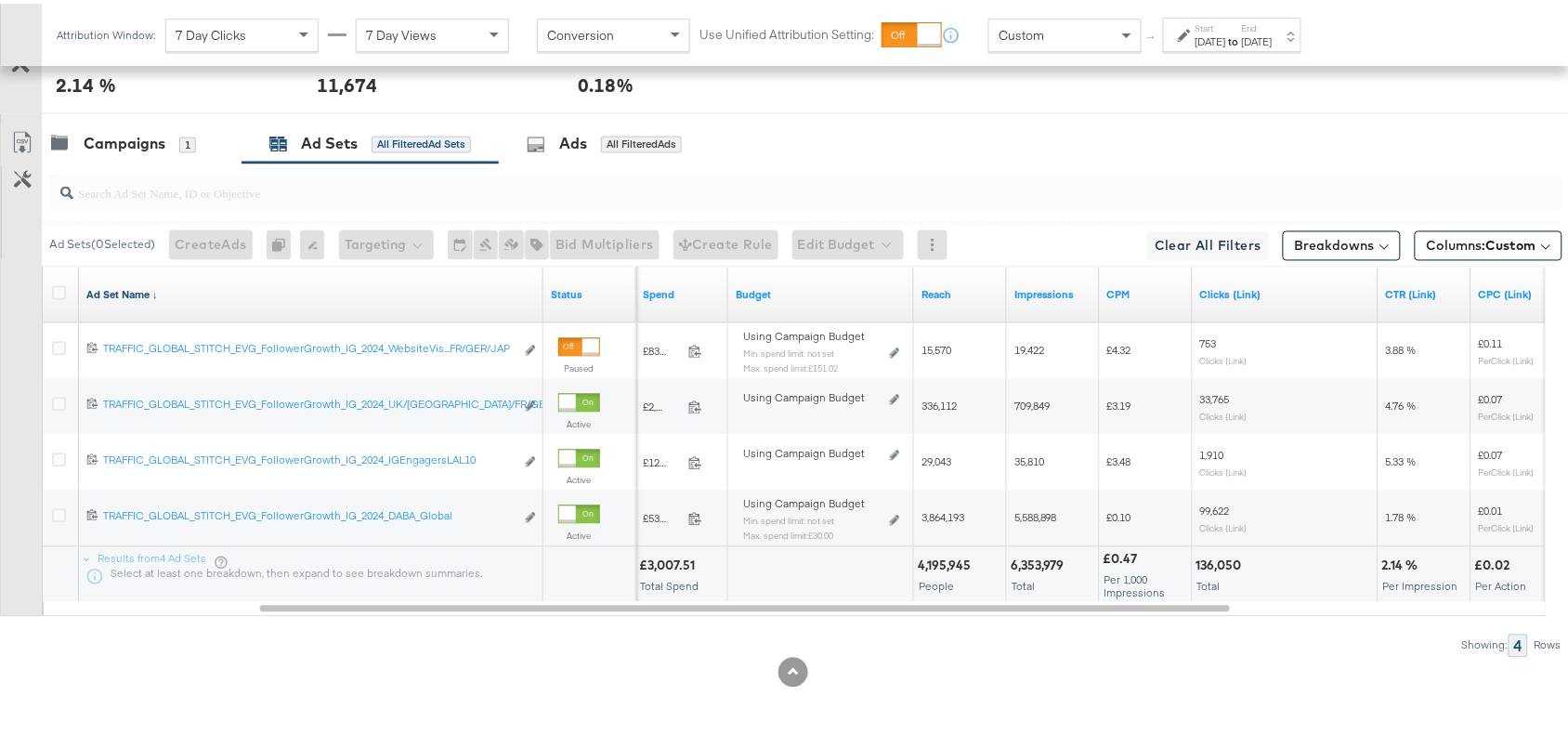 click on "Ad Set Name   ↓" at bounding box center (311, 292) 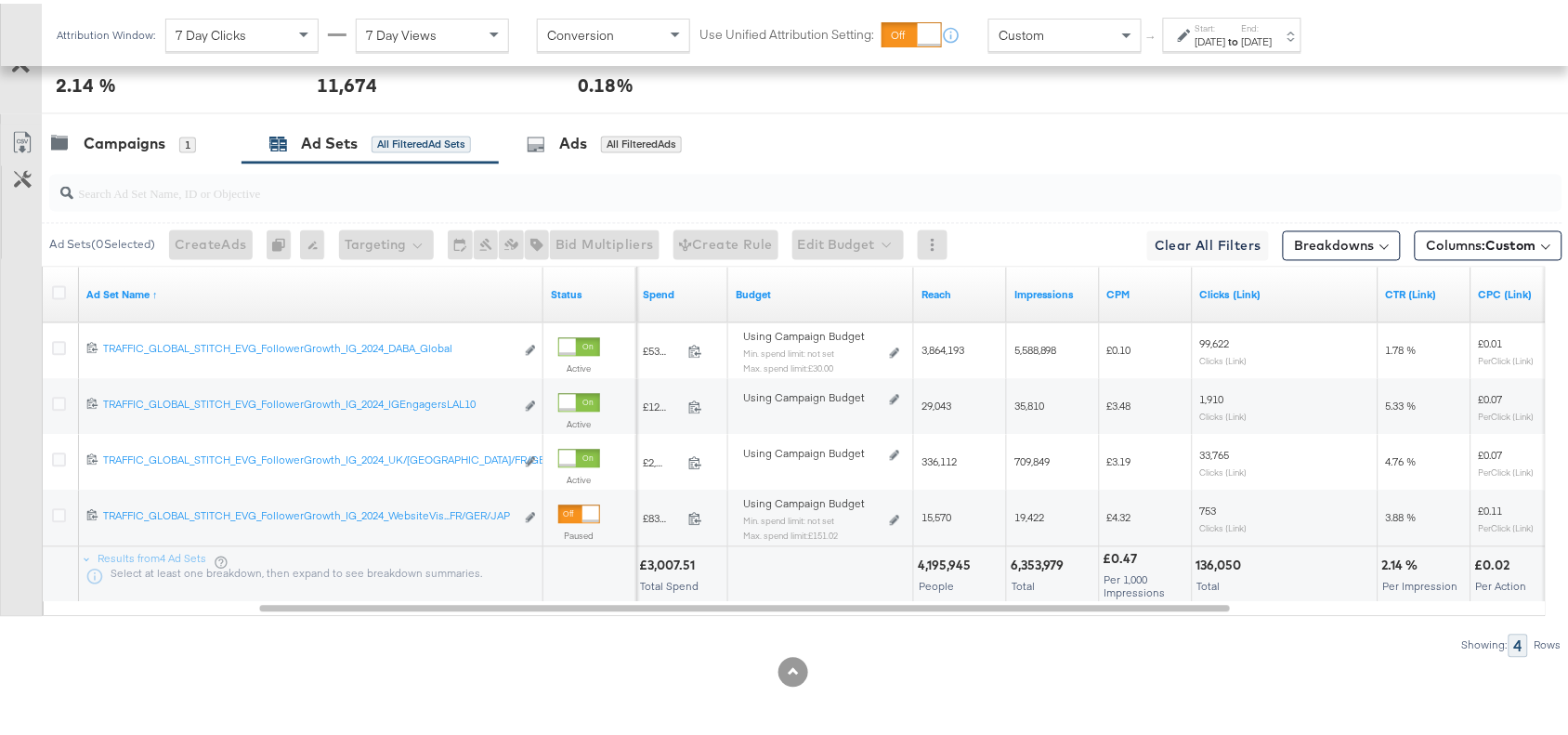 click on "Ad Set Name   ↑" at bounding box center [311, 292] 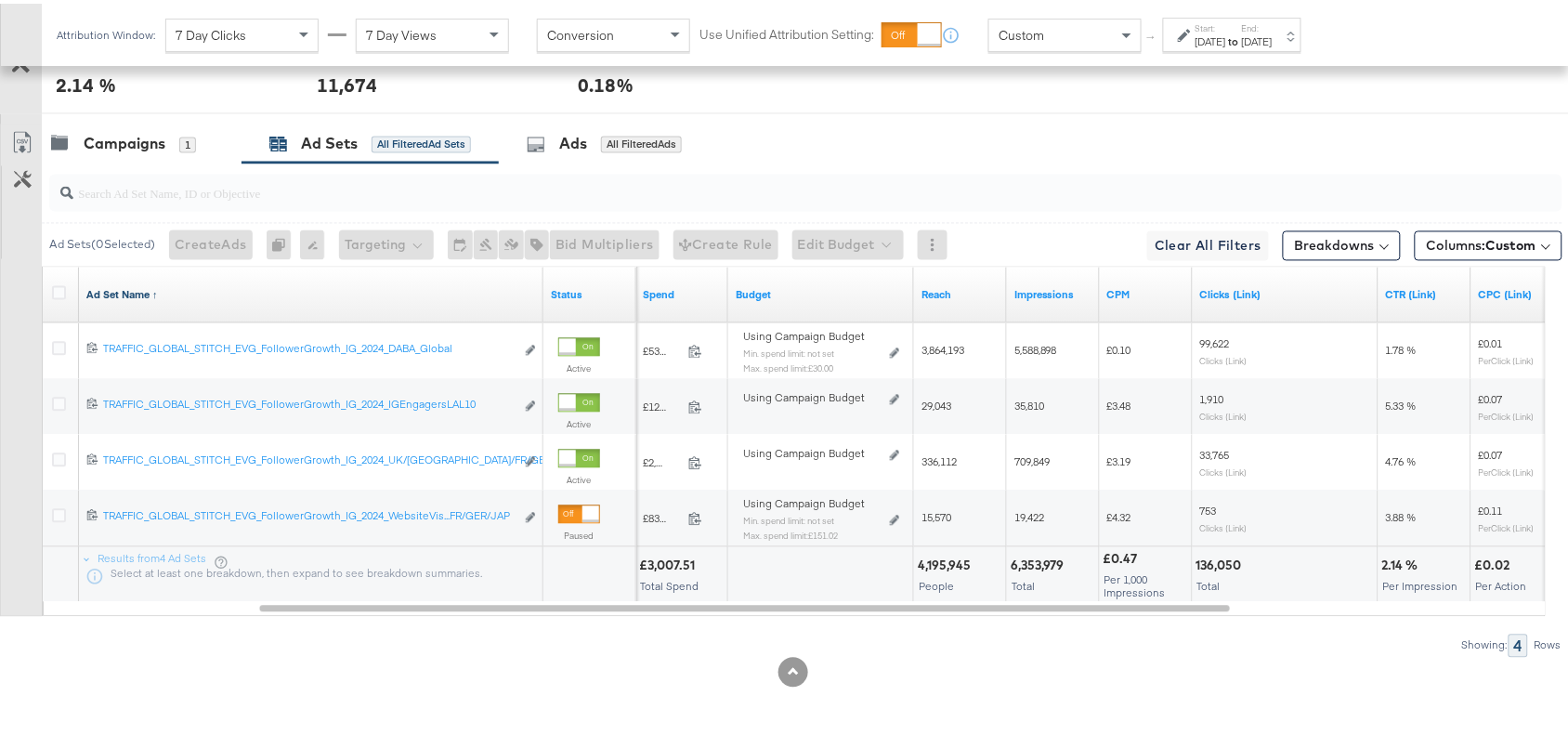 click on "Ad Set Name   ↑" at bounding box center [311, 292] 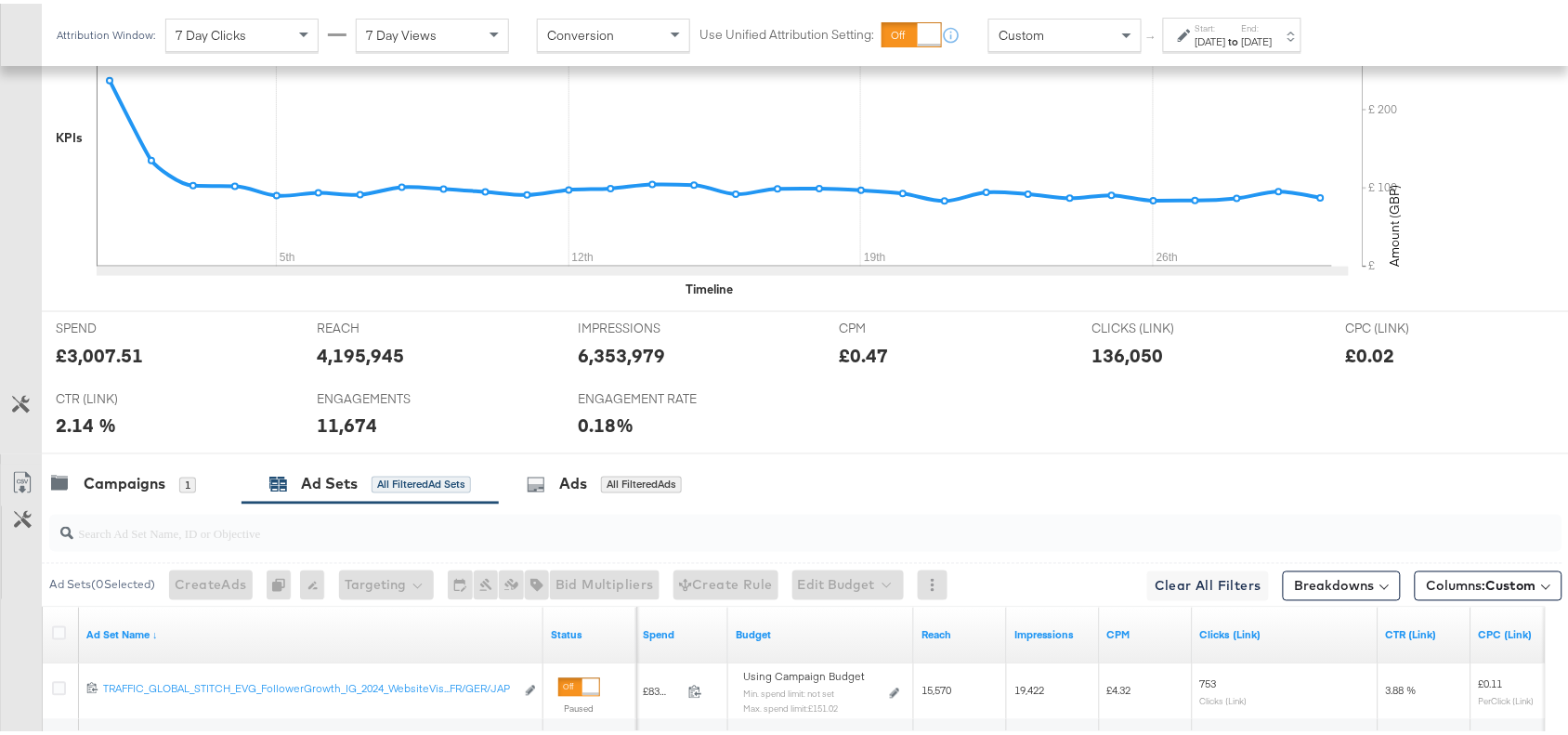 scroll, scrollTop: 985, scrollLeft: 0, axis: vertical 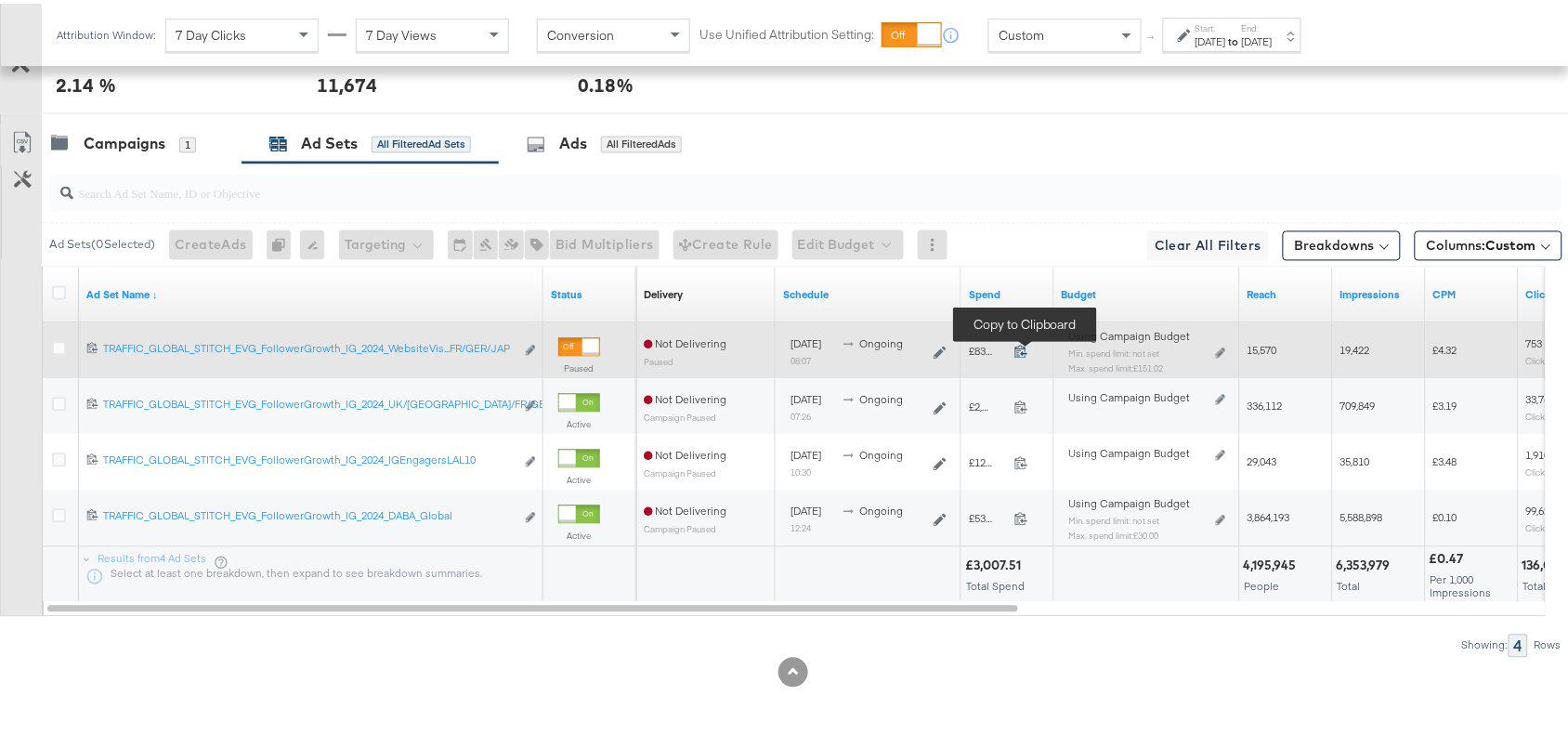 click 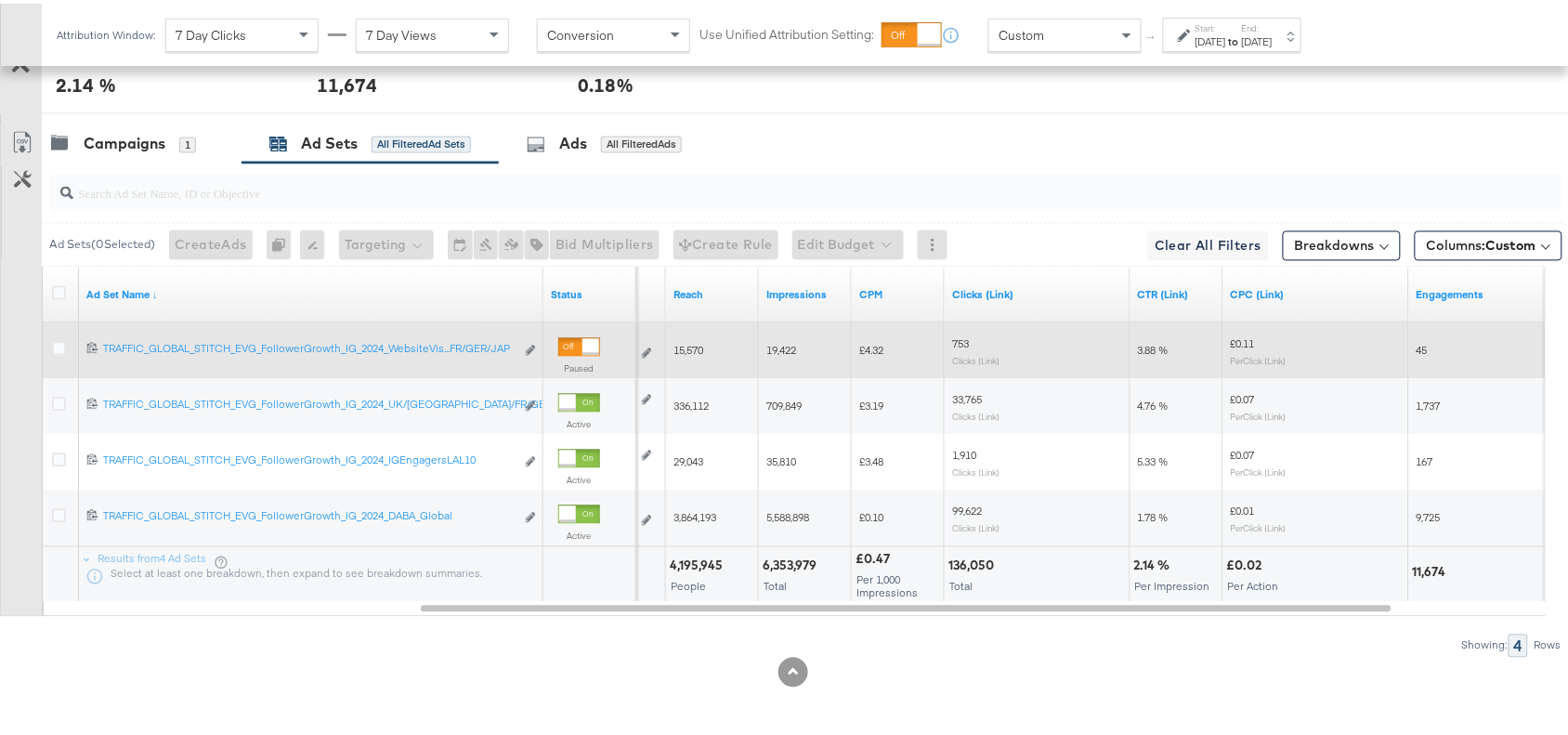 click on "15,570" at bounding box center [688, 347] 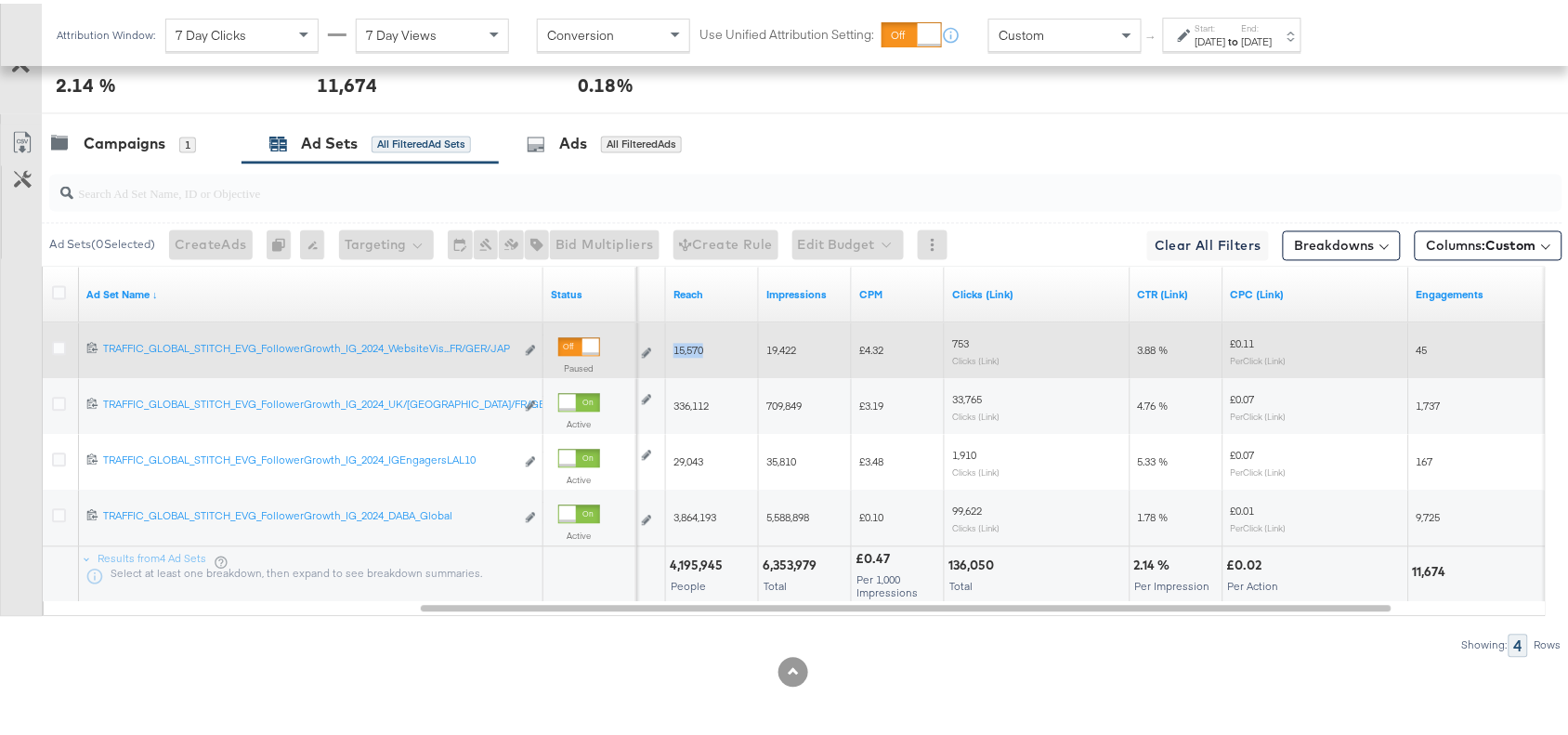 click on "15,570" at bounding box center [688, 347] 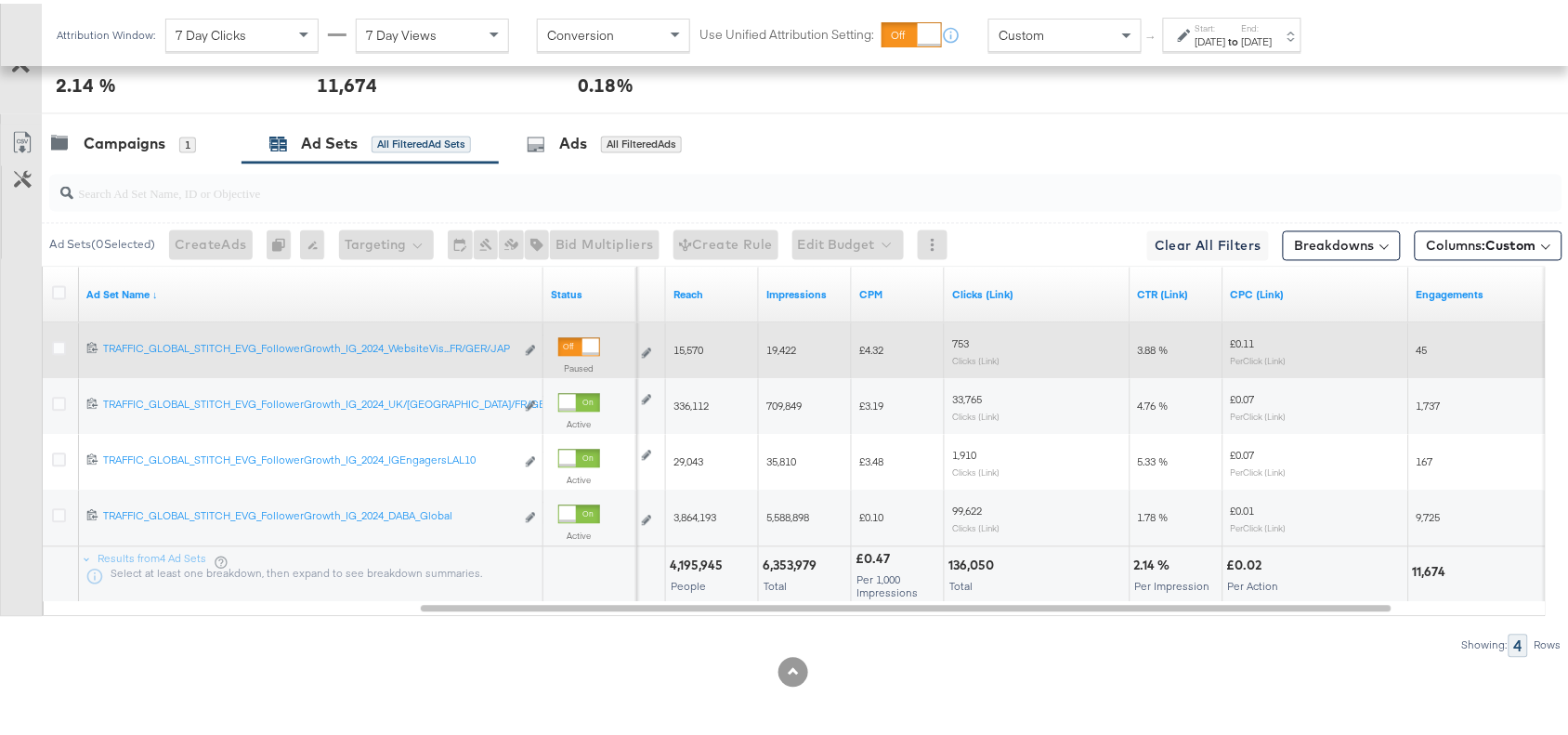 click on "19,422" at bounding box center (781, 347) 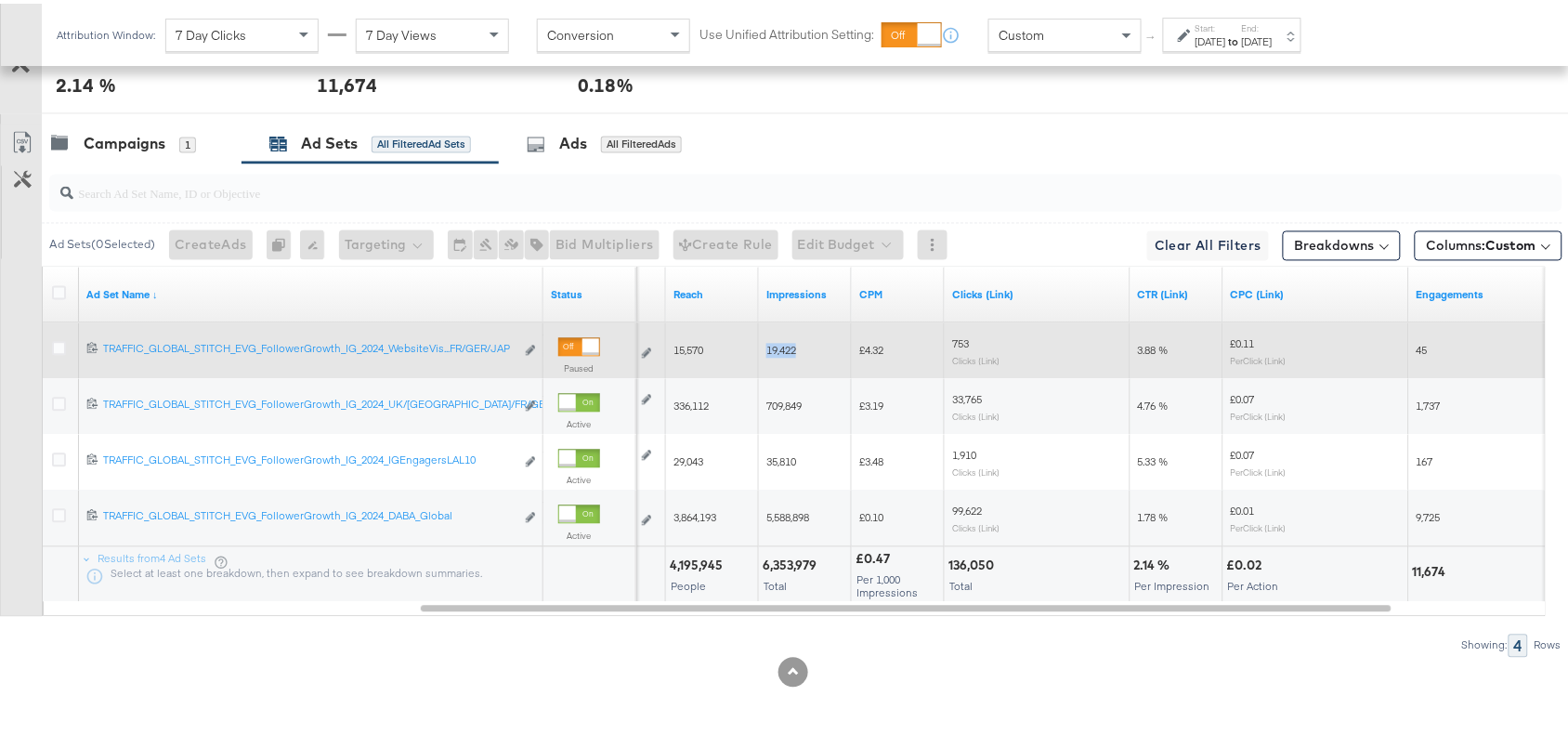click on "19,422" at bounding box center (781, 347) 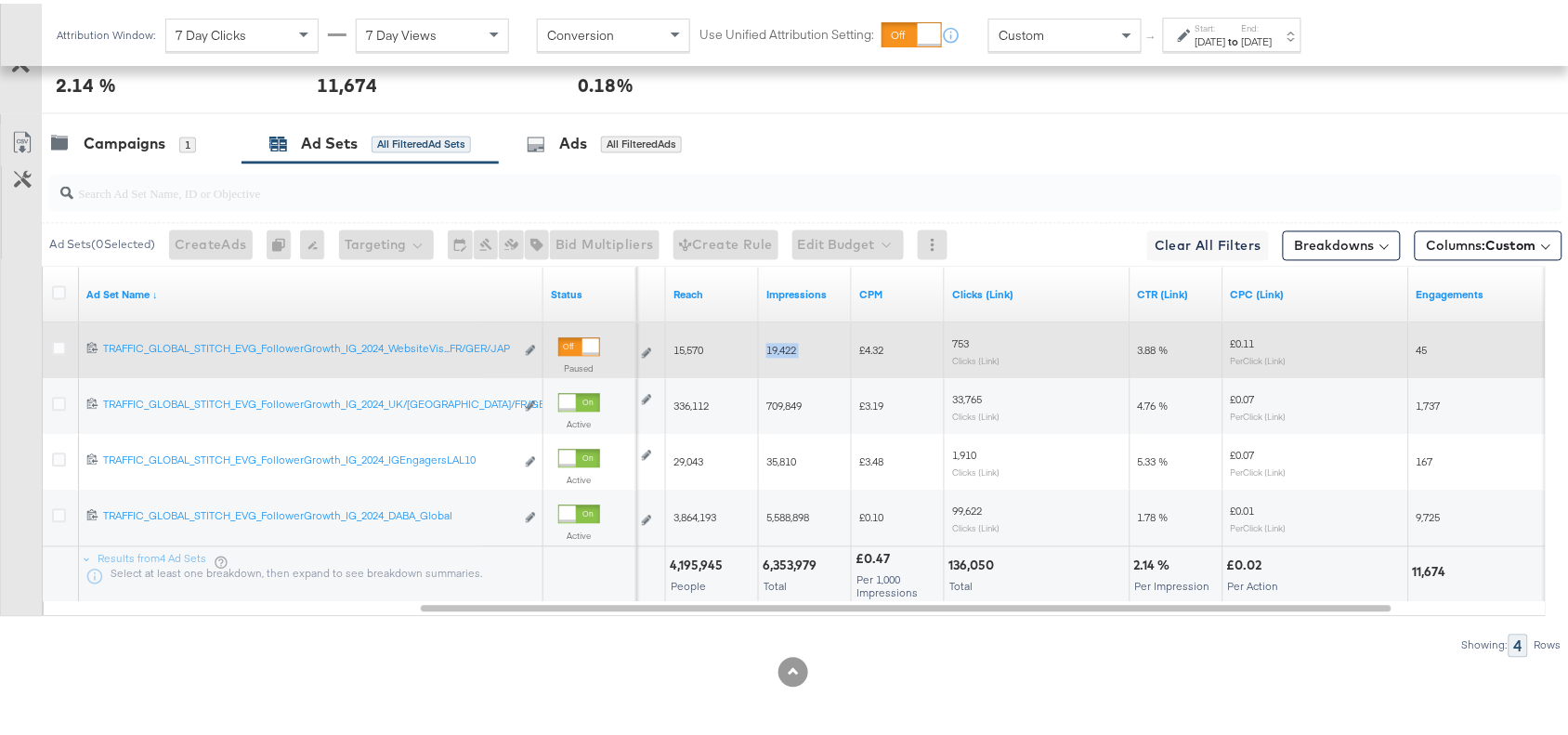 copy on "19,422" 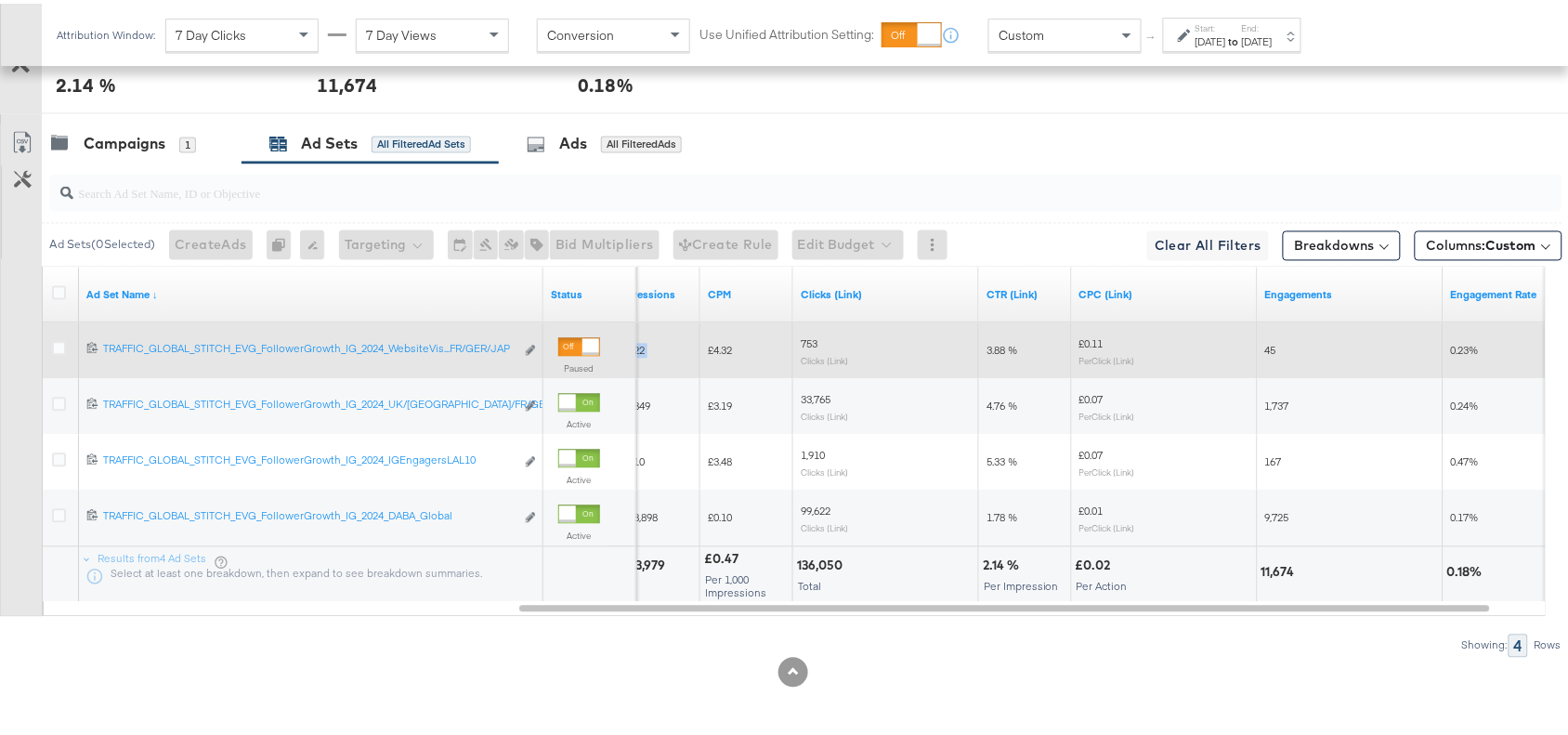 scroll, scrollTop: 971, scrollLeft: 0, axis: vertical 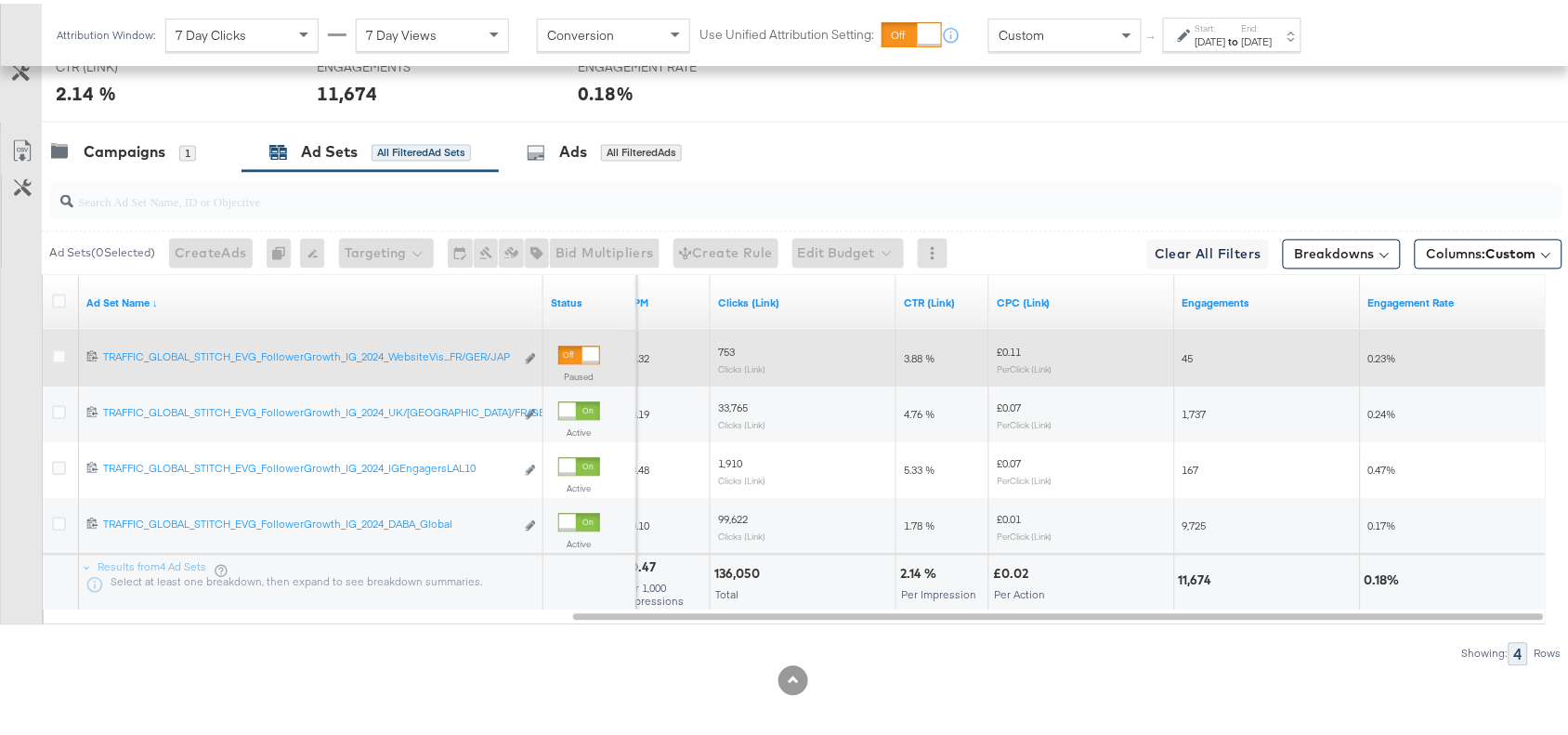 click on "753" at bounding box center (726, 348) 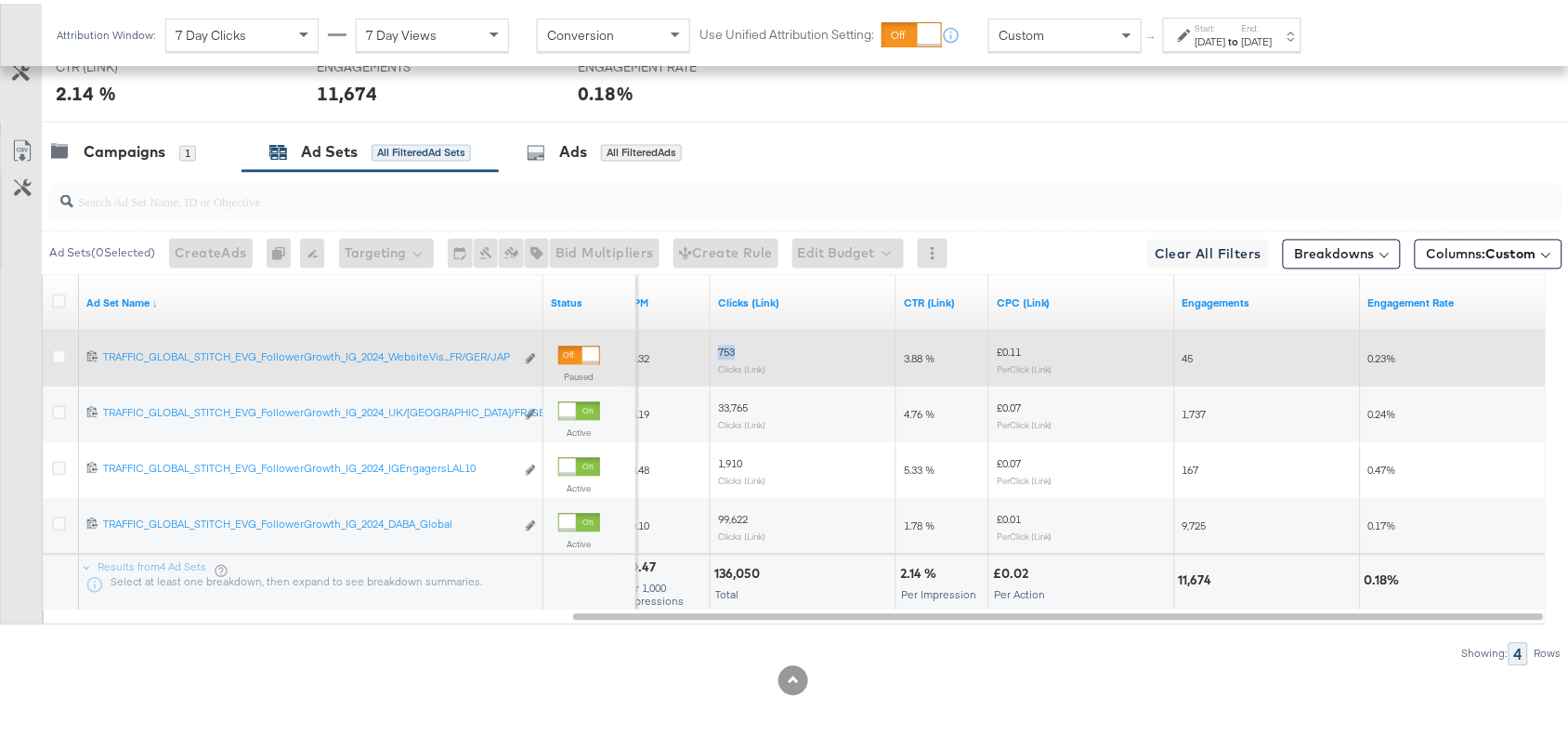 copy on "753" 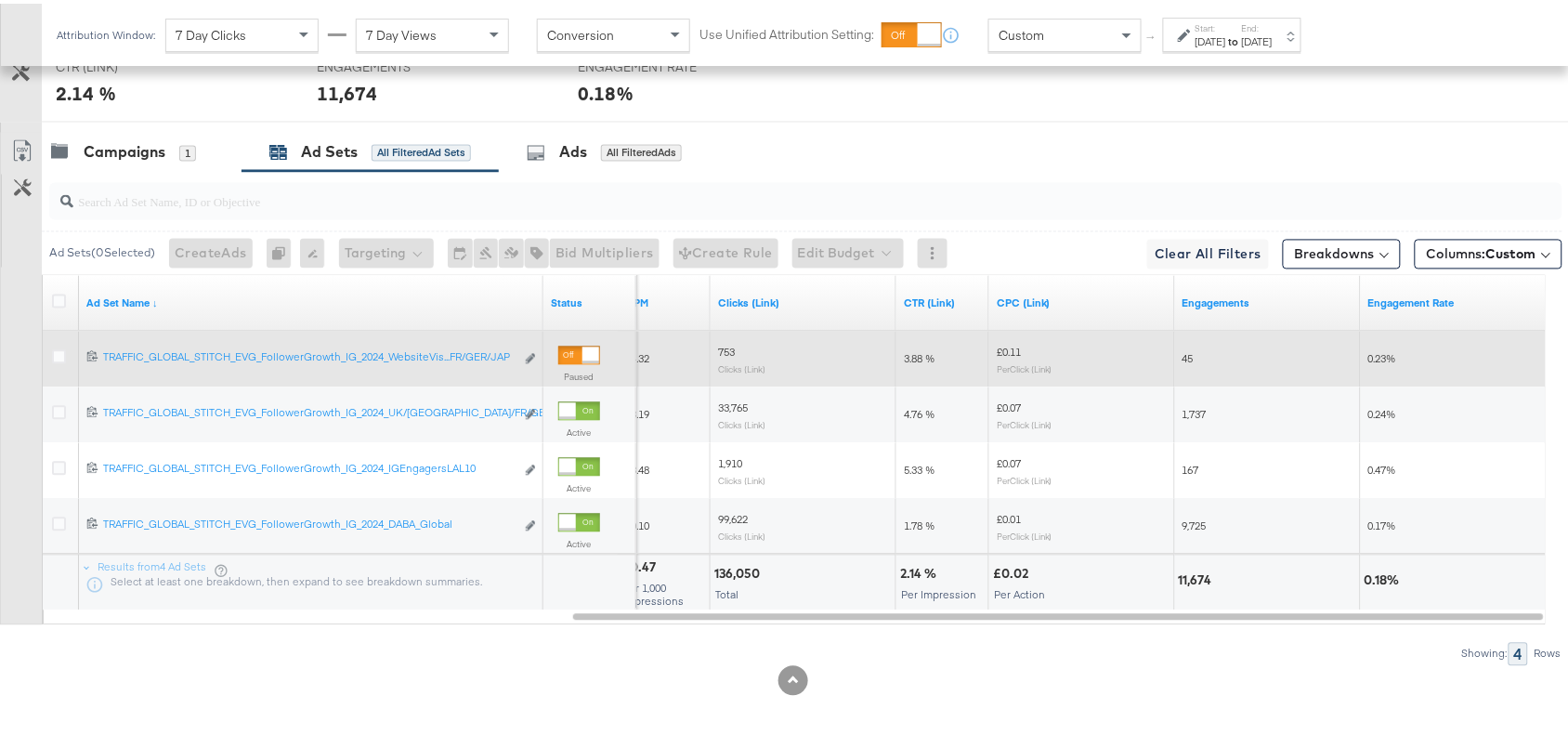 click on "45" at bounding box center [1188, 355] 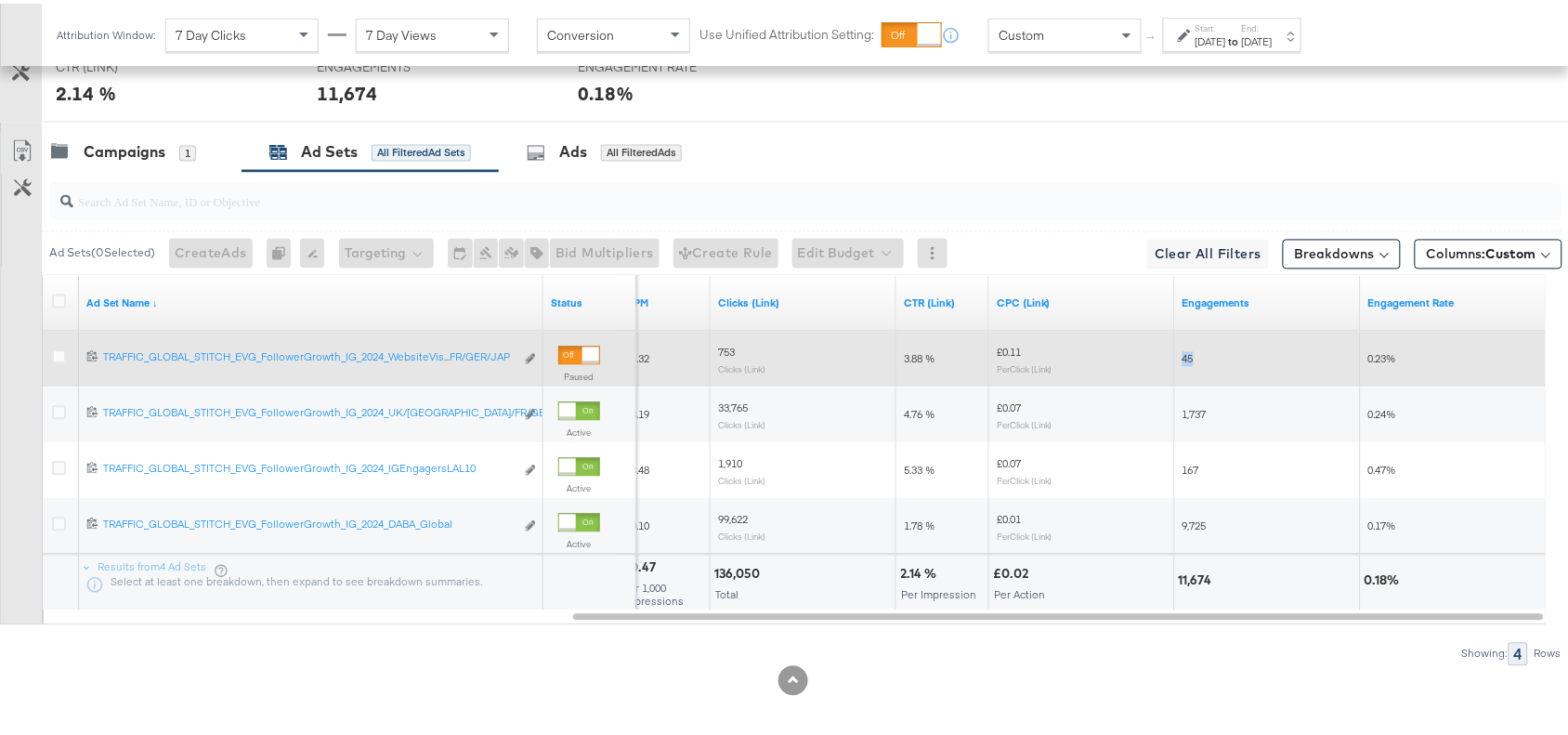 click on "45" at bounding box center [1188, 355] 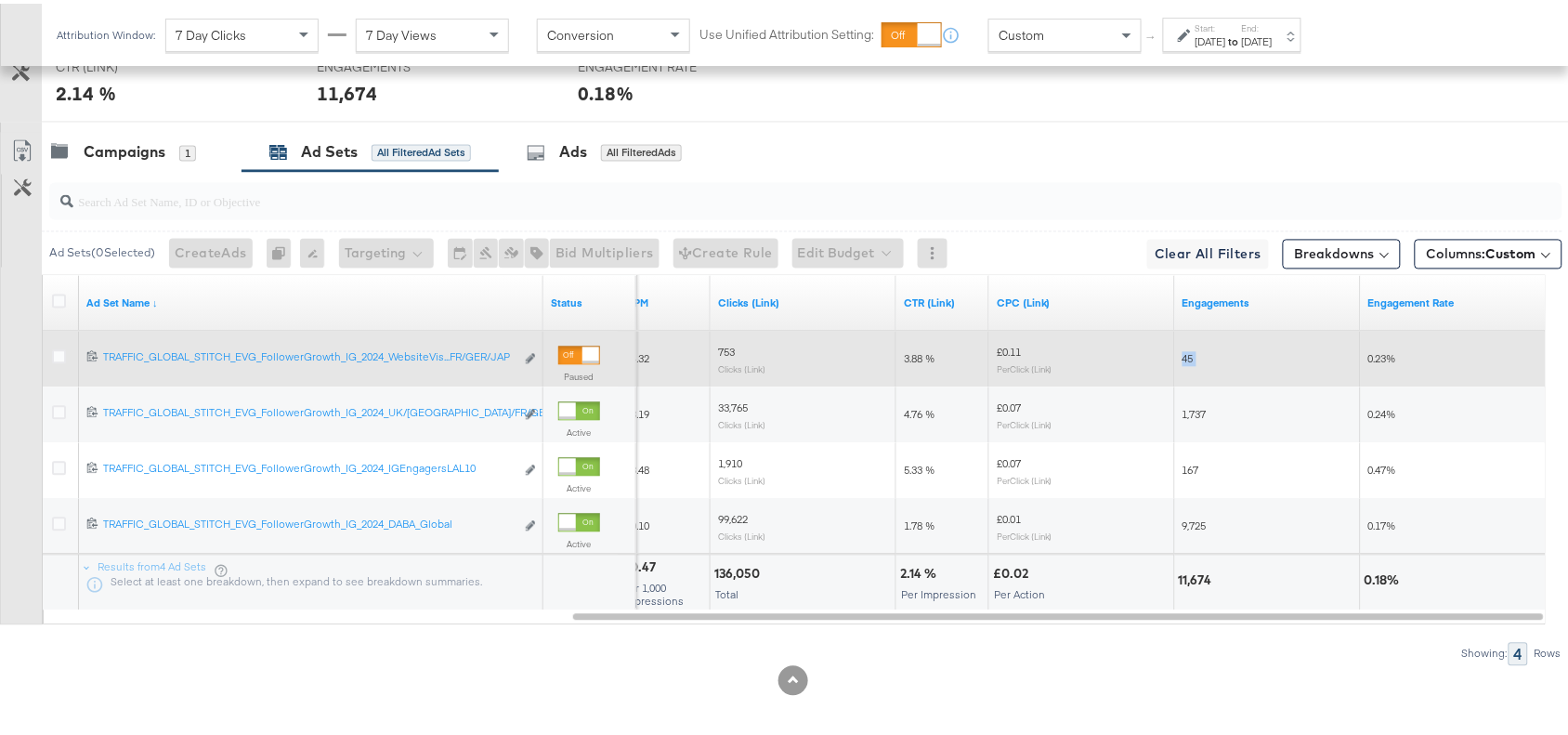 click on "45" at bounding box center (1188, 355) 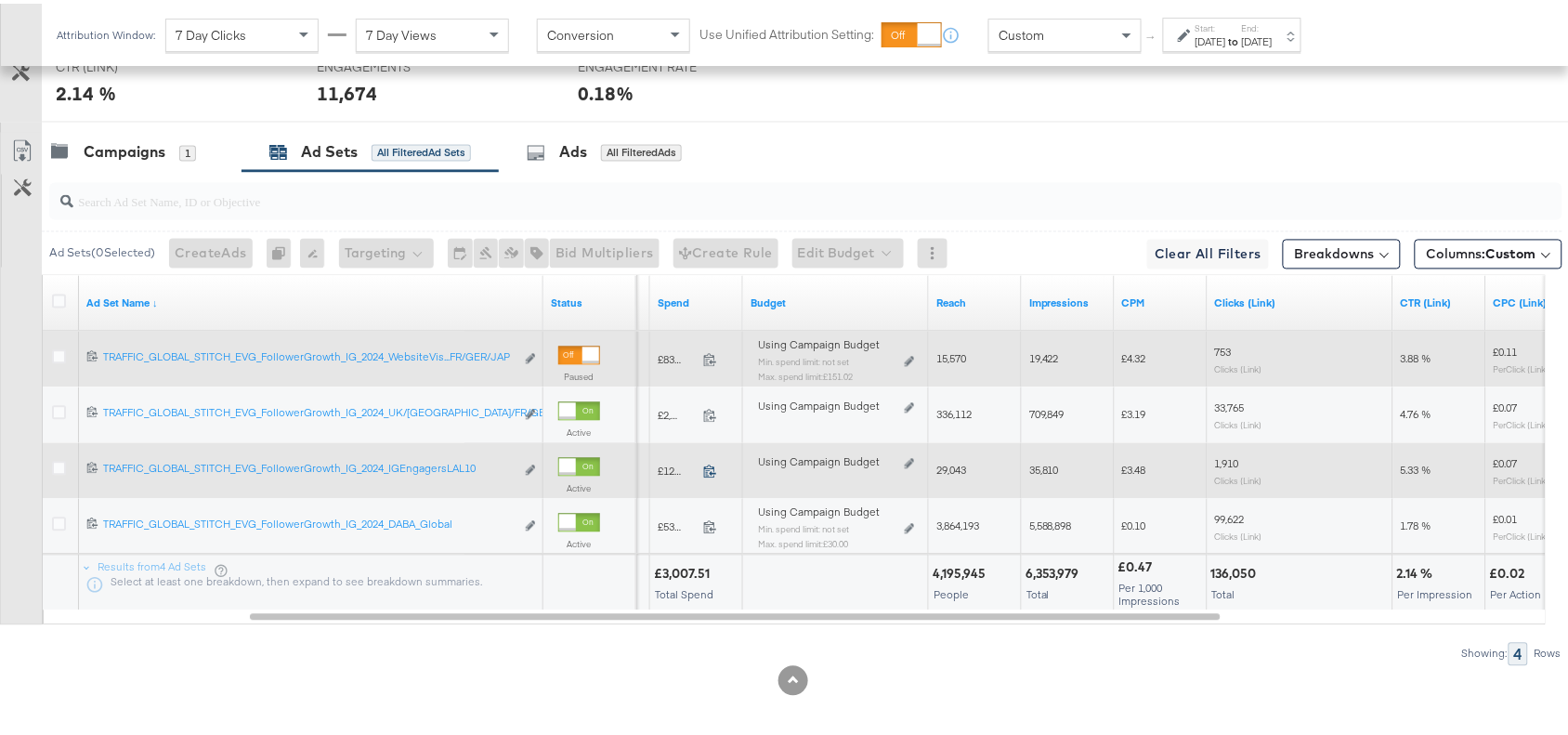 click 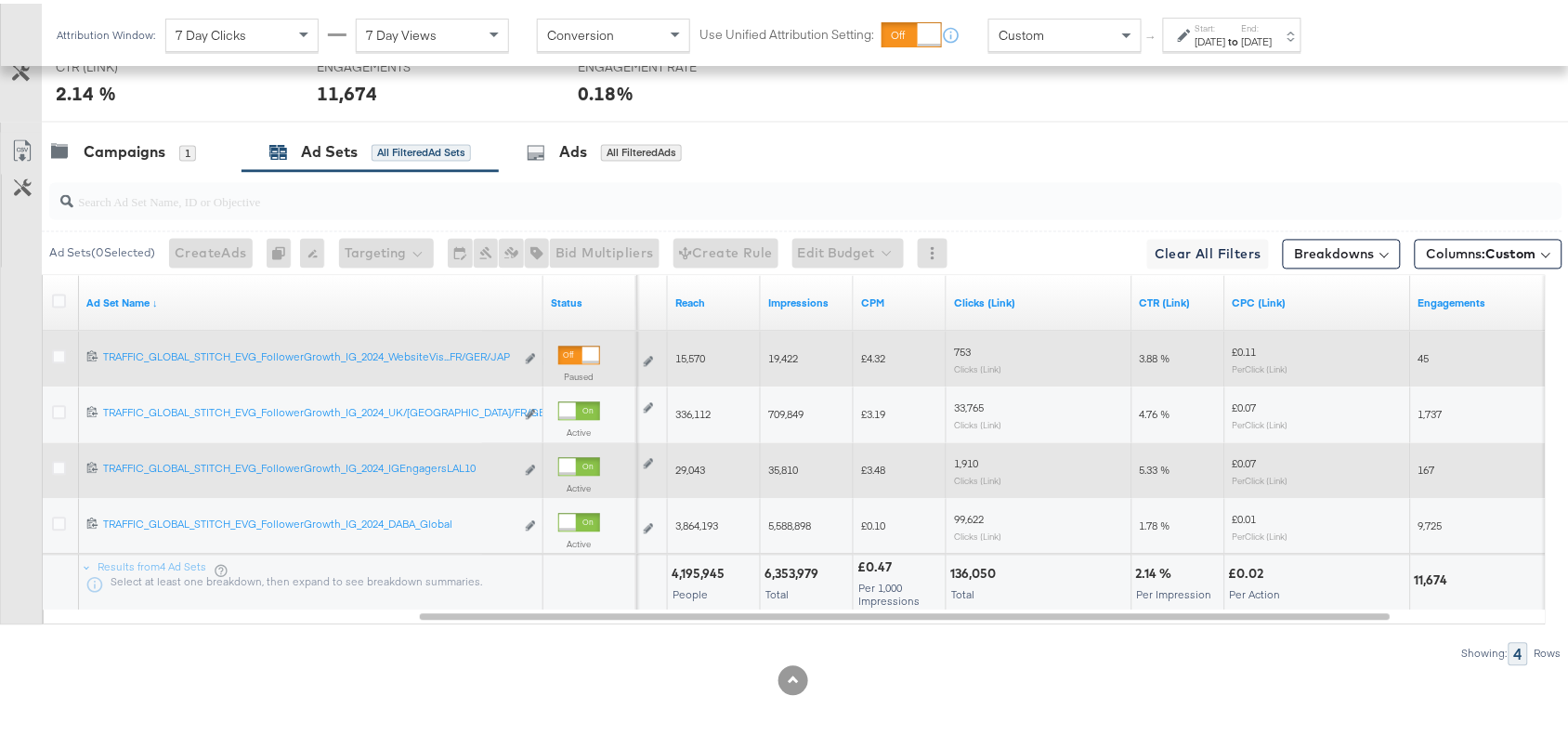 click on "29,043" at bounding box center [690, 466] 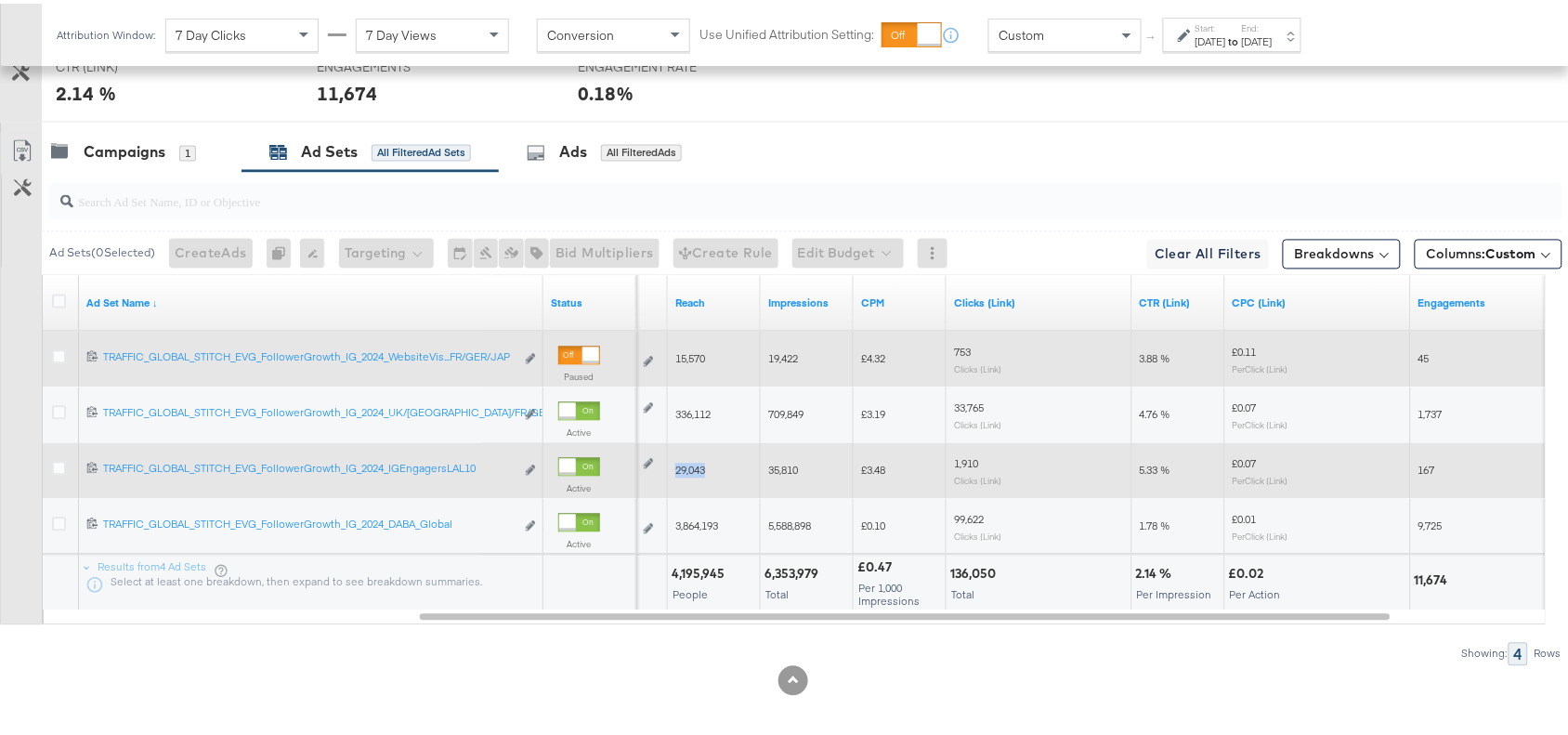 click on "29,043" at bounding box center (690, 466) 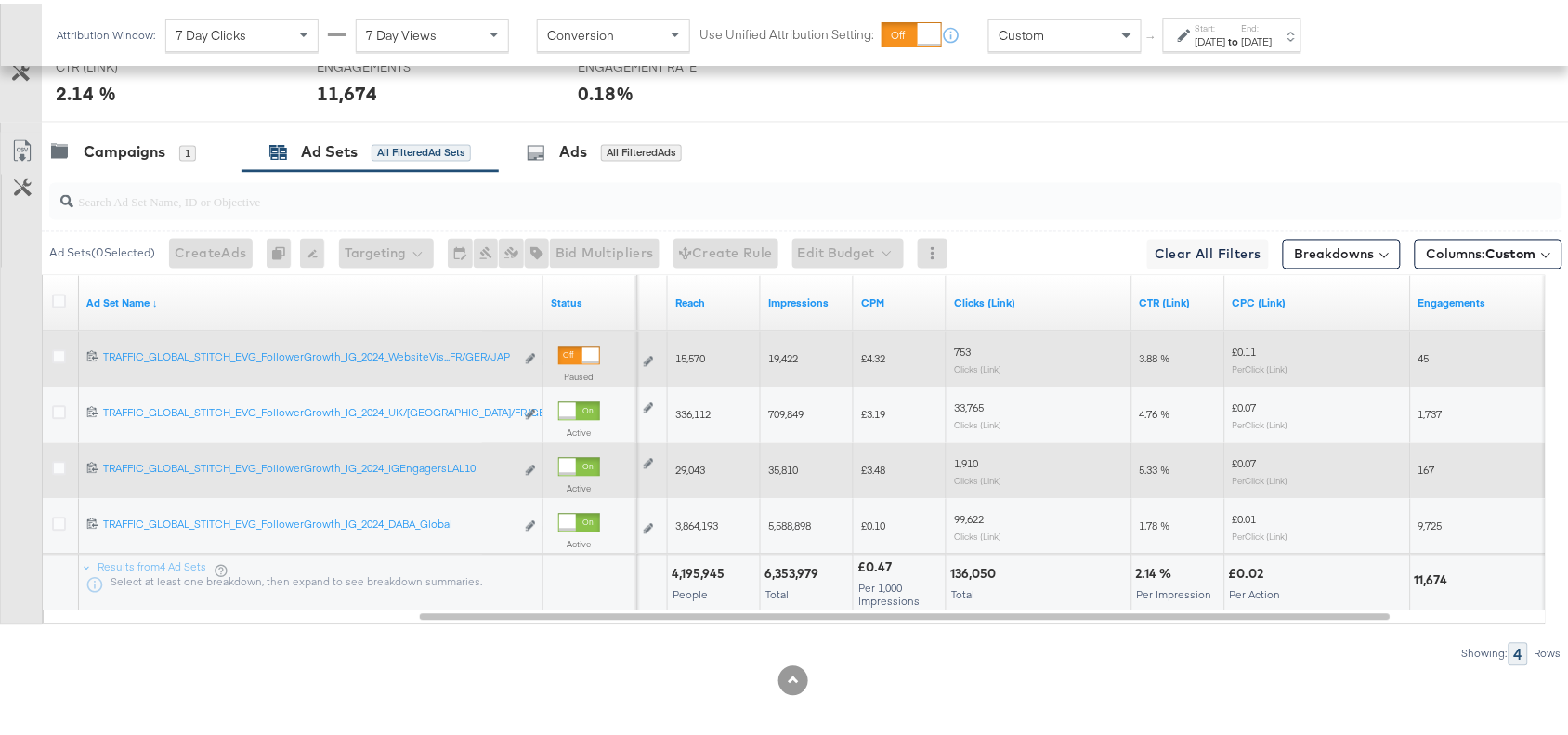 click on "35,810" at bounding box center [783, 466] 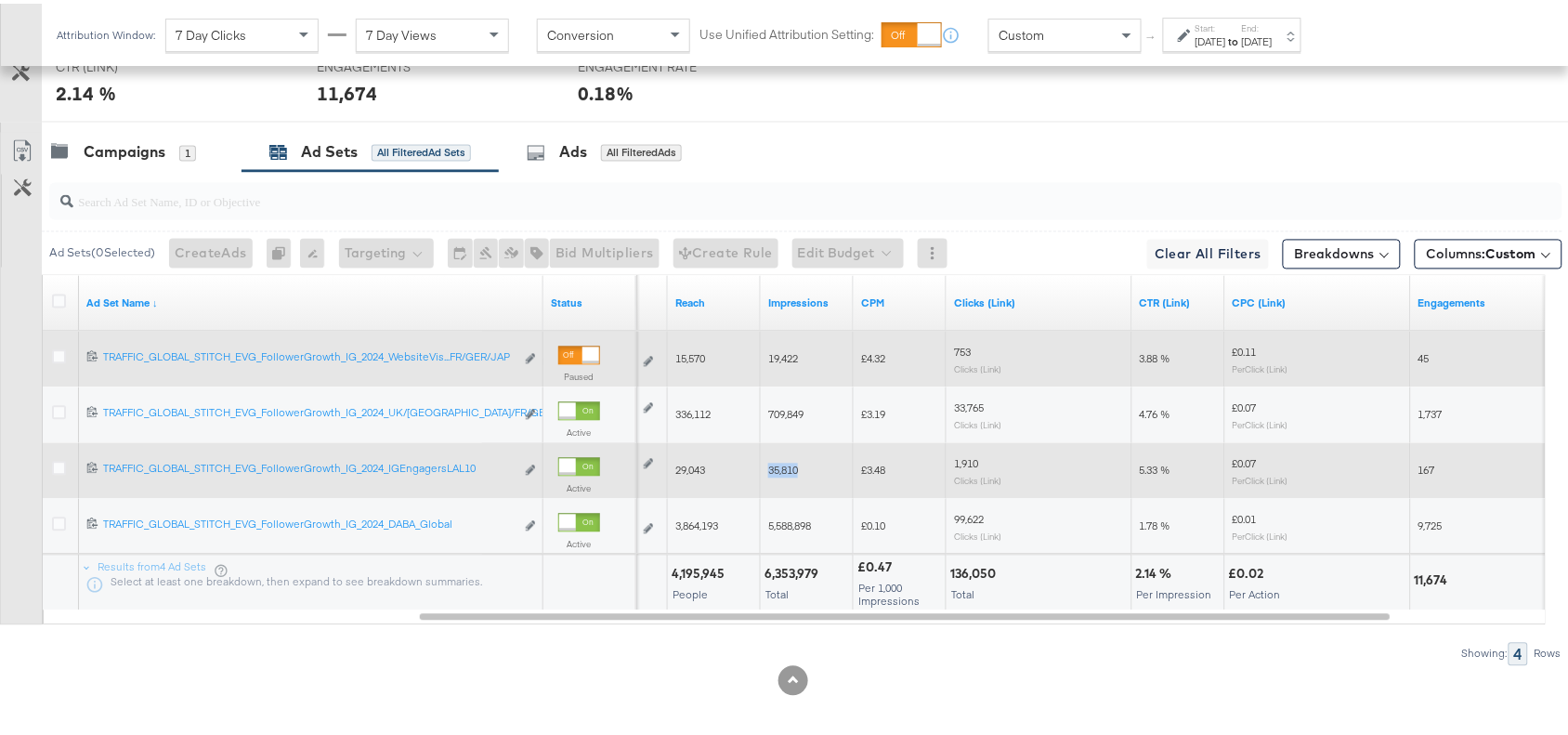 copy on "35,810" 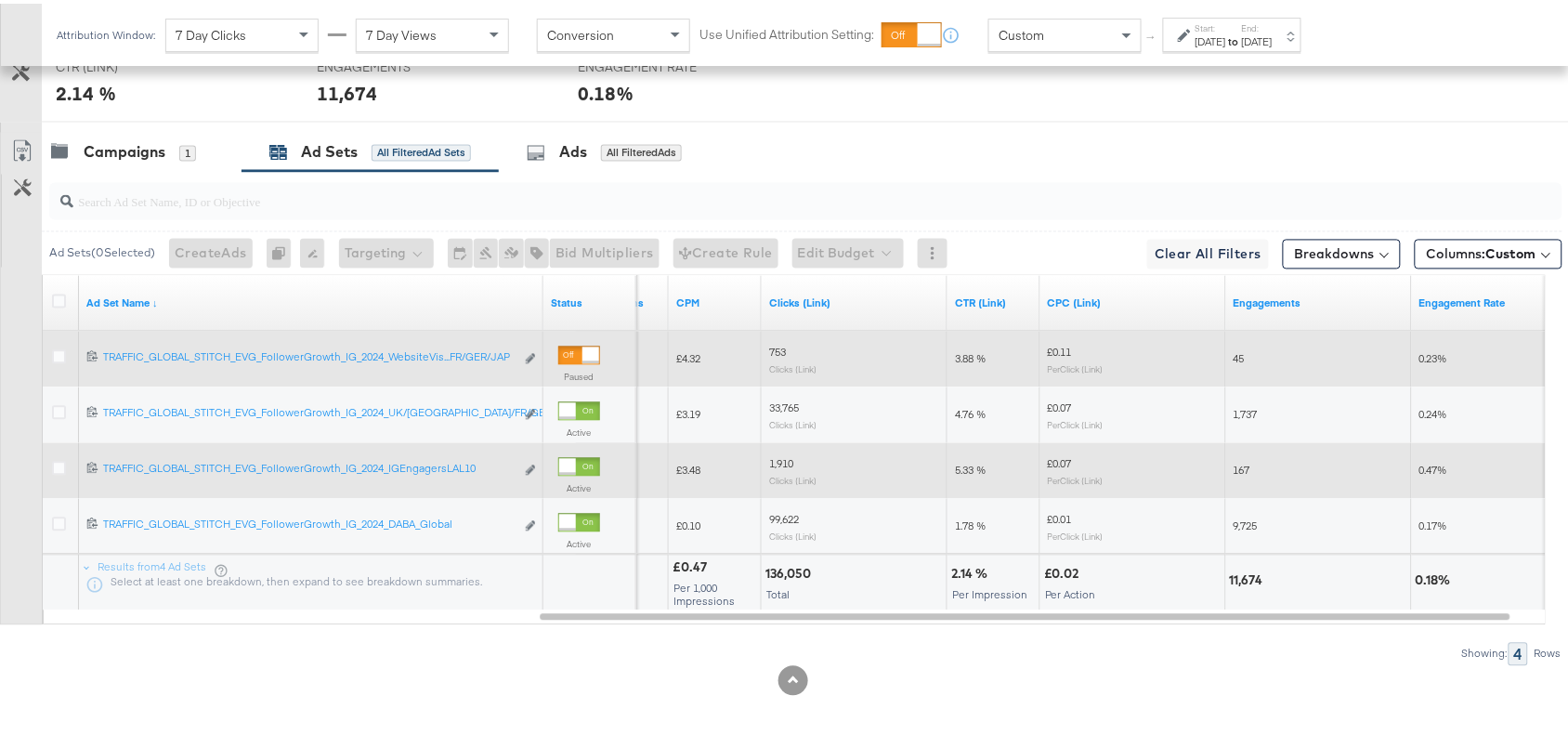 click on "1,910" at bounding box center [781, 460] 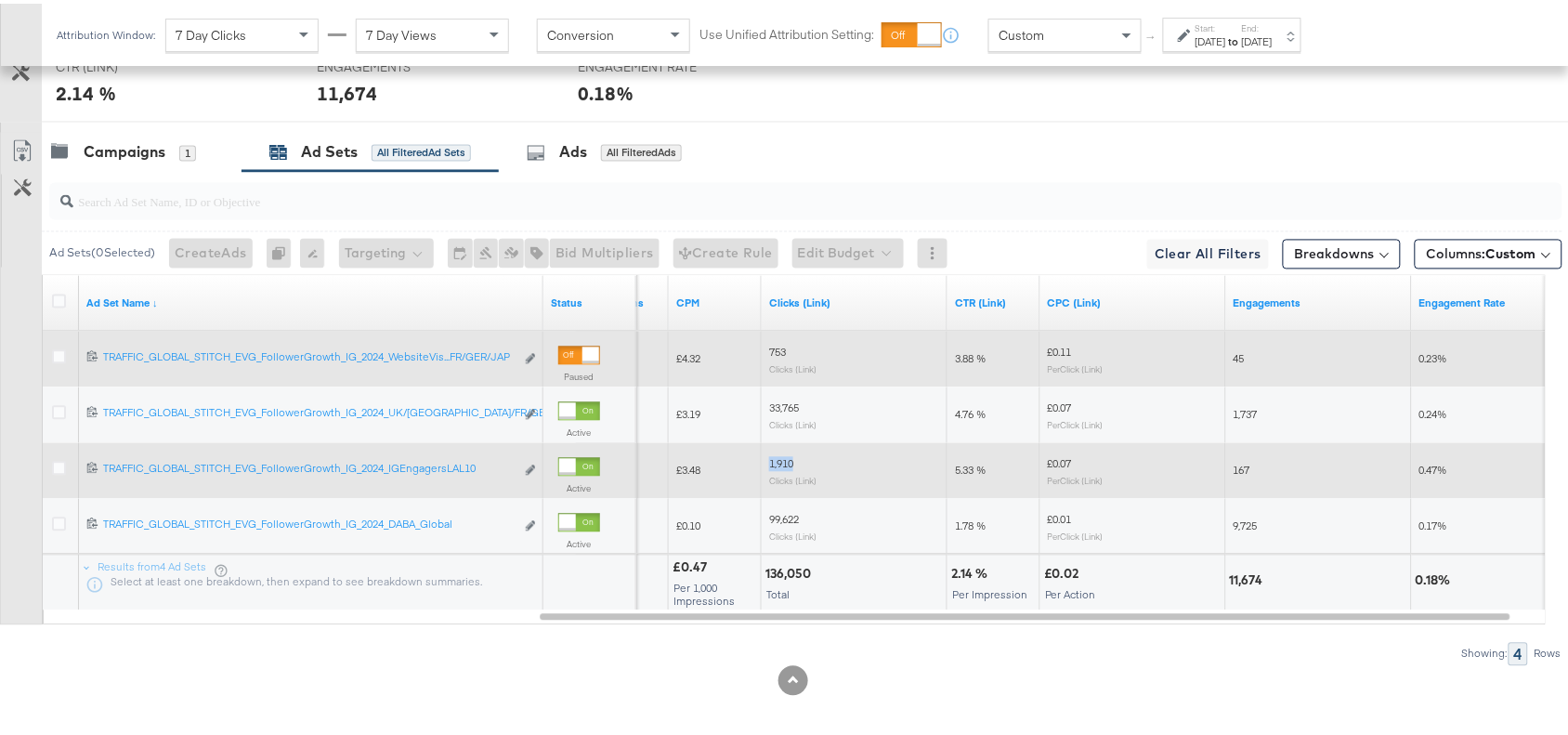 click on "1,910" at bounding box center (781, 460) 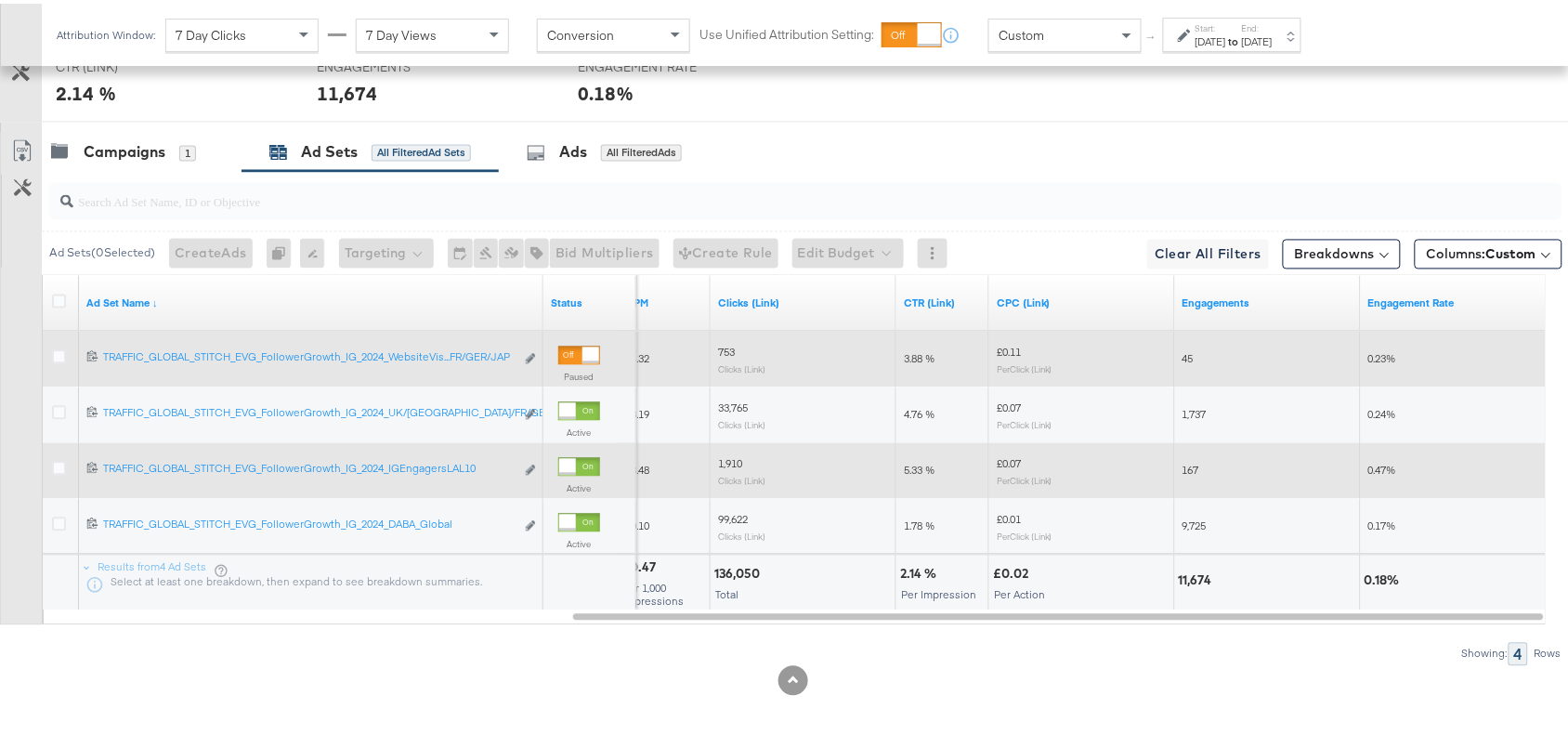 click on "167" at bounding box center [1191, 466] 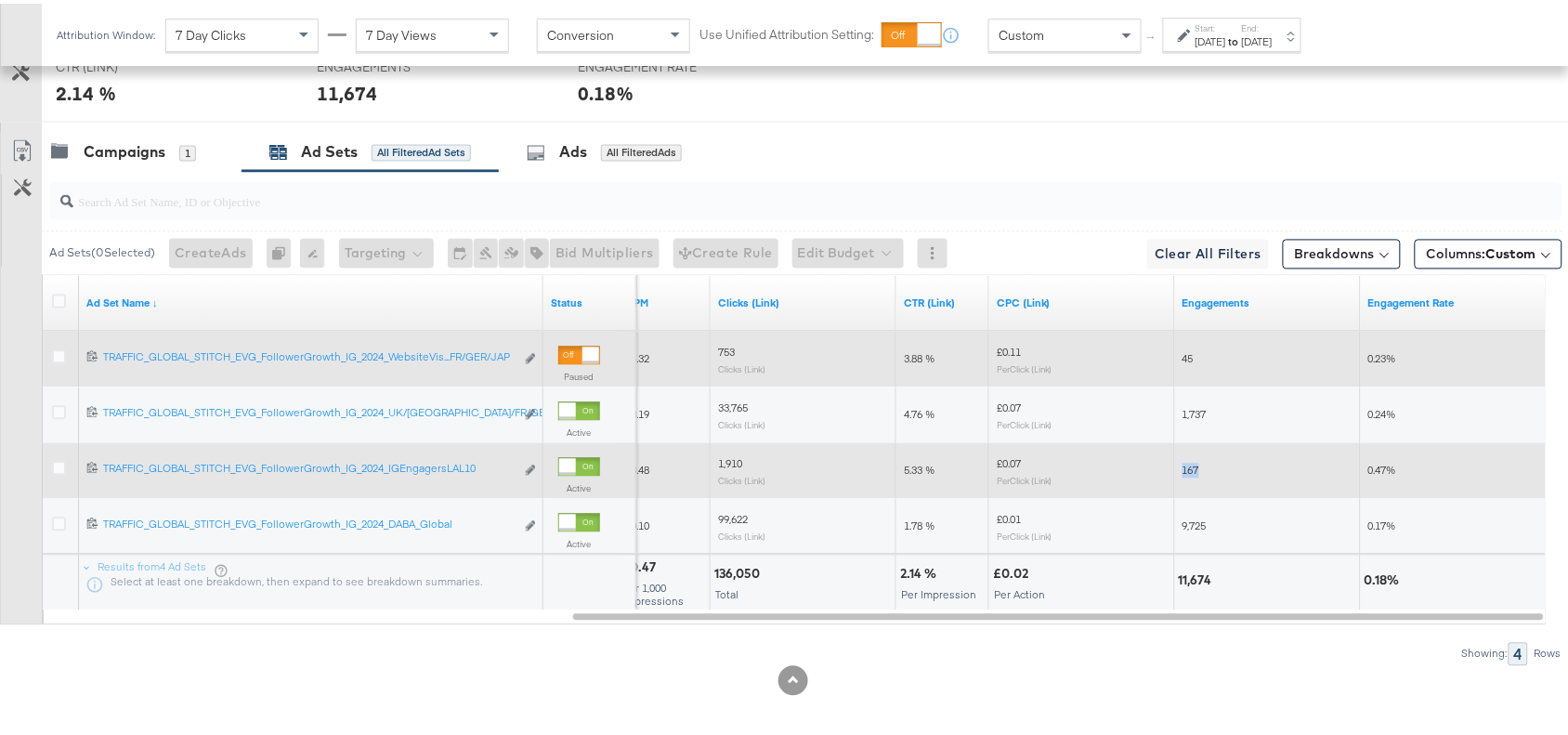 click on "167" at bounding box center [1191, 466] 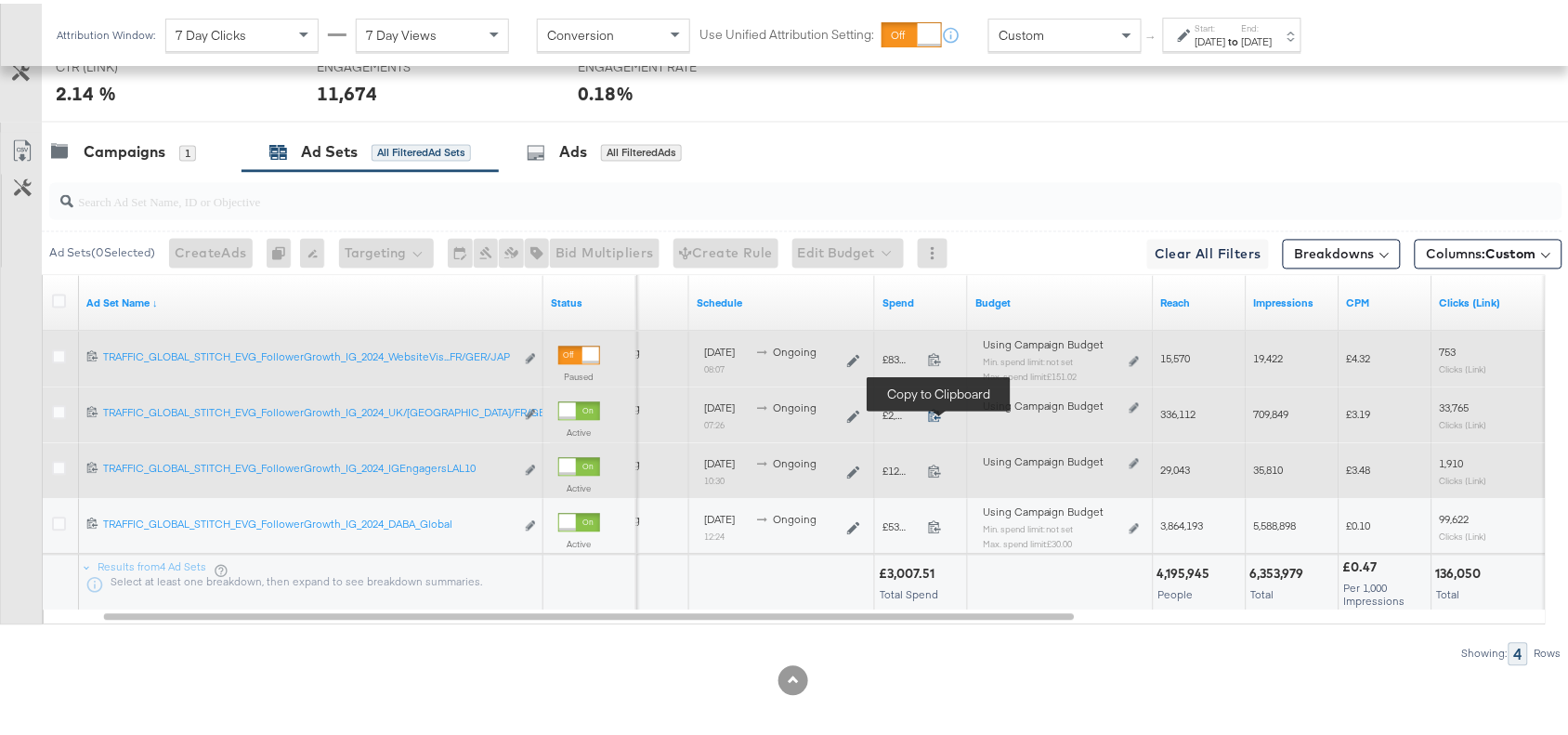 click 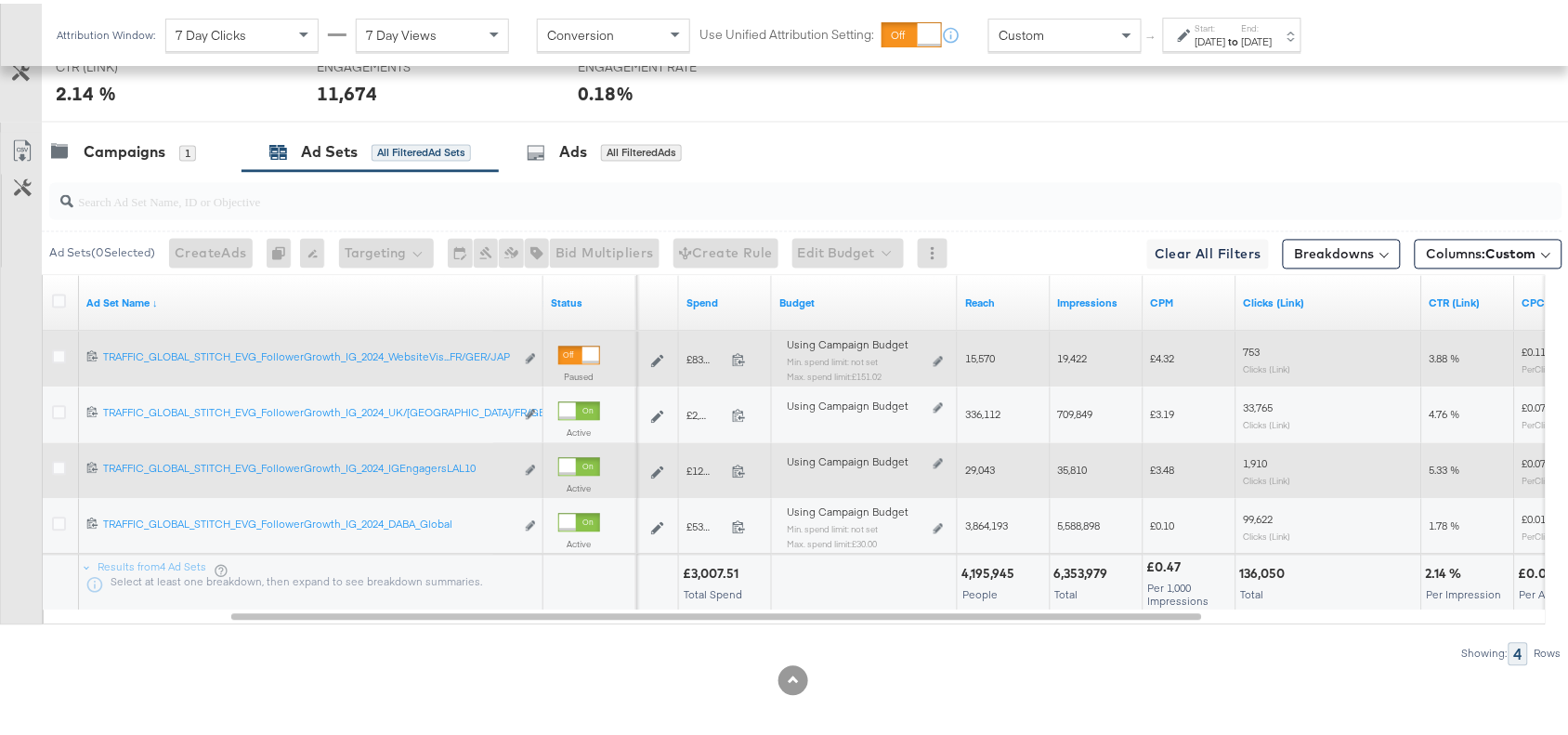 scroll, scrollTop: 969, scrollLeft: 0, axis: vertical 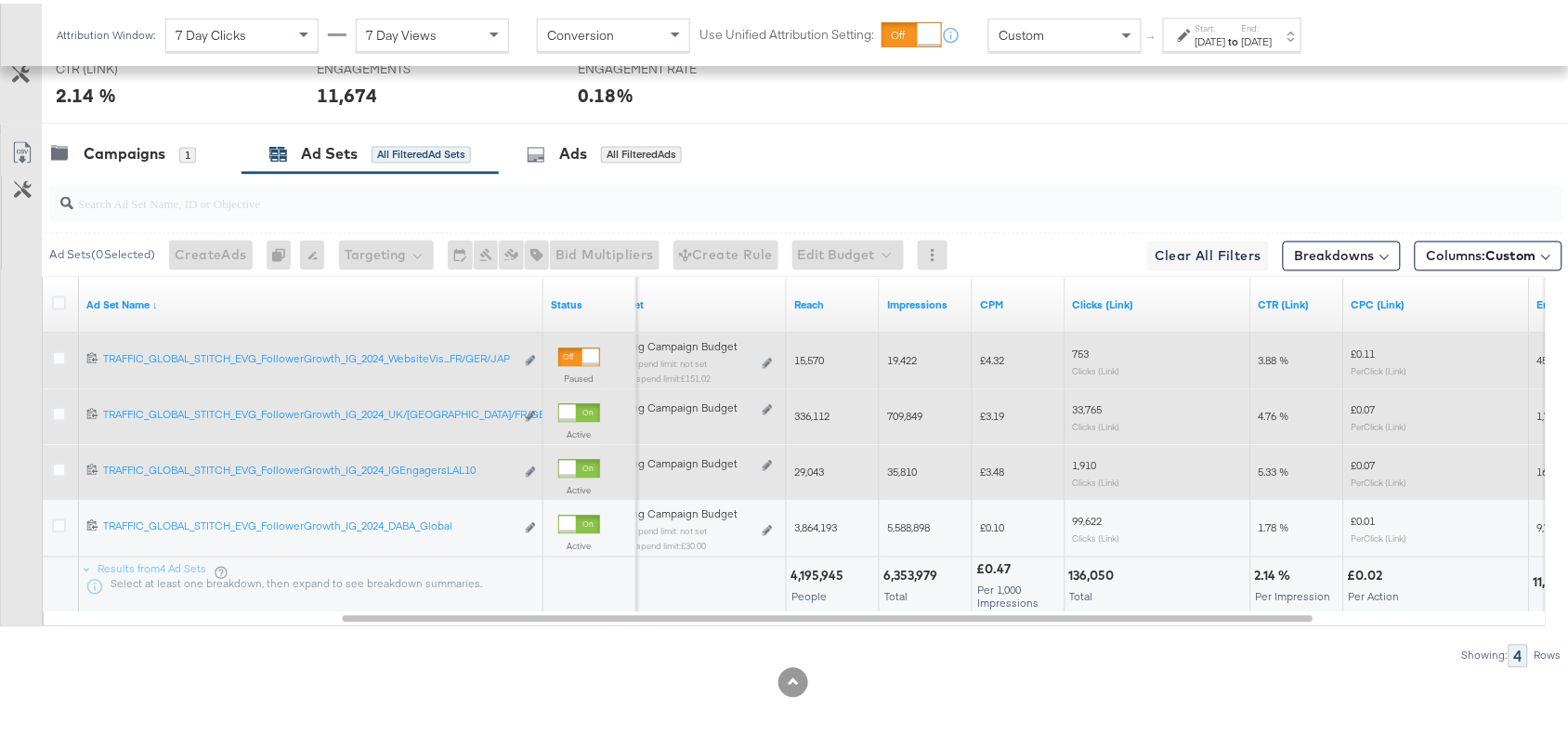 click on "336,112" at bounding box center [812, 413] 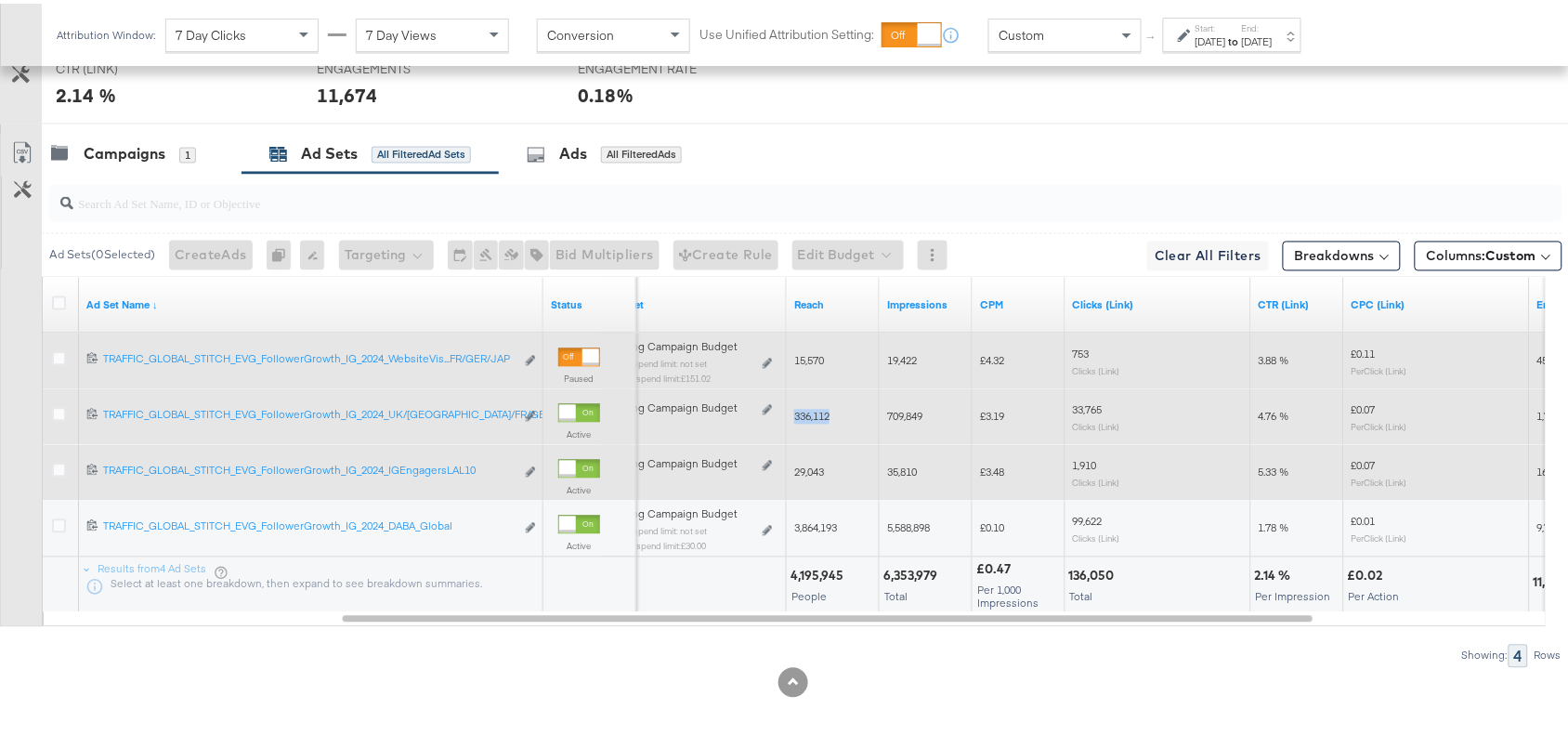 click on "336,112" at bounding box center [812, 413] 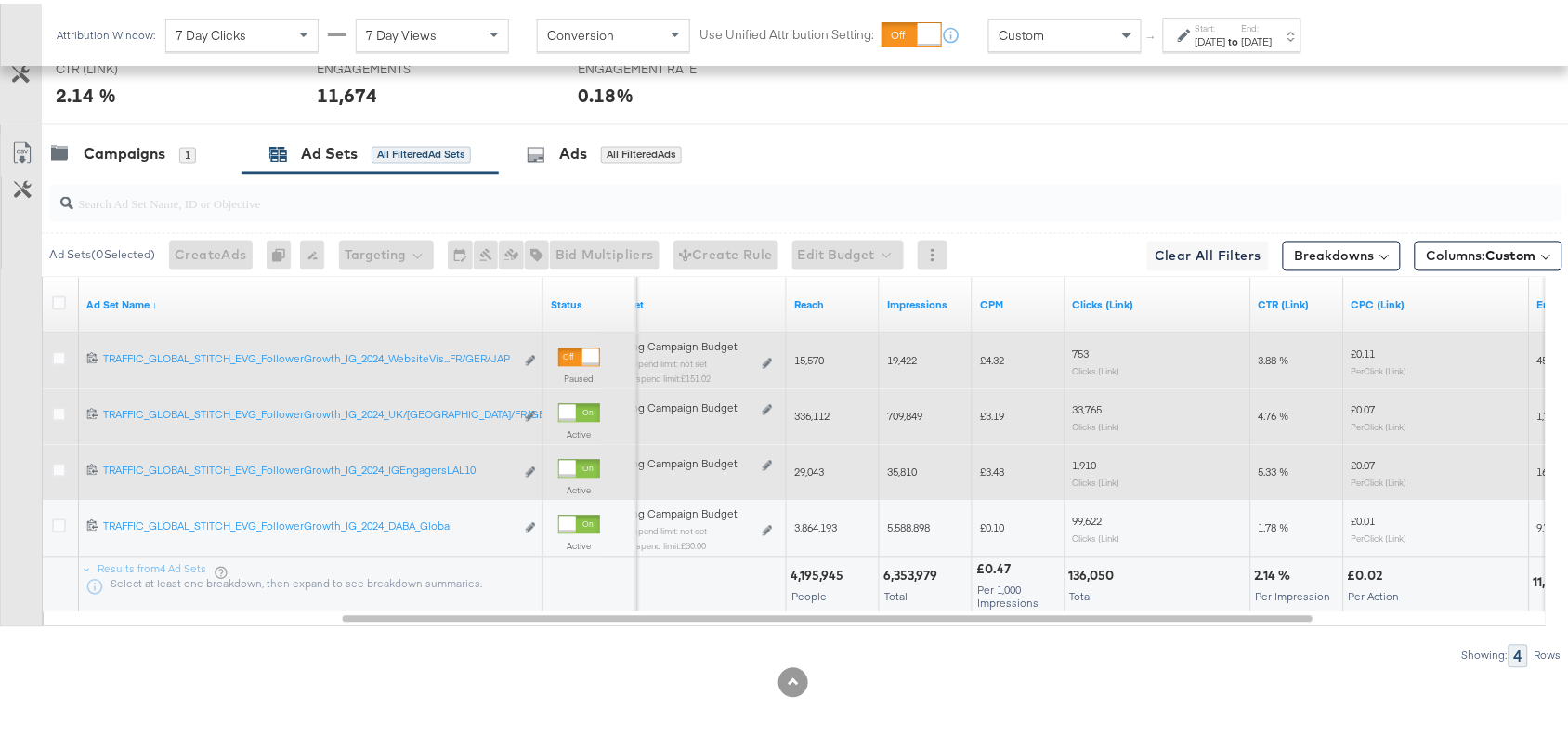 click on "709,849" at bounding box center (905, 413) 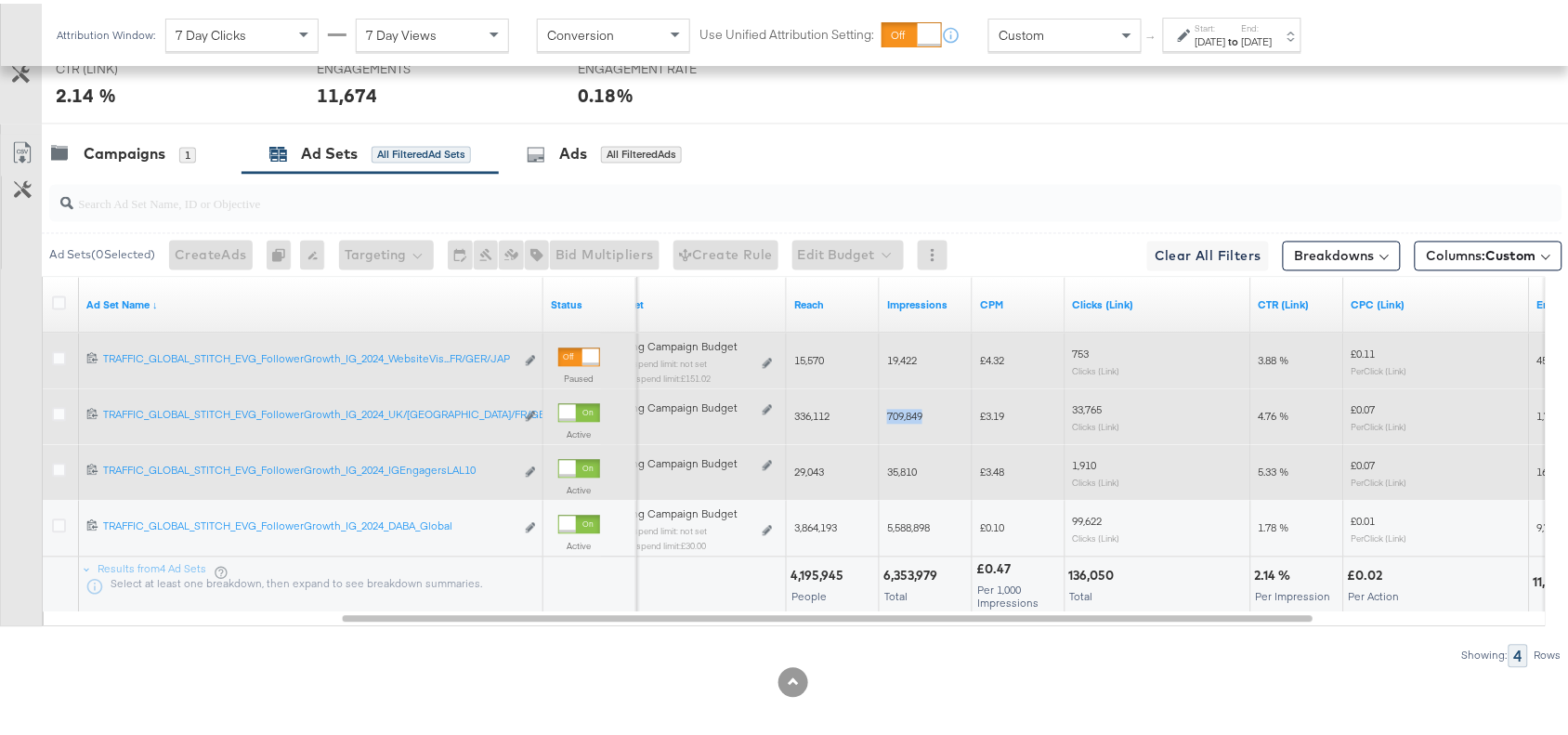 click on "709,849" at bounding box center [905, 413] 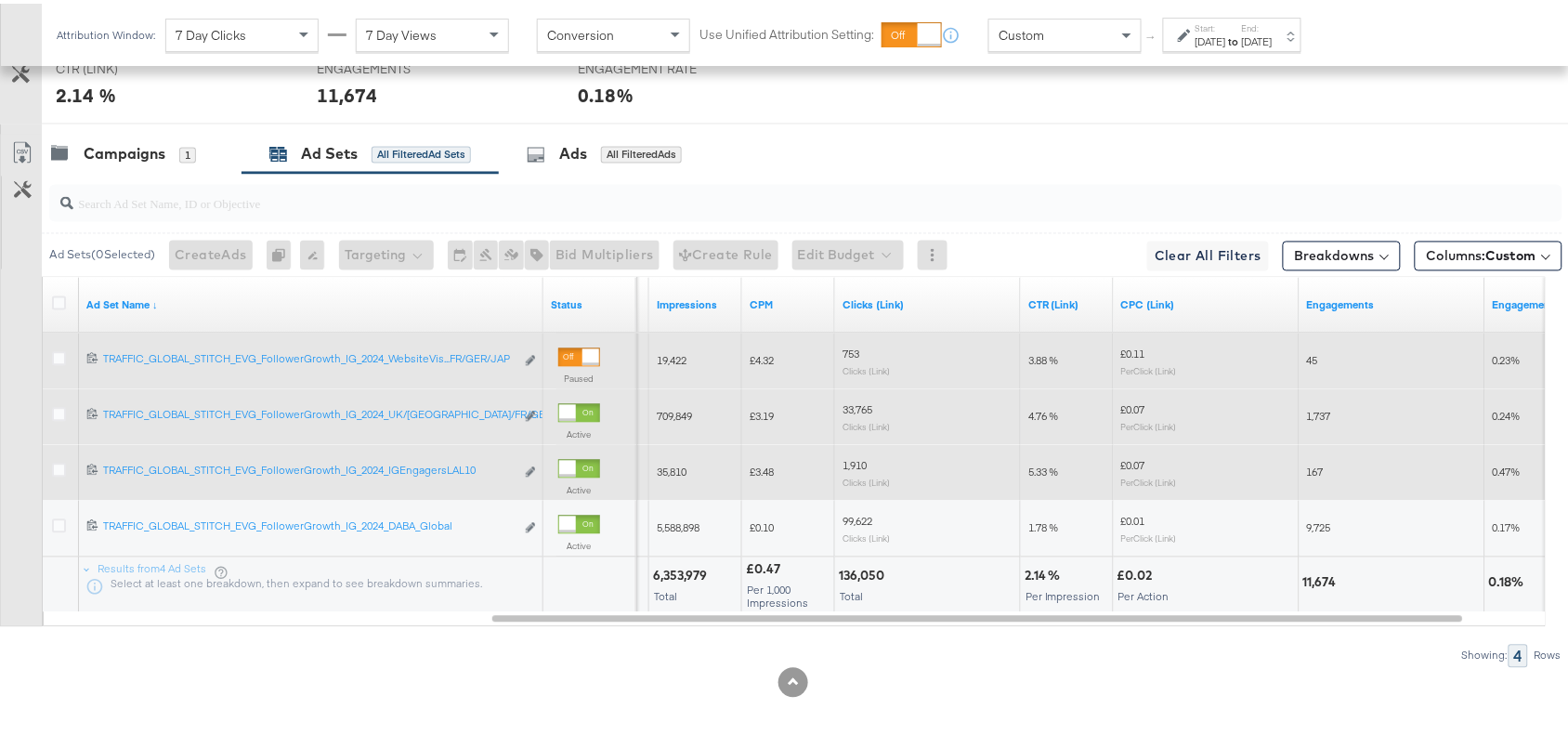 click on "33,765" at bounding box center (857, 406) 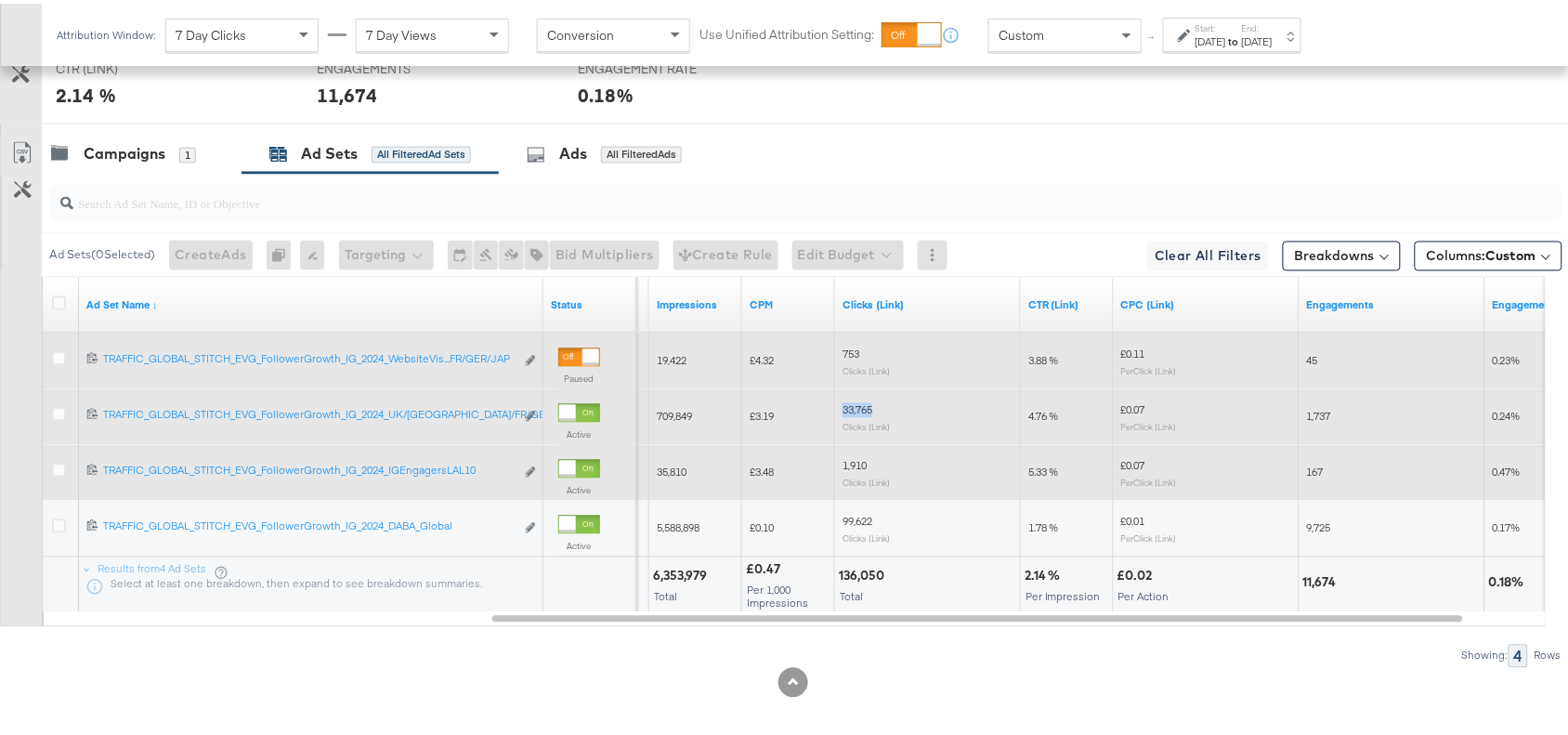 click on "33,765" at bounding box center [857, 406] 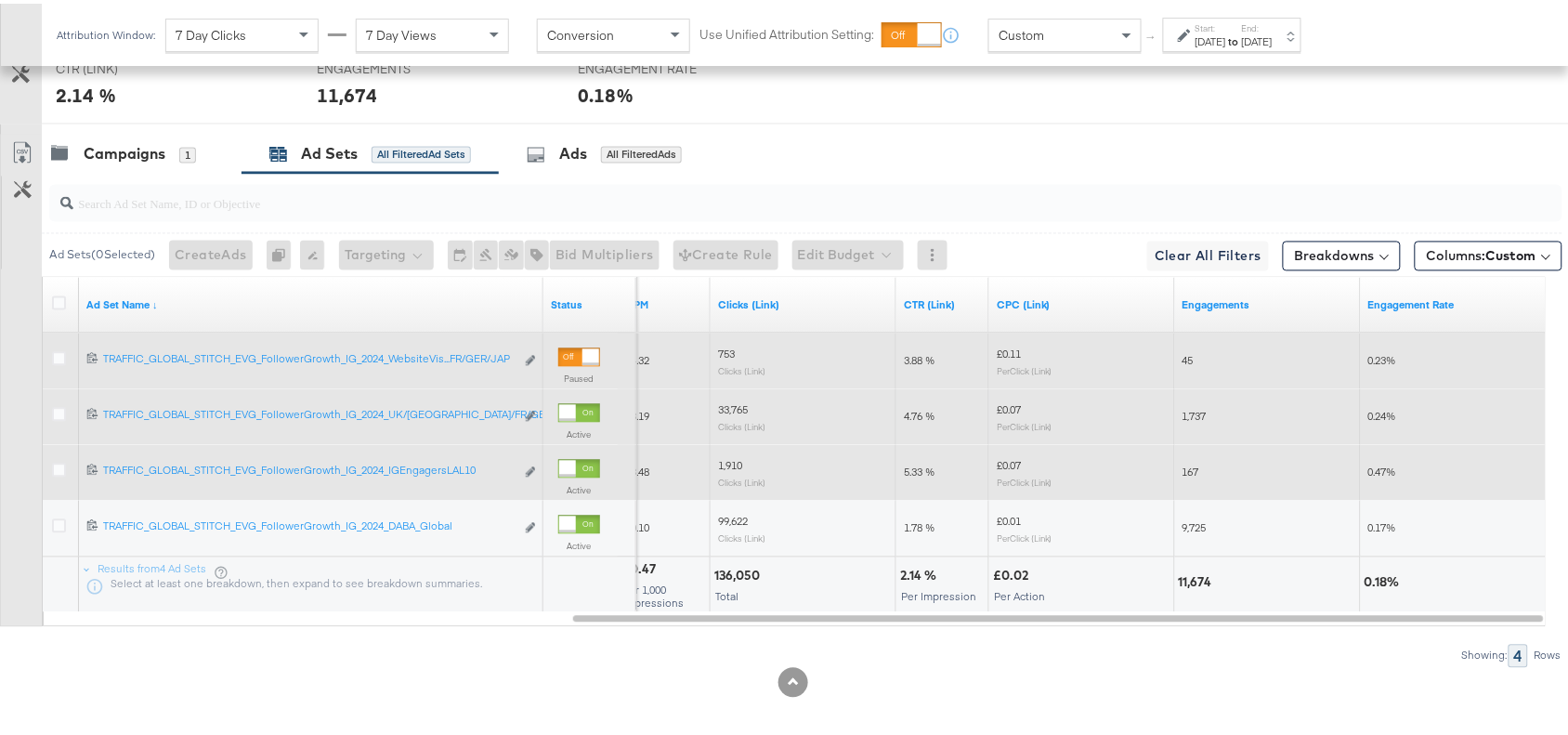 click on "1,737" at bounding box center (1195, 413) 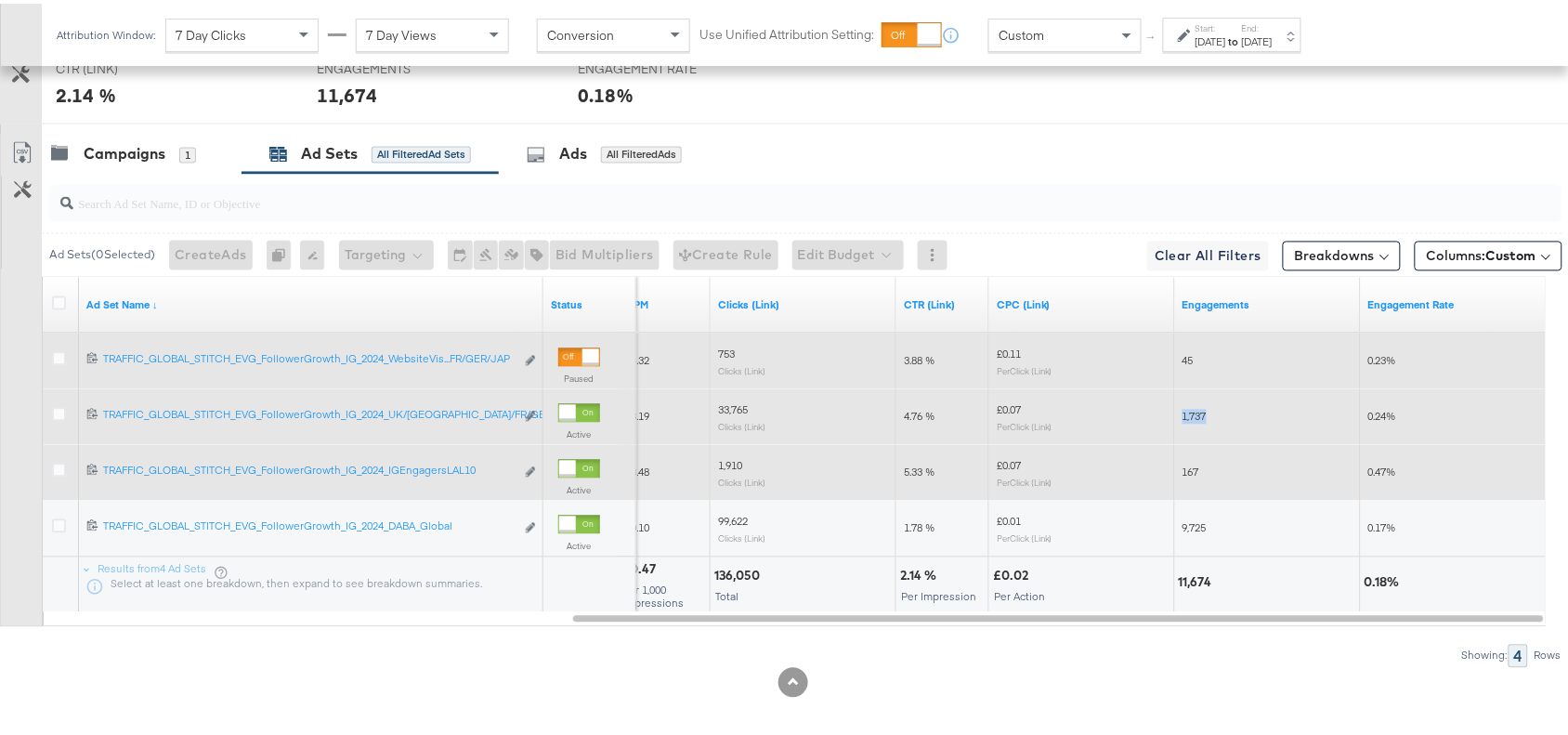 click on "1,737" at bounding box center (1195, 413) 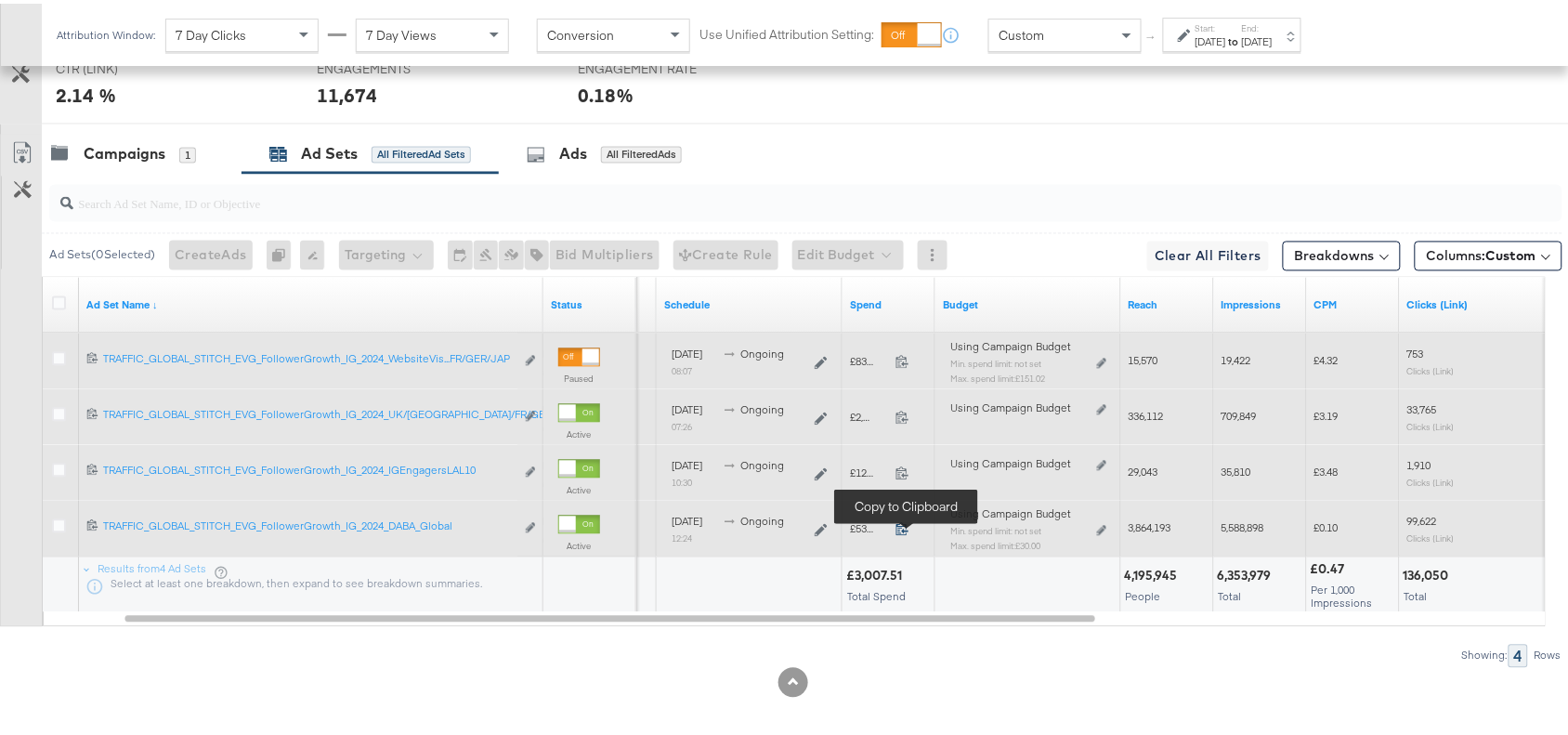 click 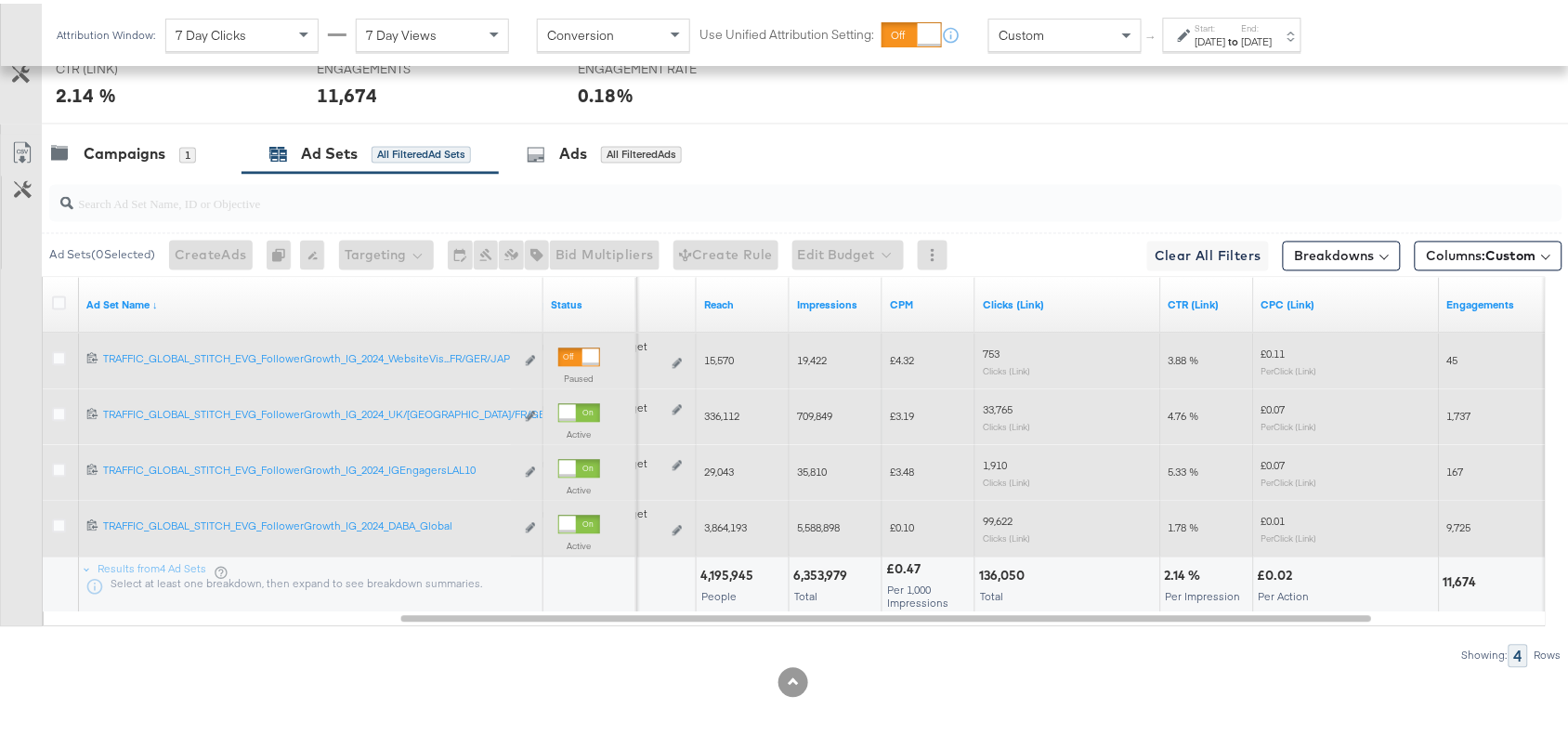 click on "3,864,193" at bounding box center [725, 524] 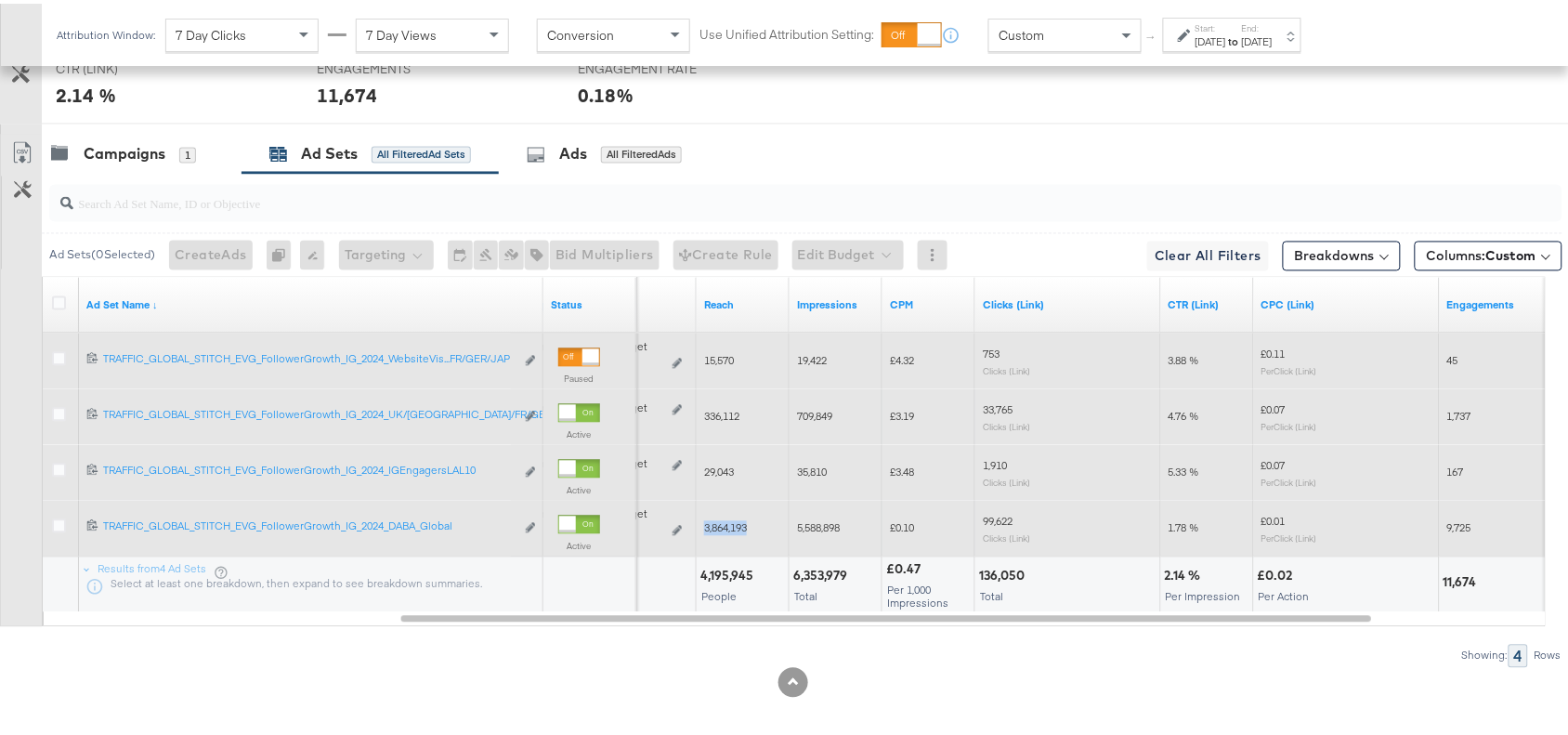 click on "3,864,193" at bounding box center [725, 524] 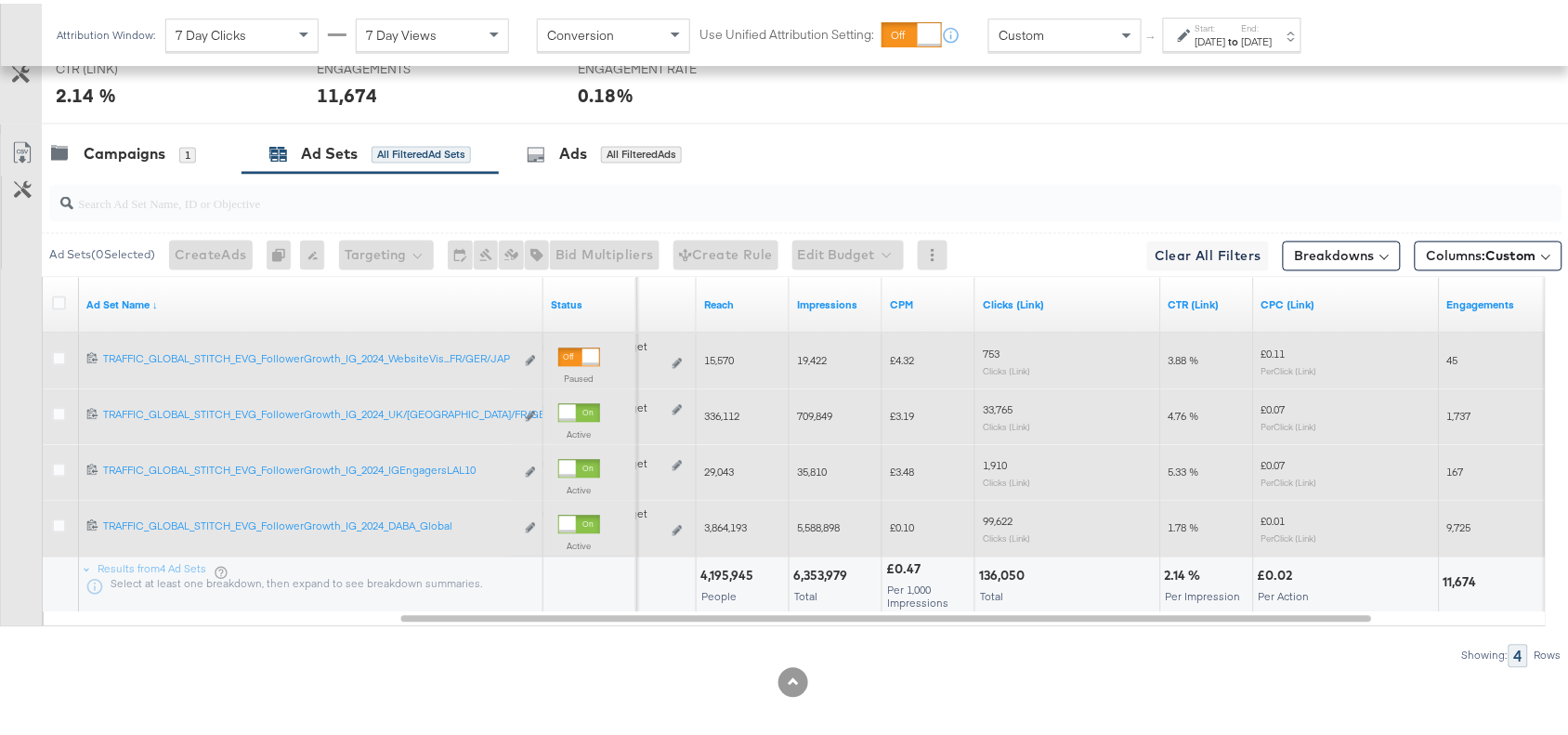 click on "5,588,898" at bounding box center (818, 524) 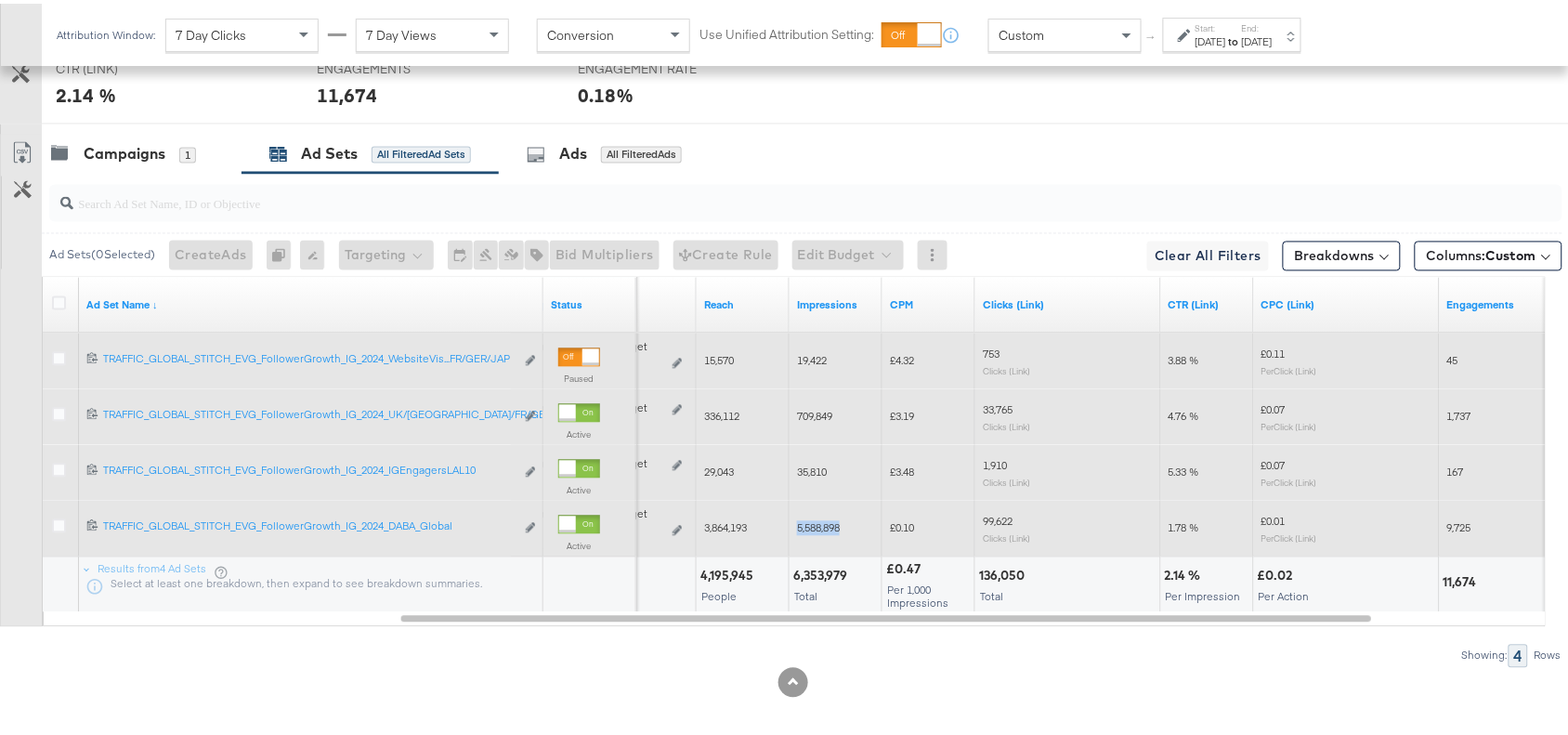 click on "5,588,898" at bounding box center [818, 524] 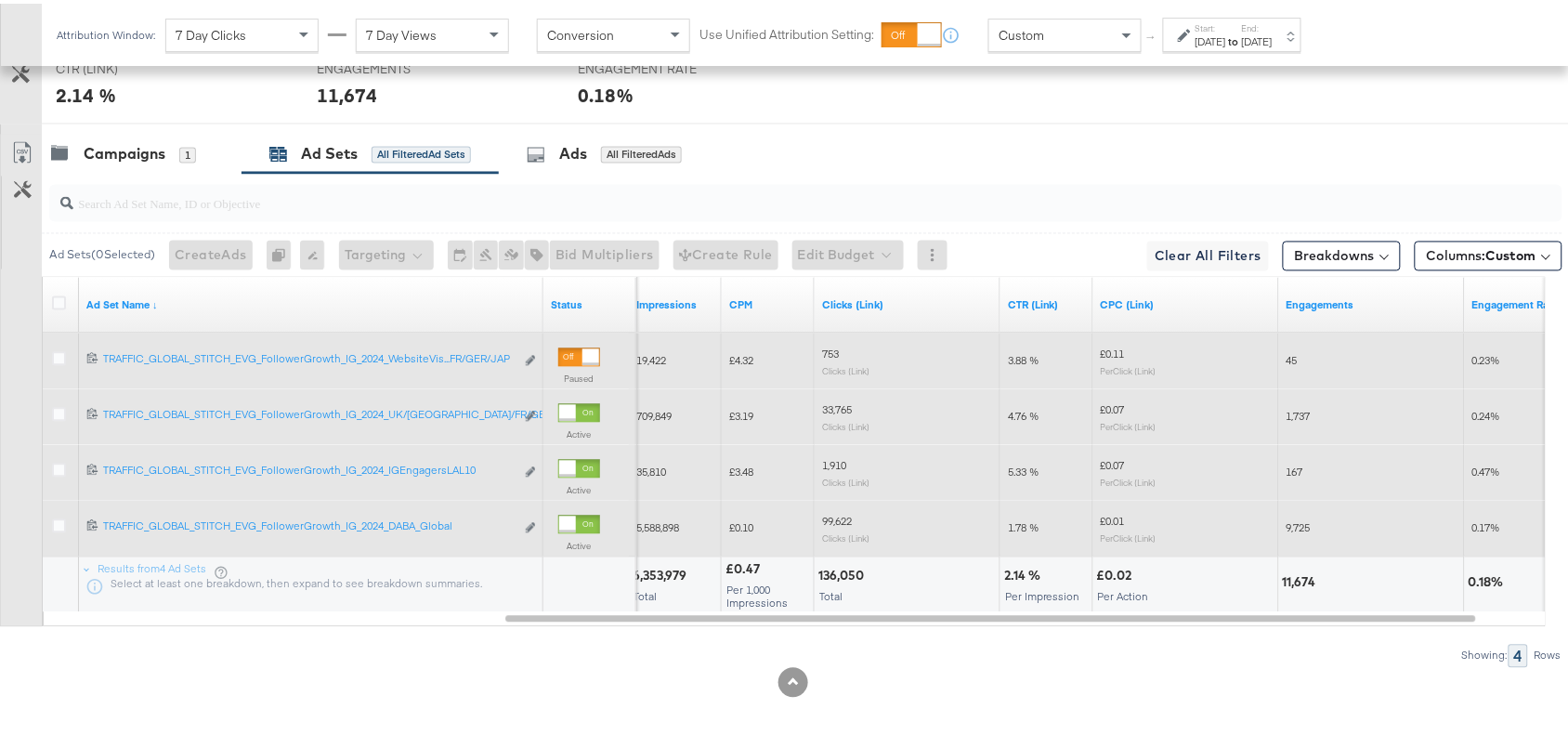 click on "99,622 Clicks (Link)" at bounding box center [908, 525] 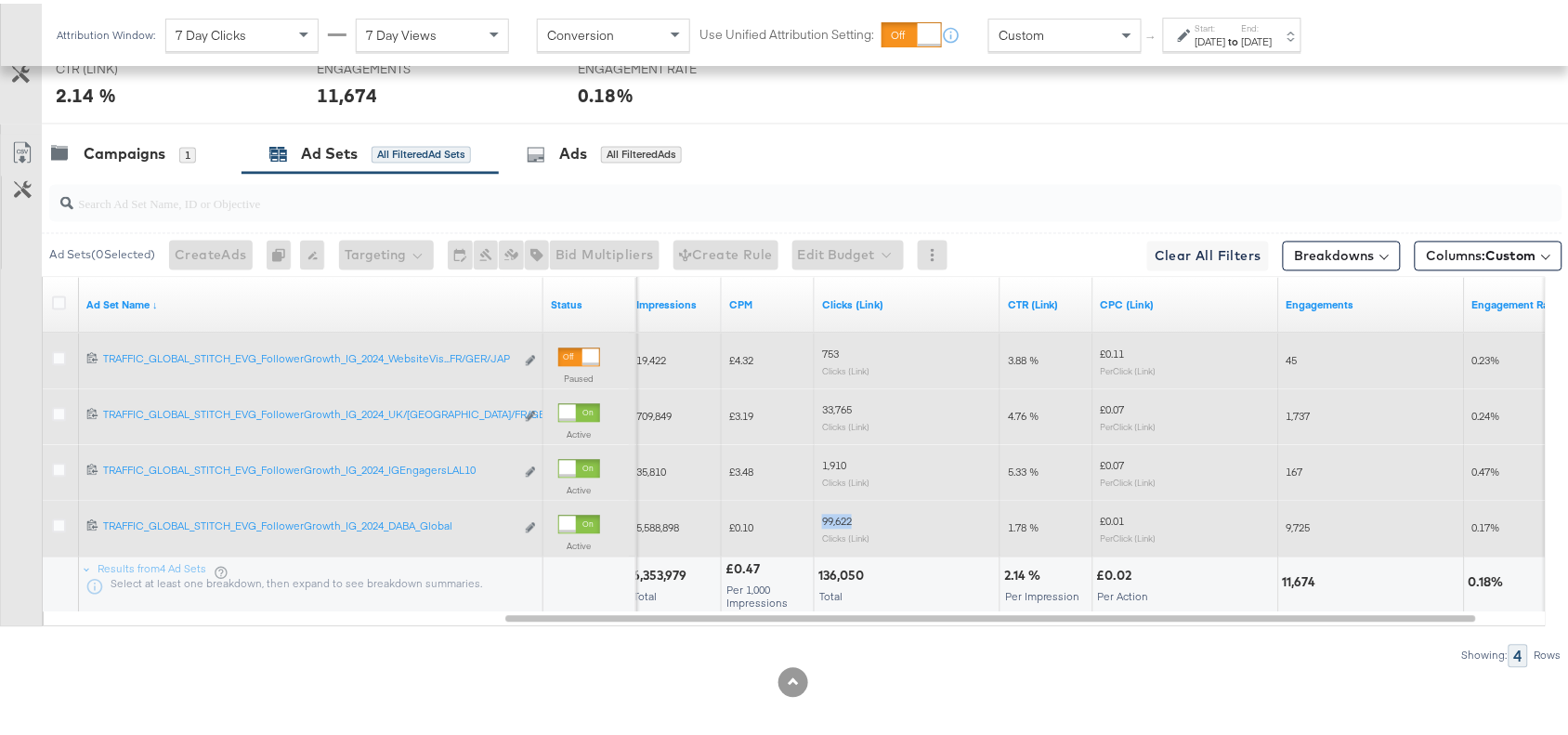 click on "99,622 Clicks (Link)" at bounding box center [908, 525] 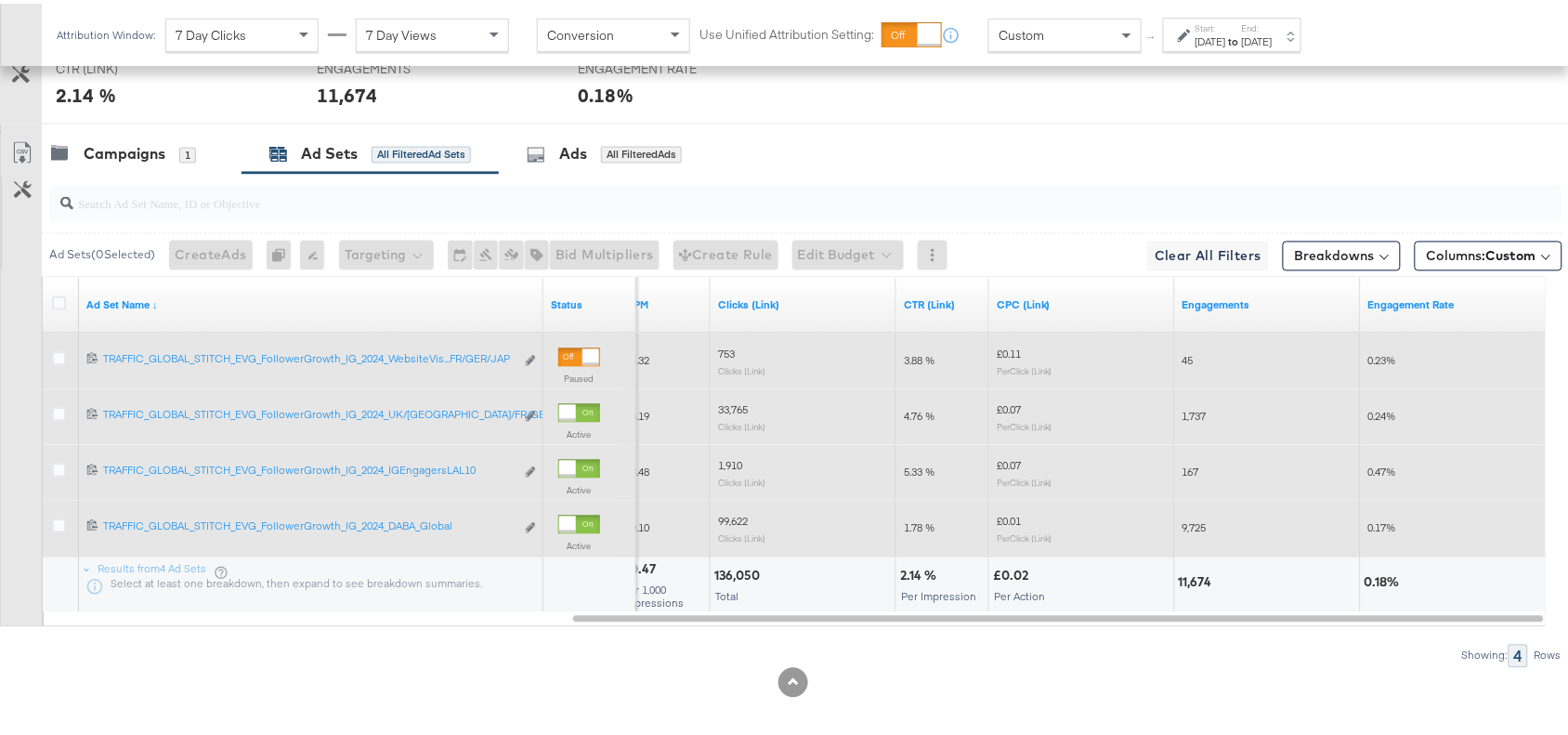 click on "9,725" at bounding box center [1195, 524] 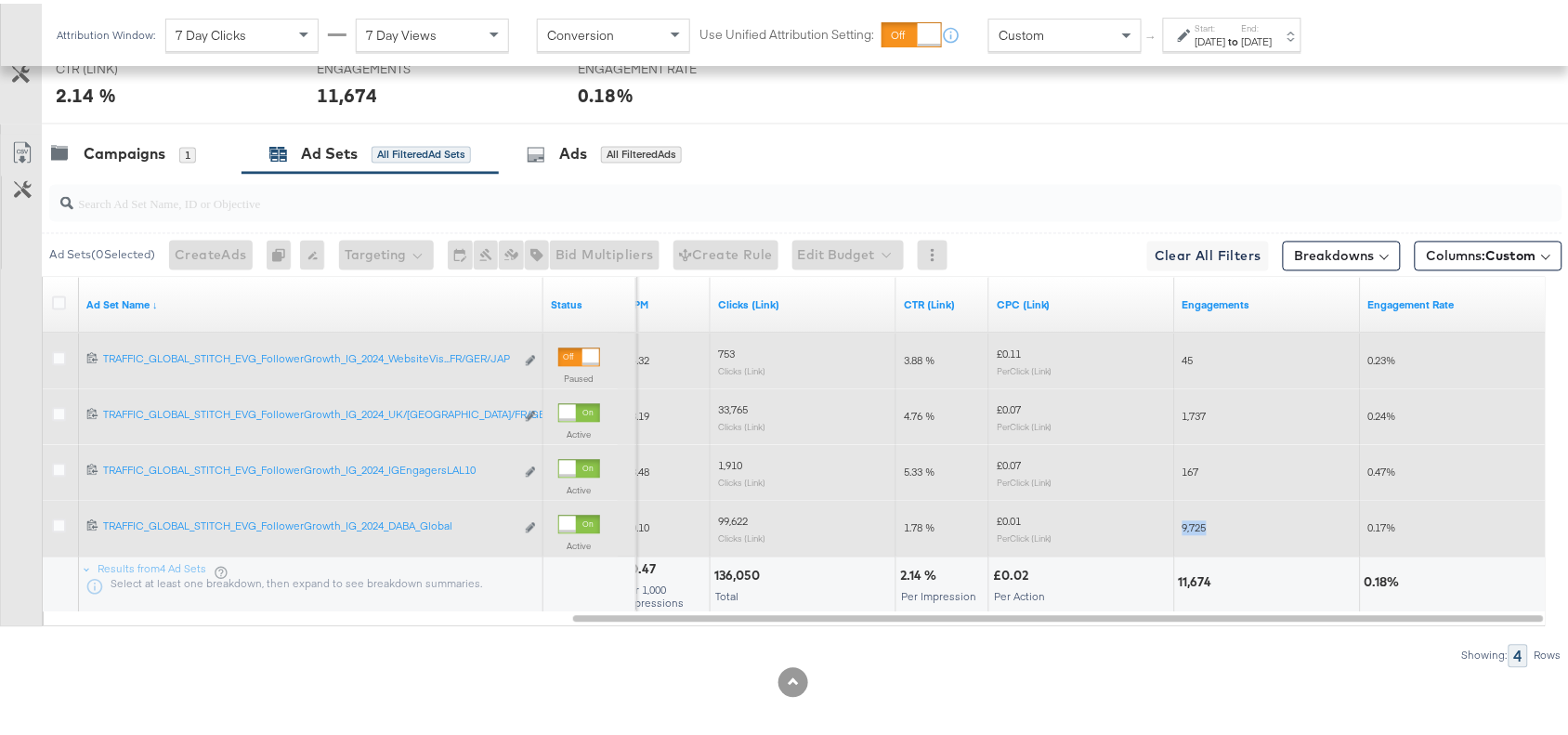 click on "9,725" at bounding box center [1195, 524] 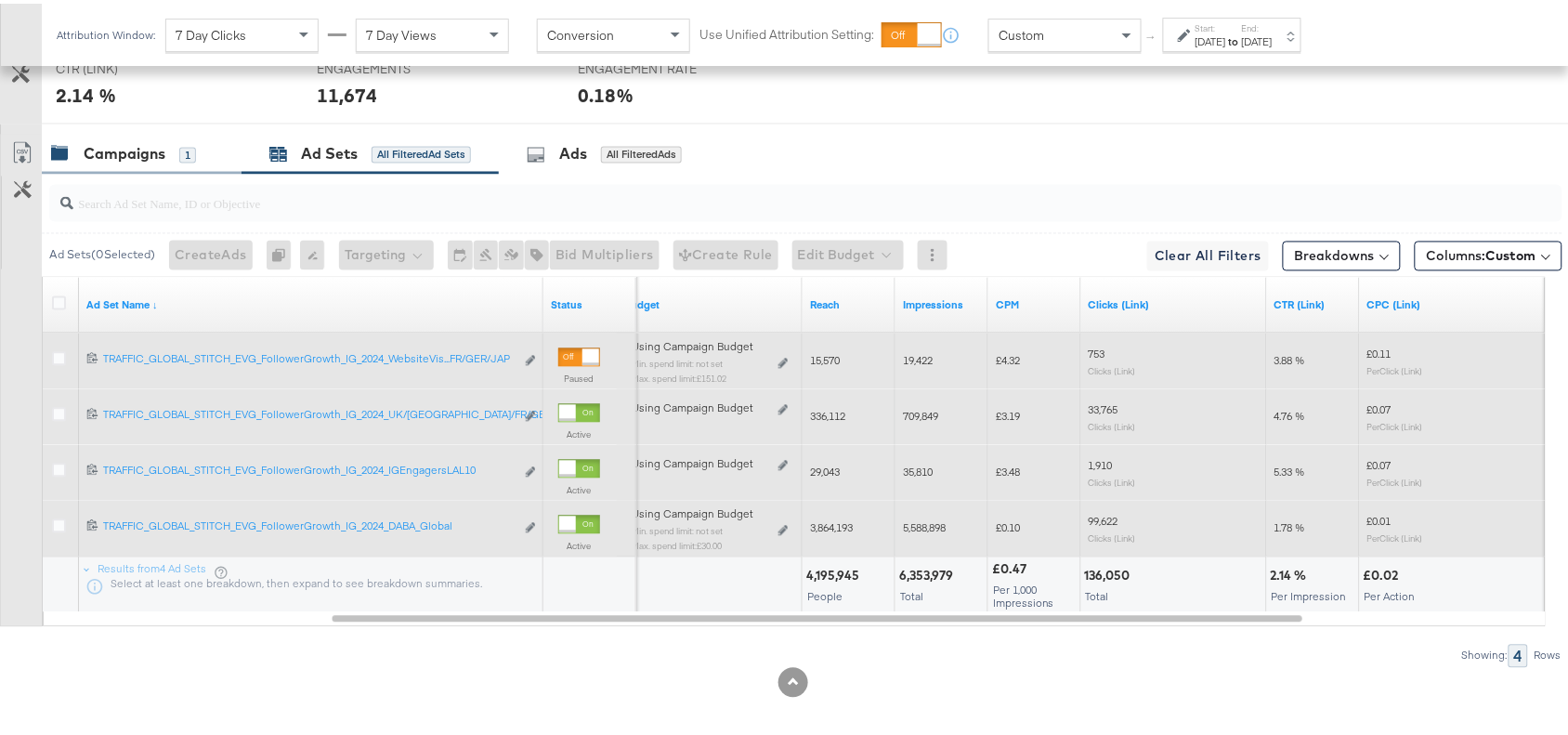 click on "Campaigns 1" at bounding box center [141, 151] 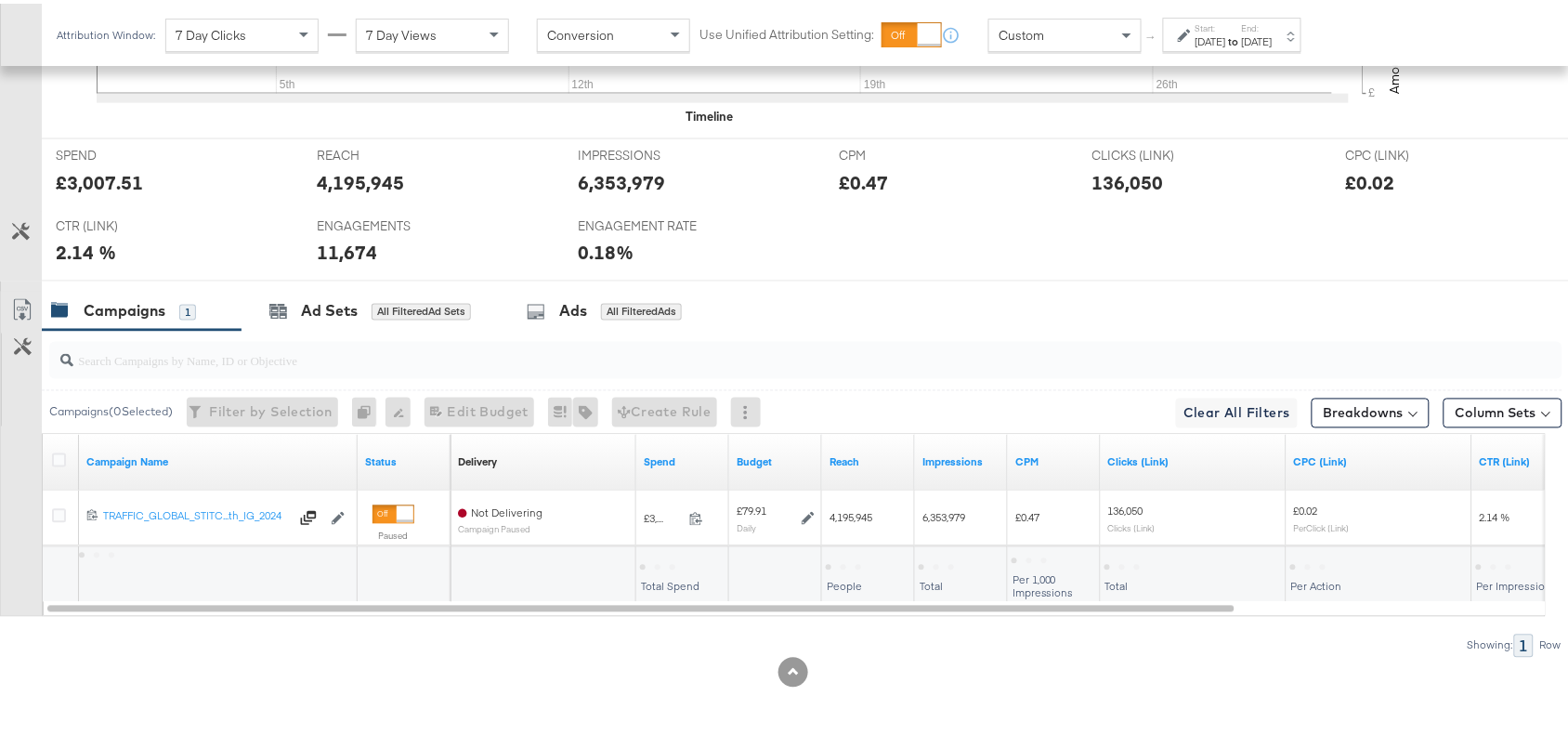 scroll, scrollTop: 818, scrollLeft: 0, axis: vertical 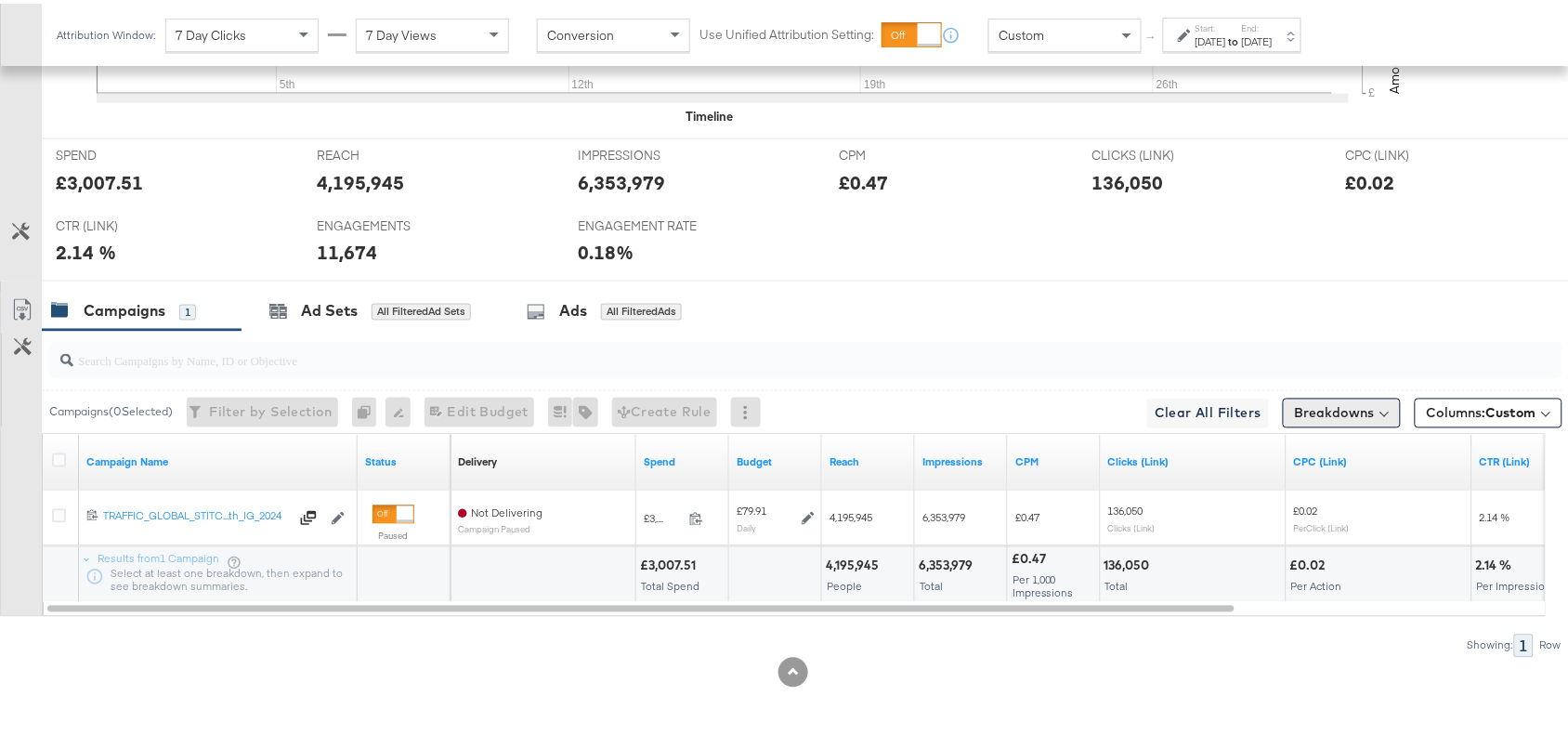 click on "Breakdowns" at bounding box center [1341, 410] 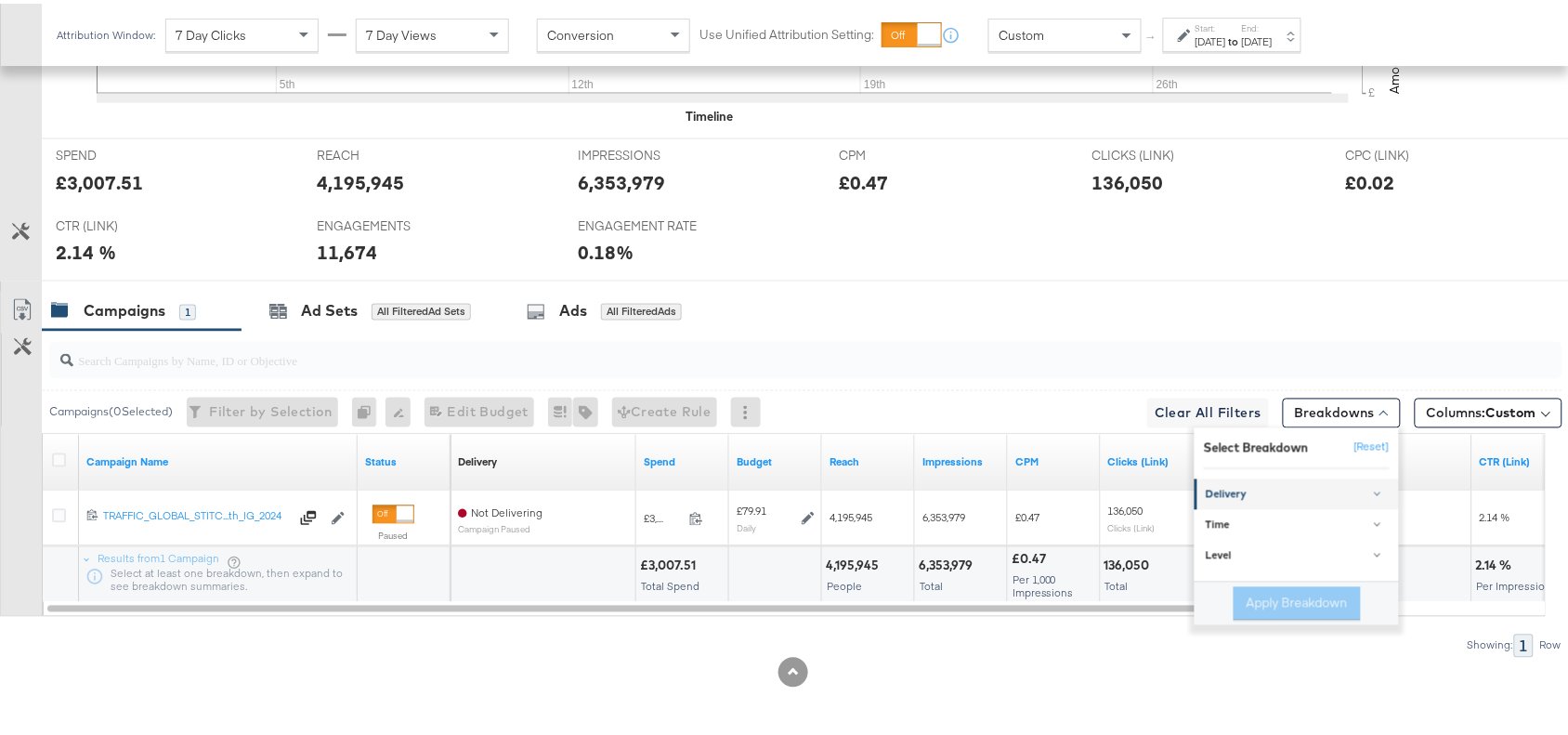 click on "Delivery" at bounding box center [1298, 492] 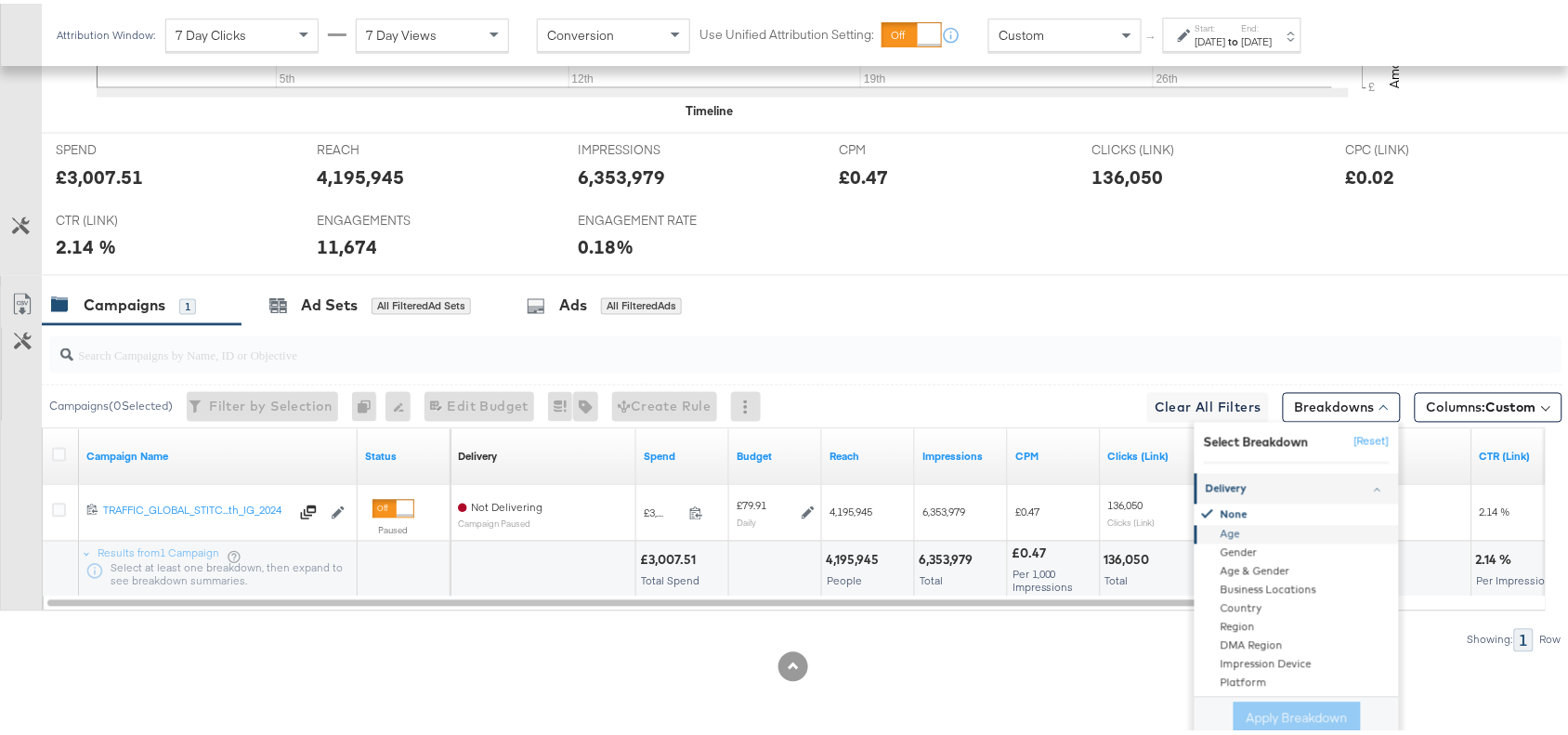 click on "Age" at bounding box center [1298, 532] 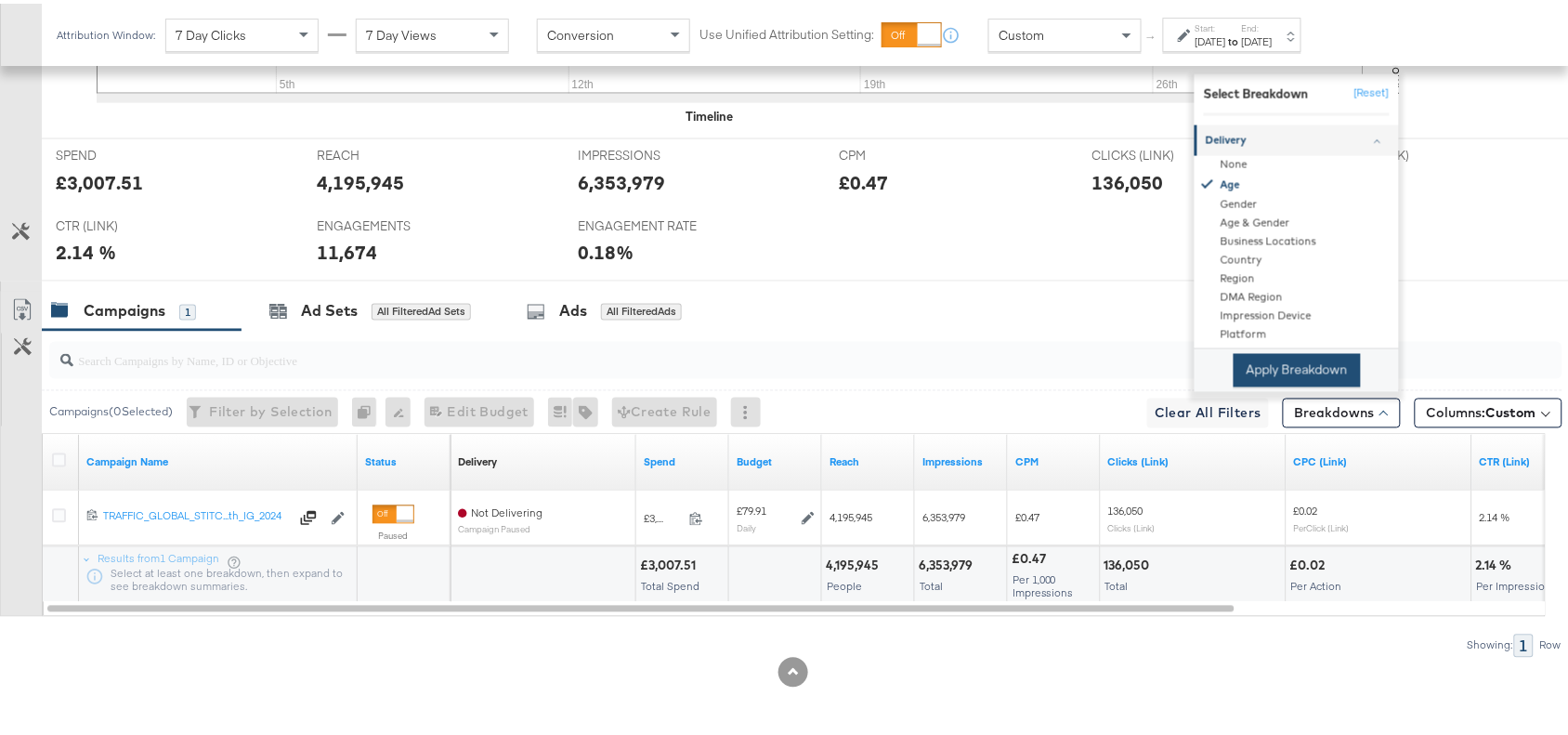 click on "Apply Breakdown" at bounding box center [1297, 367] 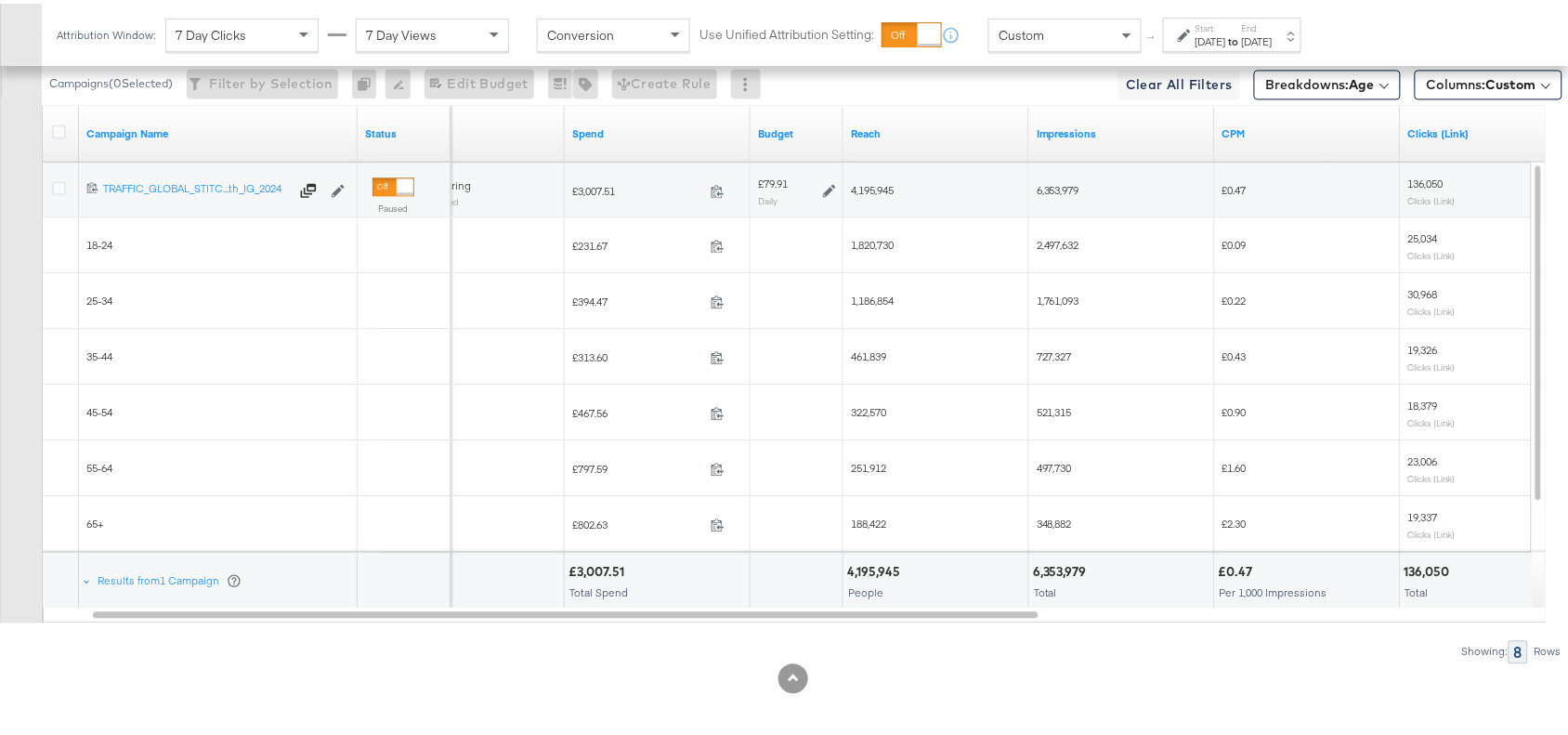scroll, scrollTop: 1140, scrollLeft: 0, axis: vertical 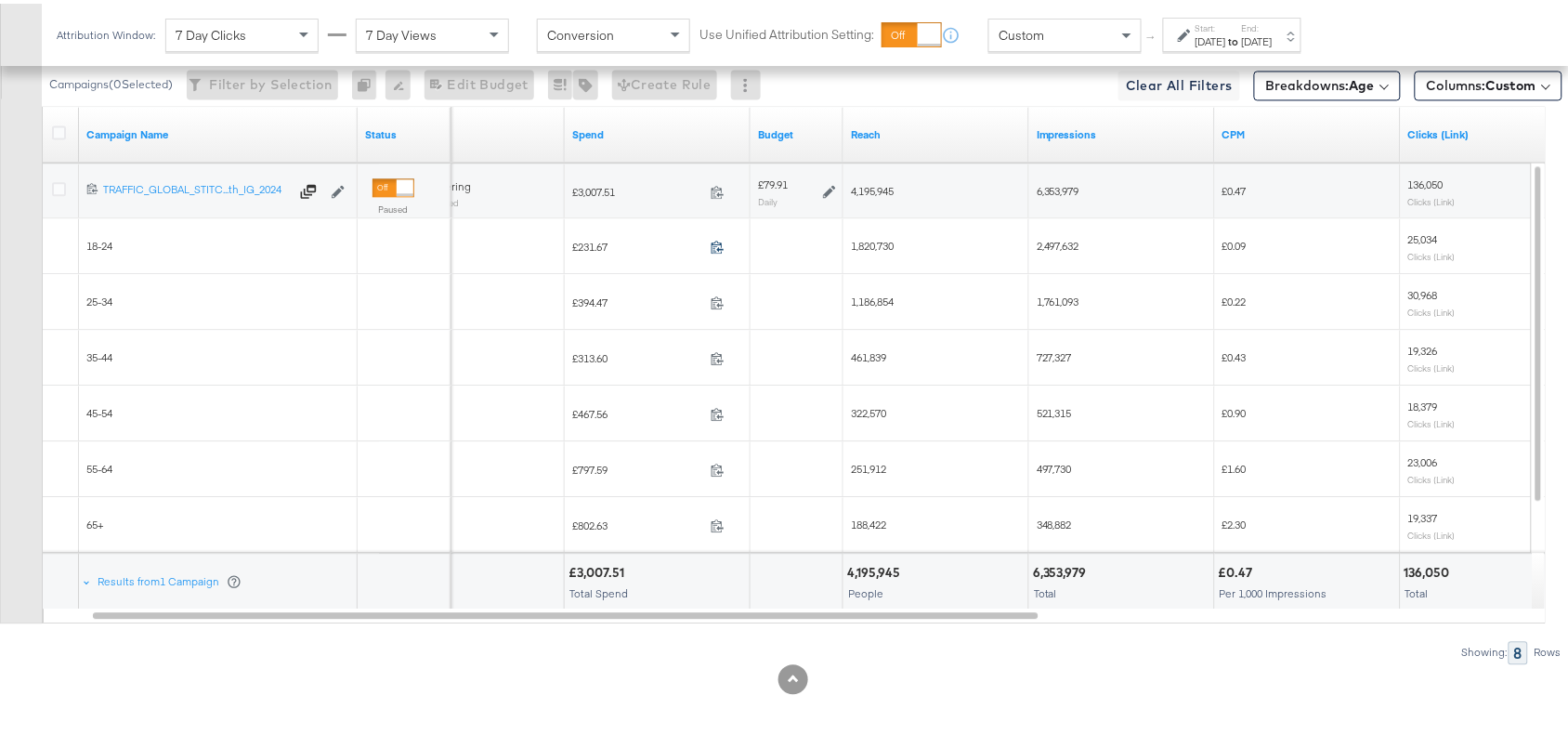 click 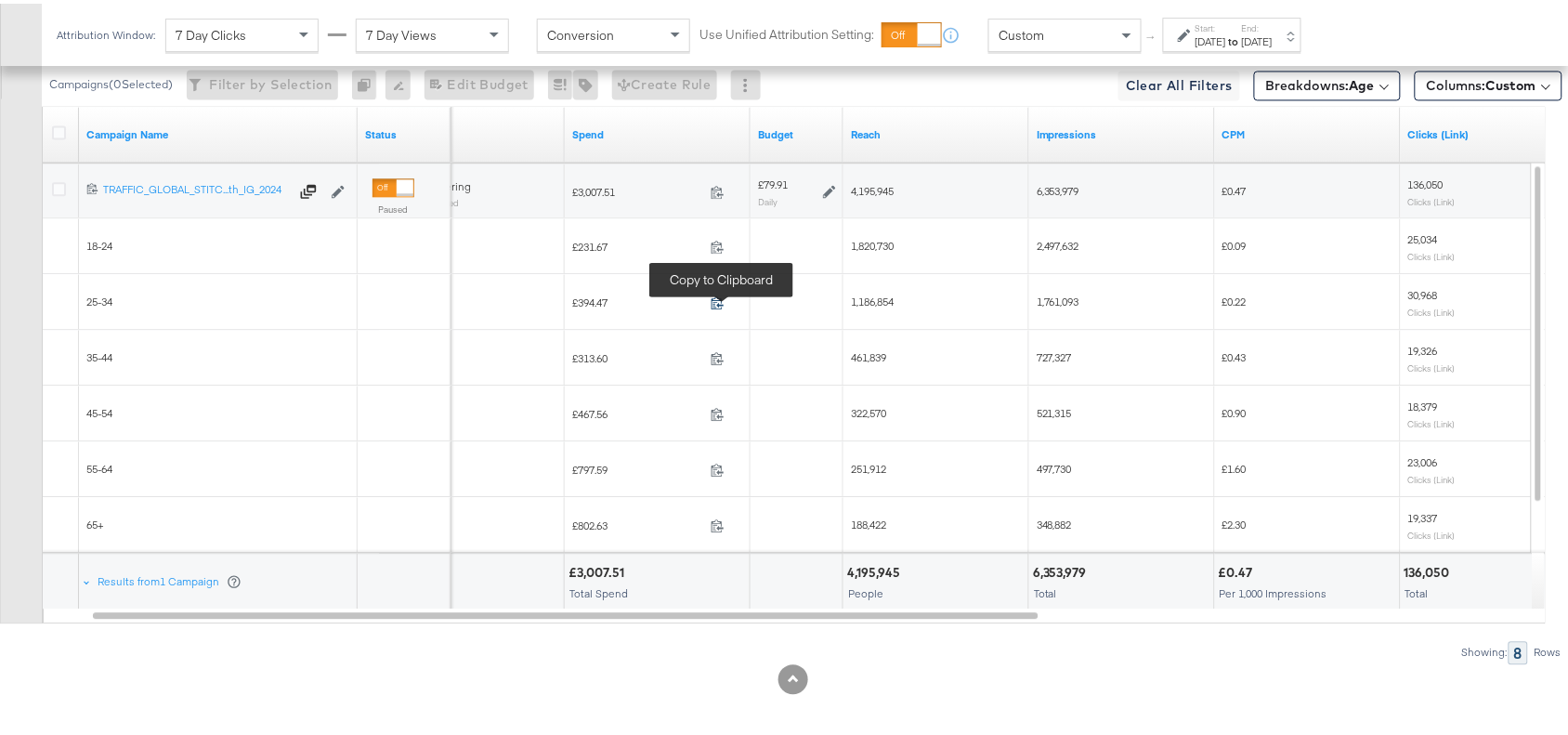 click 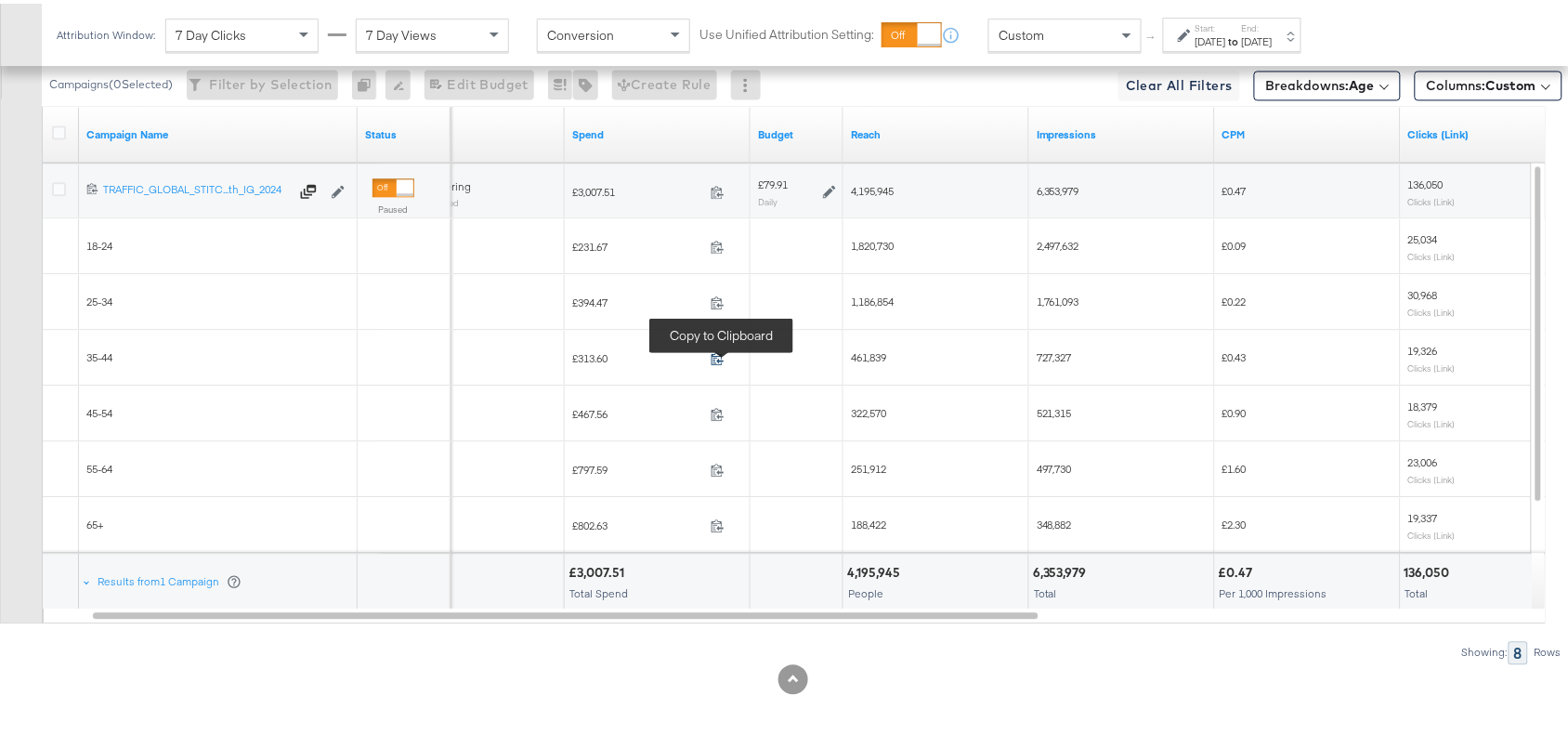 click 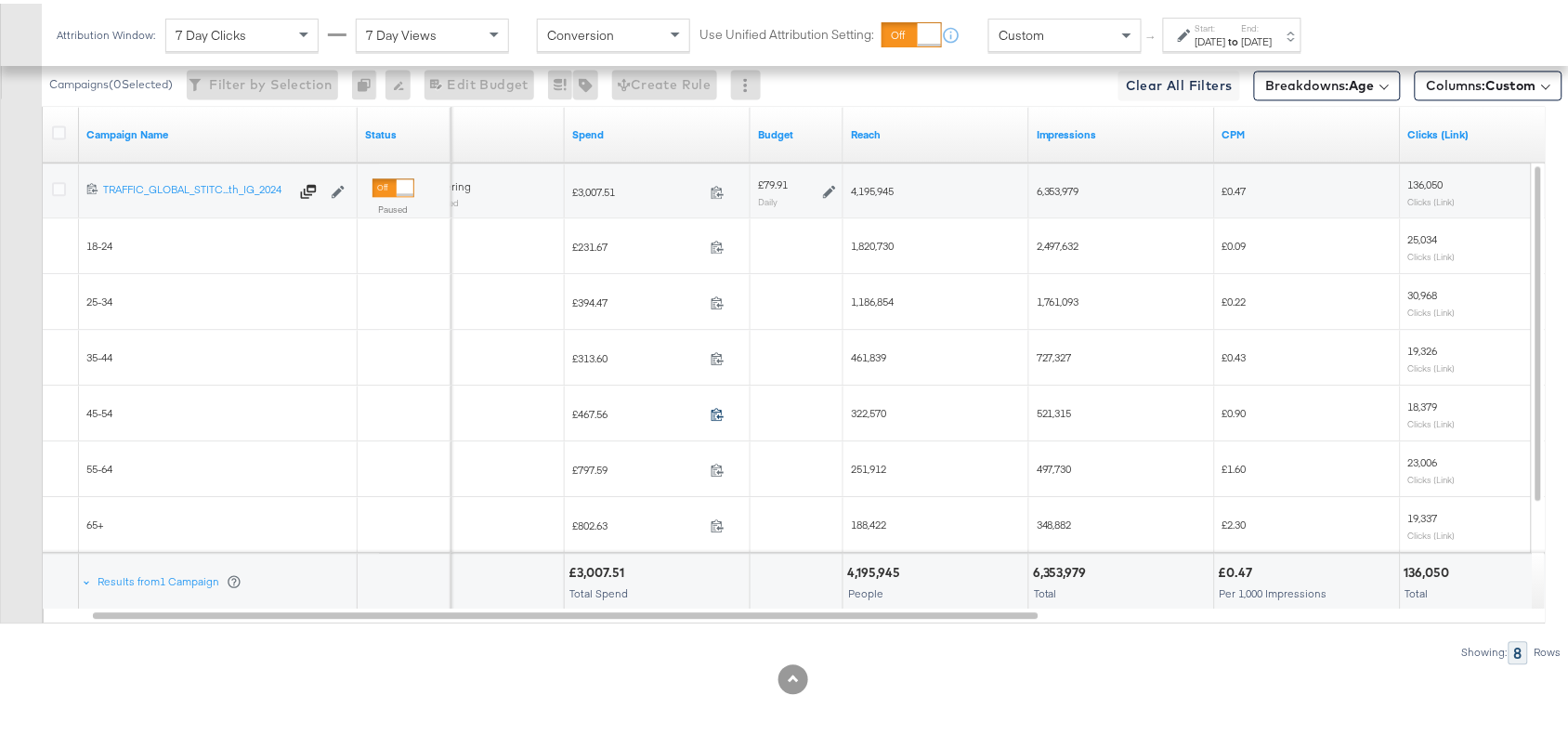 click 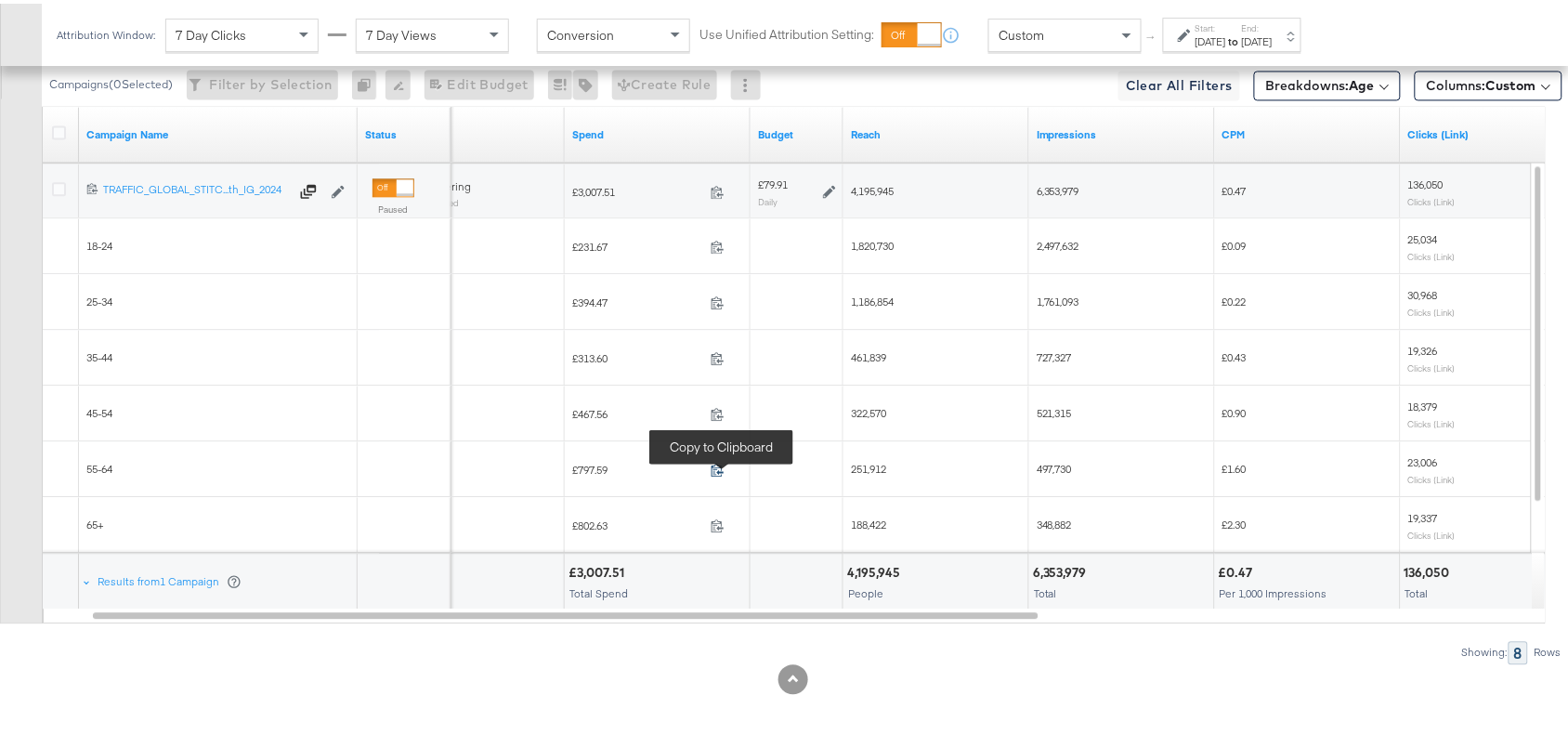 click 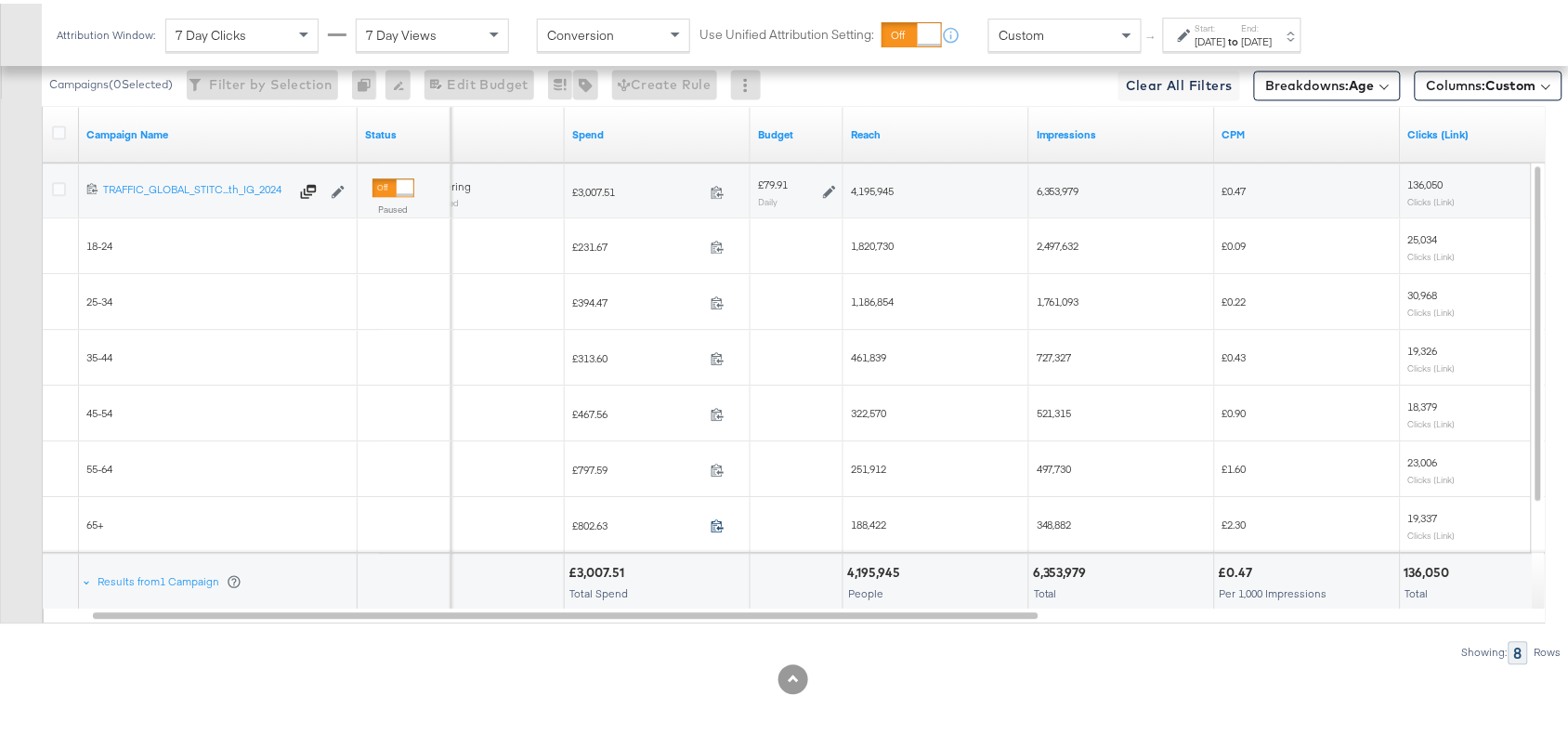 click 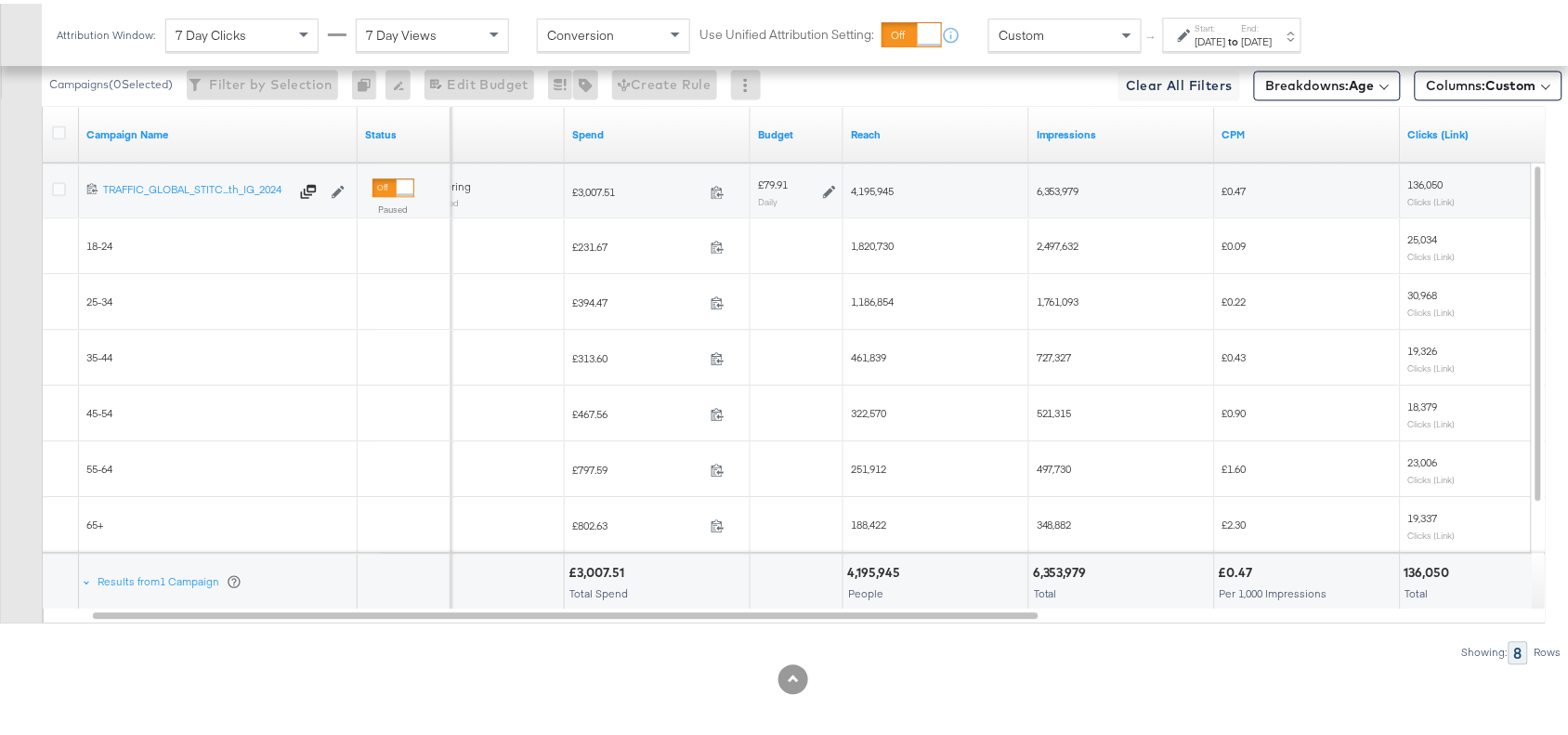 click on "1,820,730" at bounding box center (872, 242) 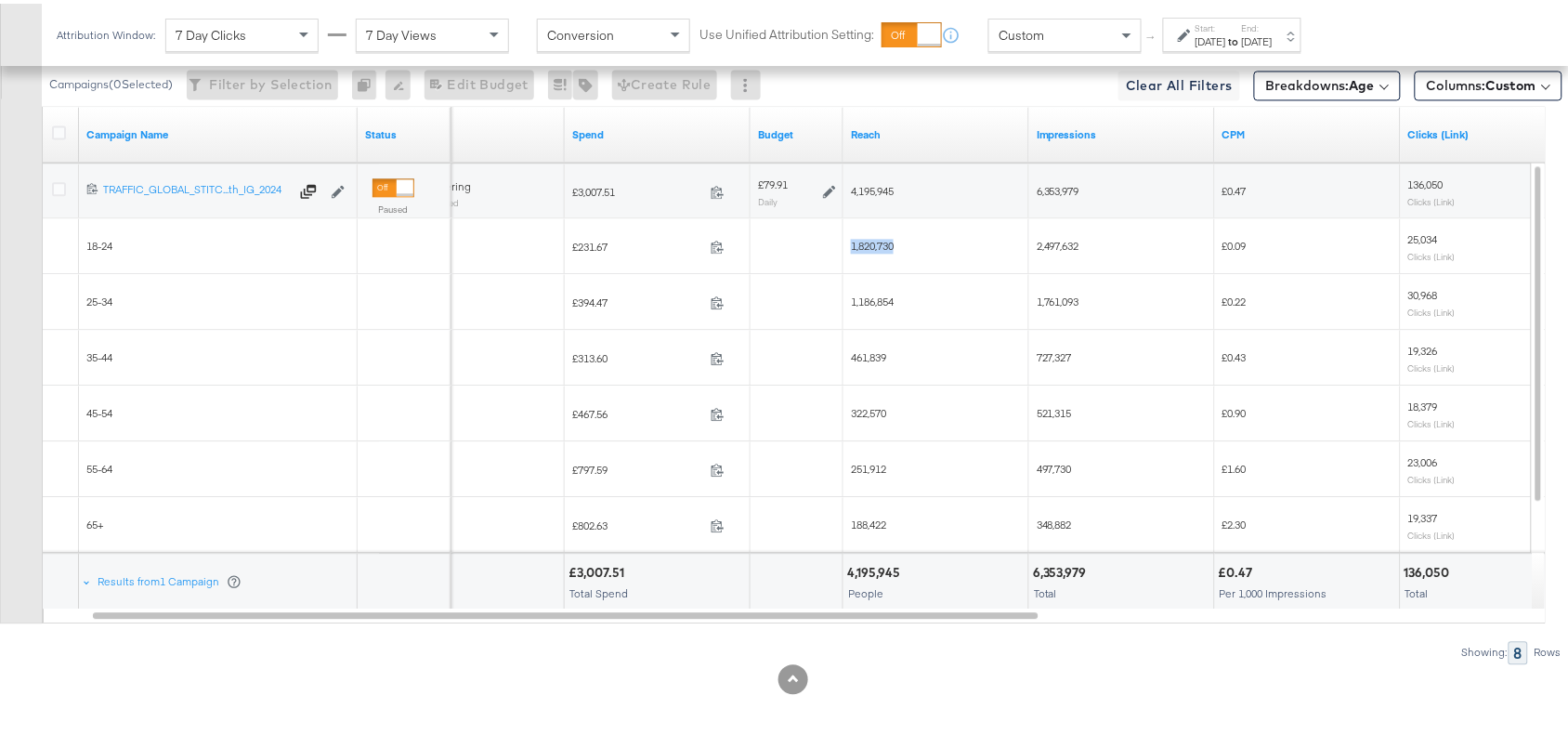 click on "1,820,730" at bounding box center [872, 242] 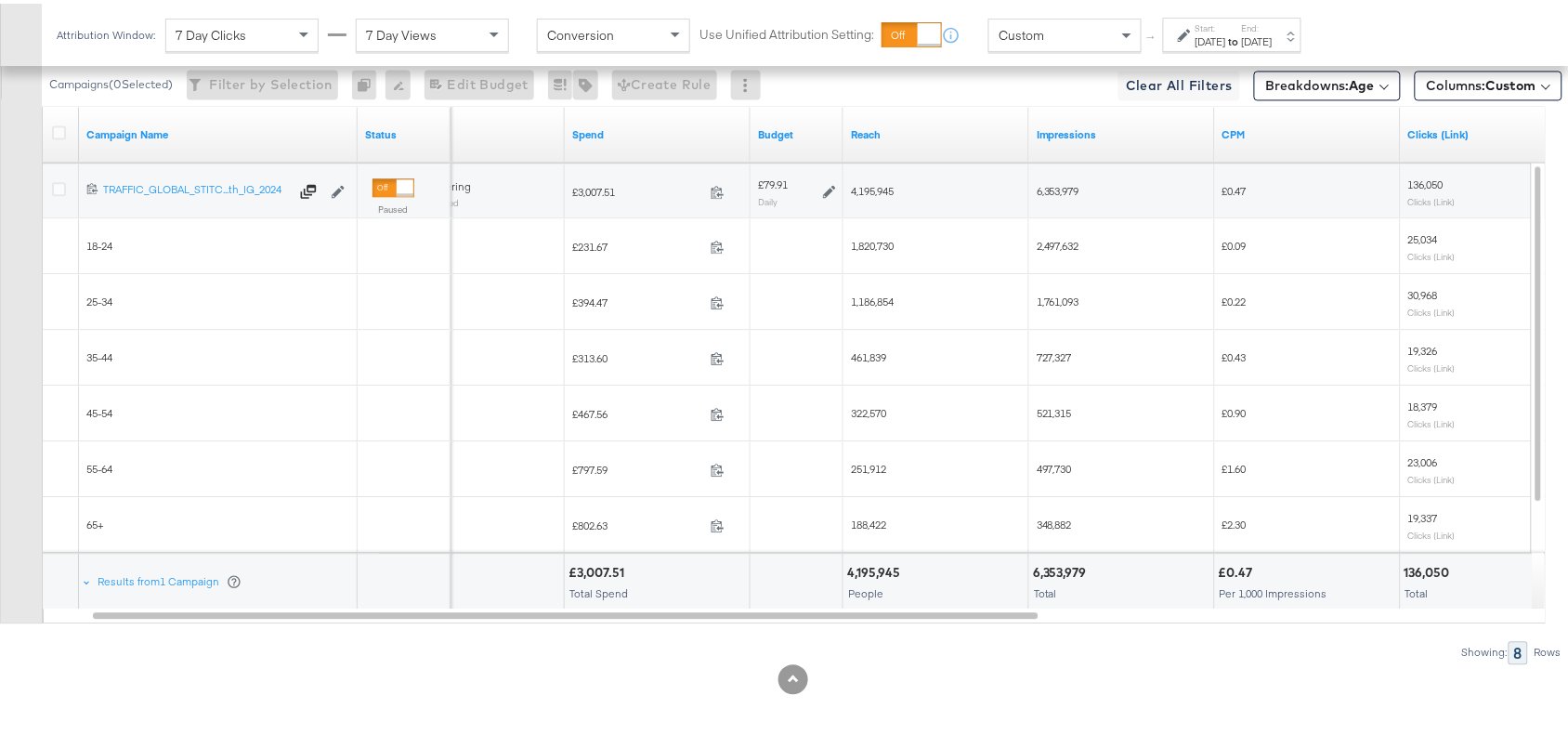 click on "1,186,854" at bounding box center (872, 297) 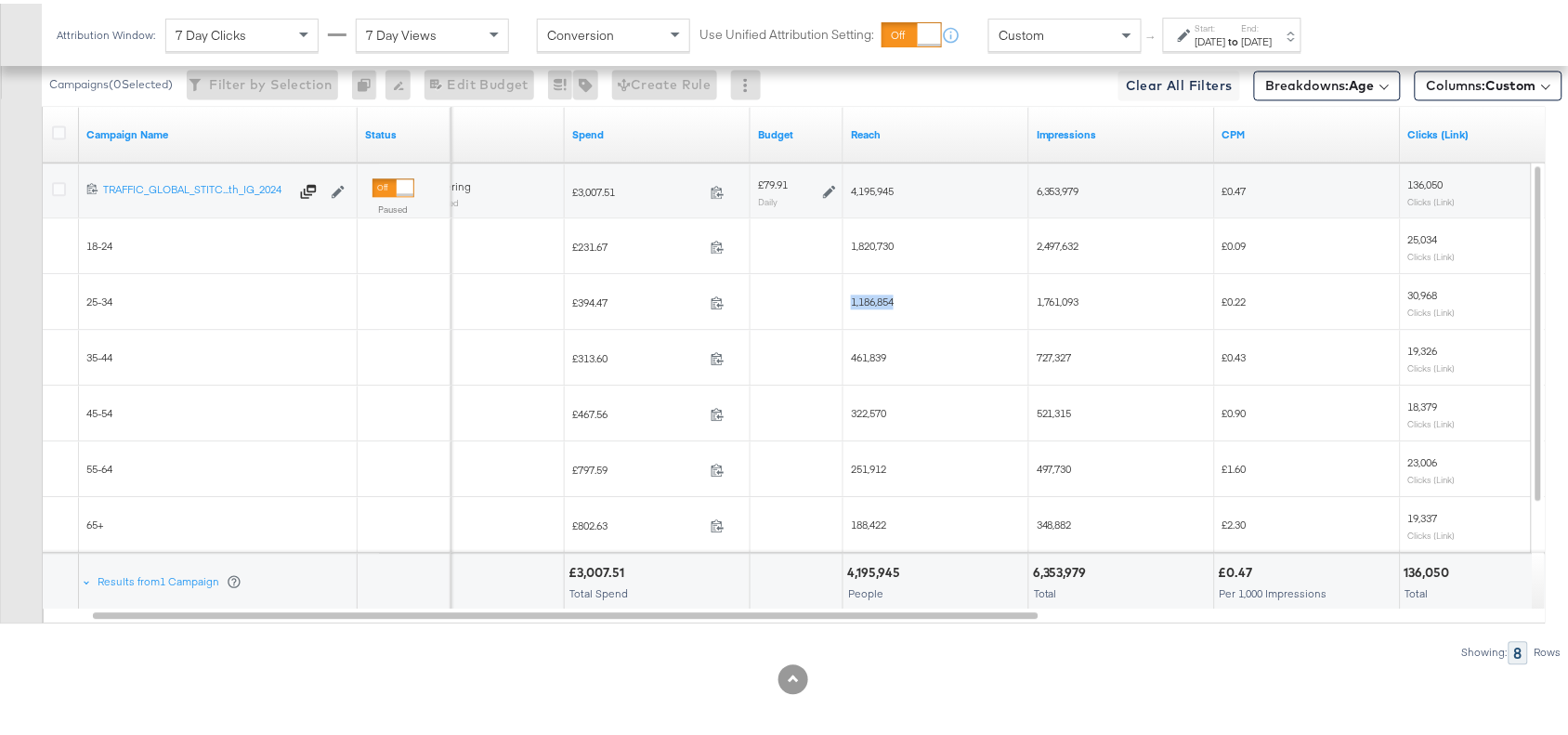 click on "1,186,854" at bounding box center [872, 297] 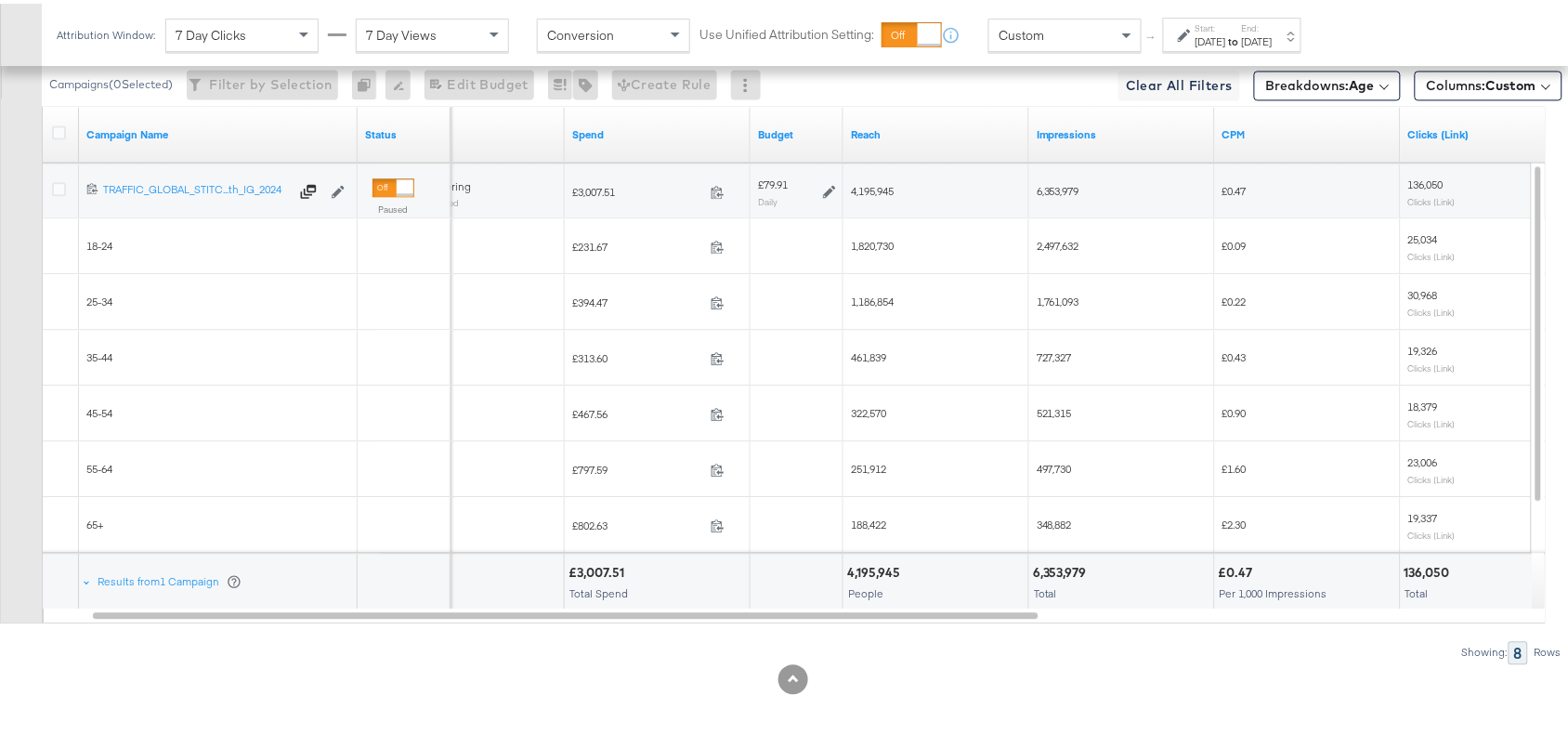 click on "461,839" at bounding box center (869, 353) 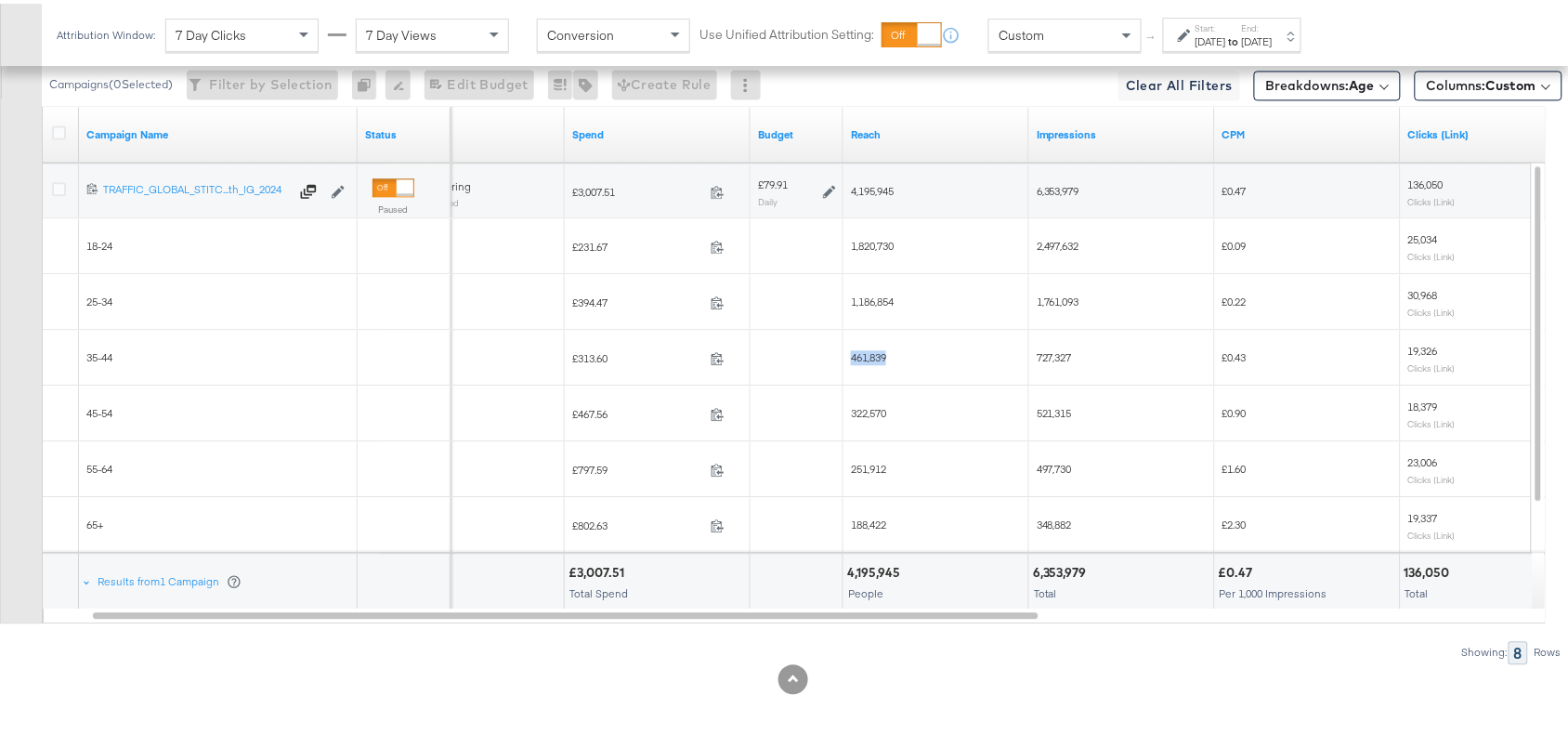 click on "461,839" at bounding box center [869, 353] 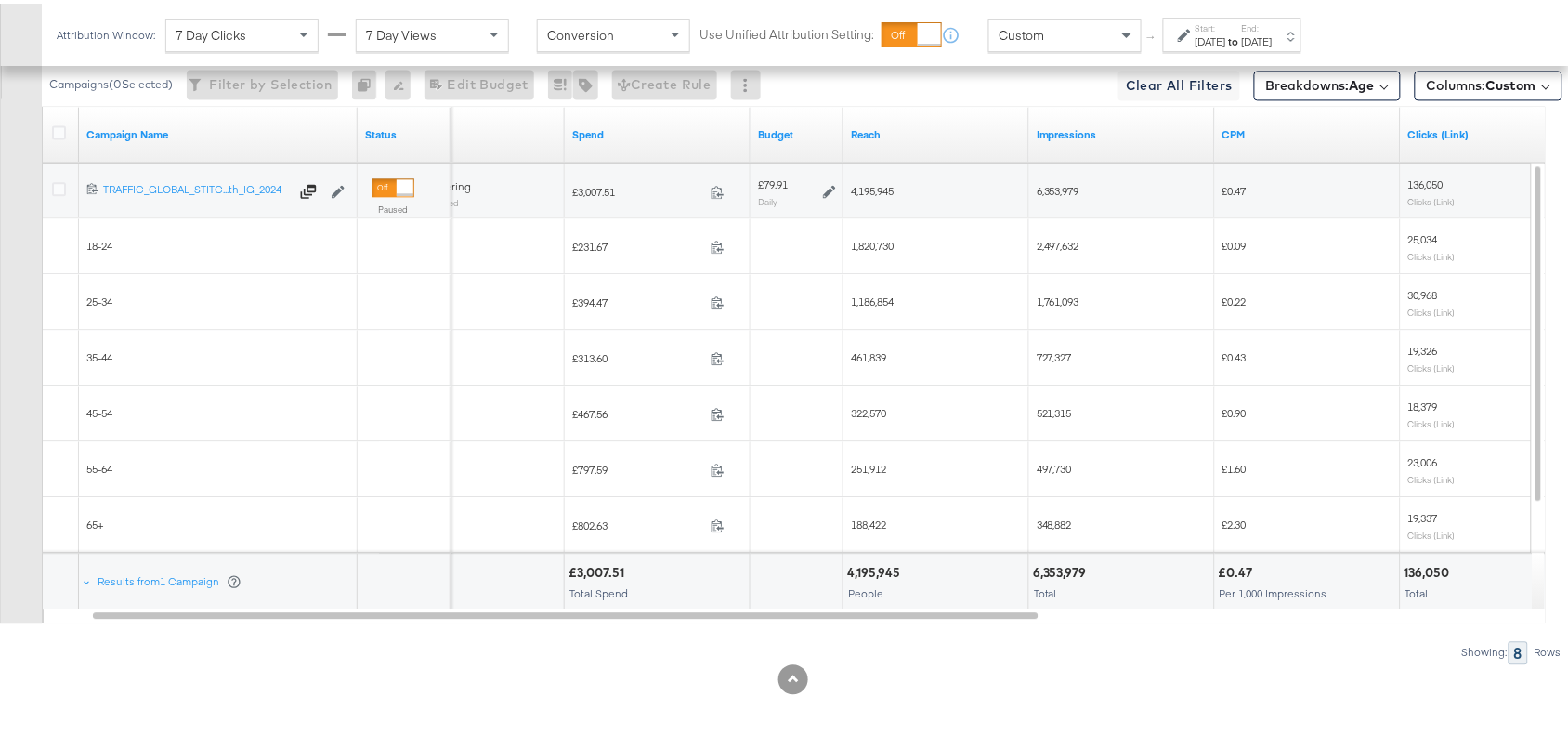 click on "322,570" at bounding box center (869, 409) 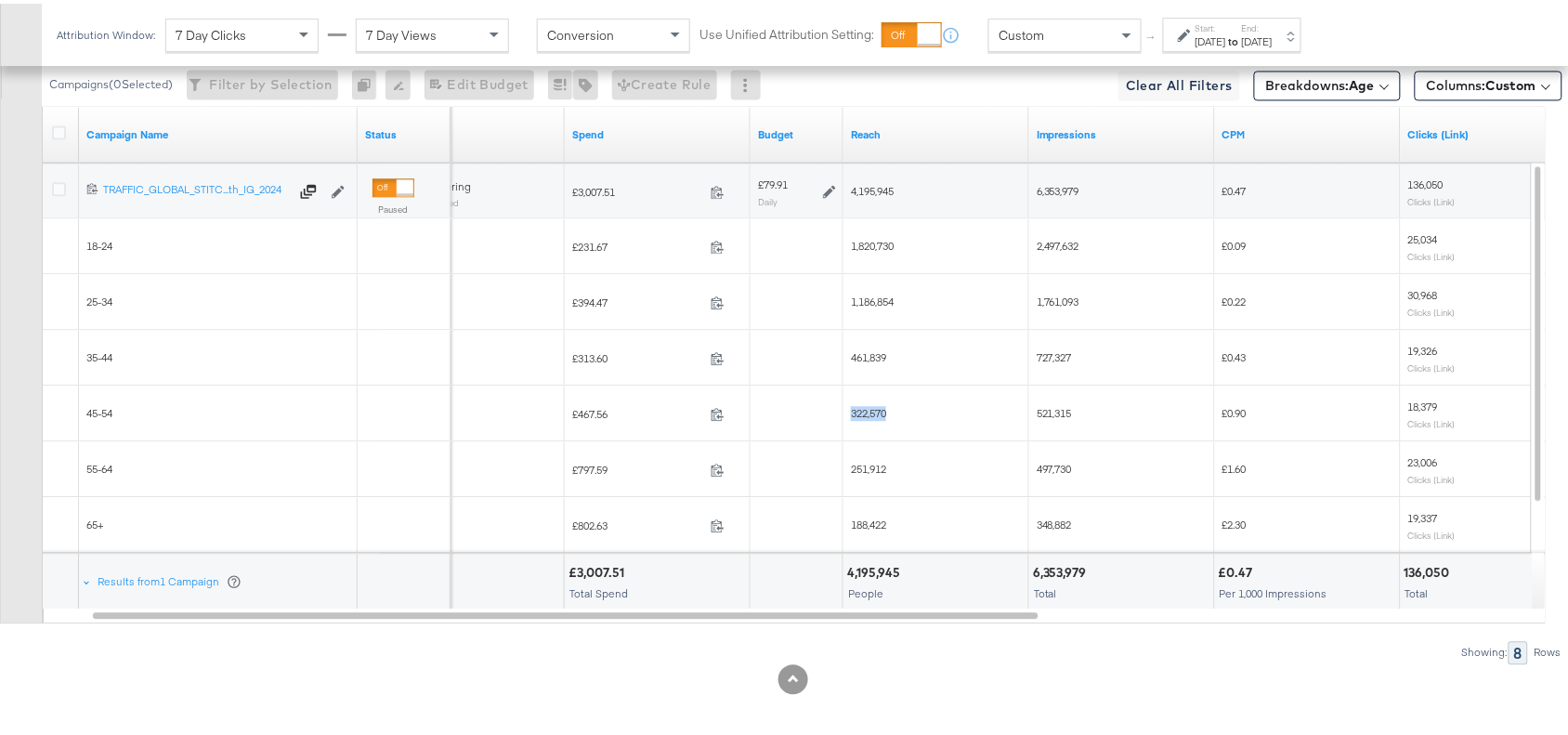 click on "322,570" at bounding box center [869, 409] 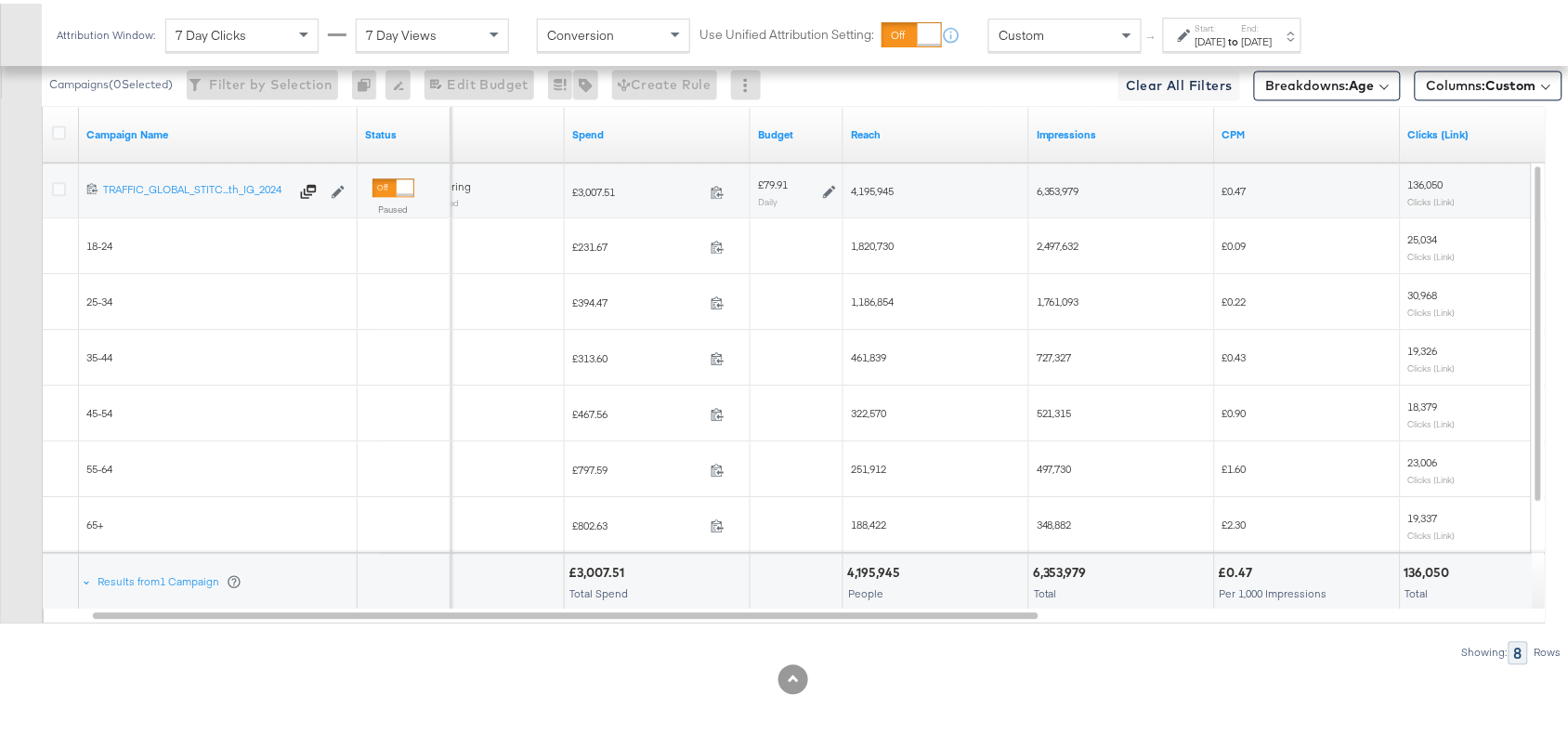 click on "251,912" at bounding box center [936, 466] 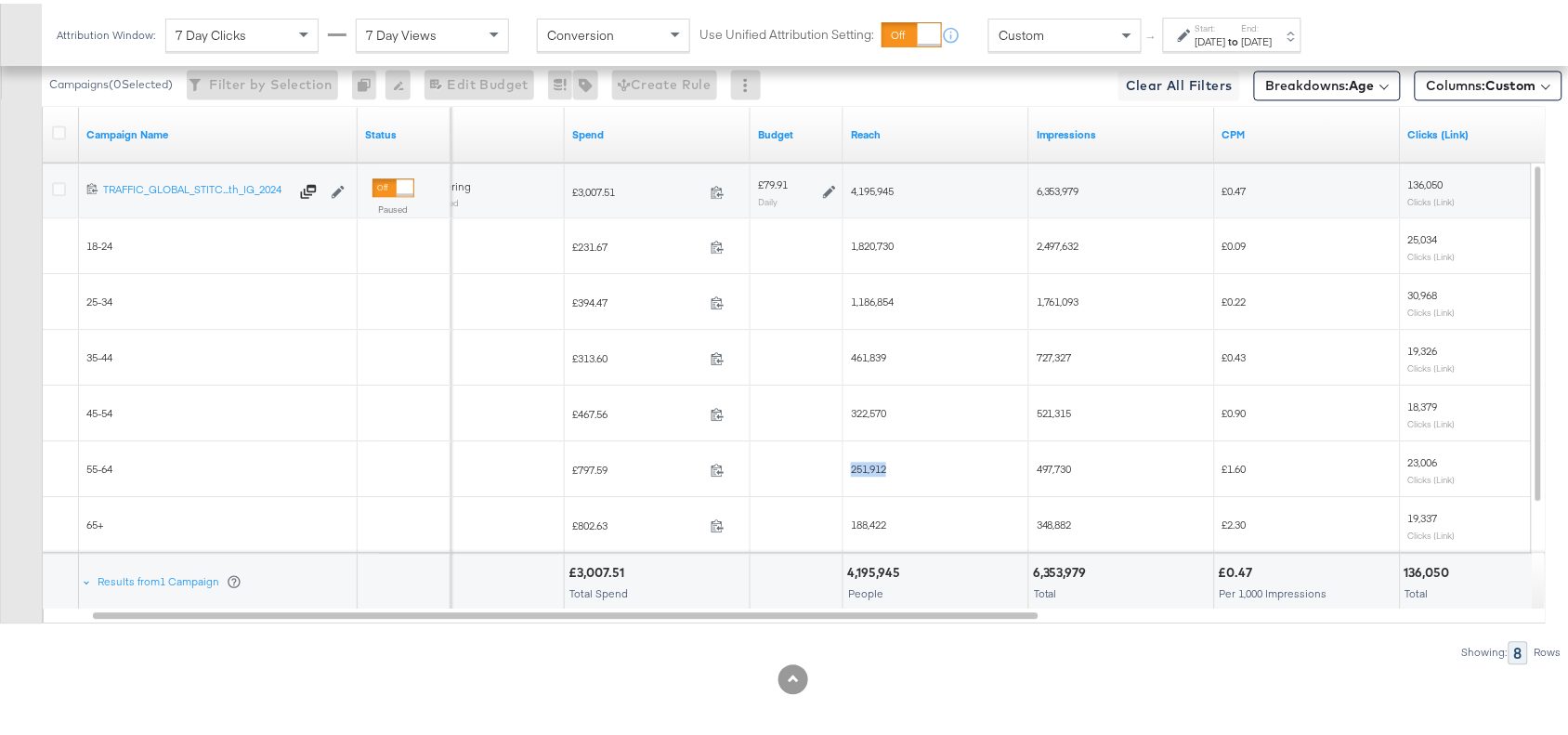 click on "251,912" at bounding box center (936, 466) 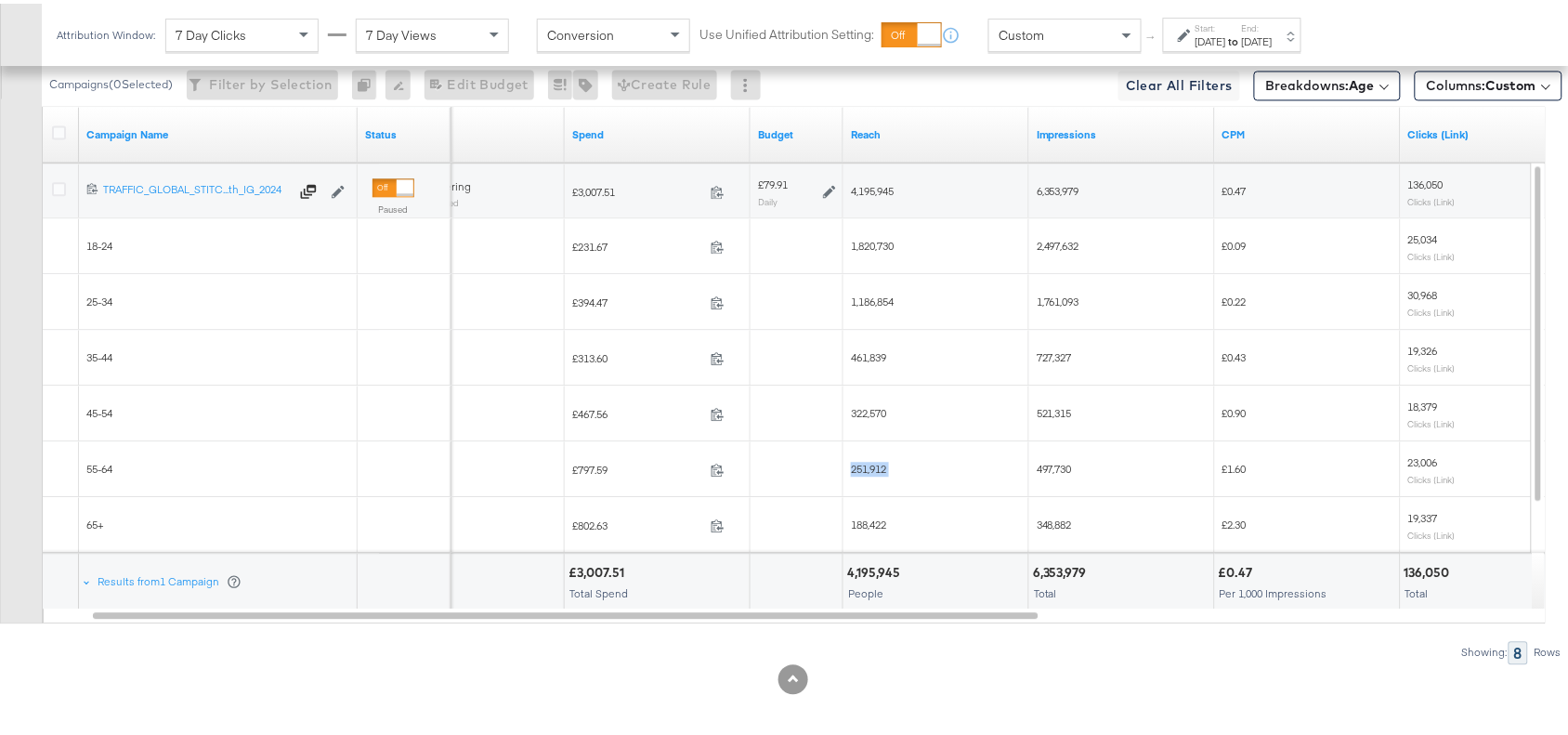 click on "251,912" at bounding box center [936, 466] 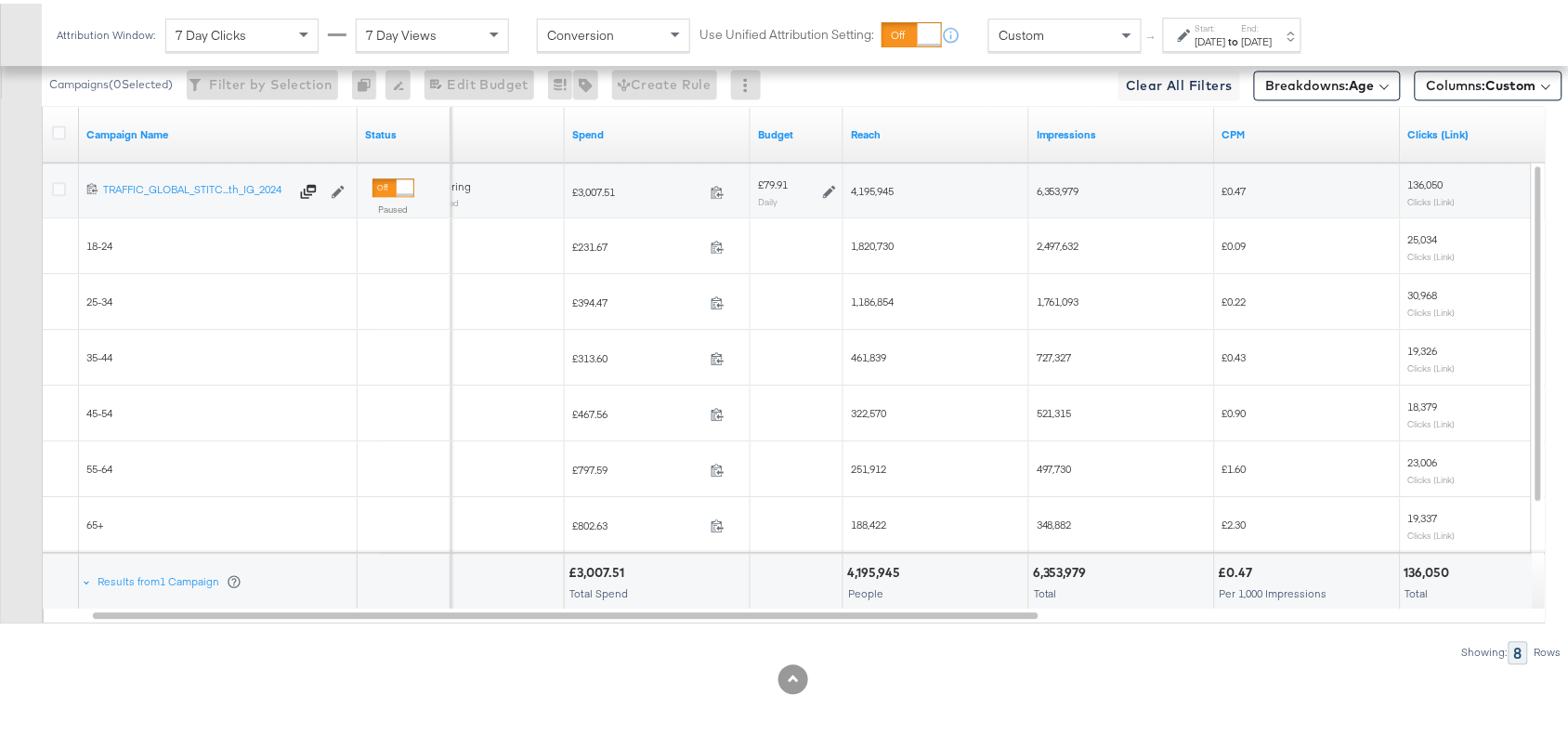 click on "188,422" at bounding box center (936, 521) 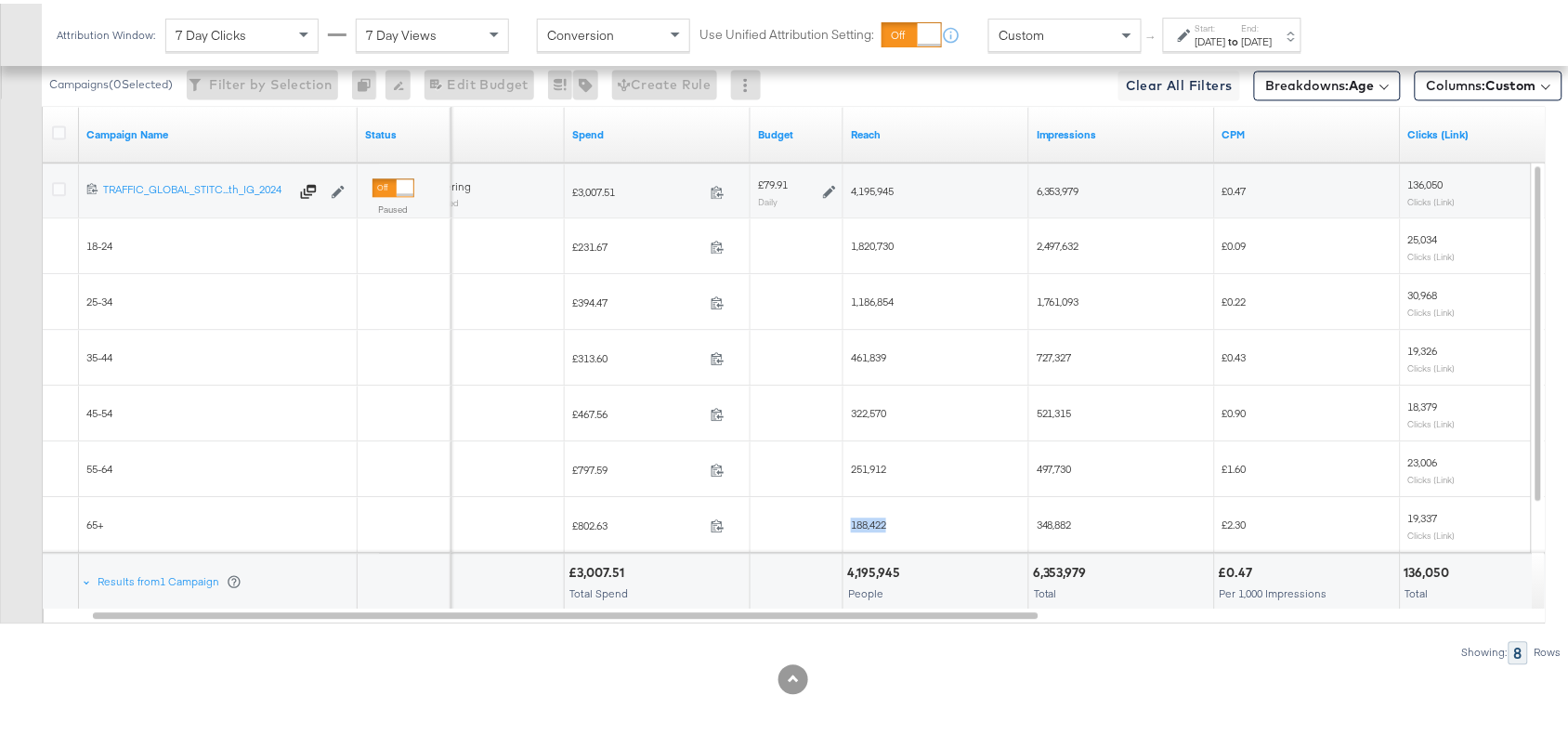 click on "188,422" at bounding box center [936, 521] 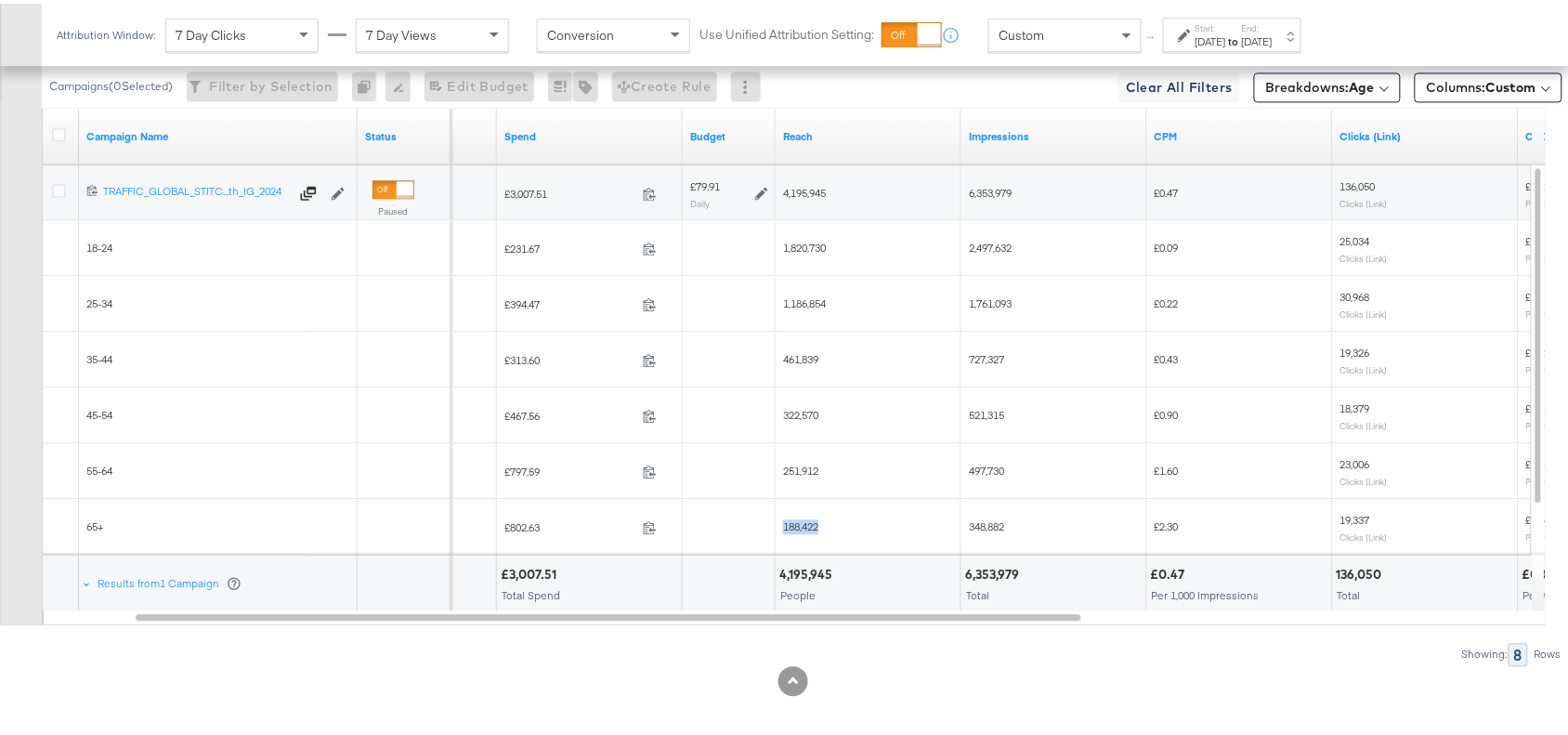 scroll, scrollTop: 1136, scrollLeft: 0, axis: vertical 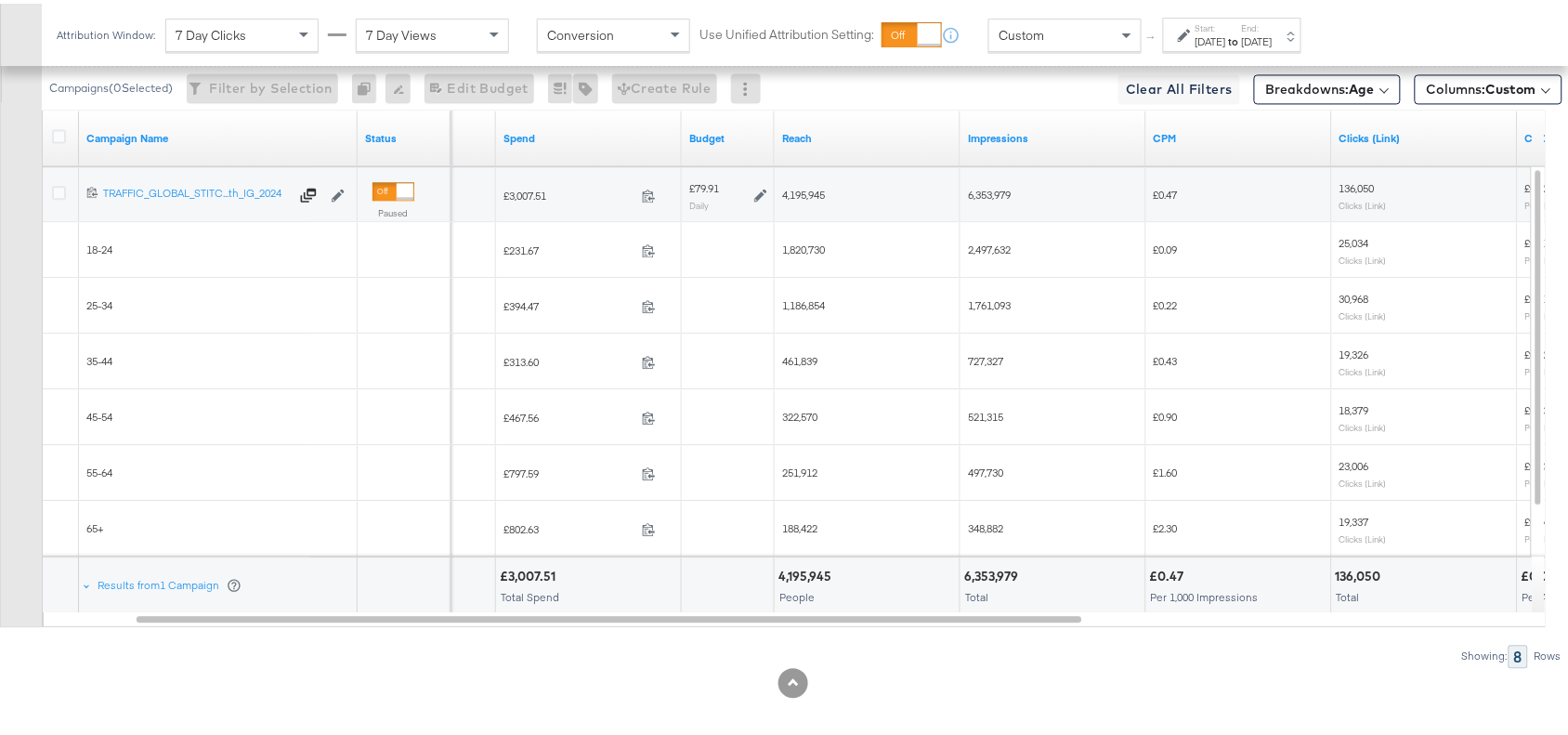 click on "2,497,632" at bounding box center (989, 245) 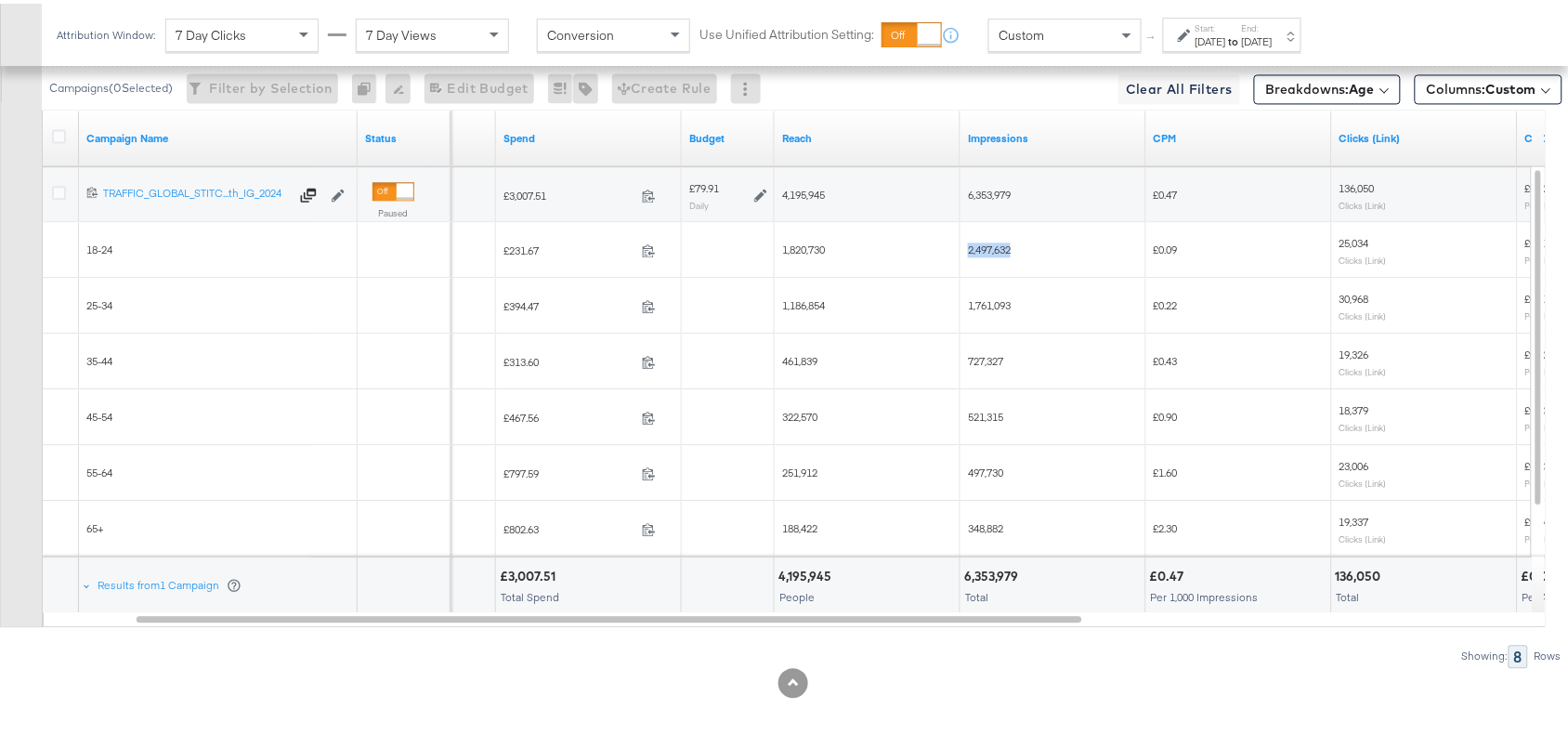 click on "2,497,632" at bounding box center [989, 245] 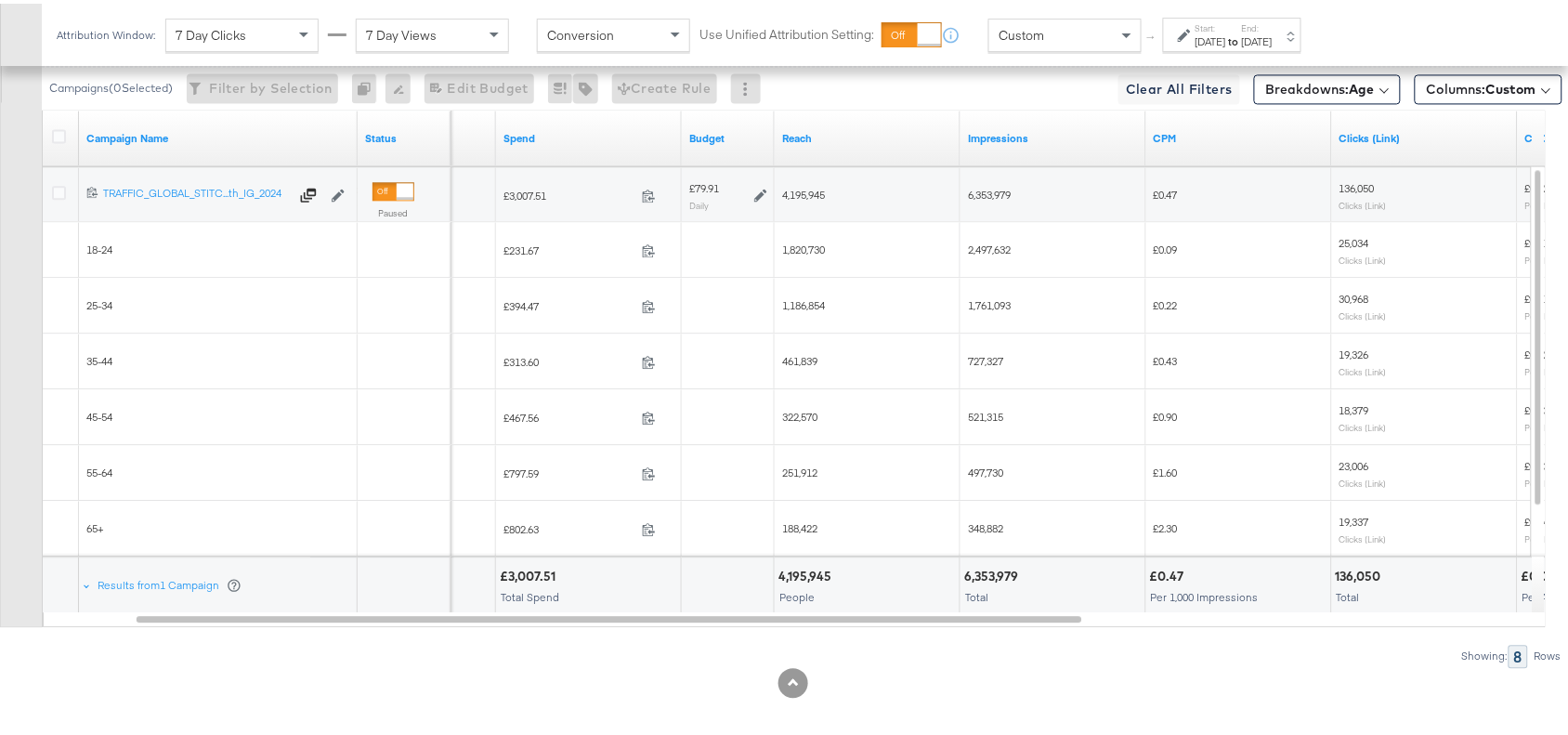 click on "1,761,093" at bounding box center [989, 301] 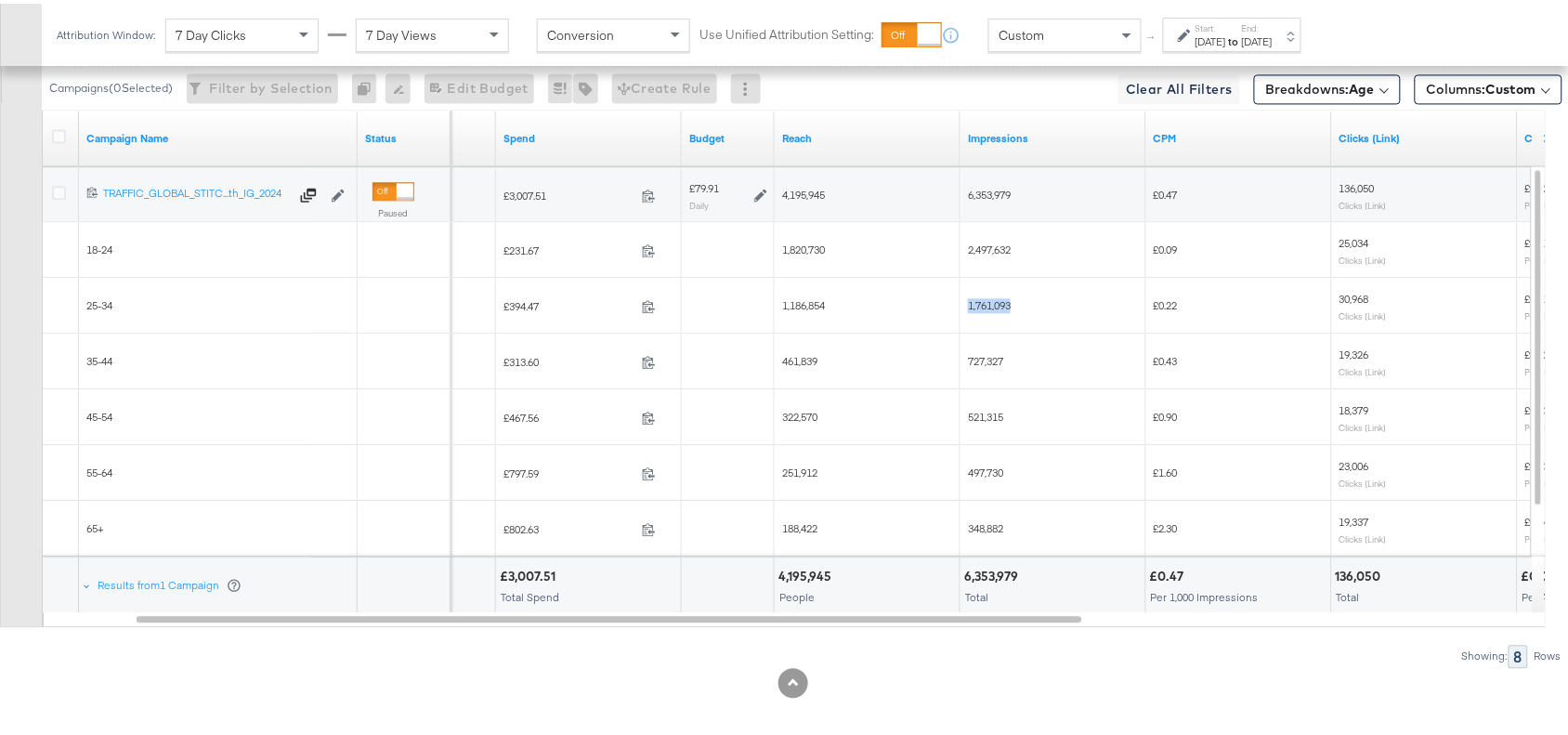 click on "1,761,093" at bounding box center (989, 301) 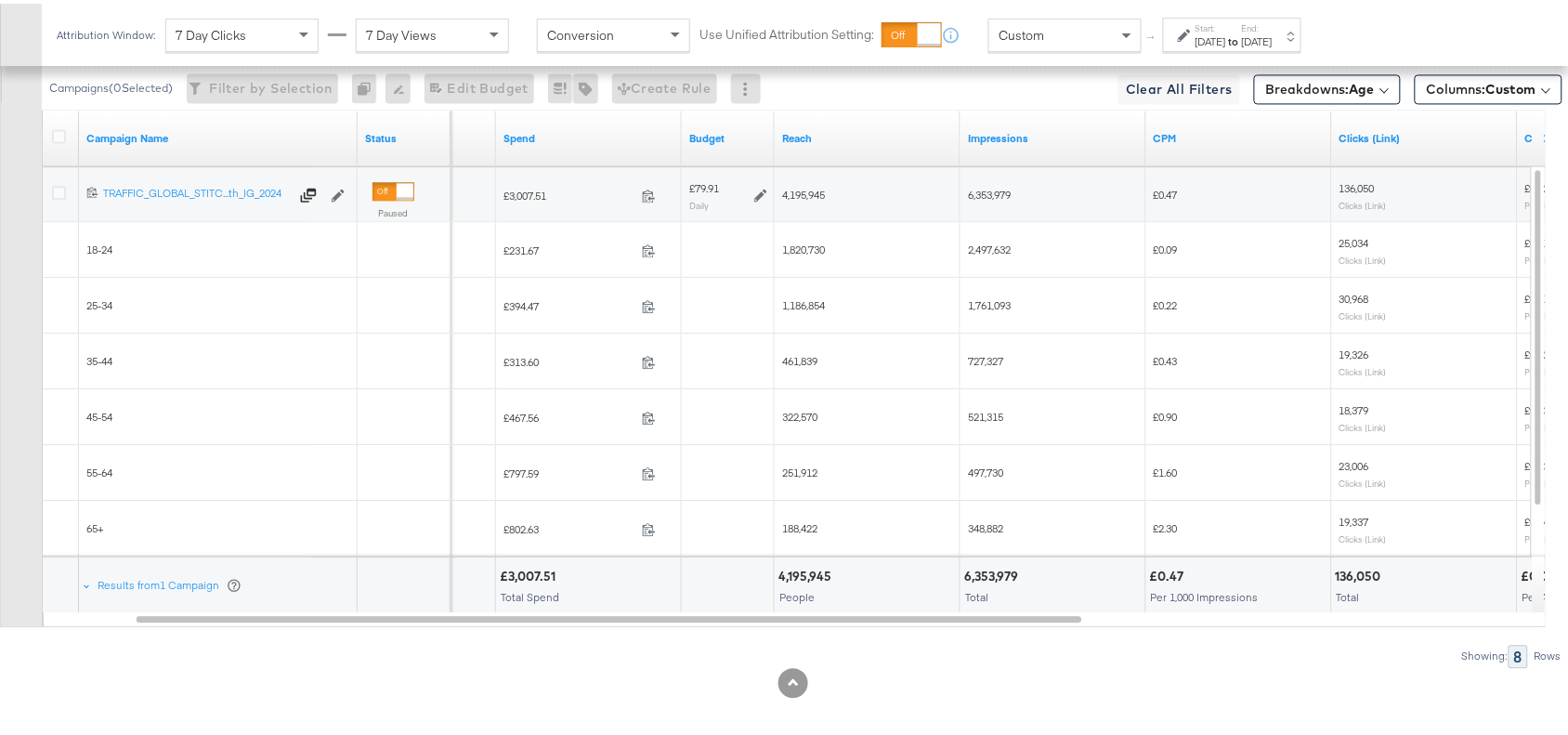 click on "727,327" at bounding box center (986, 357) 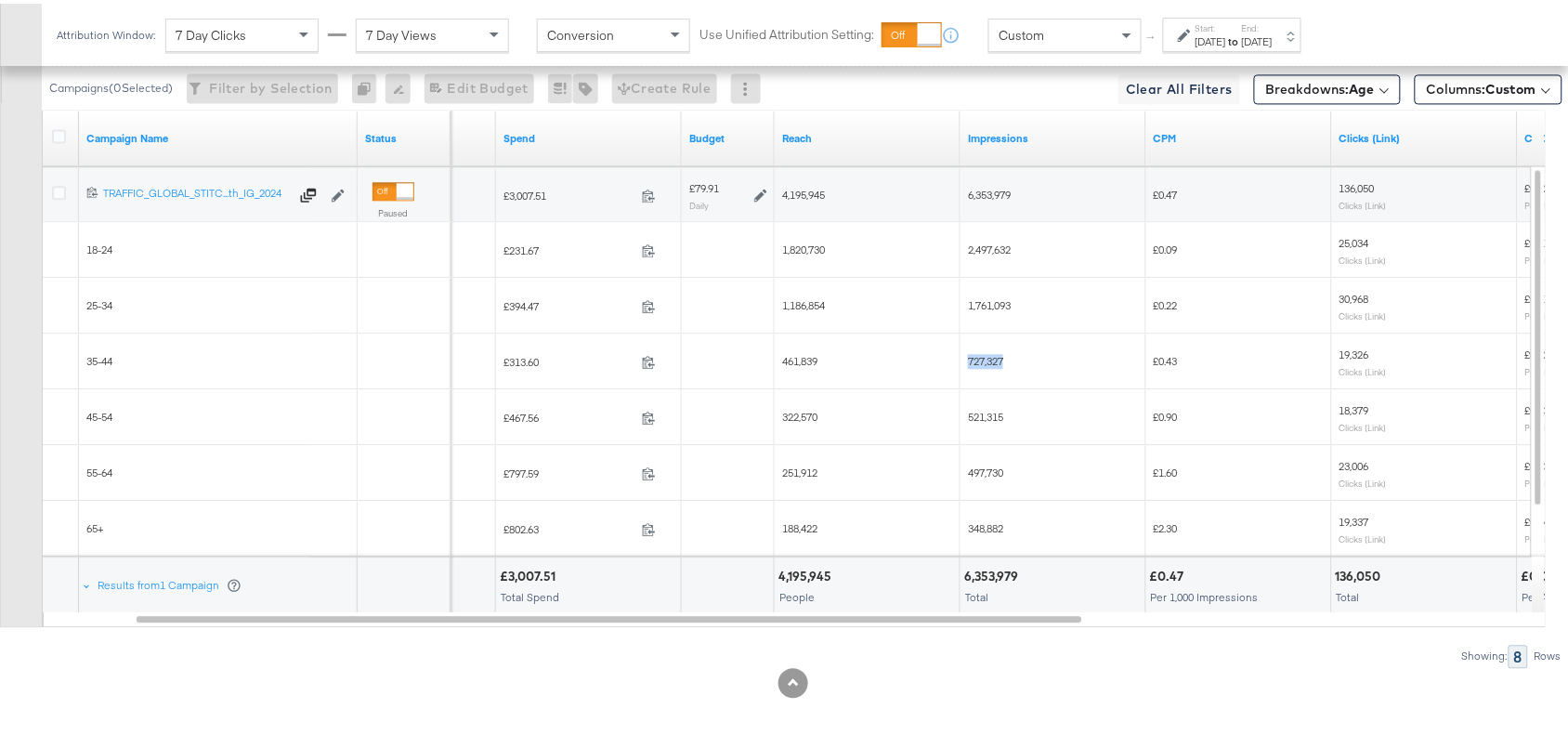 click on "727,327" at bounding box center [986, 357] 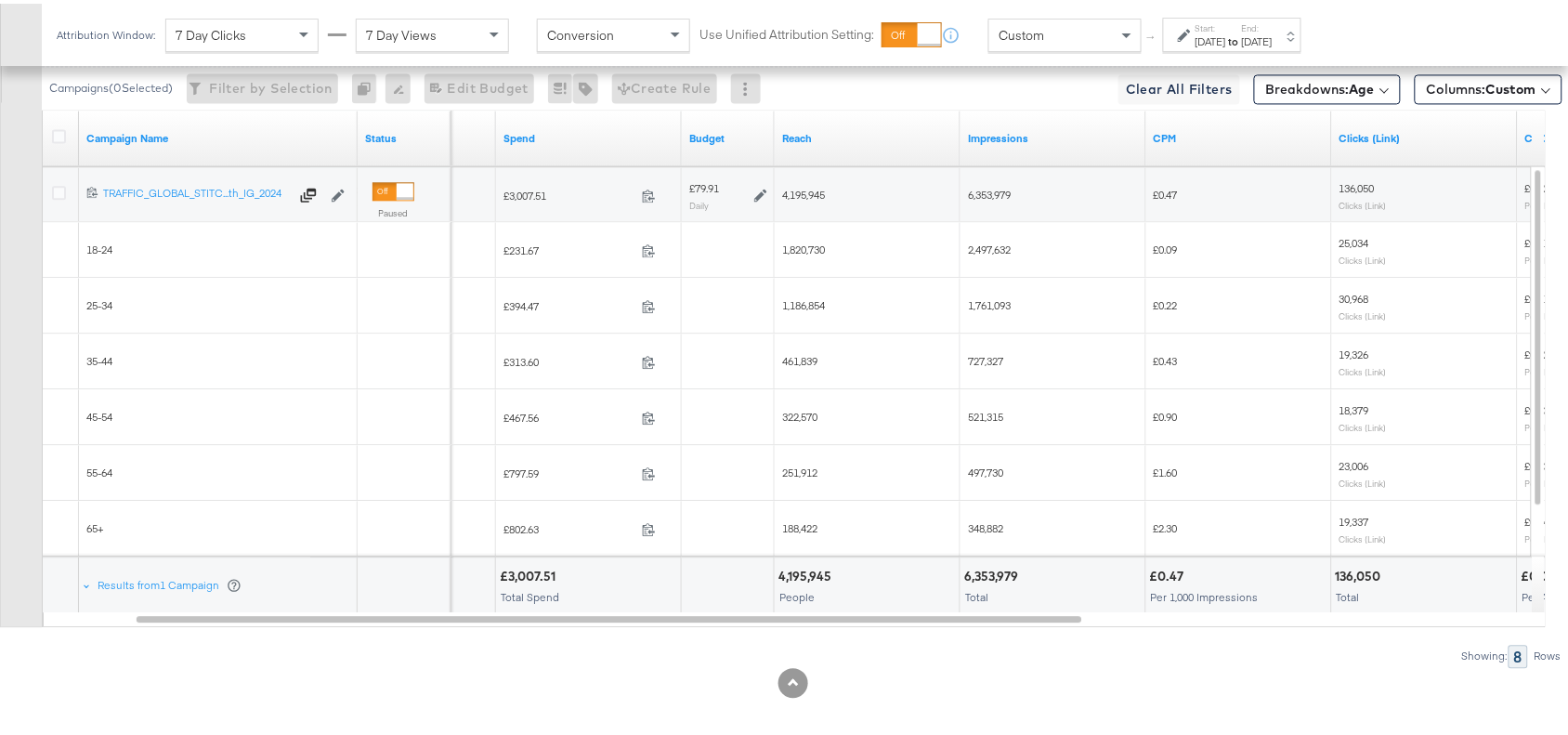 click on "521,315" at bounding box center [1053, 413] 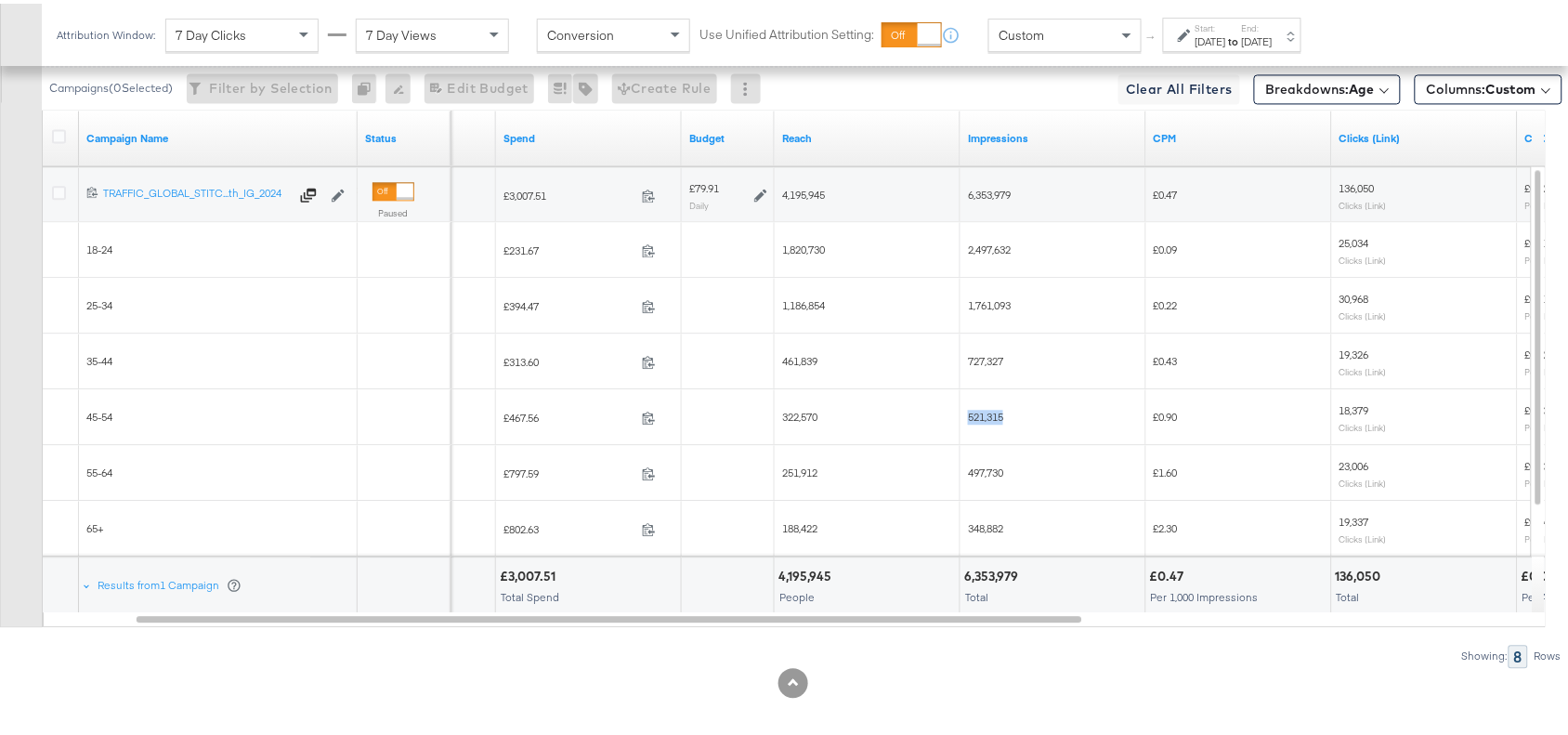 click on "521,315" at bounding box center (1053, 413) 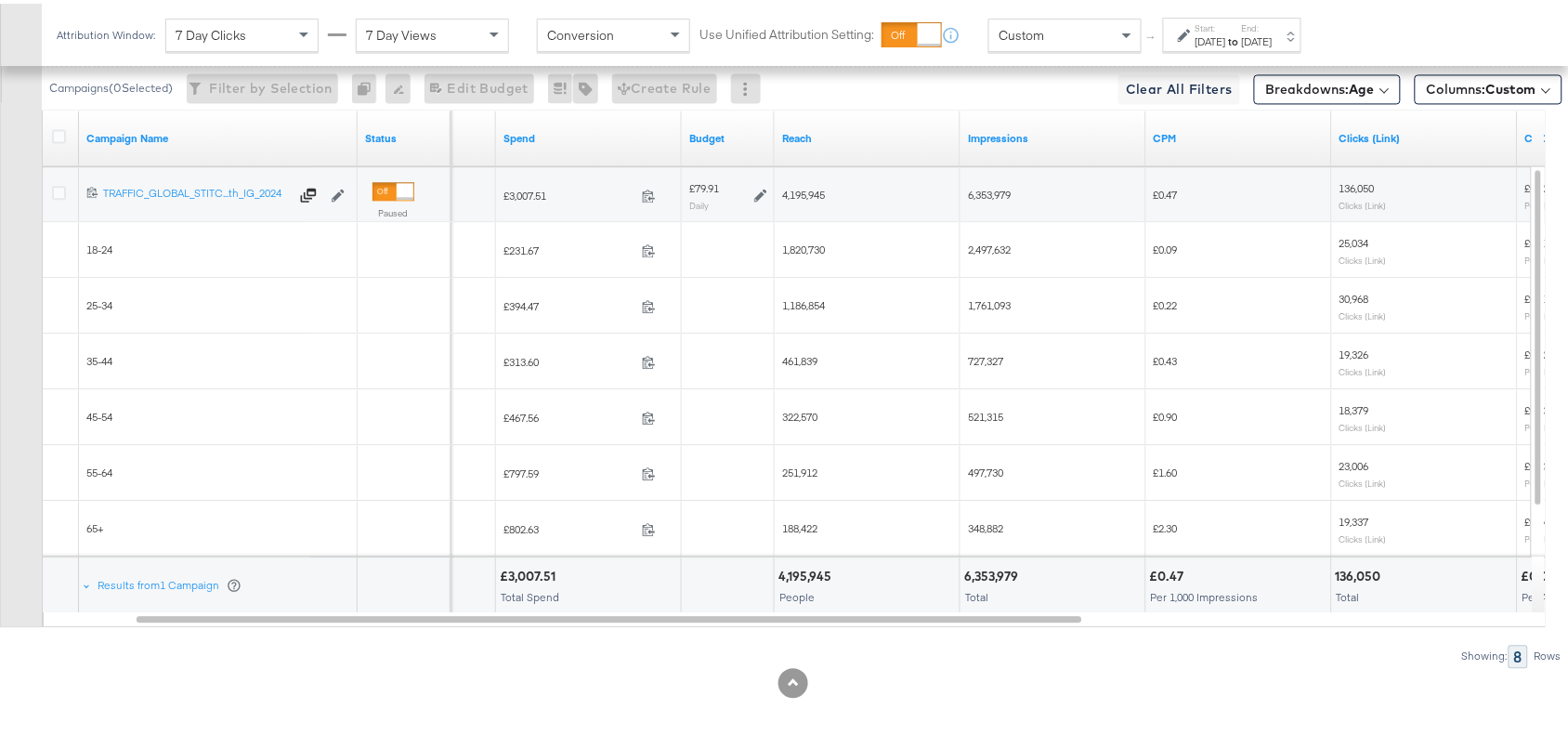click on "497,730" at bounding box center (986, 468) 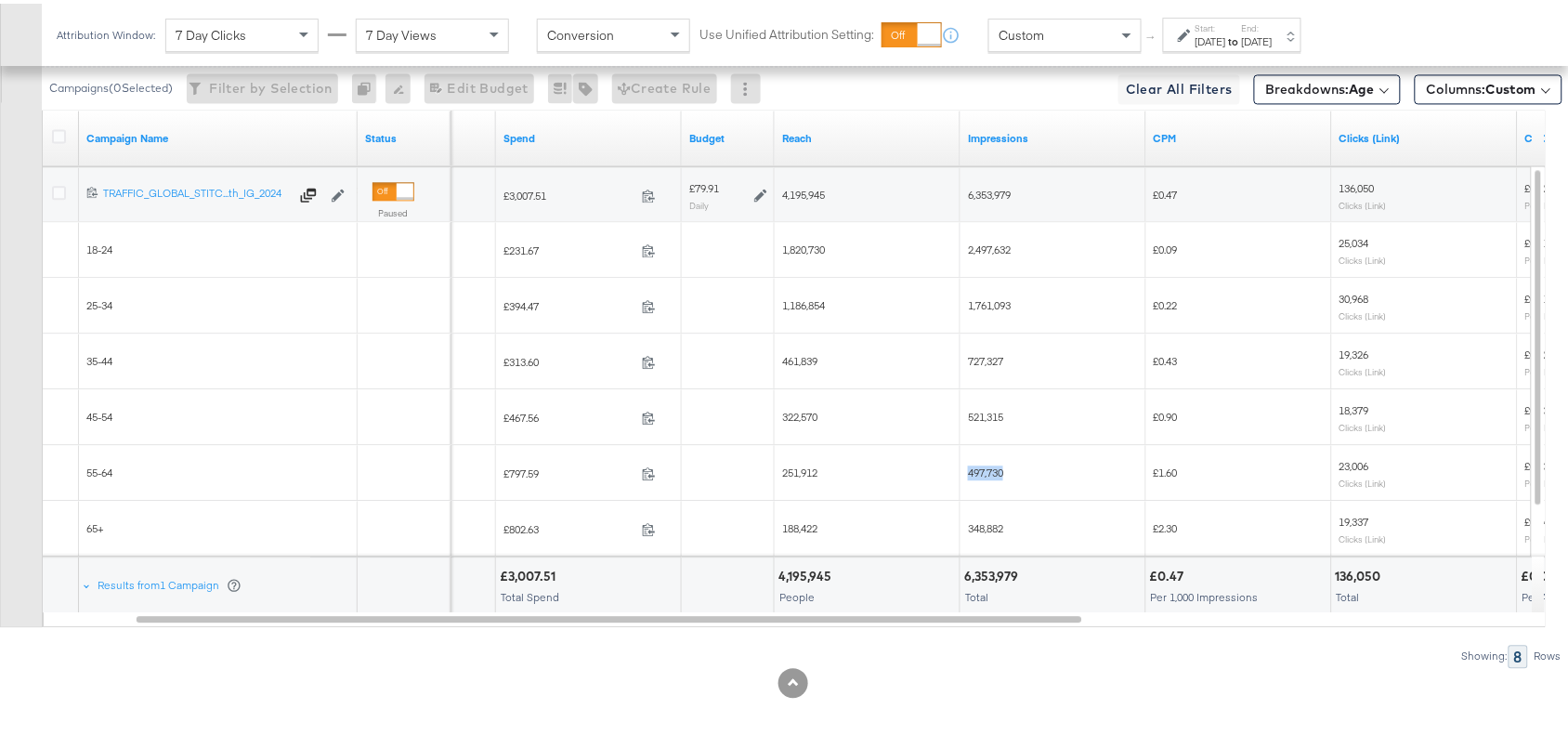 click on "497,730" at bounding box center (986, 468) 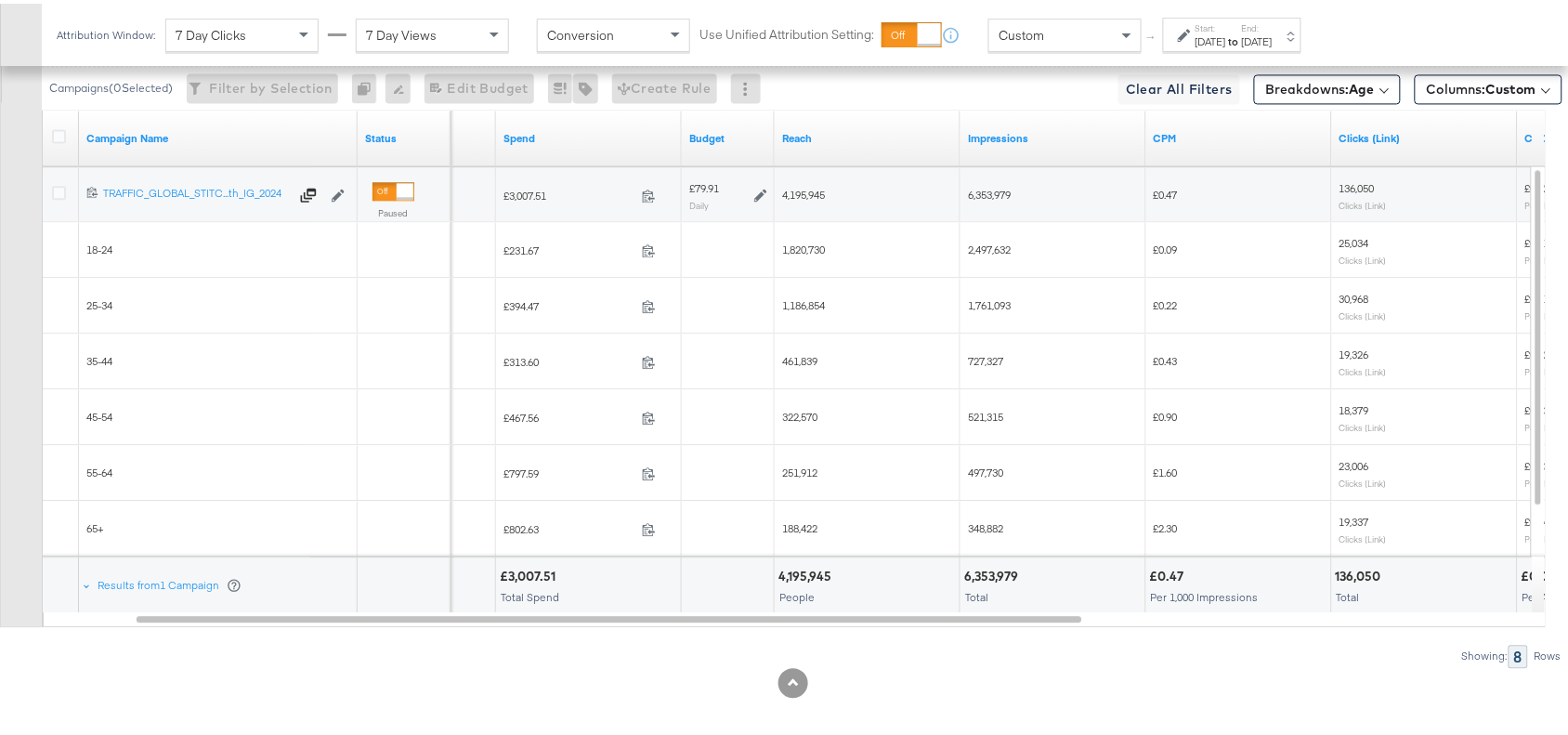 click on "348,882" at bounding box center [1053, 525] 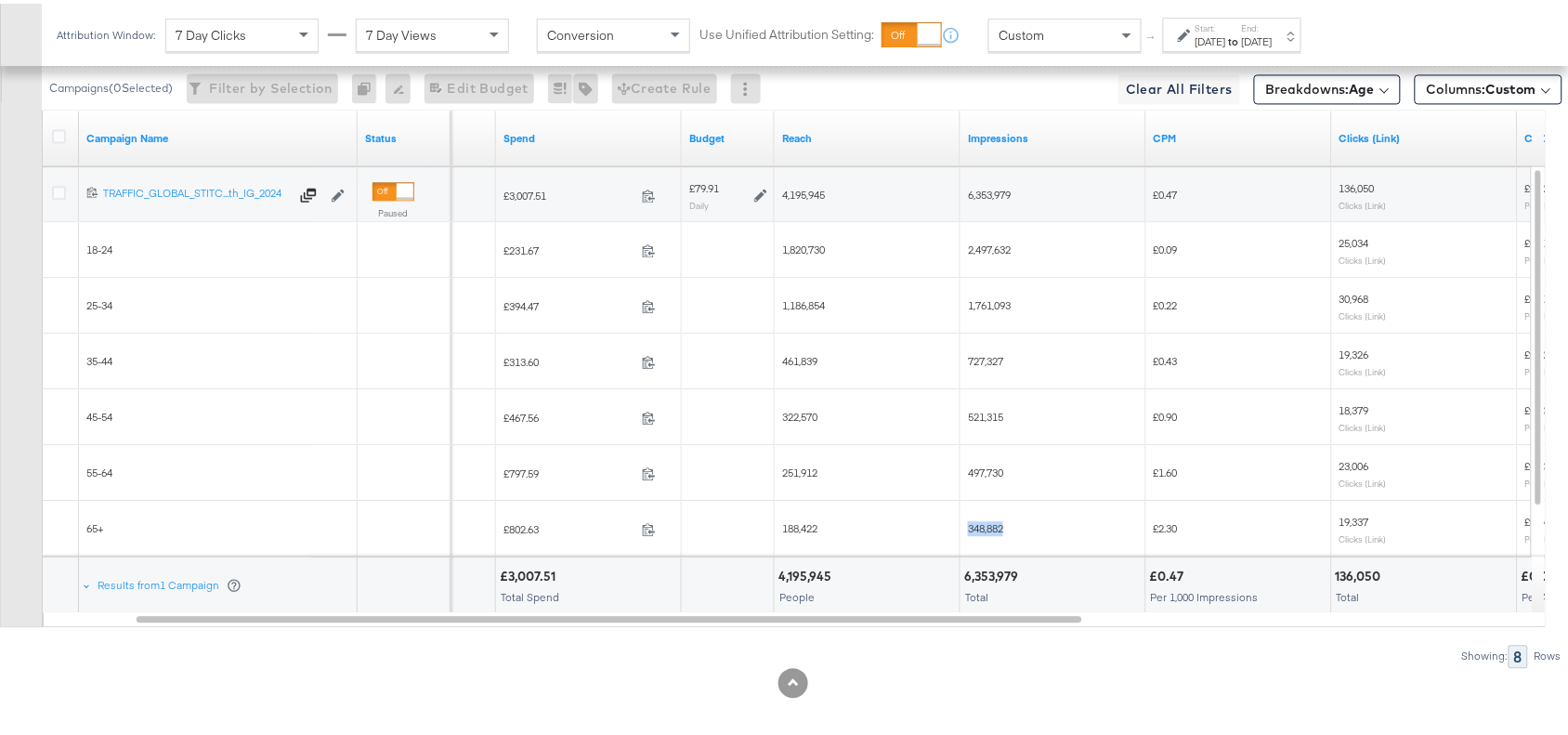 click on "348,882" at bounding box center (1053, 525) 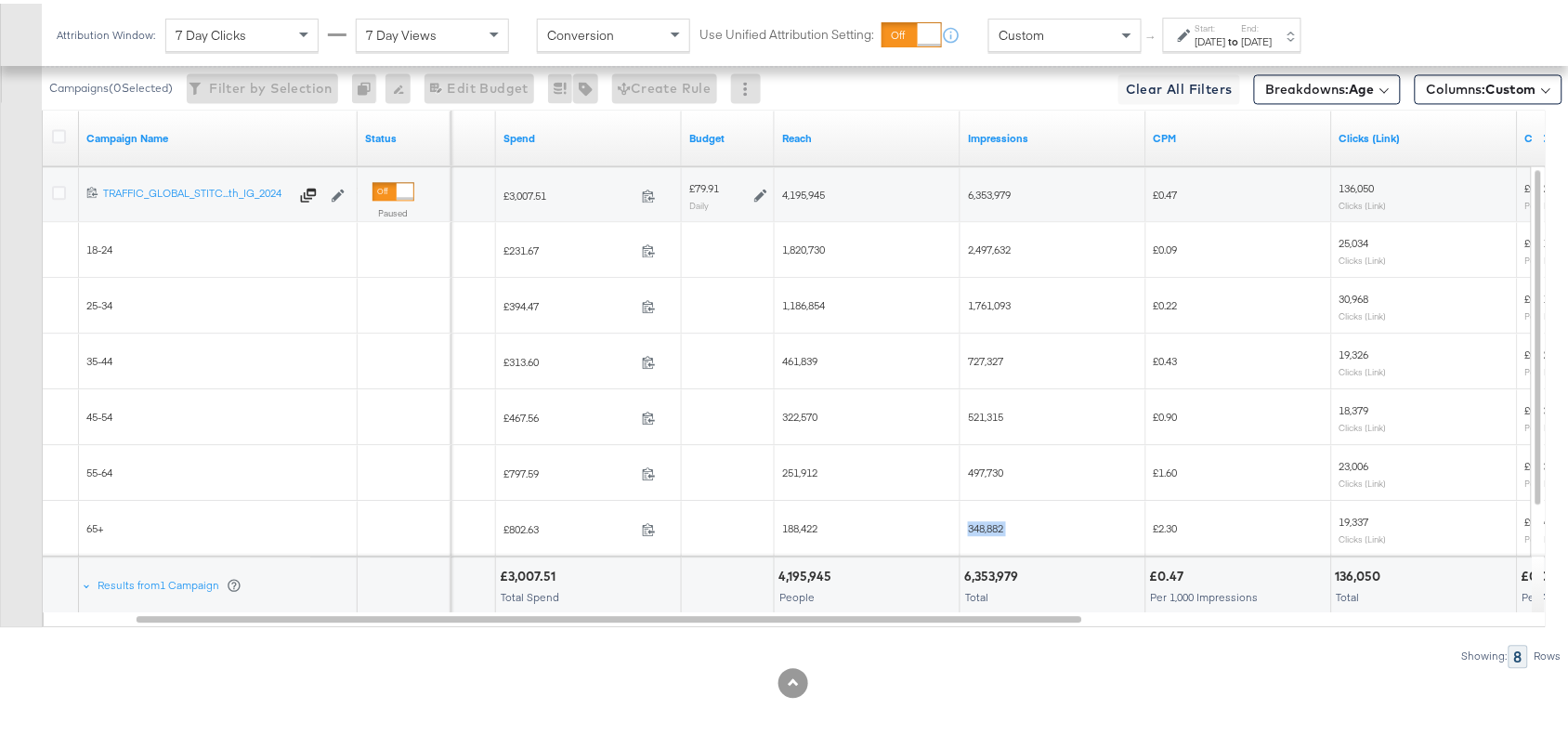 click on "348,882" at bounding box center [1053, 525] 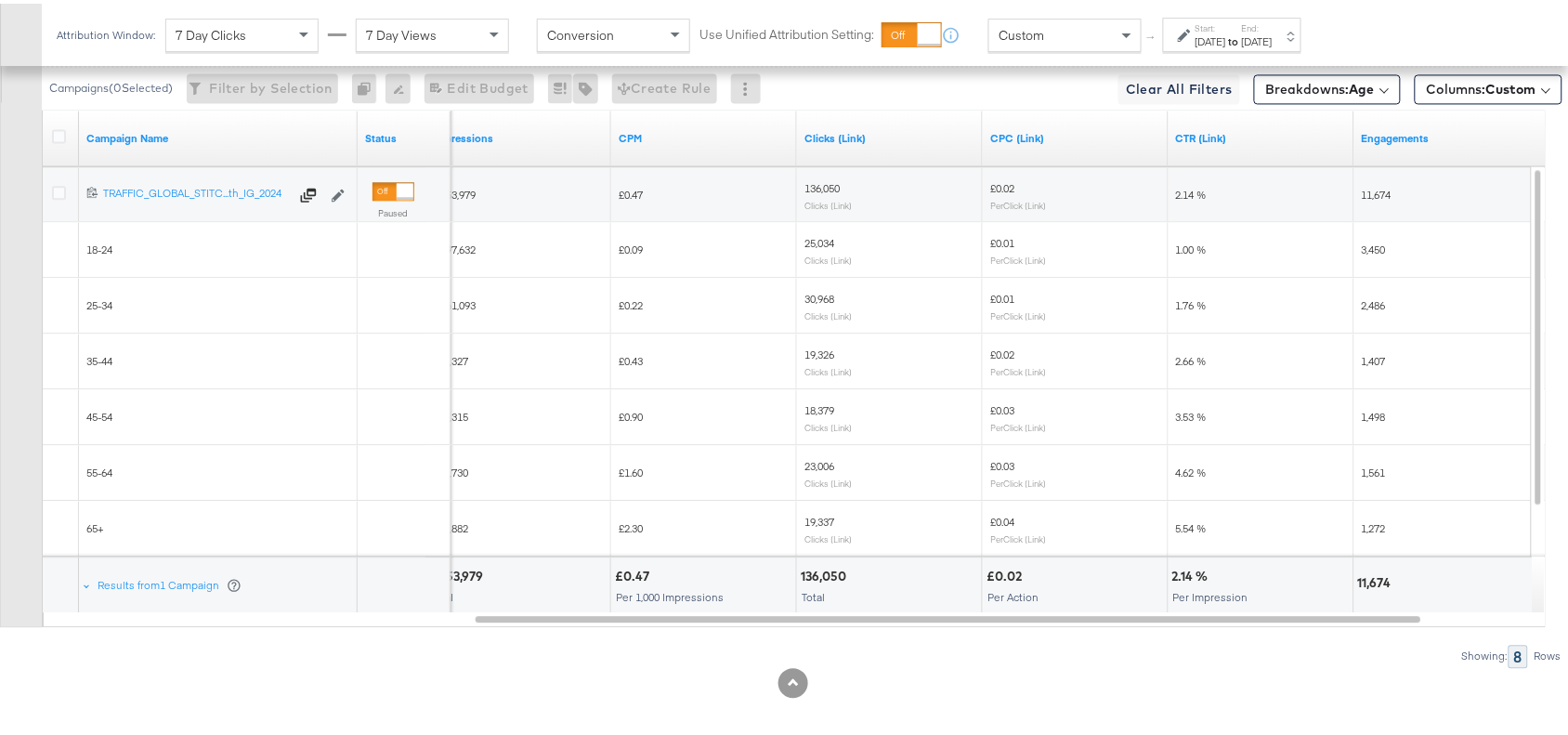 click on "25,034" at bounding box center (819, 239) 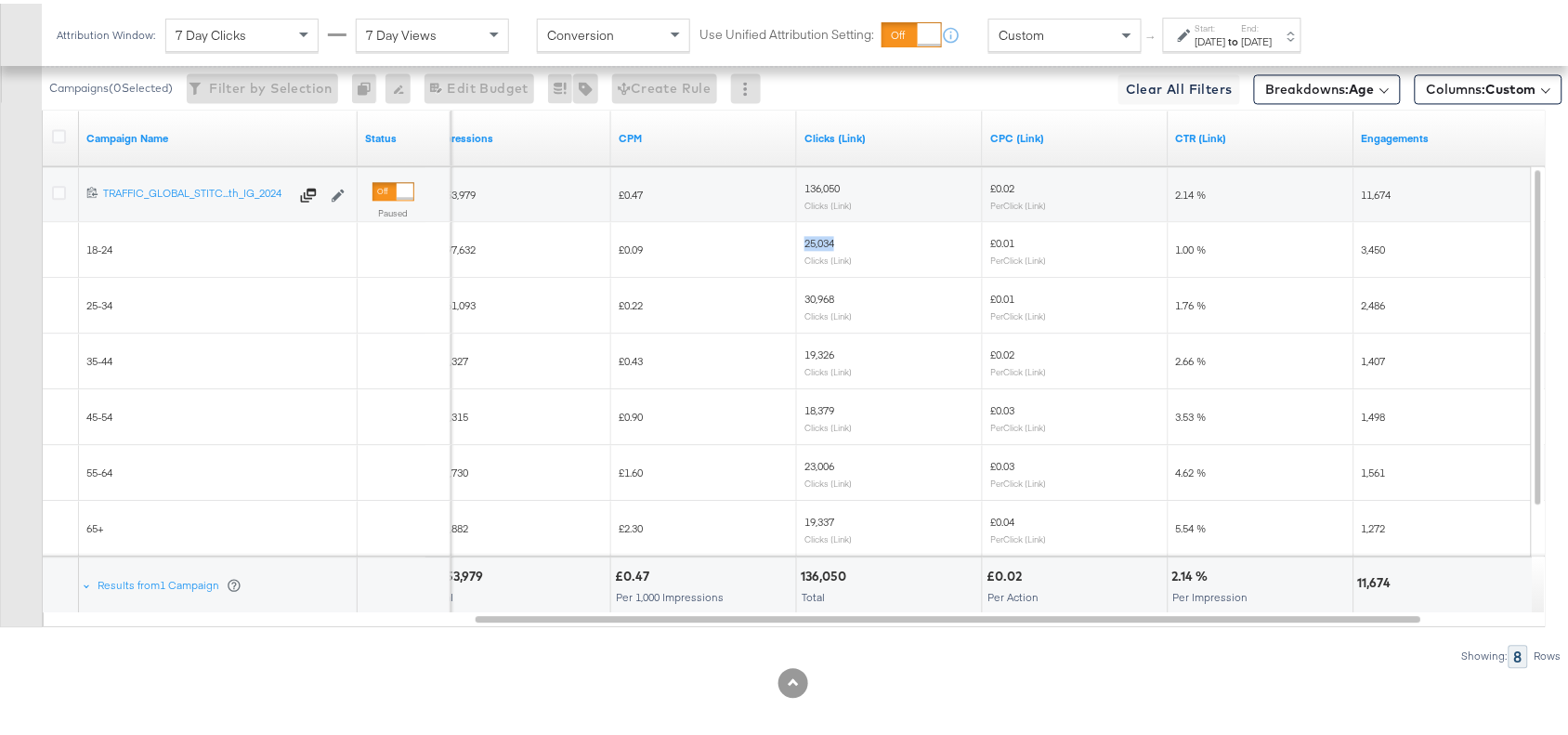click on "25,034" at bounding box center [819, 239] 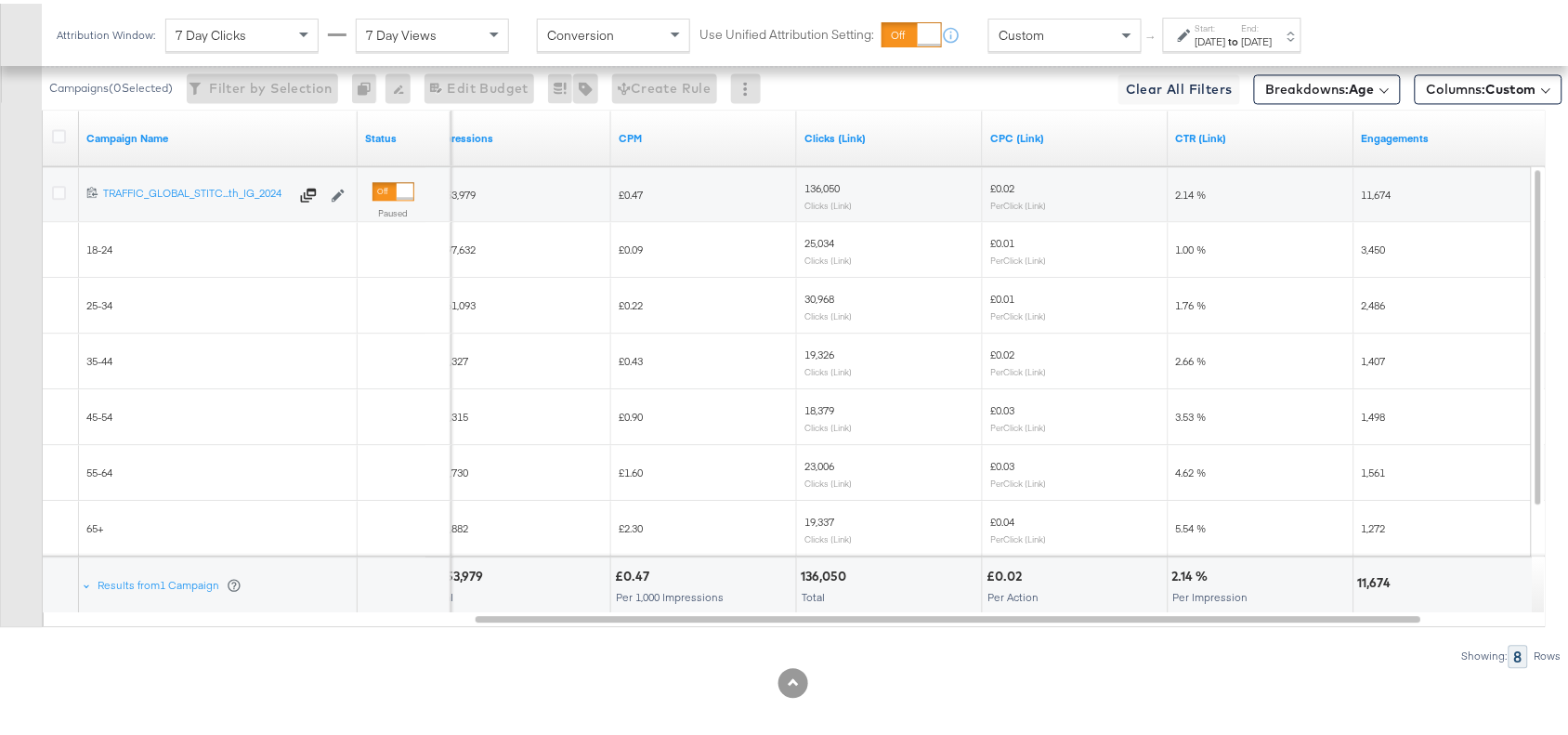 click on "30,968" at bounding box center [819, 295] 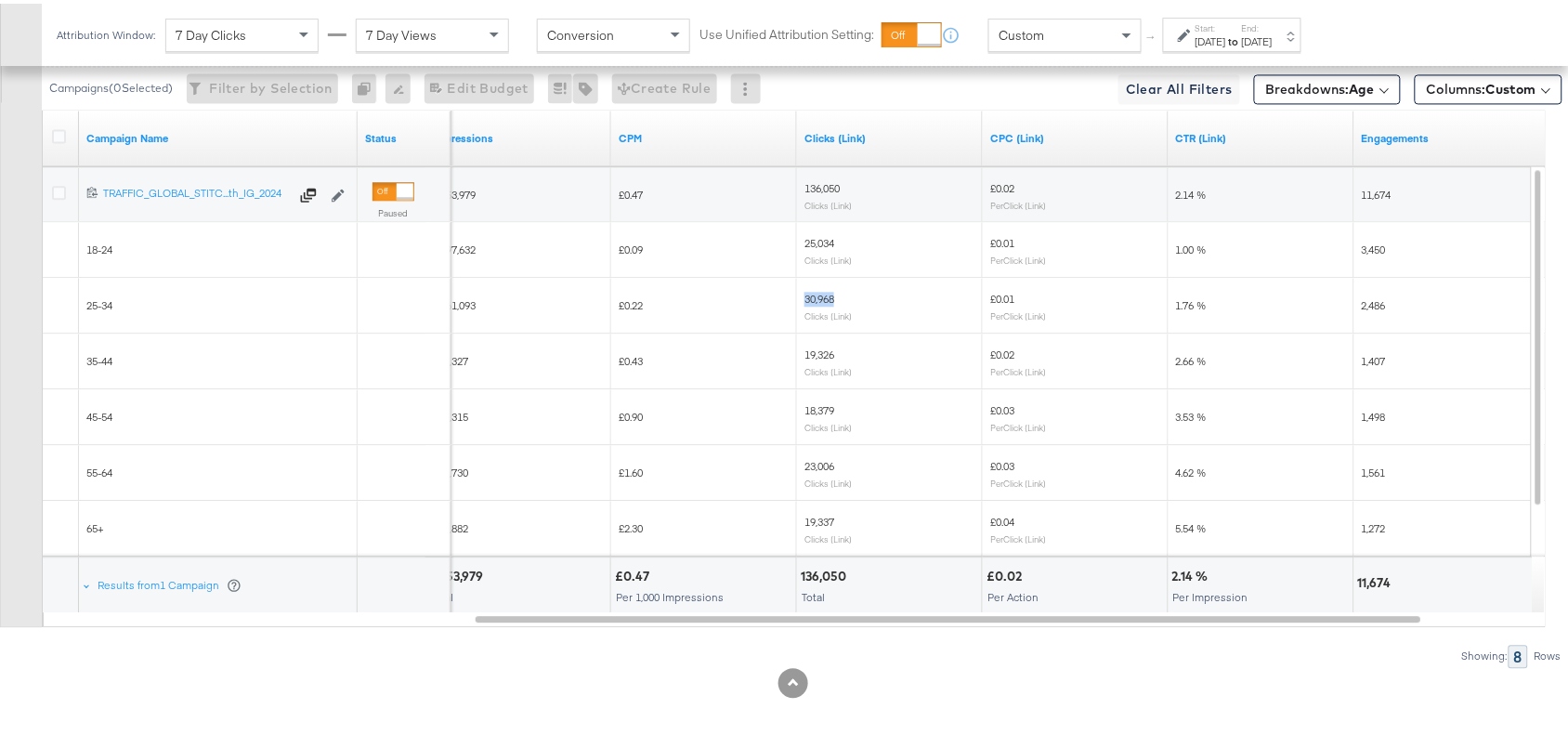 click on "30,968" at bounding box center (819, 295) 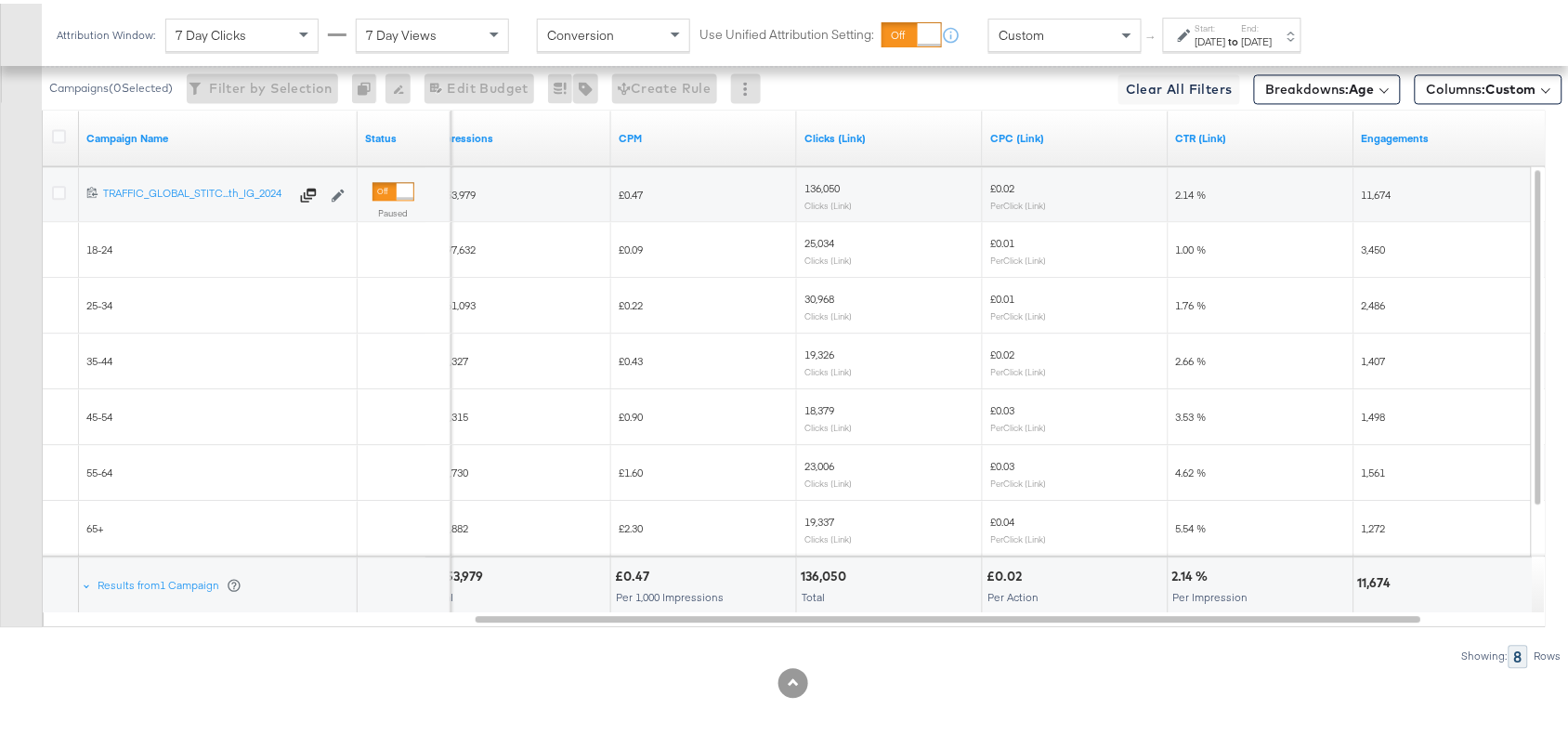 click on "19,326" at bounding box center (819, 350) 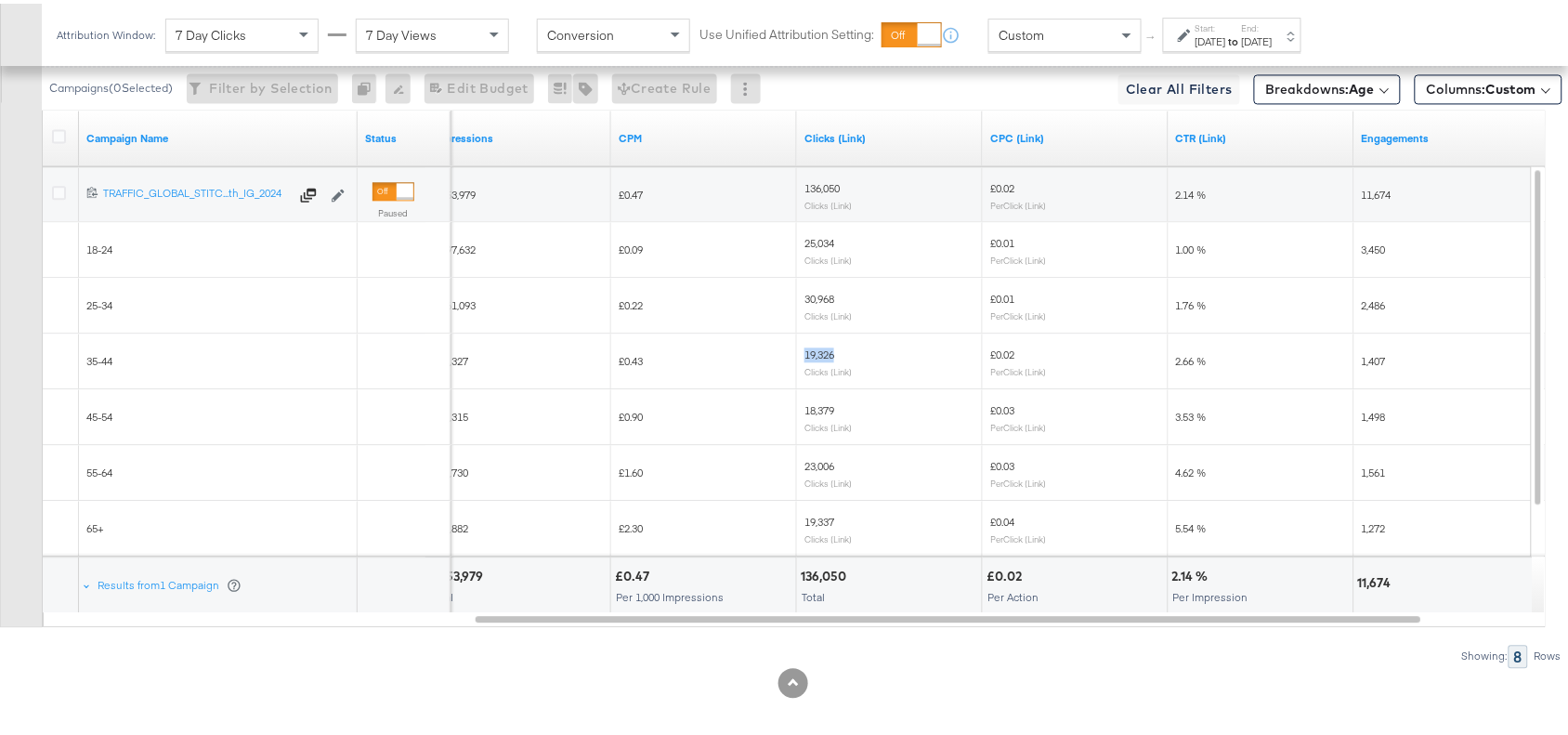 click on "19,326" at bounding box center (819, 350) 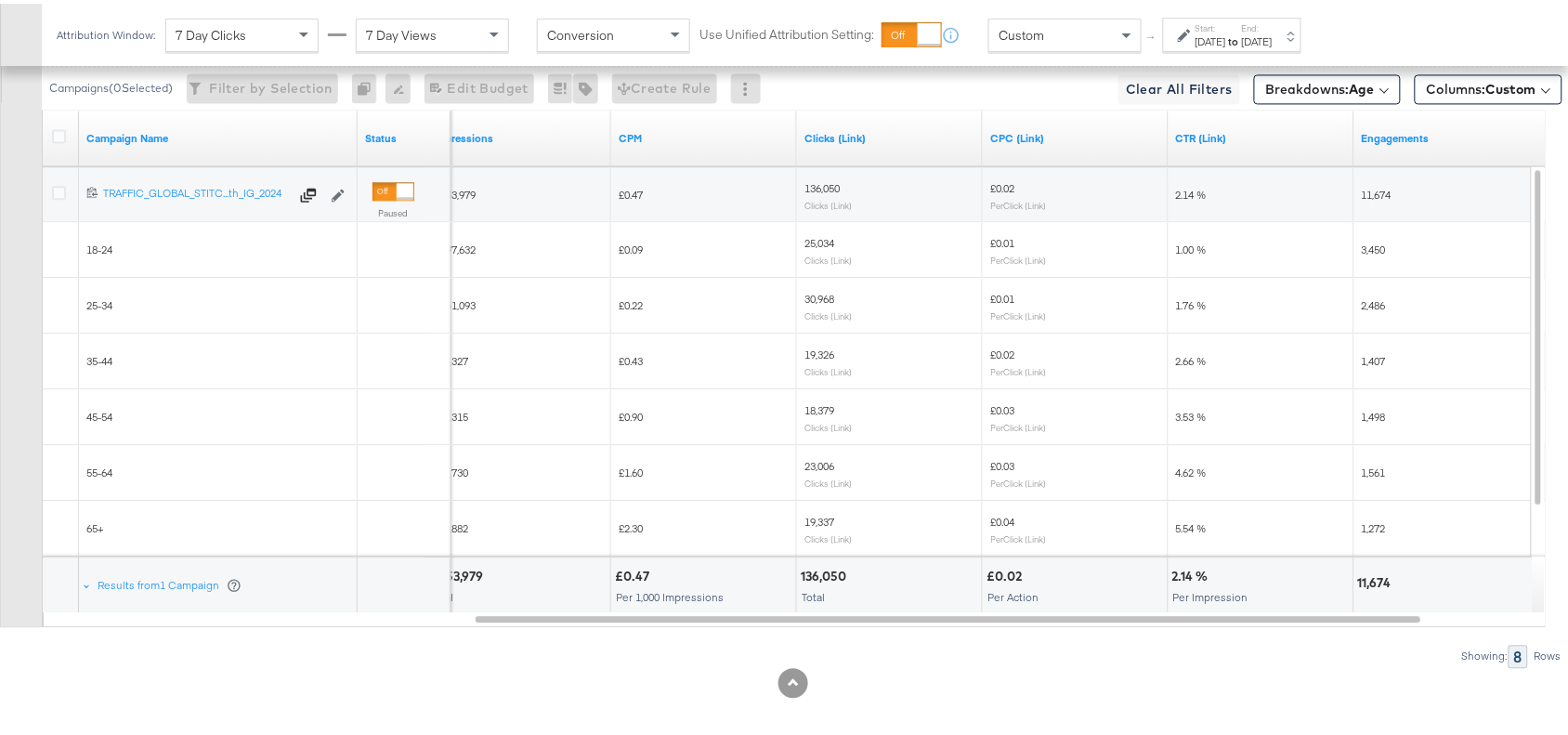 click on "18,379" at bounding box center [819, 406] 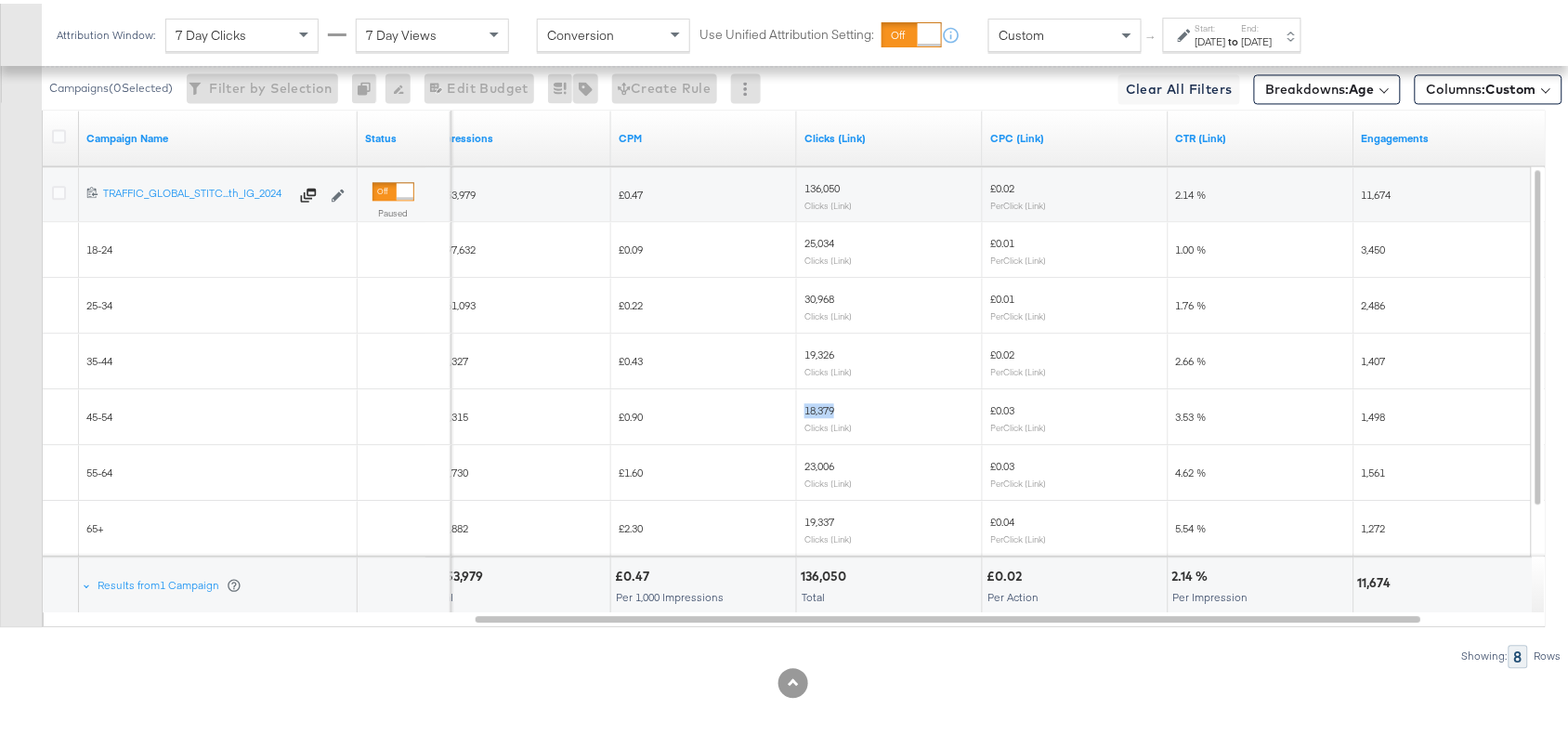 click on "18,379" at bounding box center (819, 406) 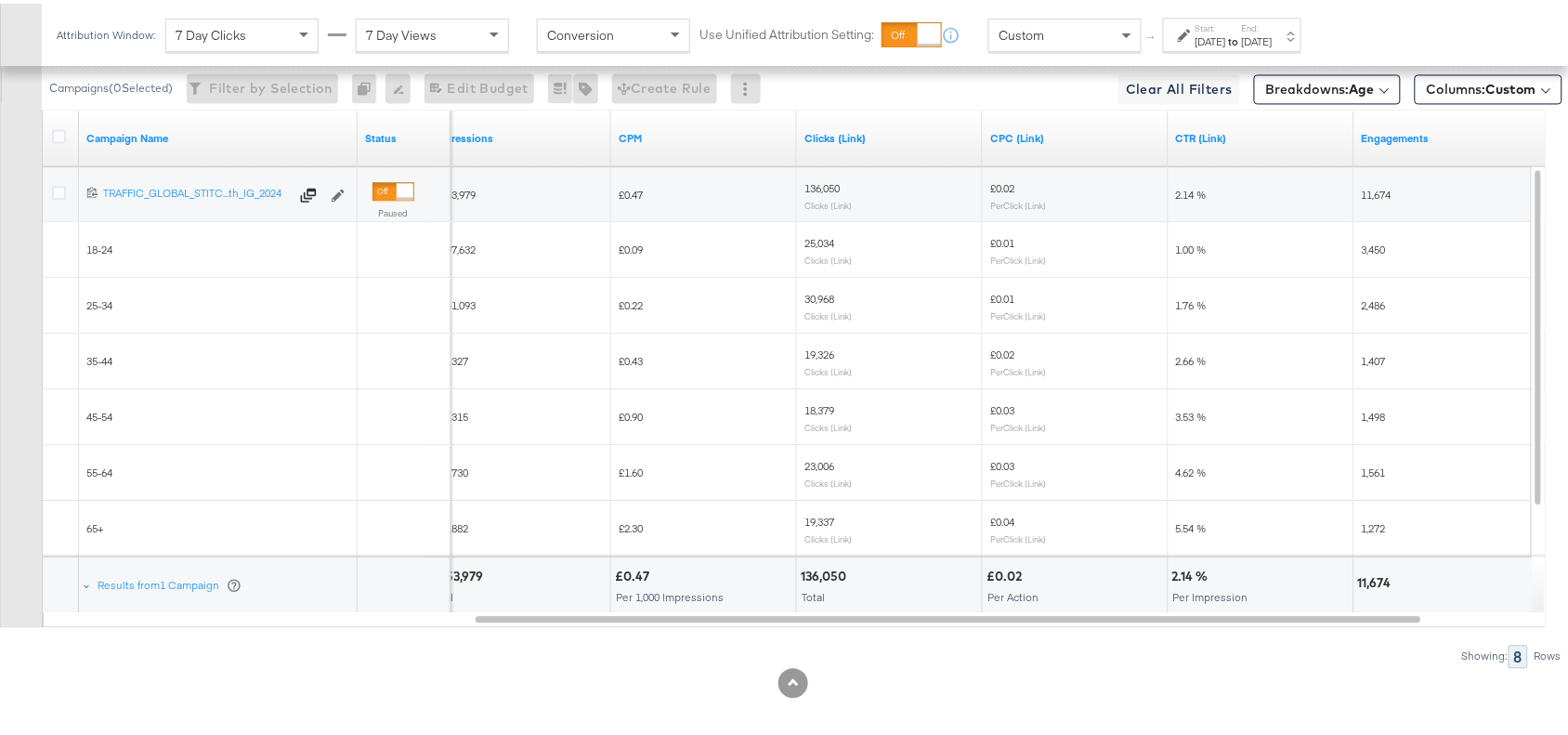 click on "23,006" at bounding box center (819, 462) 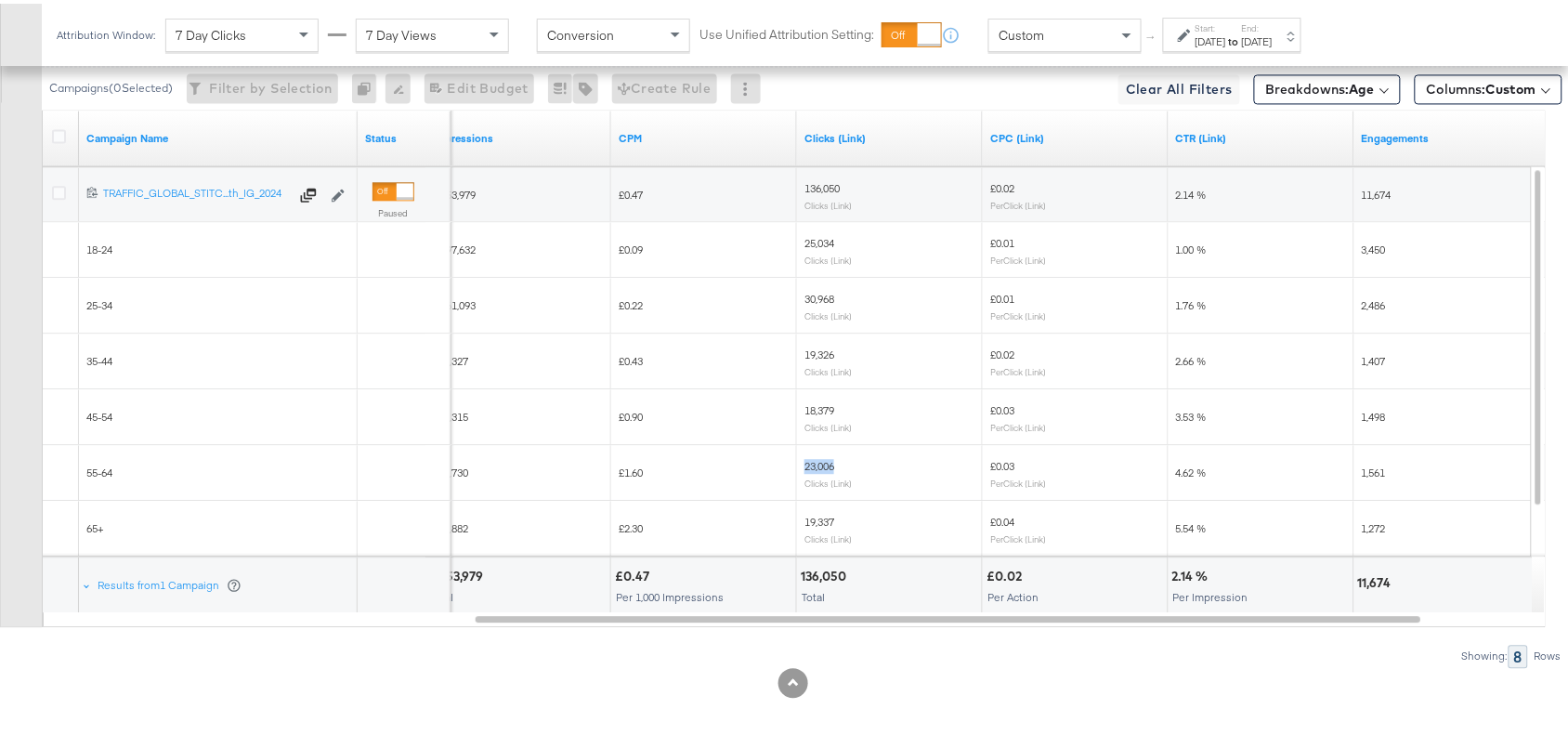 click on "23,006" at bounding box center (819, 462) 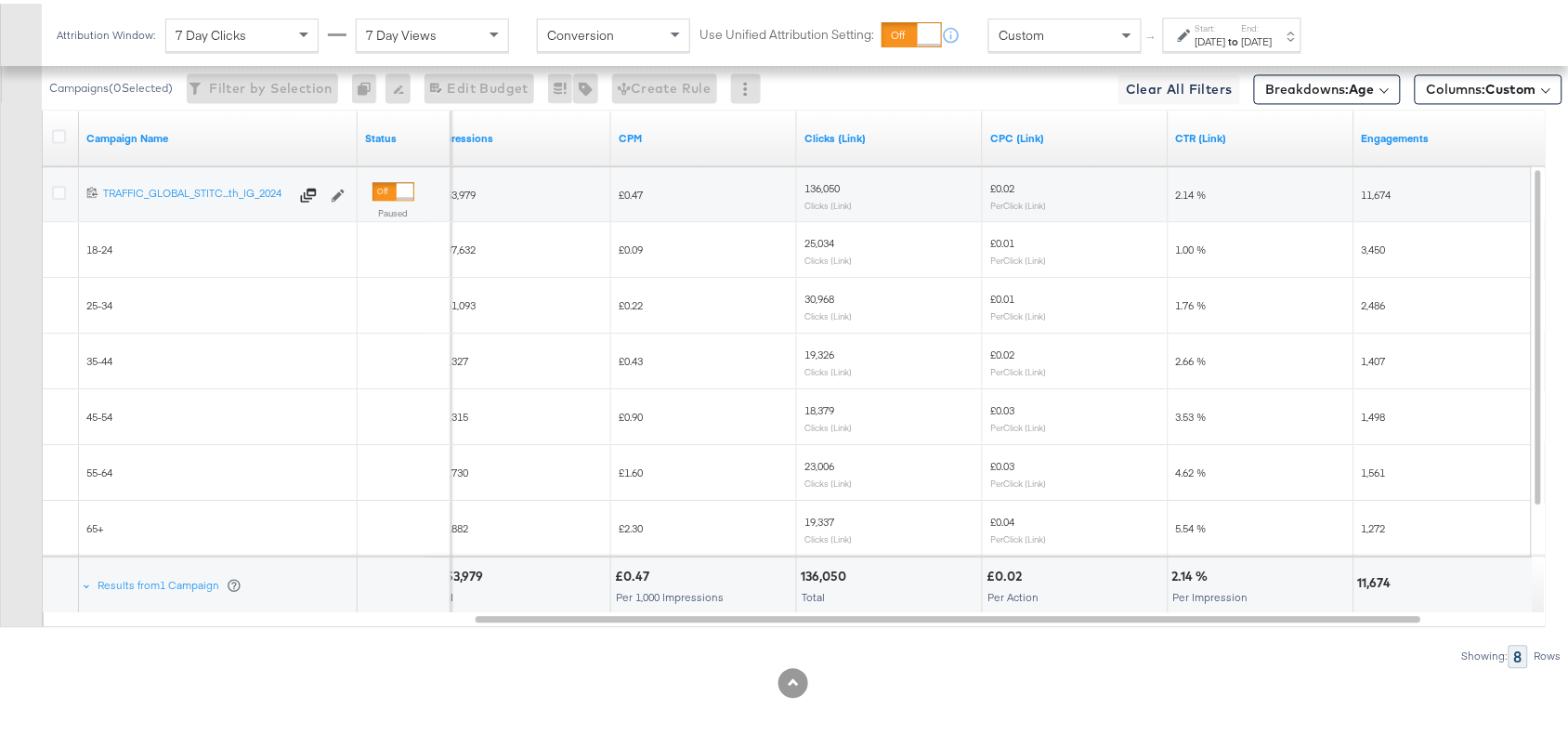 click on "19,337" at bounding box center (819, 518) 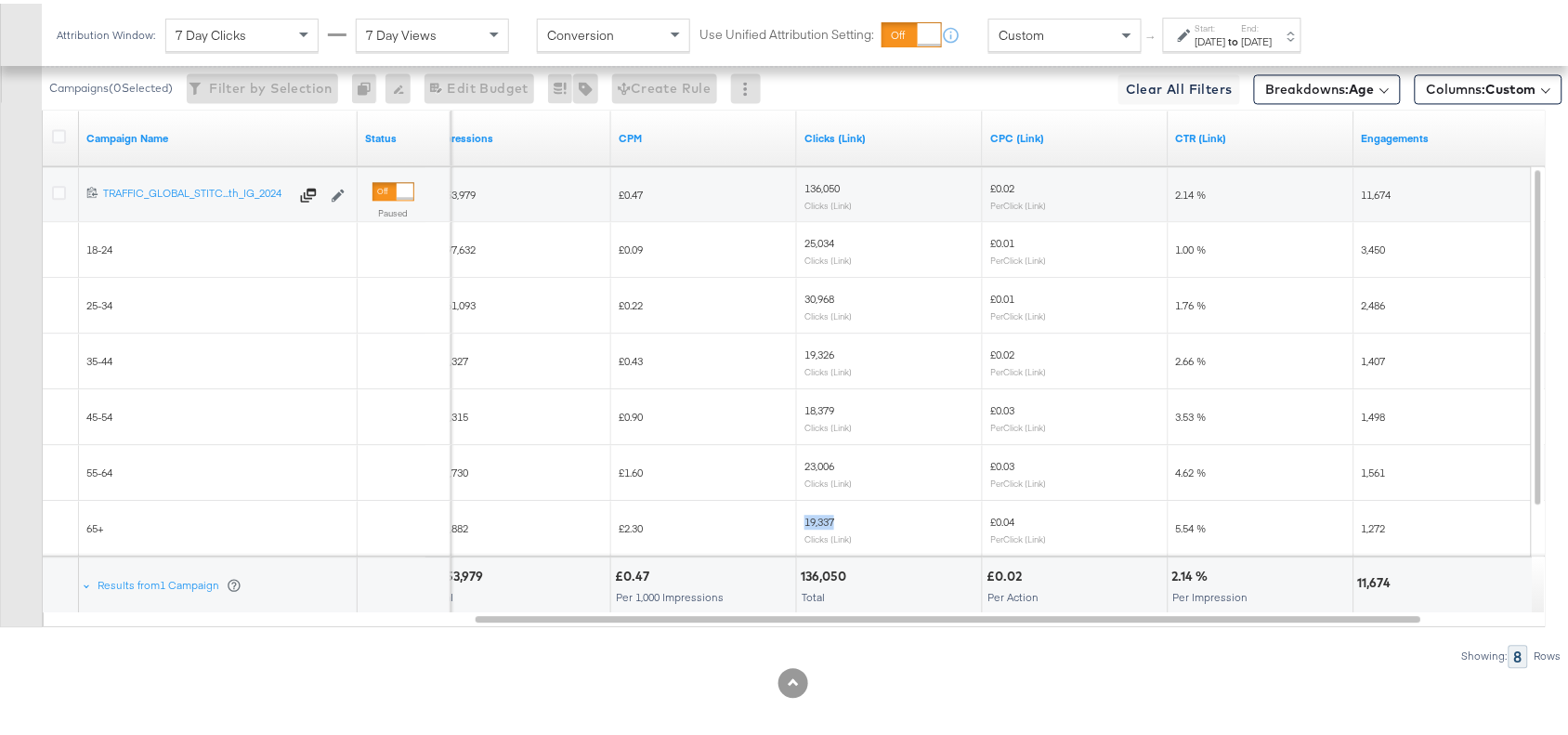 click on "19,337" at bounding box center (819, 518) 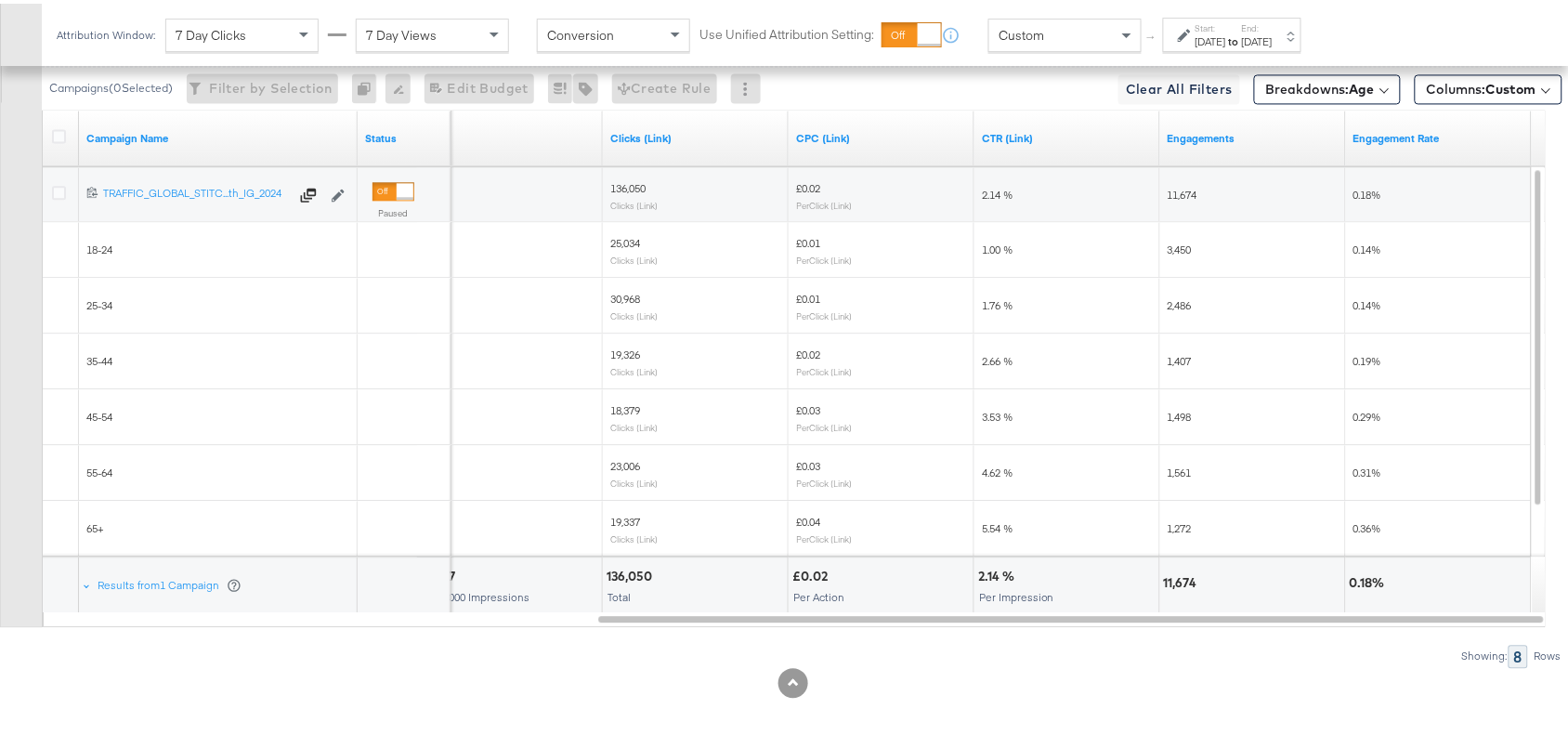 click on "3,450" at bounding box center (1253, 246) 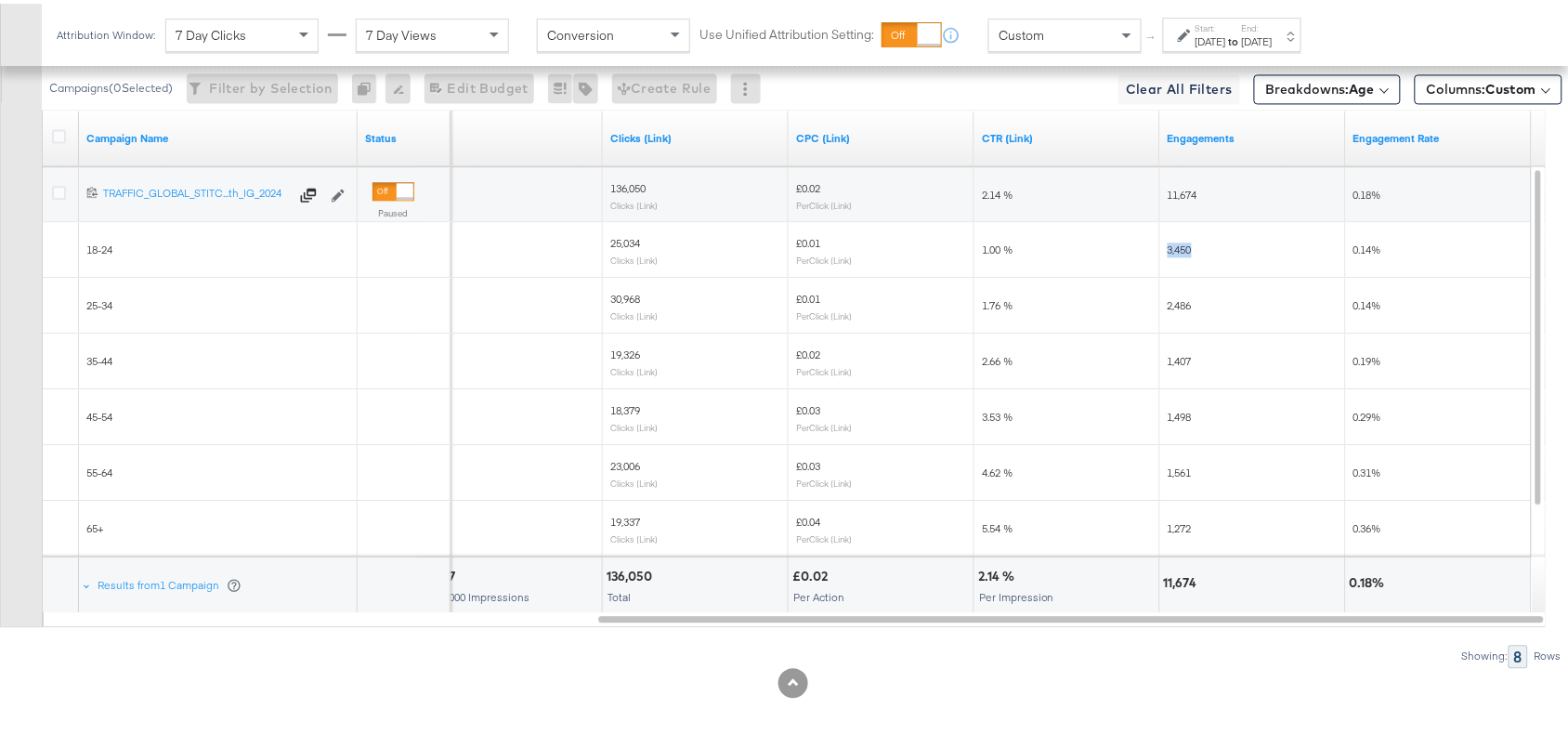 click on "3,450" at bounding box center [1253, 246] 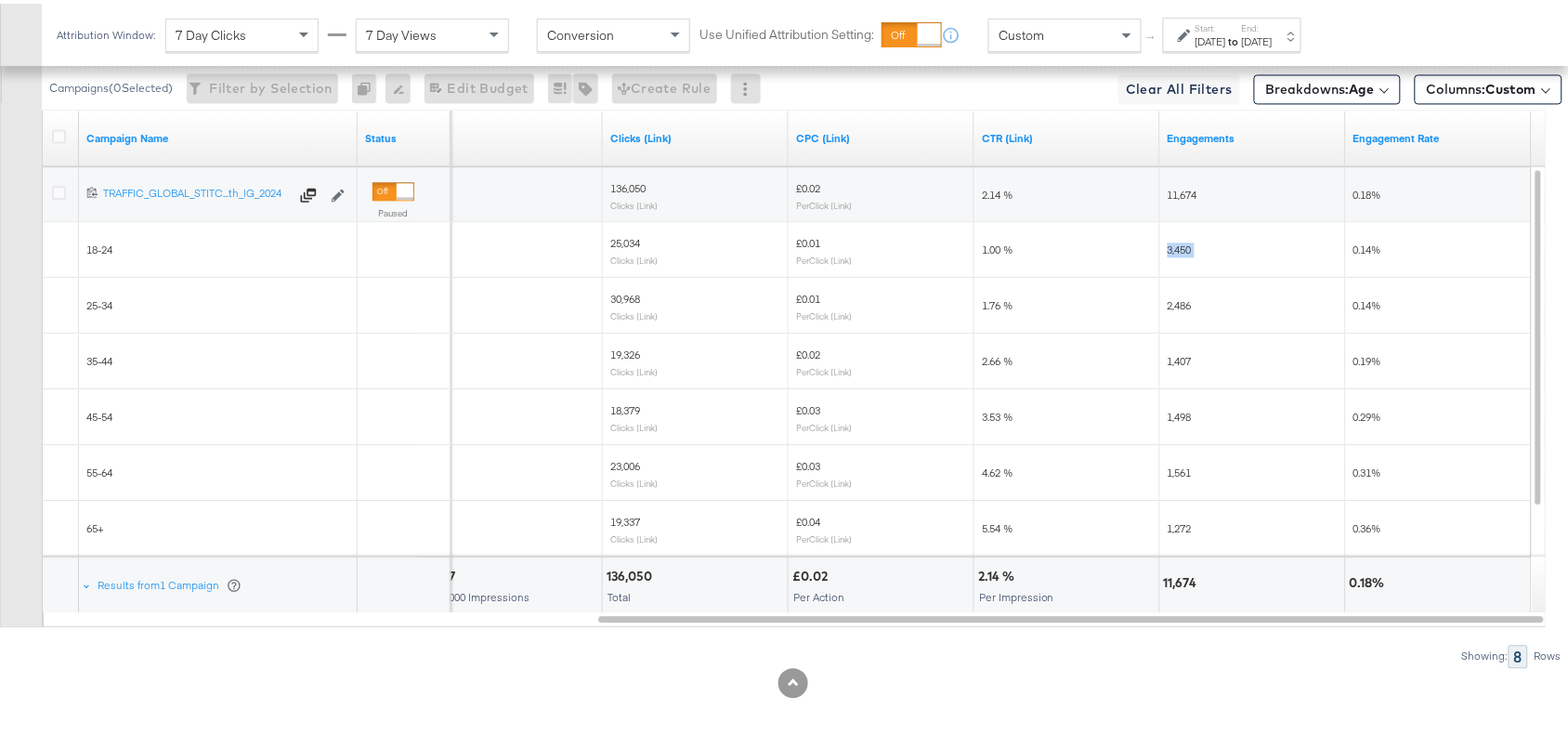 click on "3,450" at bounding box center [1253, 246] 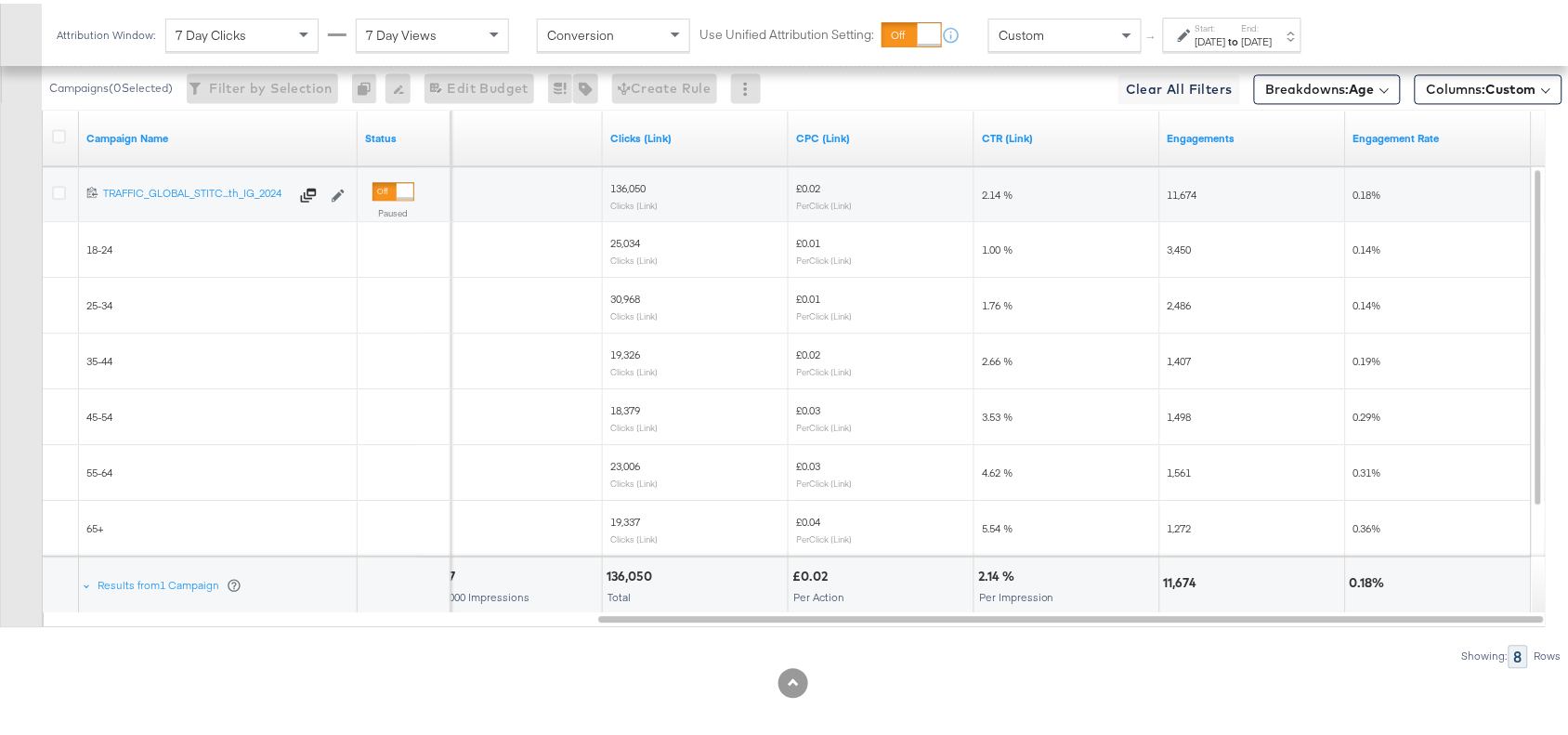 click on "30,968" at bounding box center [625, 295] 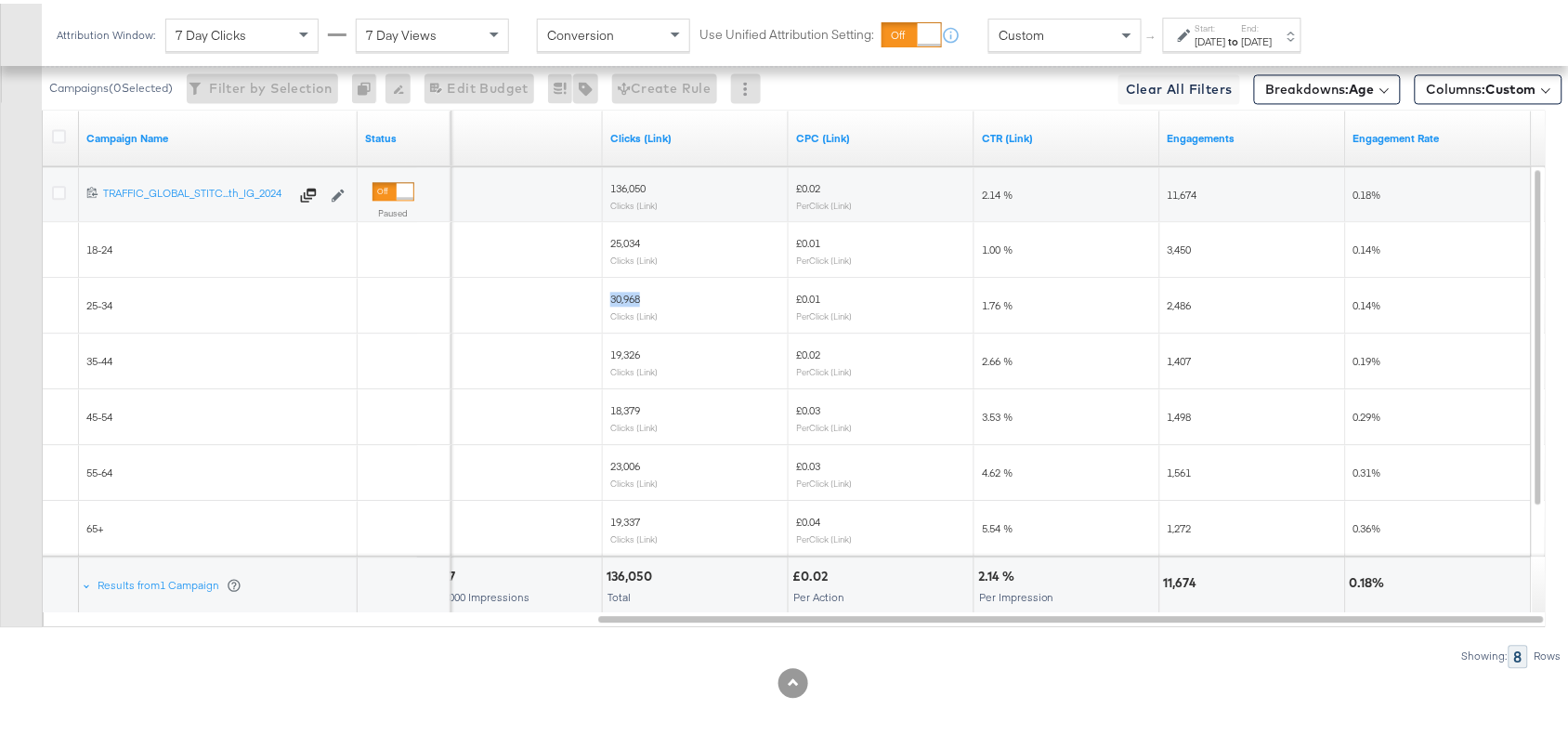 click on "30,968" at bounding box center [625, 295] 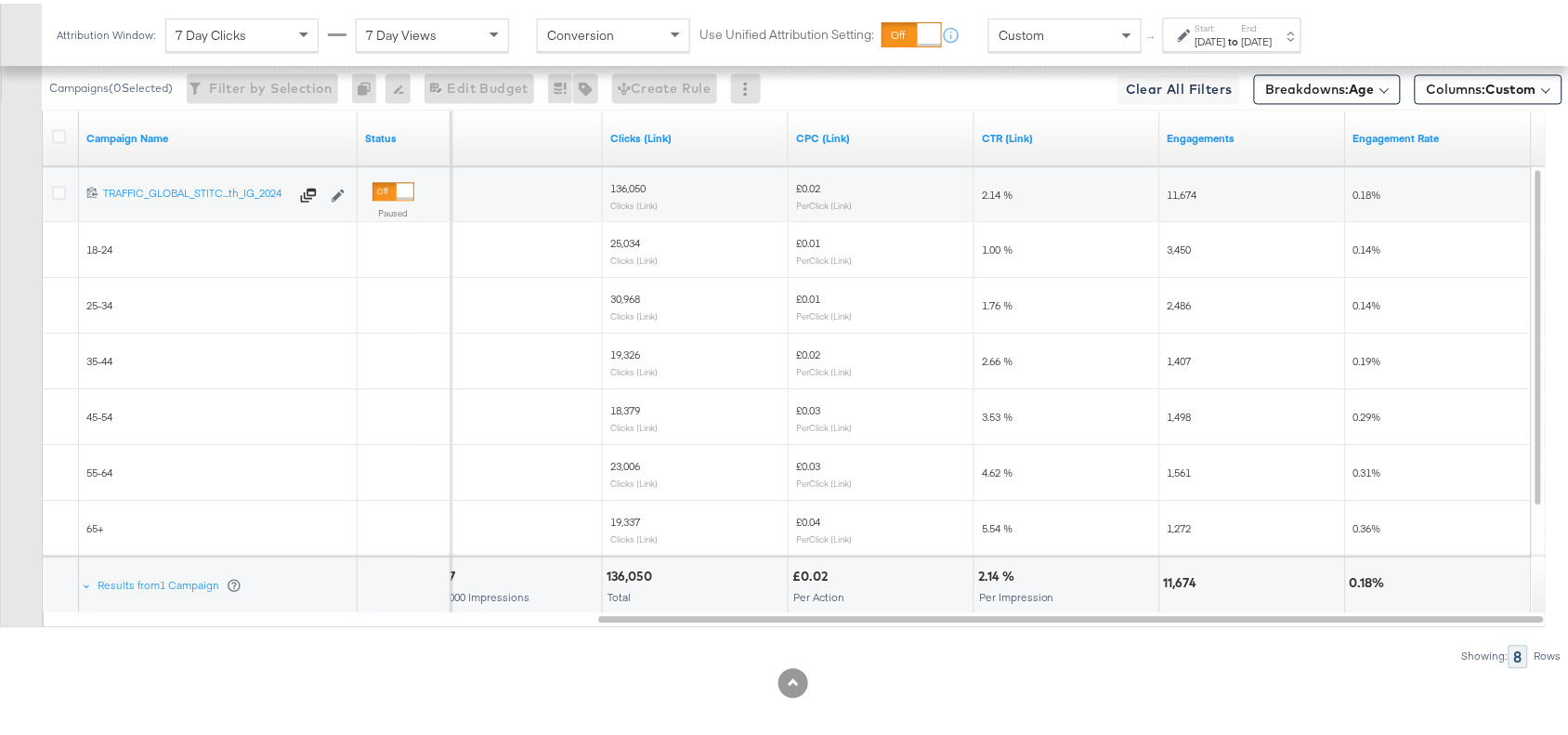 click on "3,450" at bounding box center (1180, 245) 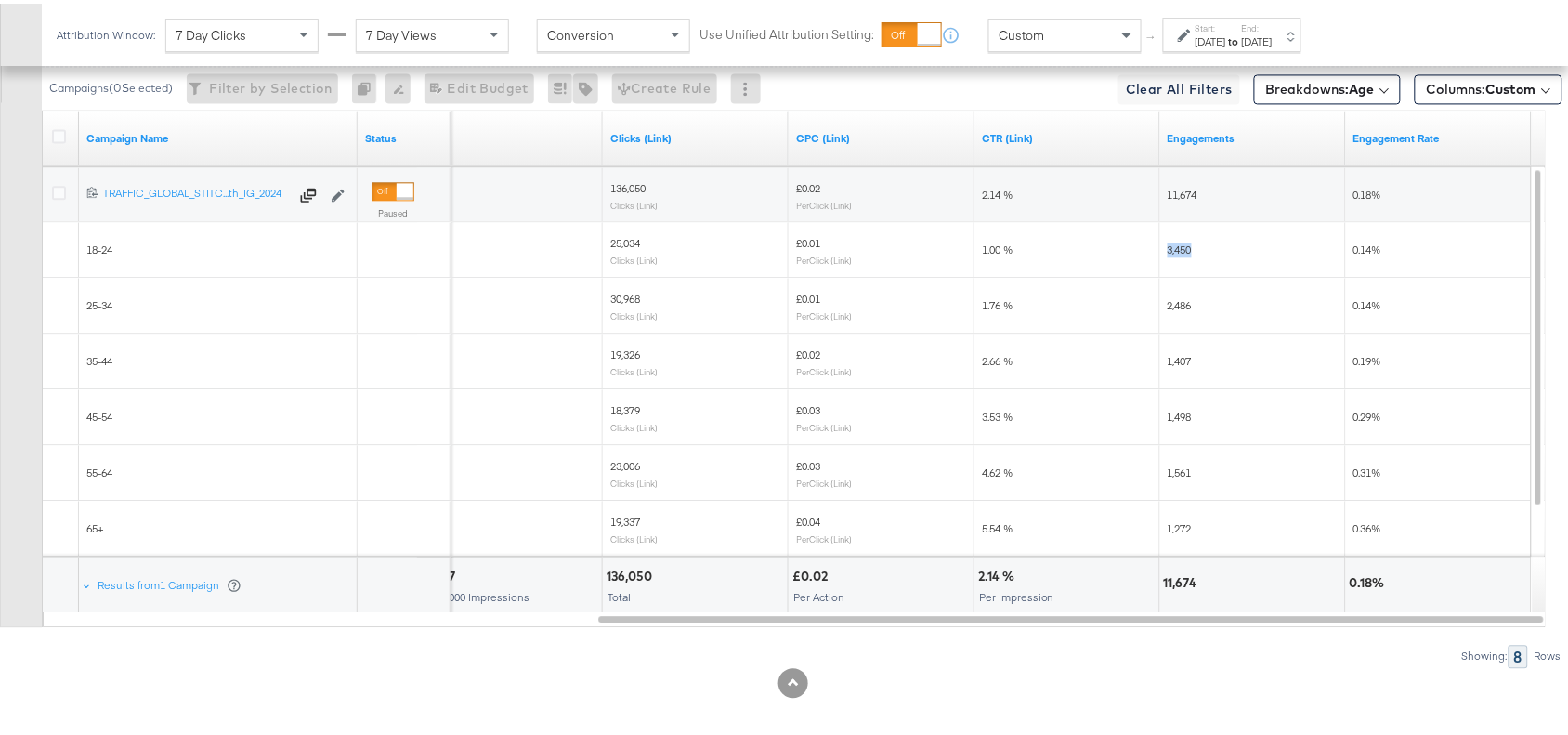 click on "3,450" at bounding box center (1180, 245) 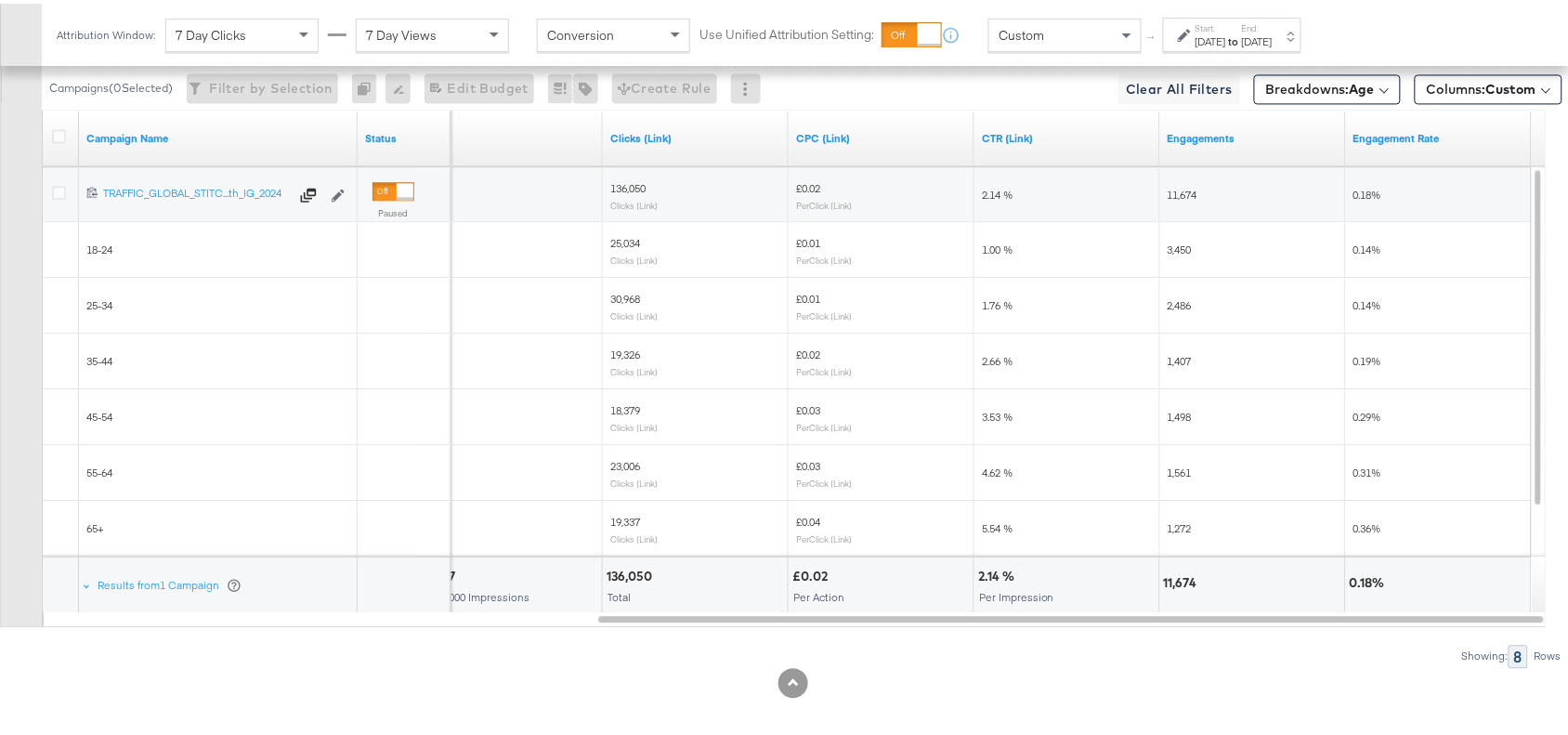 click on "2,486" at bounding box center (1180, 301) 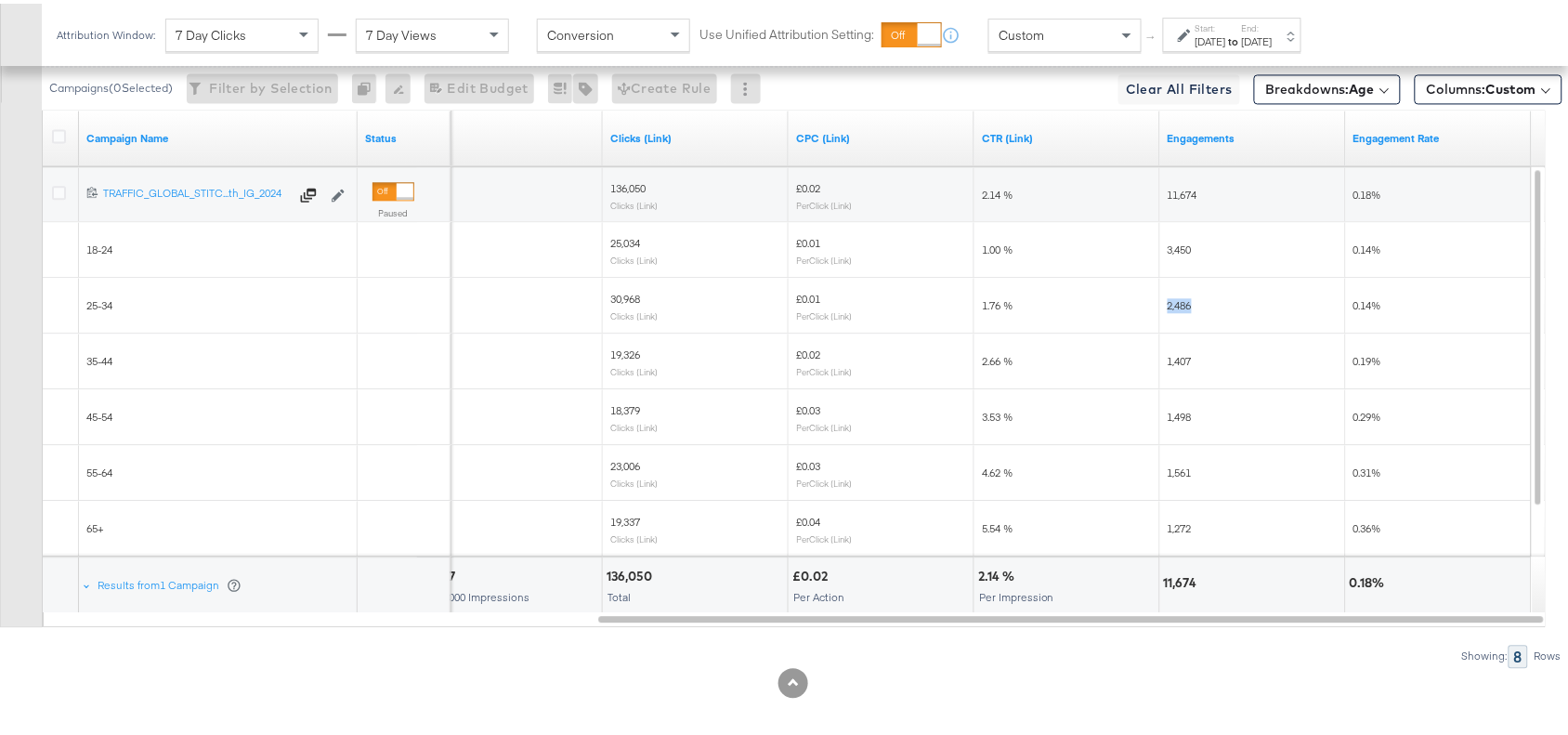 click on "2,486" at bounding box center [1180, 301] 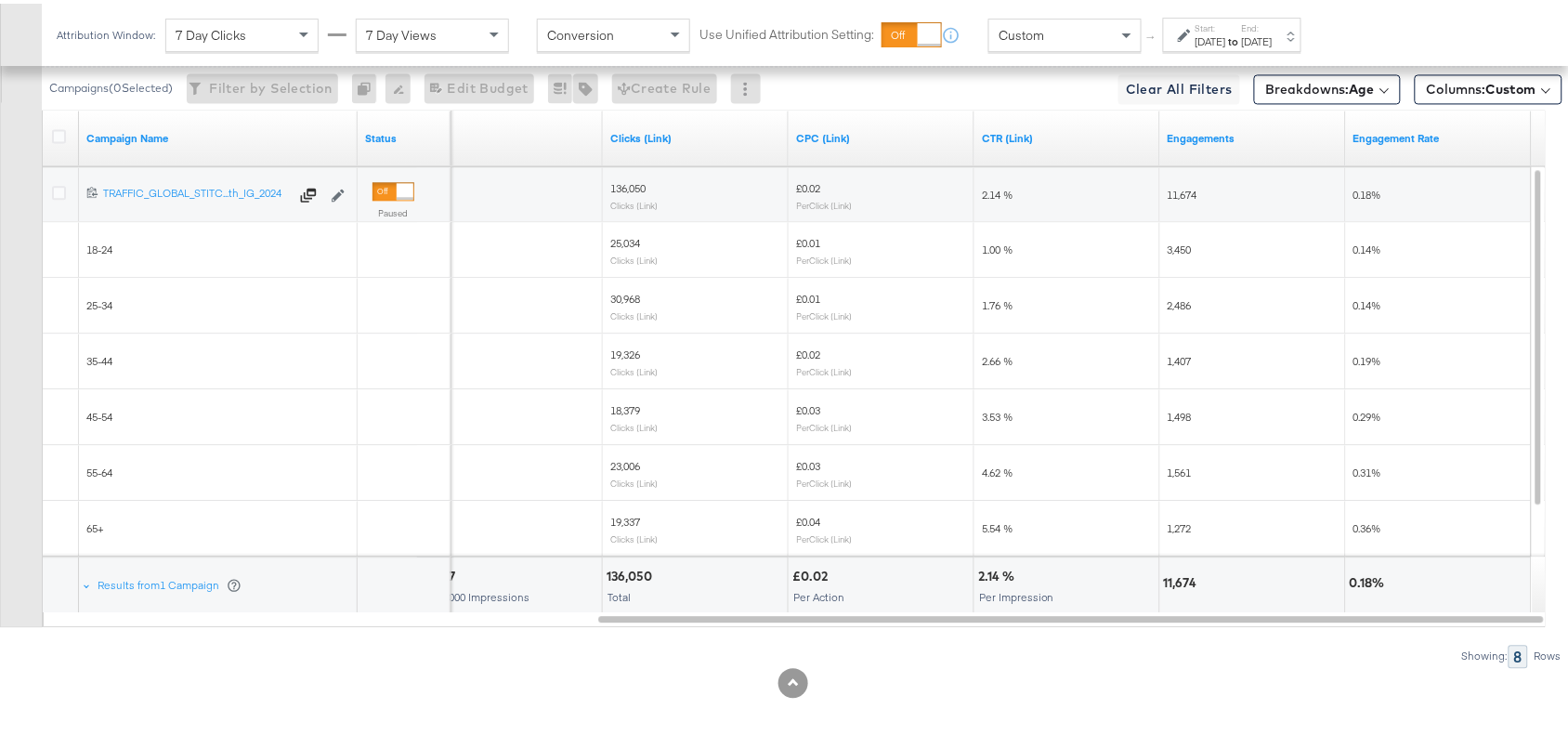 click on "1,407" at bounding box center [1180, 357] 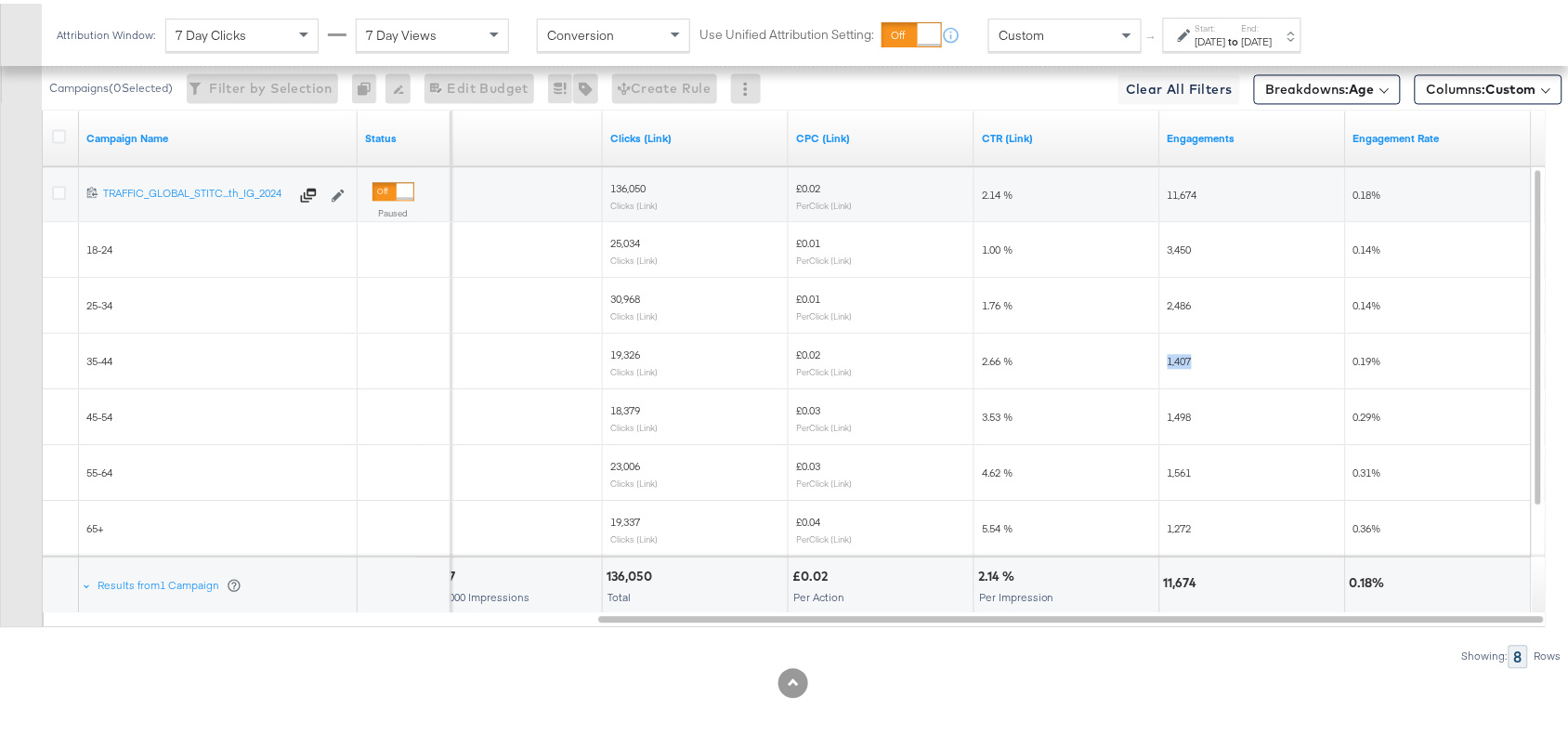 click on "1,407" at bounding box center (1180, 357) 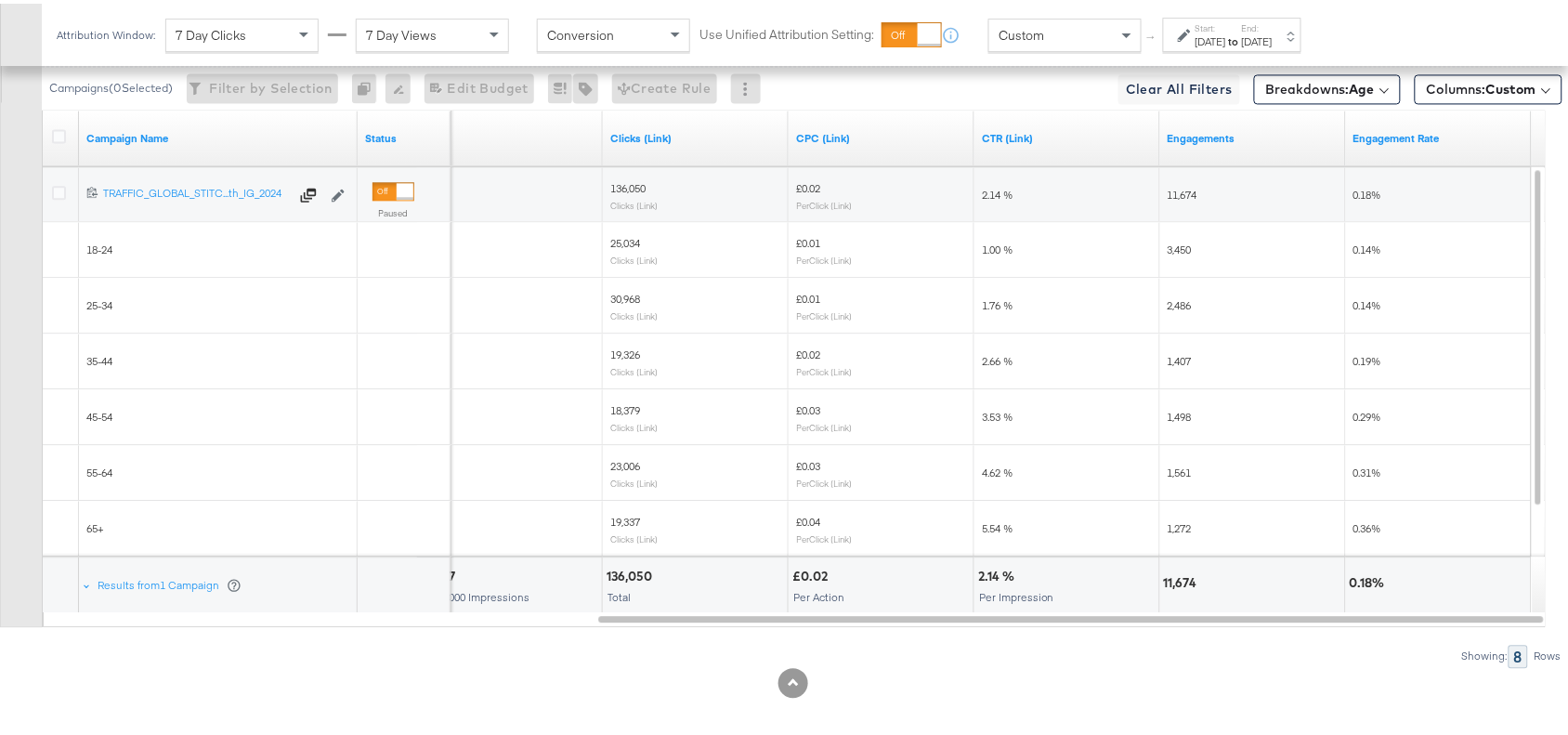 click on "1,498" at bounding box center [1180, 413] 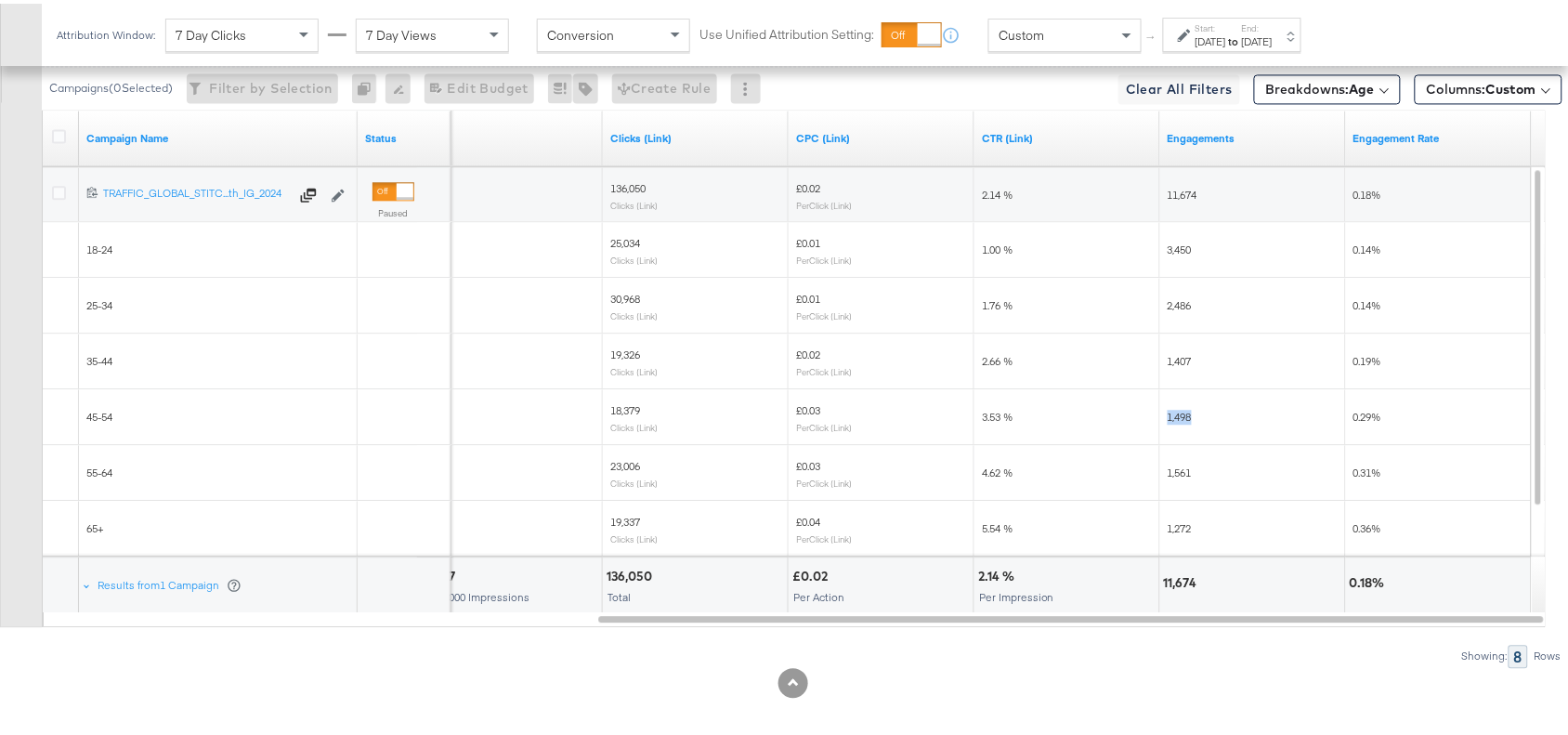 click on "1,498" at bounding box center [1180, 413] 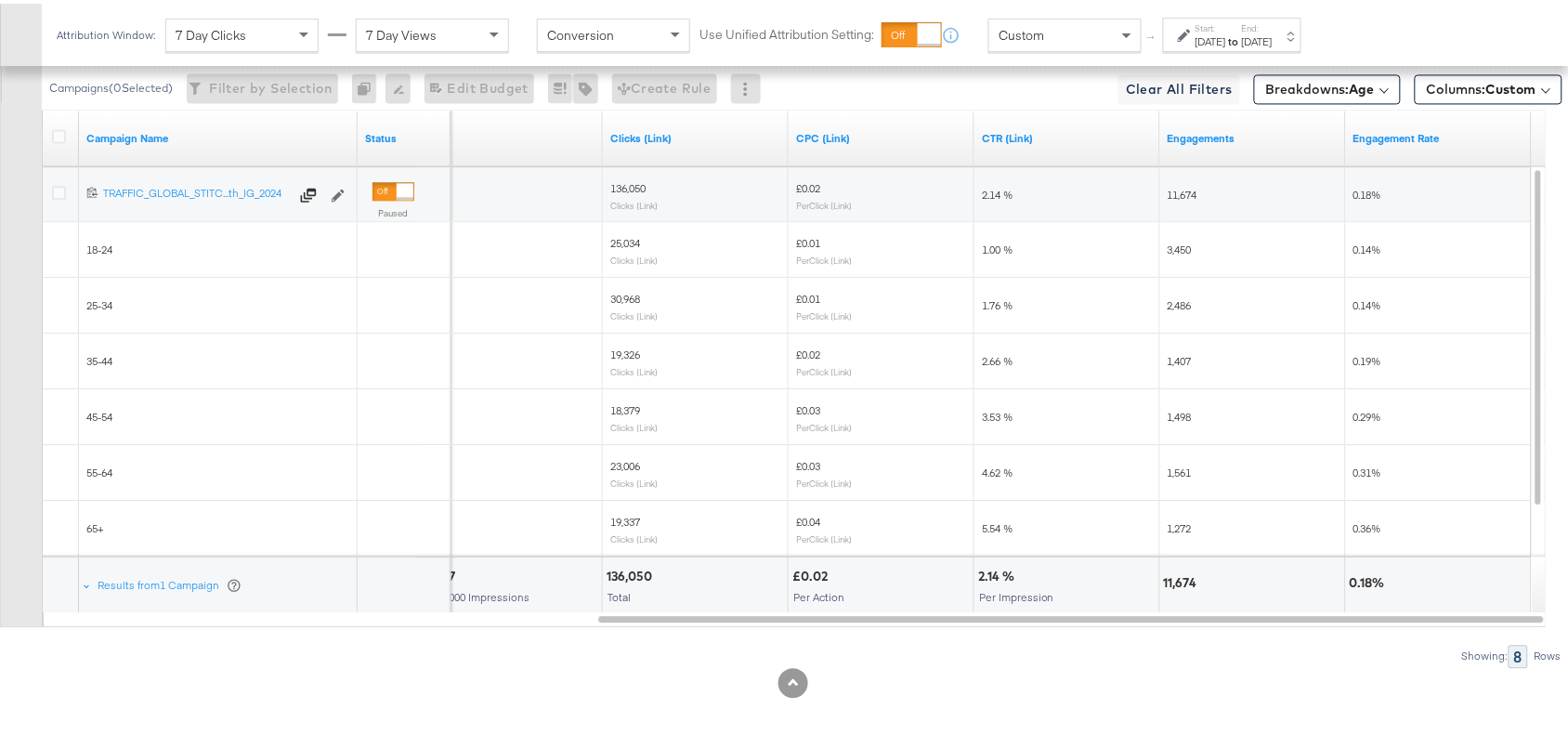 click on "1,561" at bounding box center [1253, 469] 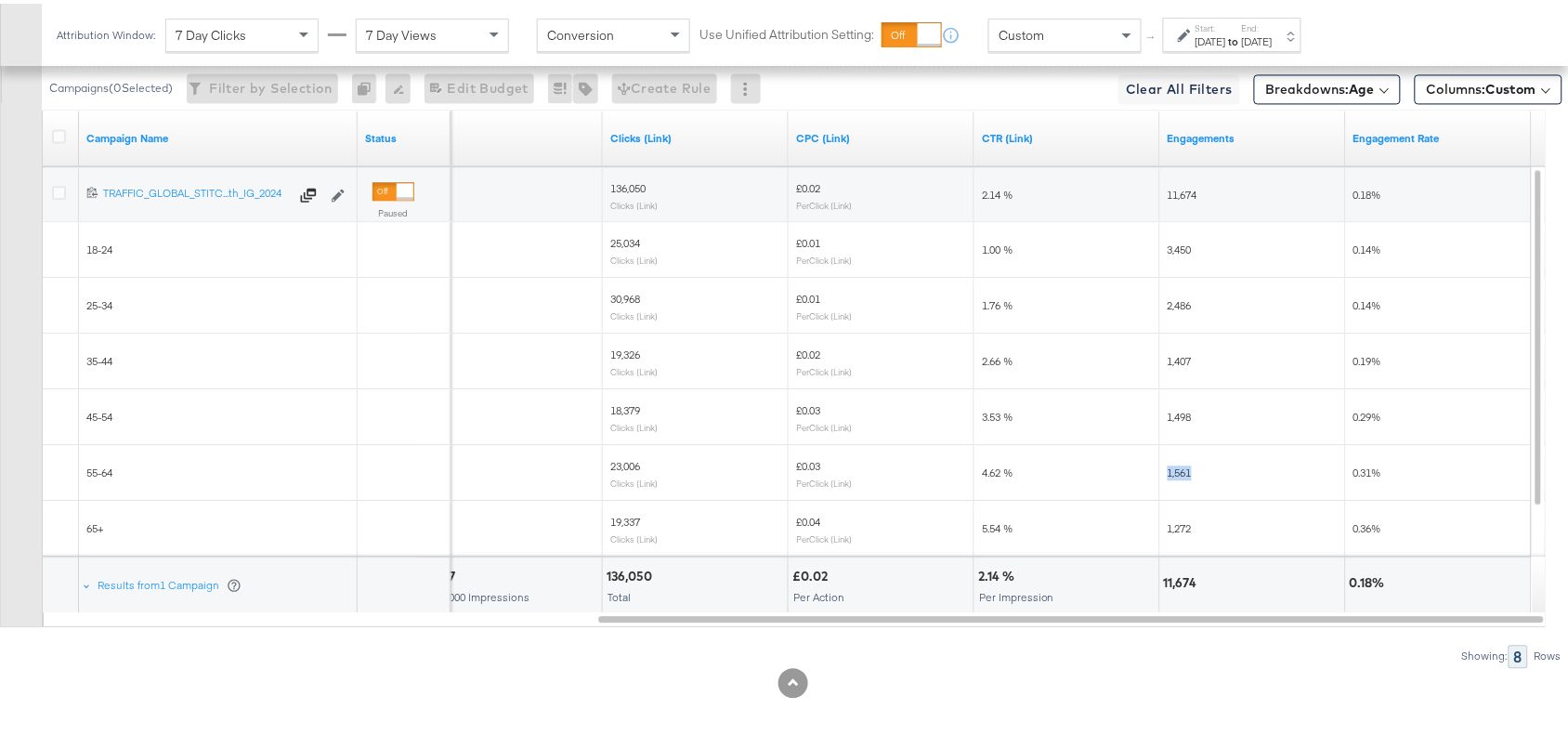 click on "1,561" at bounding box center (1253, 469) 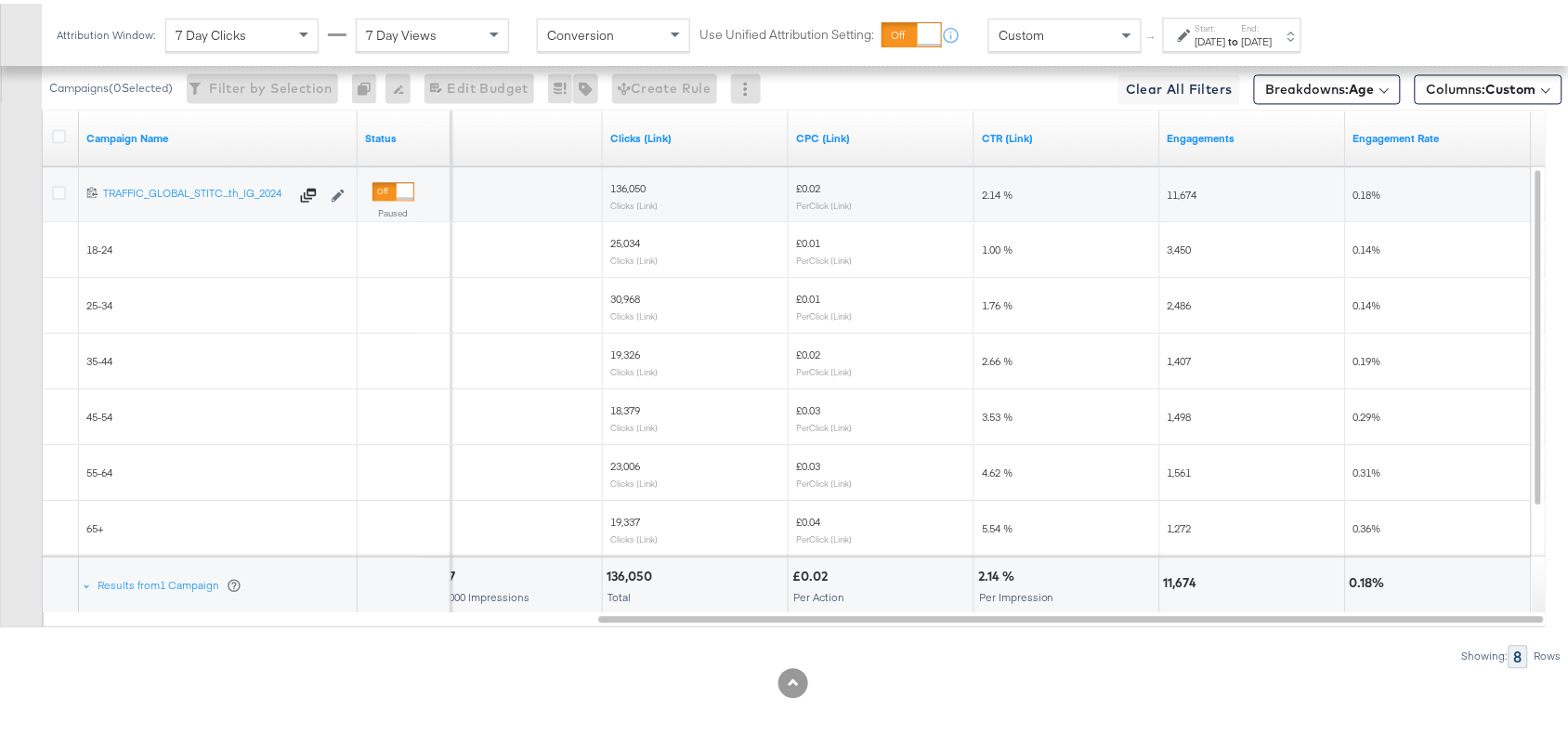 click on "1,272" at bounding box center [1180, 524] 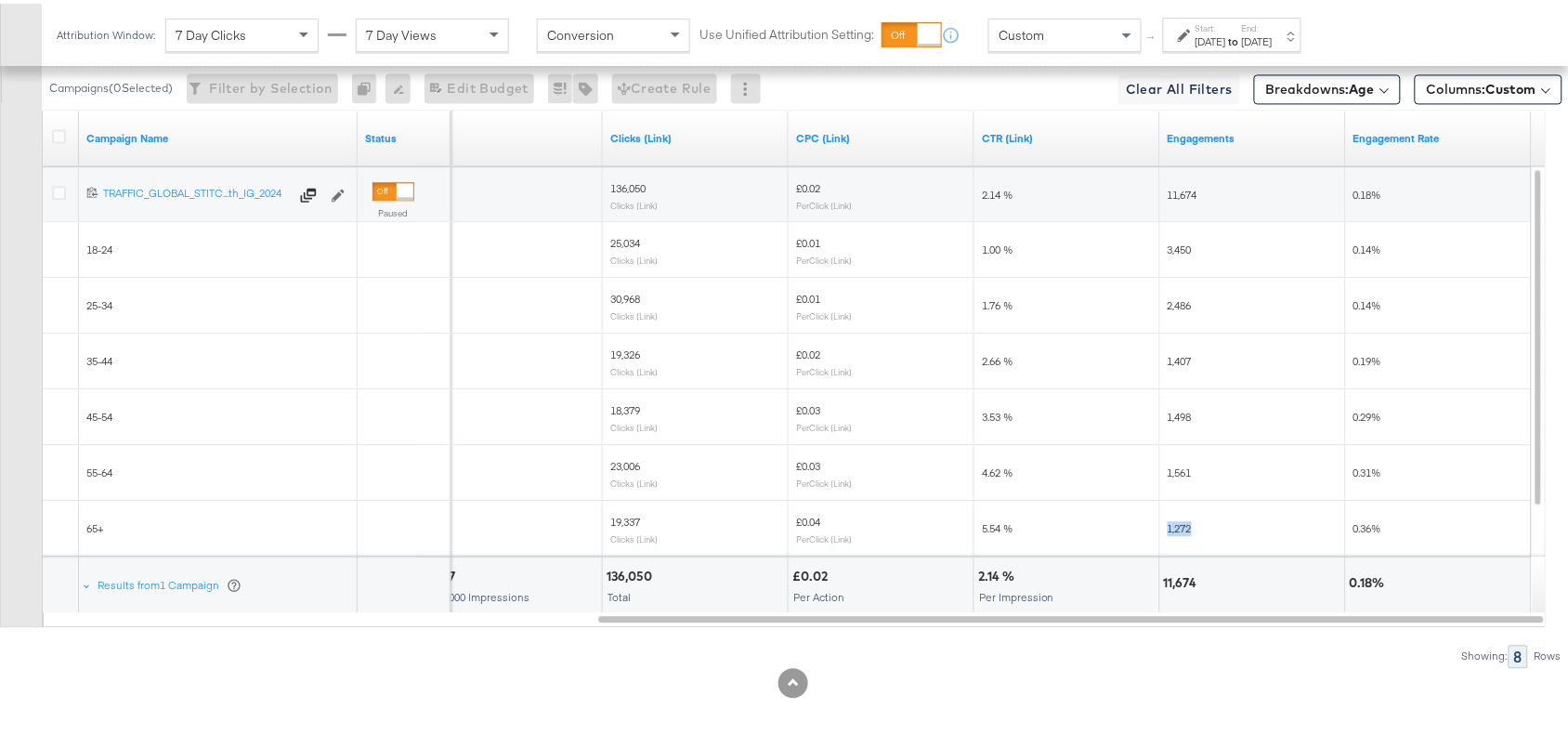 click on "1,272" at bounding box center (1180, 524) 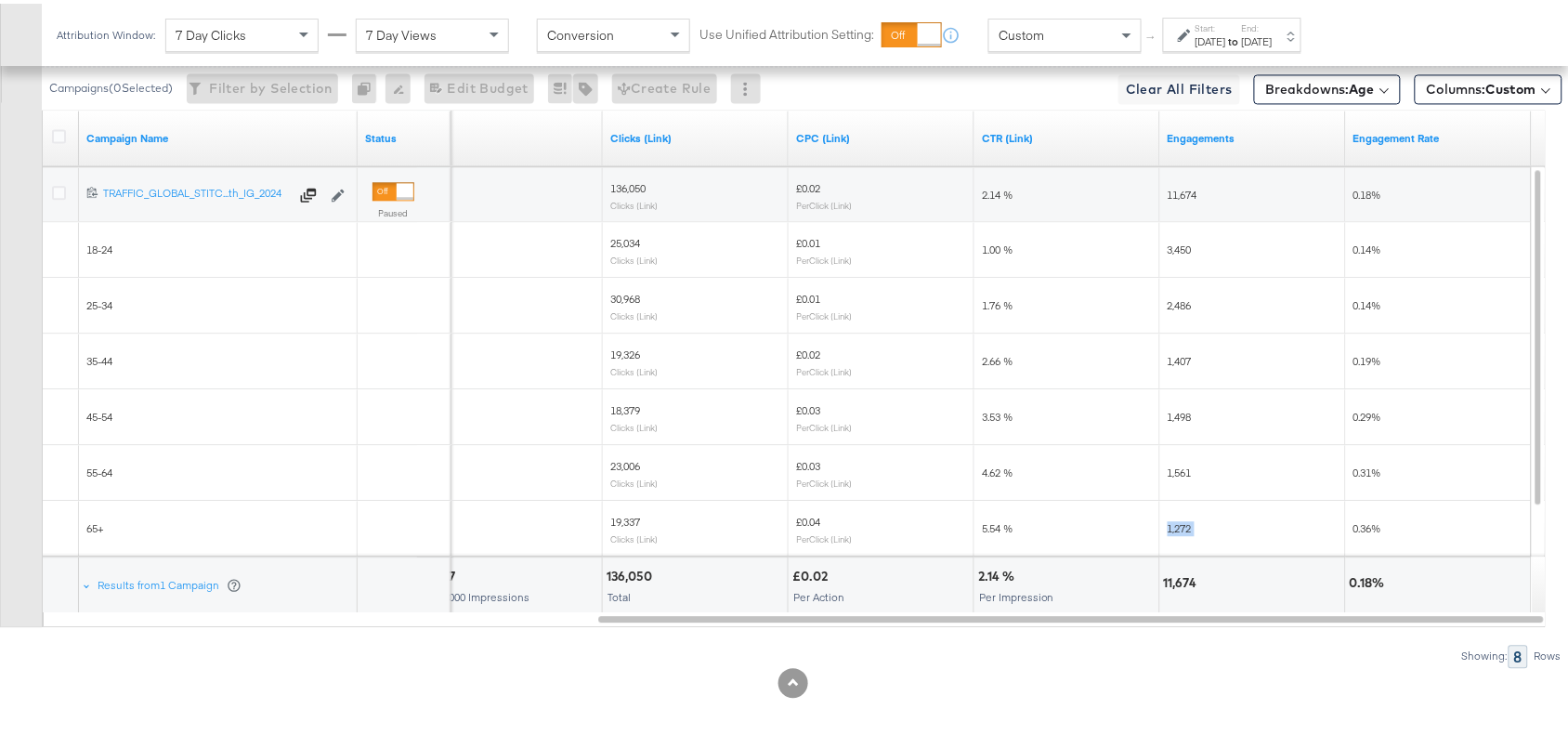 click on "1,272" at bounding box center [1180, 524] 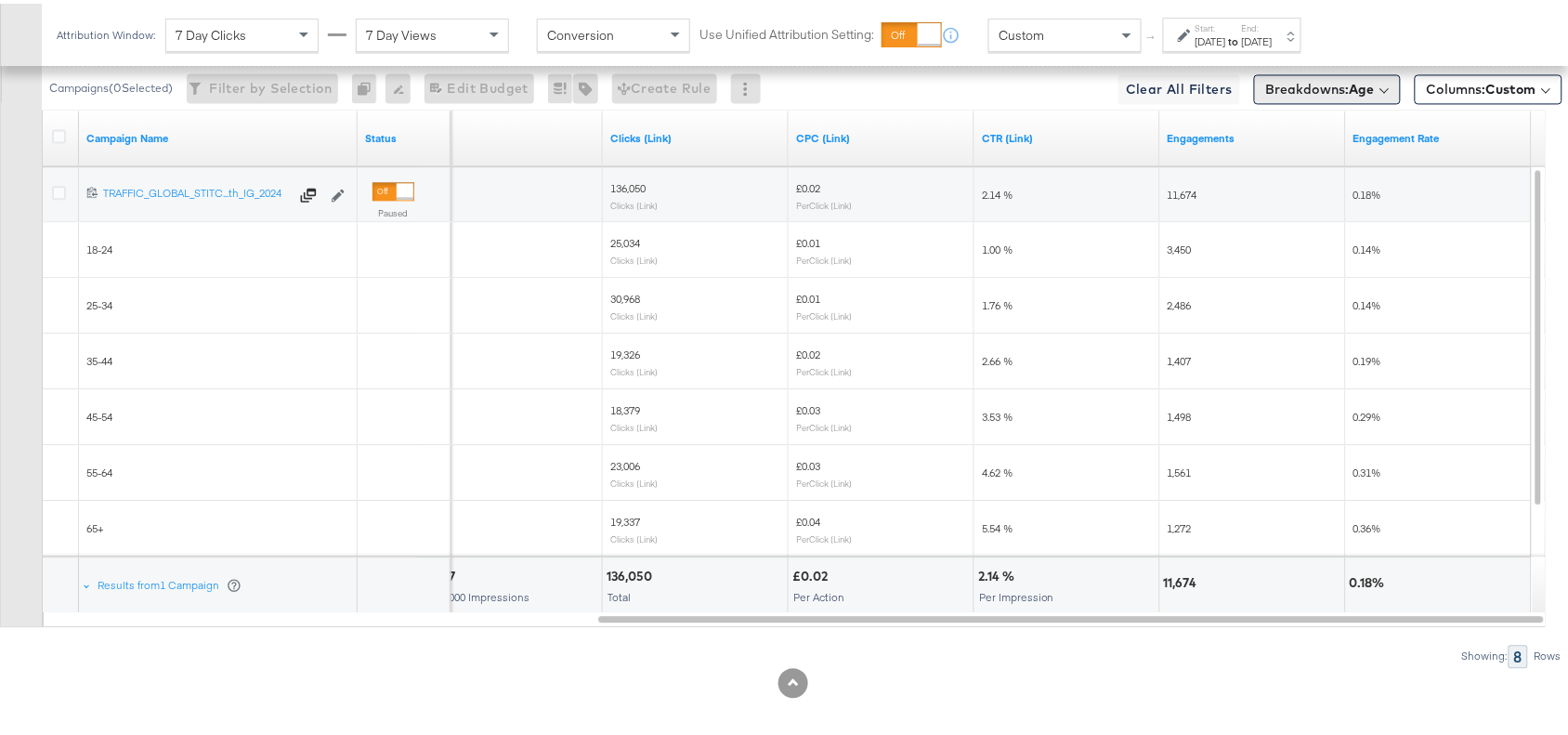 click on "Age" at bounding box center [1362, 85] 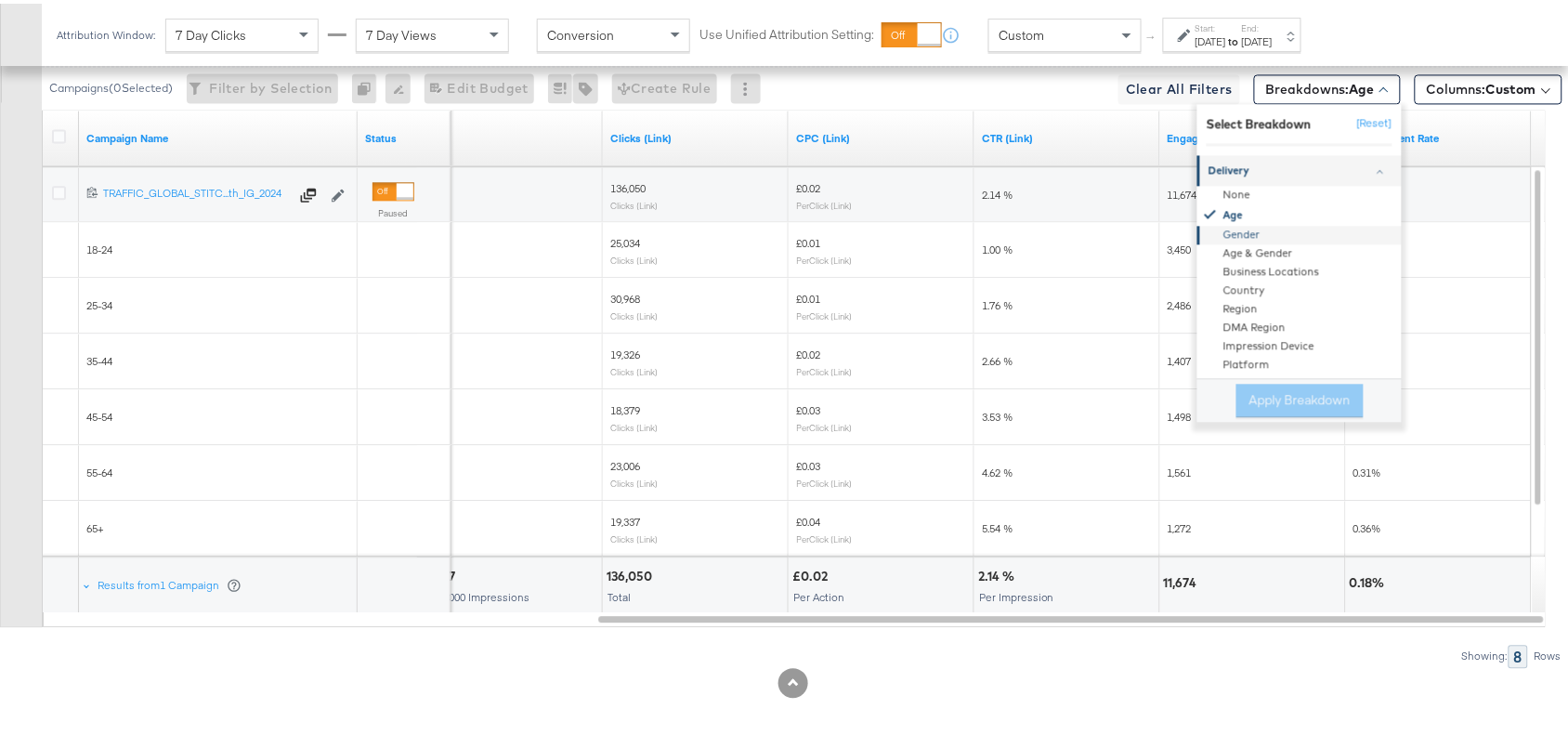 click on "Gender" at bounding box center [1300, 231] 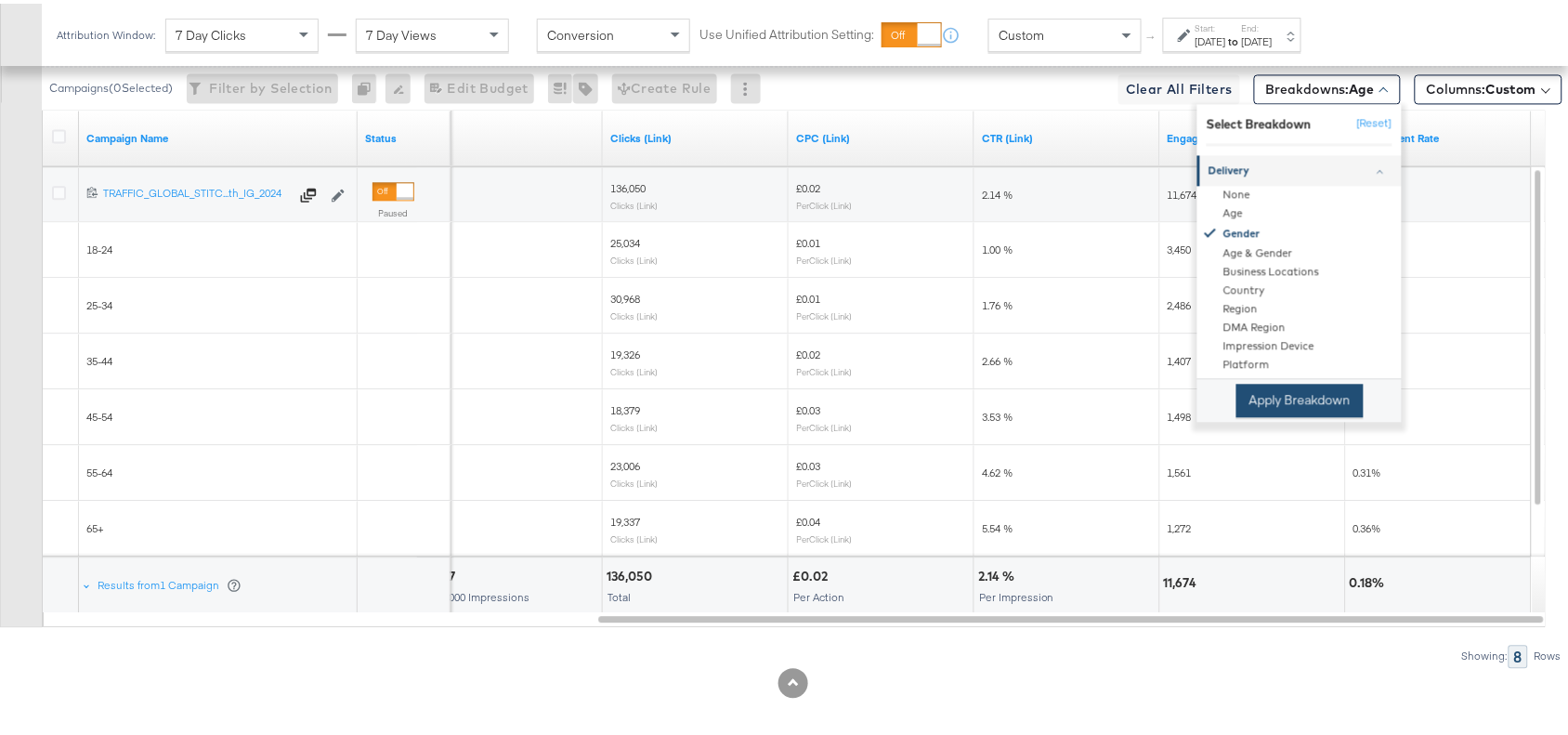 click on "Apply Breakdown" at bounding box center (1300, 397) 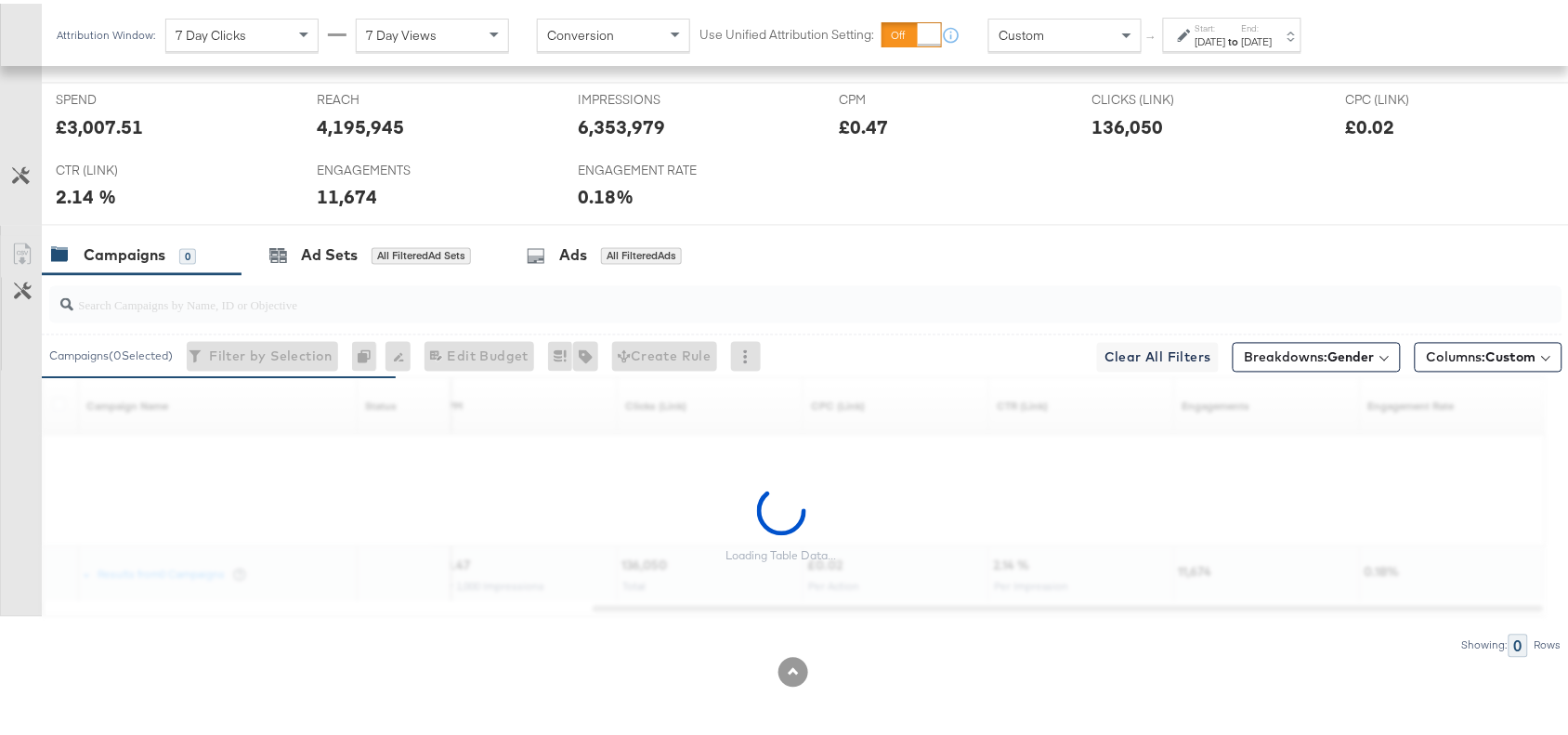 scroll, scrollTop: 985, scrollLeft: 0, axis: vertical 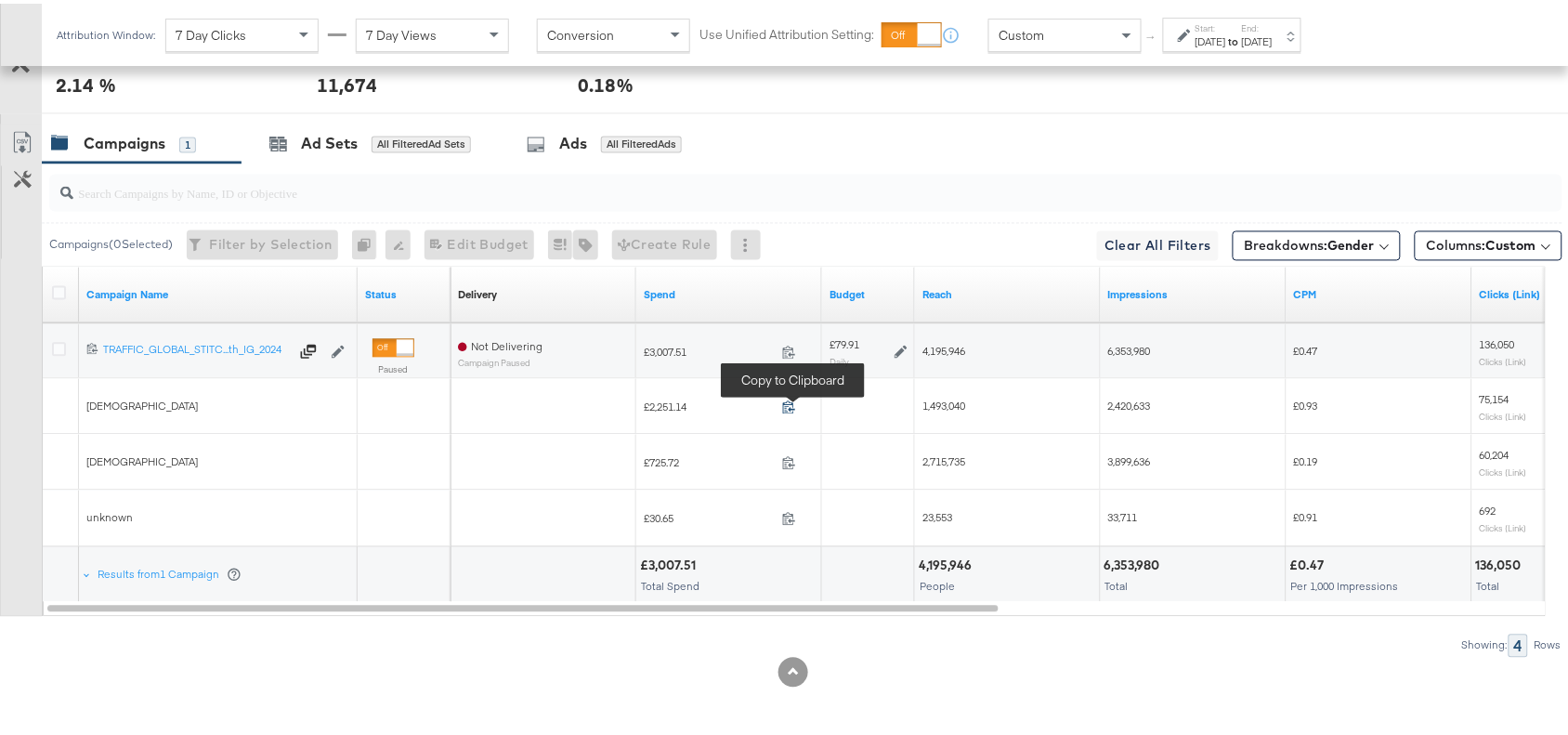 click 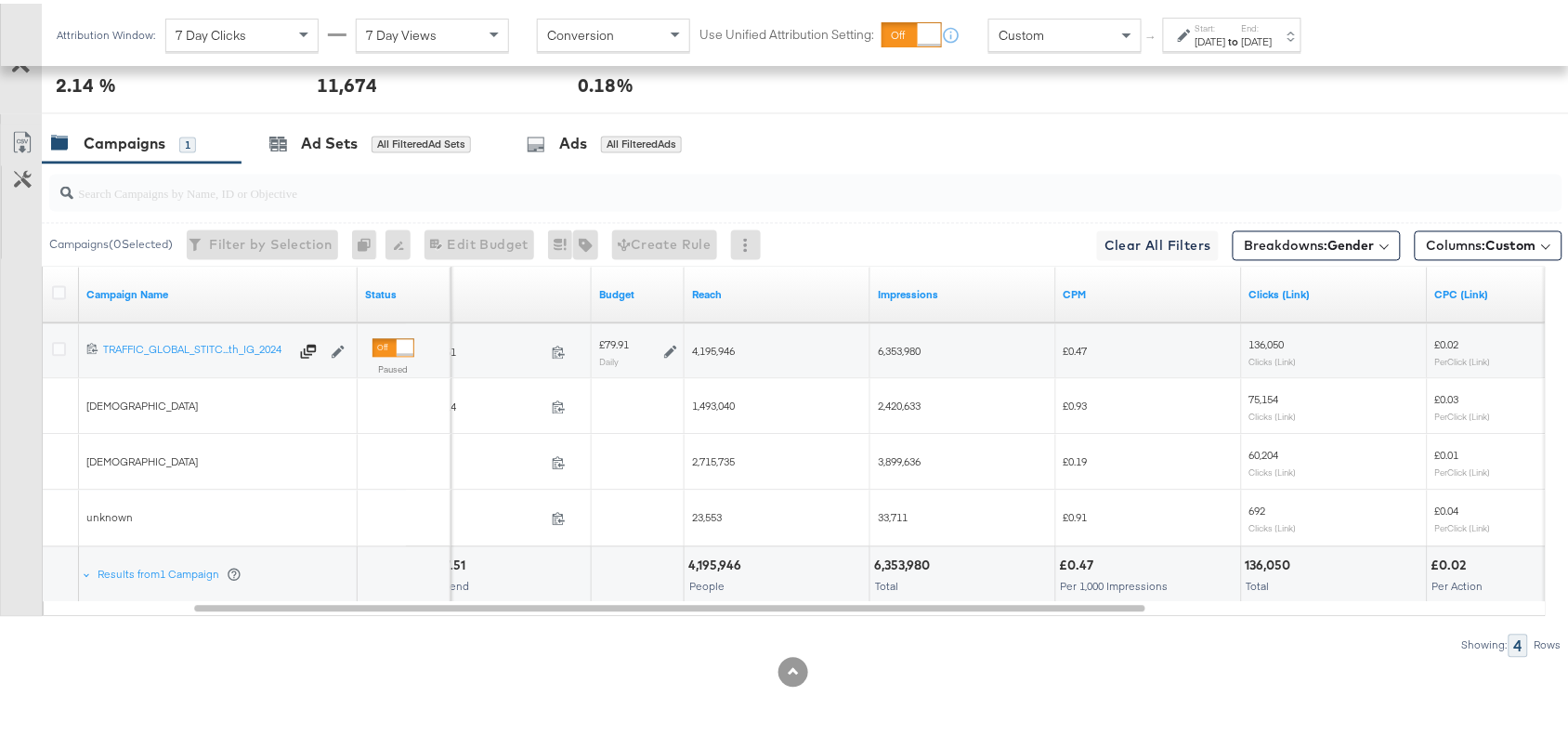click on "1,493,040" at bounding box center [713, 402] 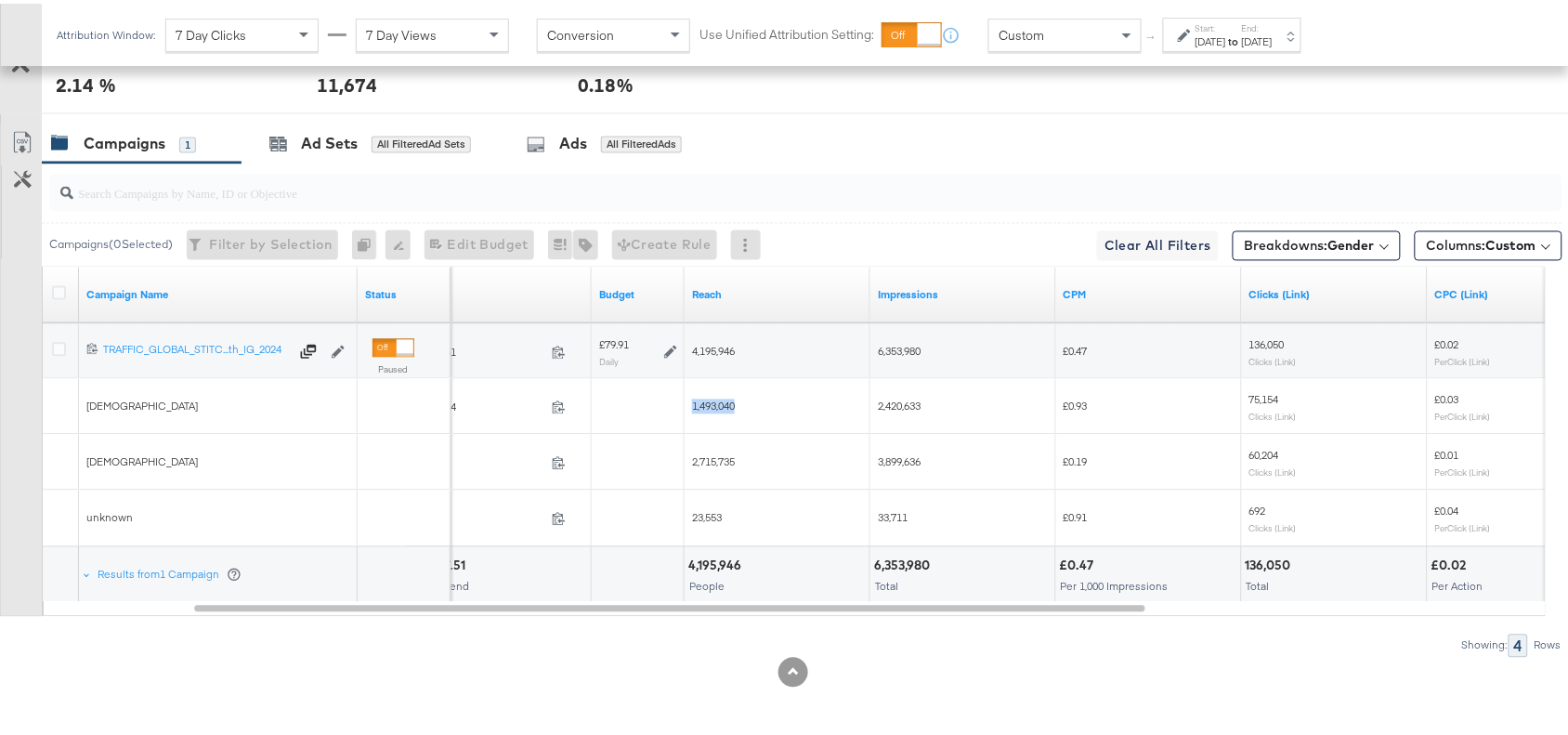 click on "1,493,040" at bounding box center [713, 402] 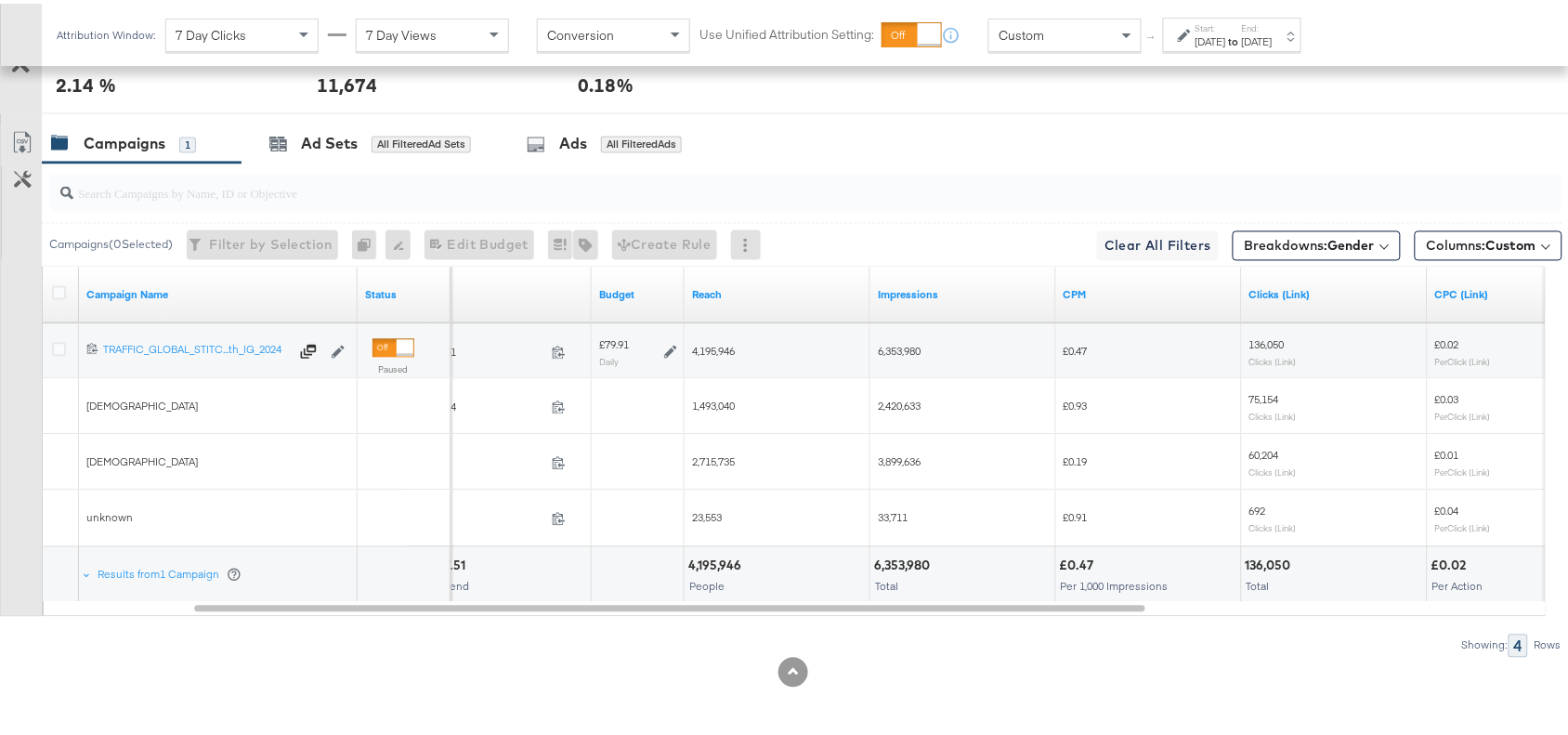 click on "2,420,633" at bounding box center [899, 402] 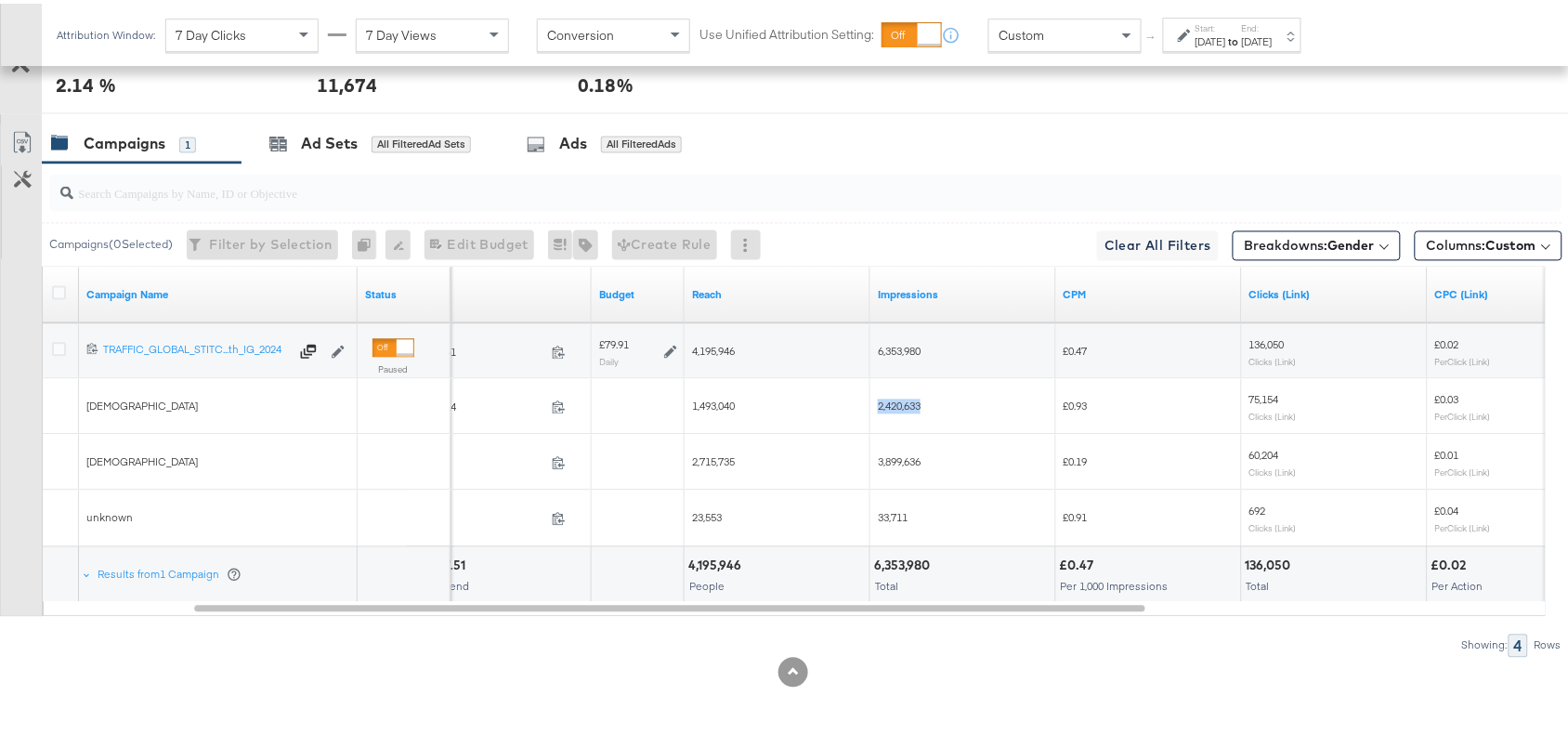 click on "2,420,633" at bounding box center (899, 402) 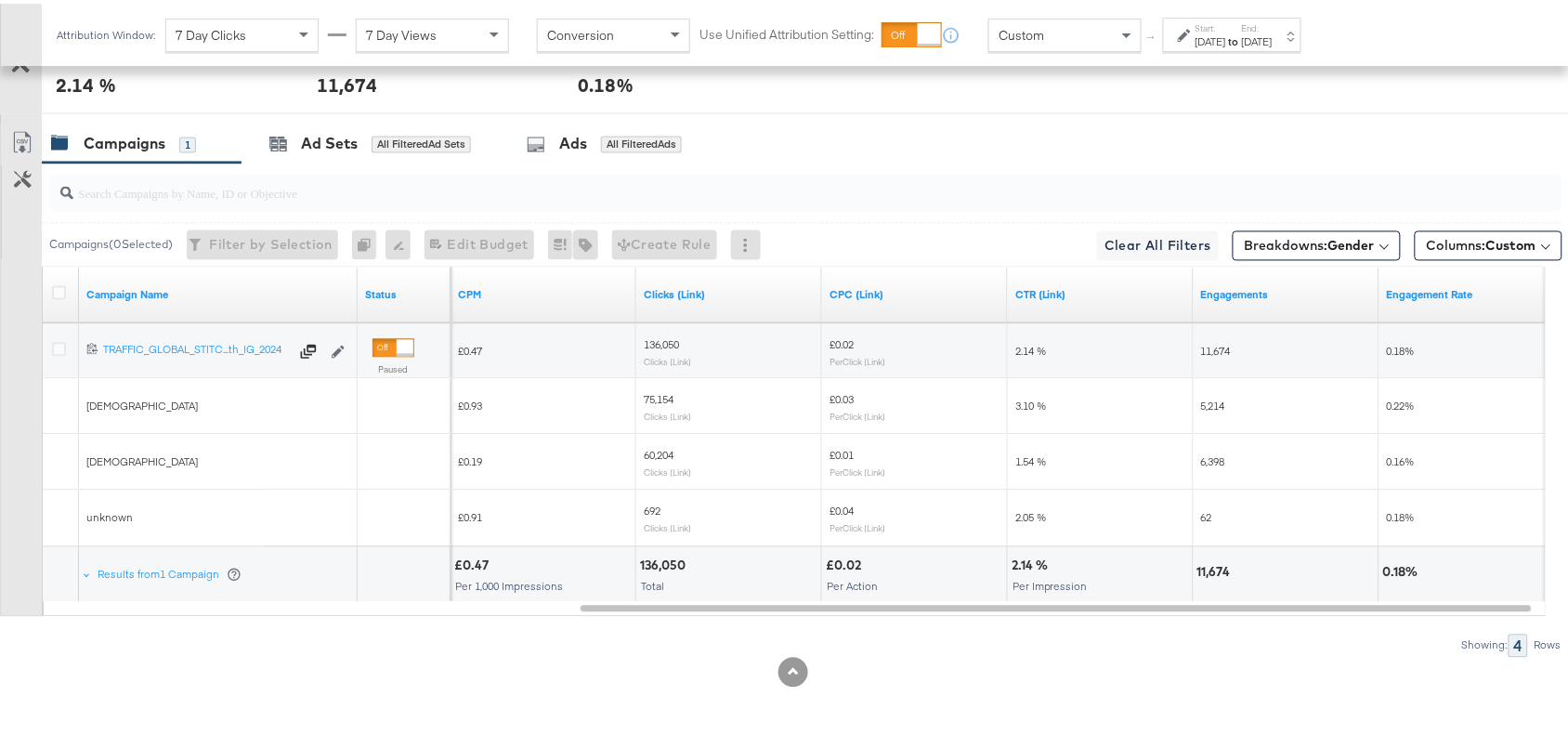 click on "75,154" at bounding box center [659, 396] 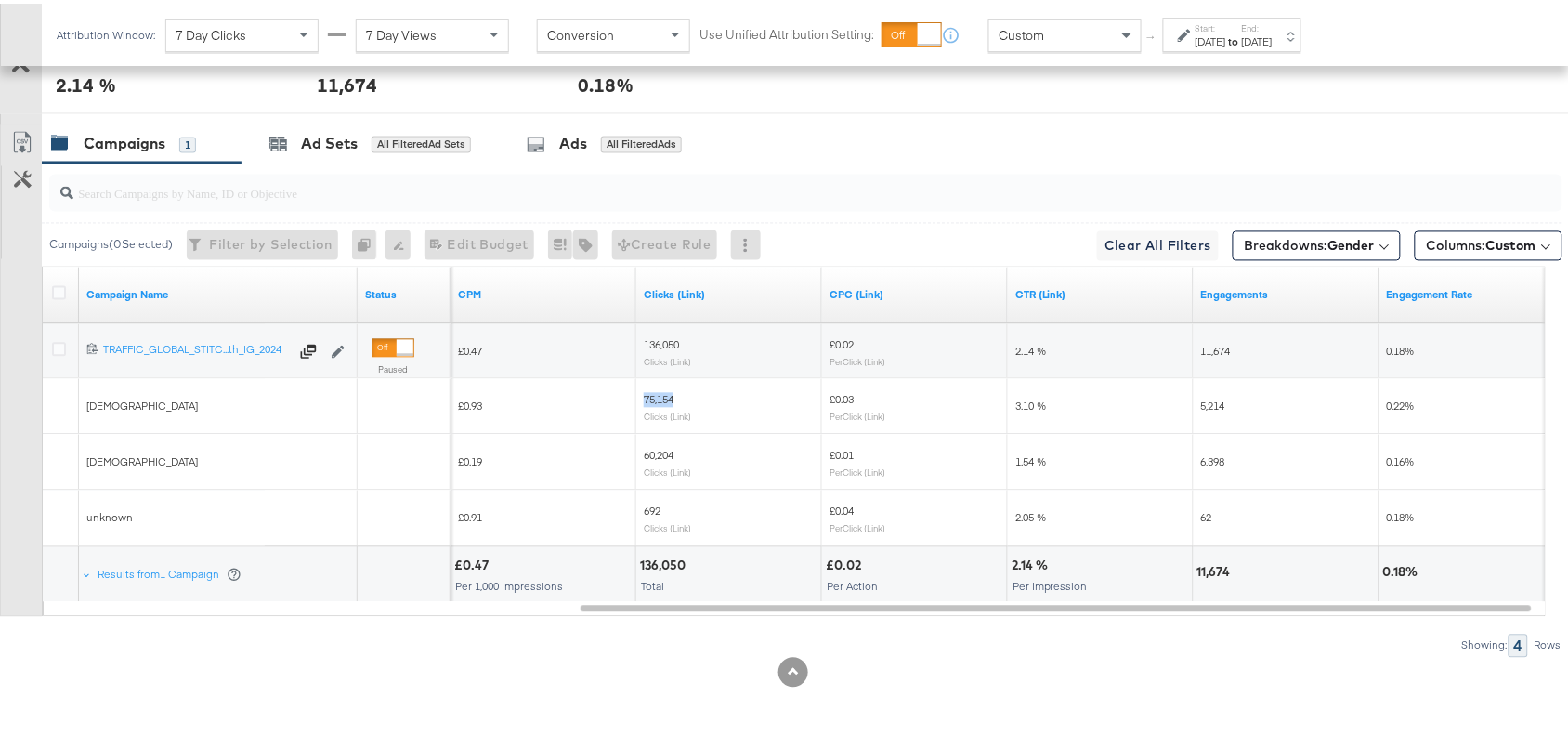 click on "75,154" at bounding box center (659, 396) 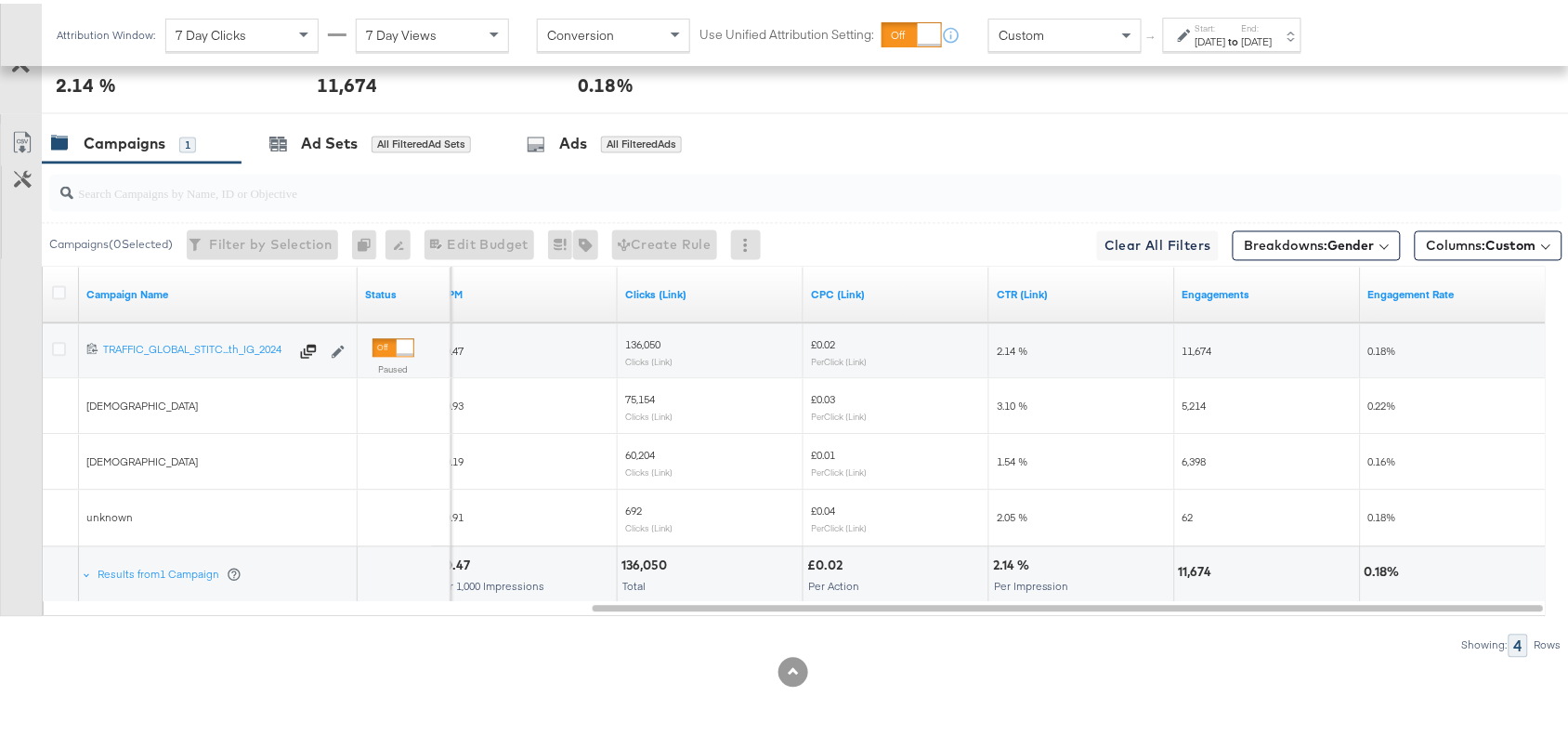 click on "5,214" at bounding box center [1195, 402] 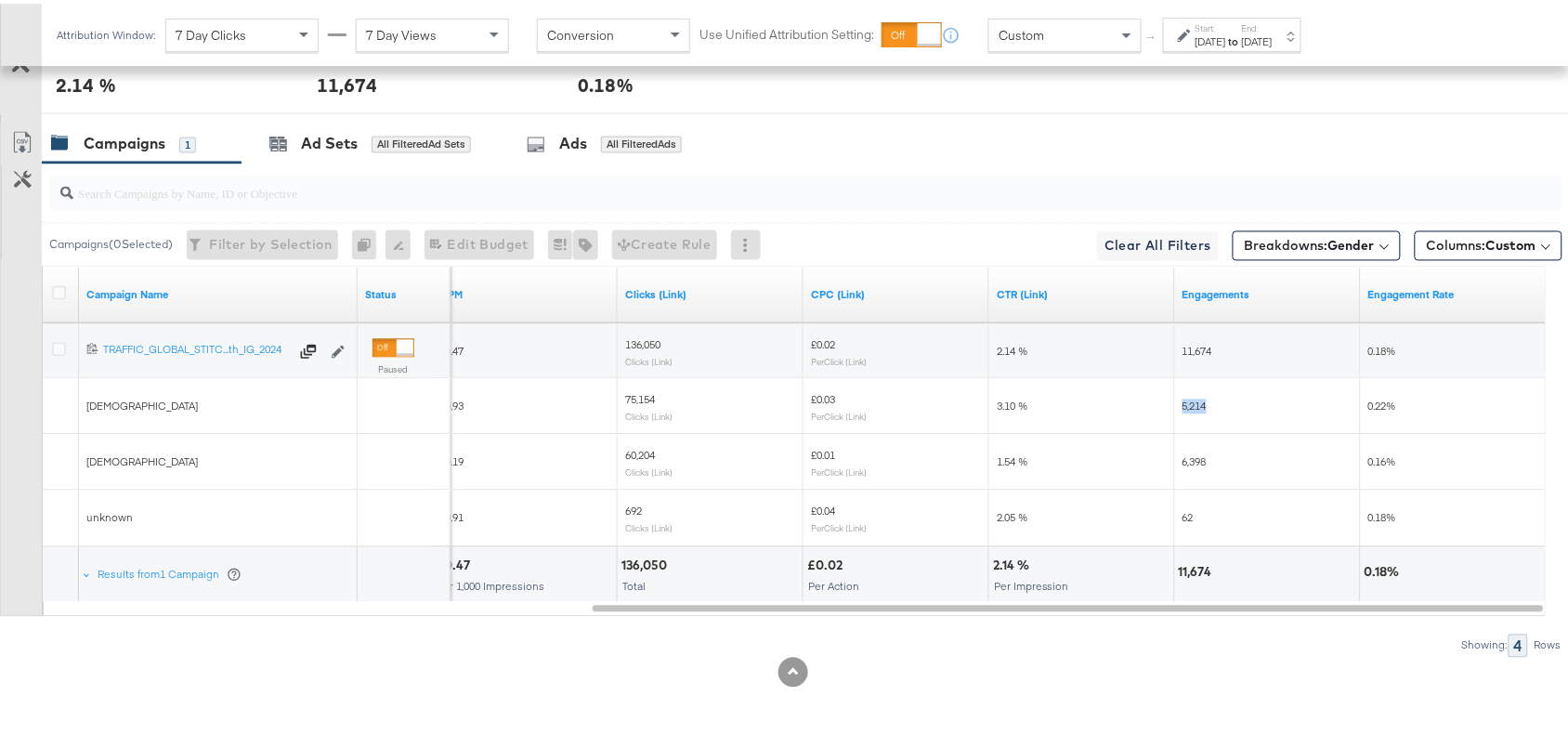 click on "5,214" at bounding box center [1195, 402] 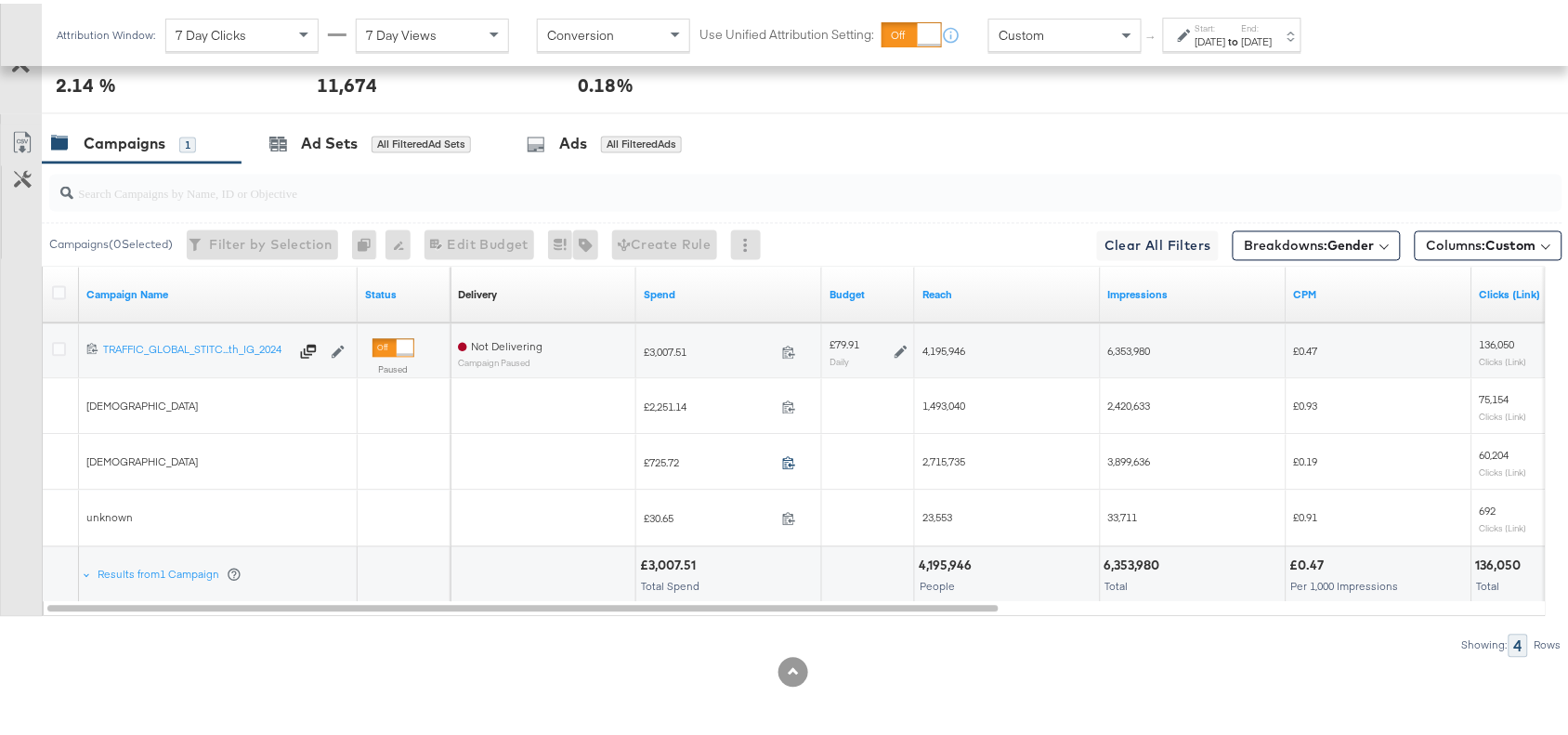 click 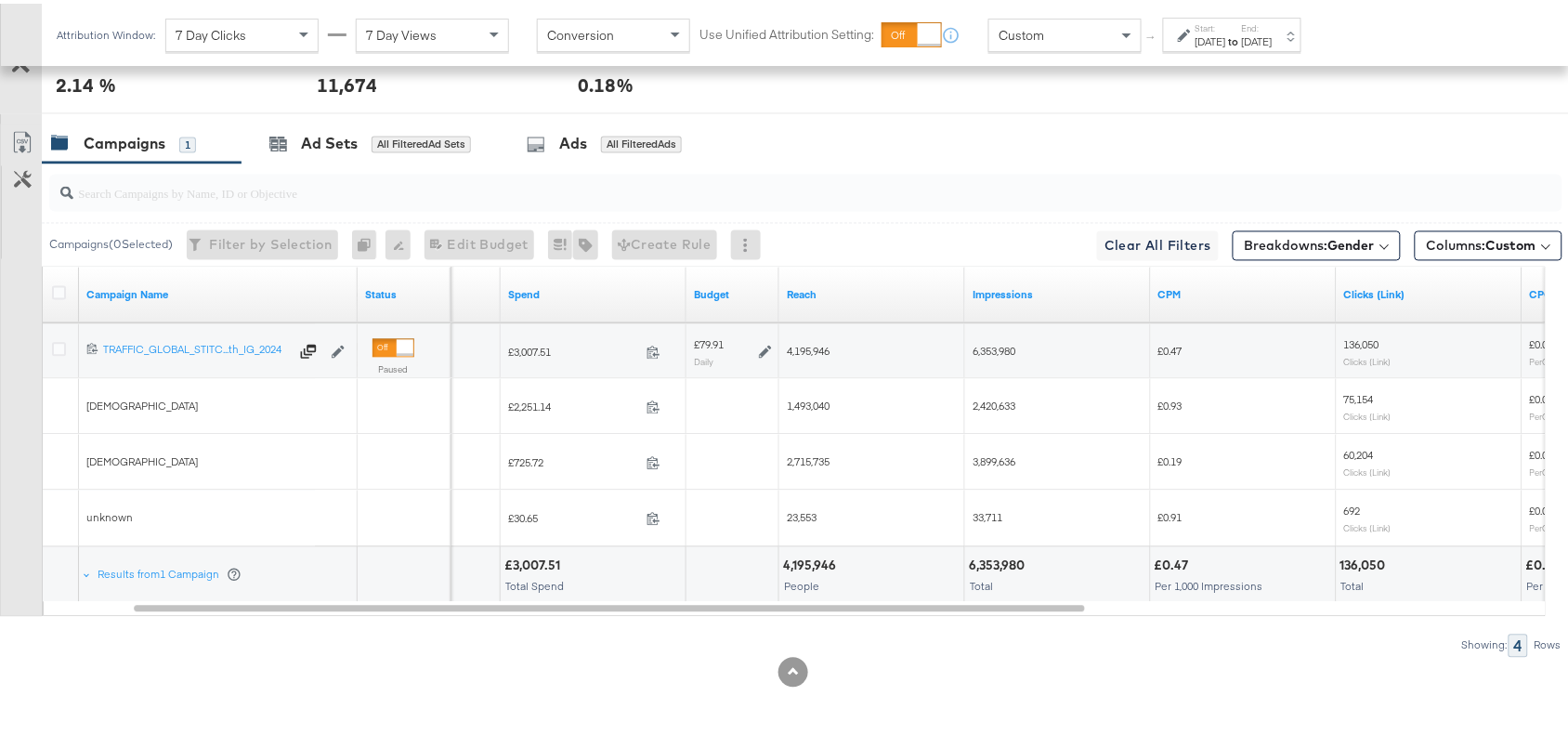 click on "2,715,735" at bounding box center (808, 458) 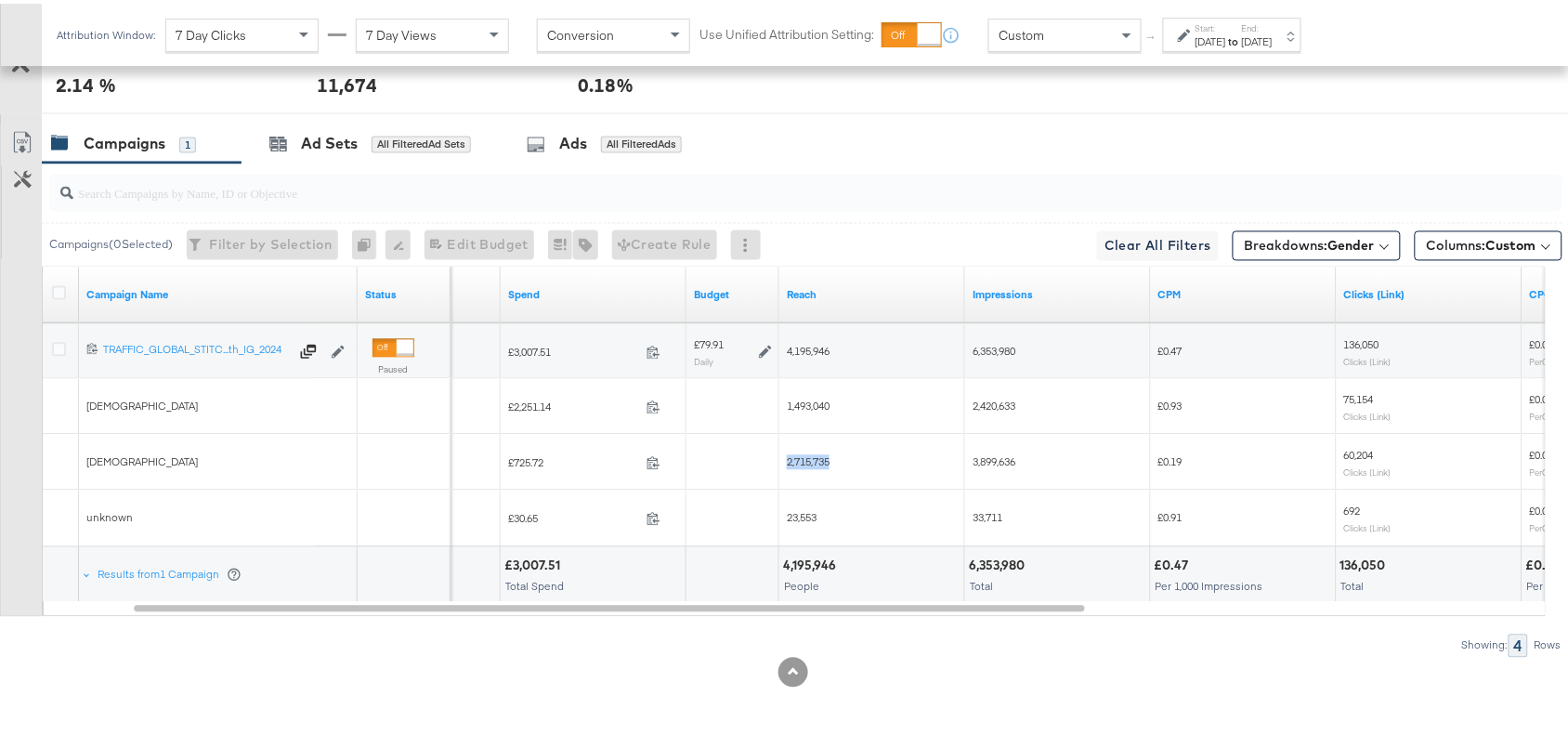 click on "2,715,735" at bounding box center (808, 458) 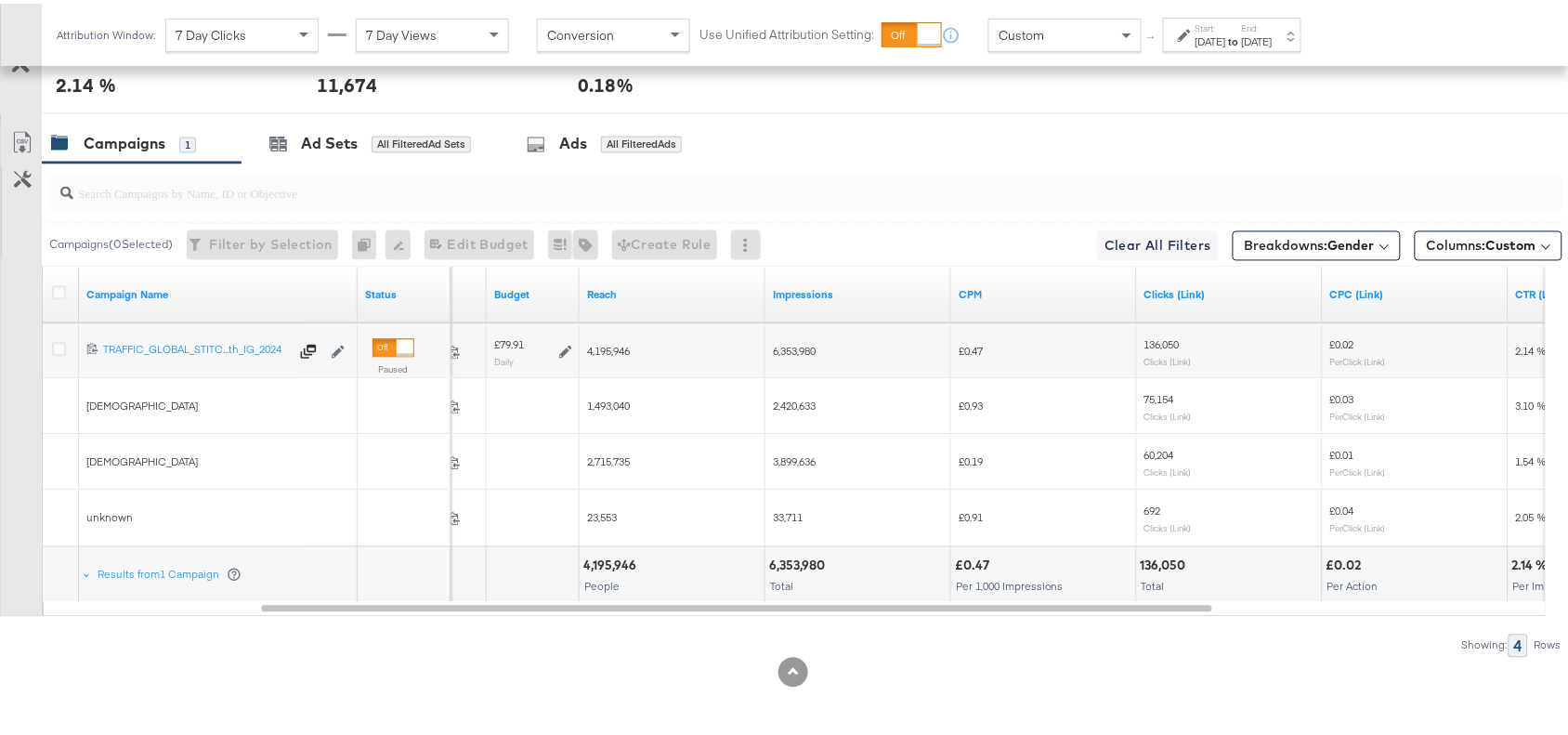 click on "3,899,636" at bounding box center [794, 458] 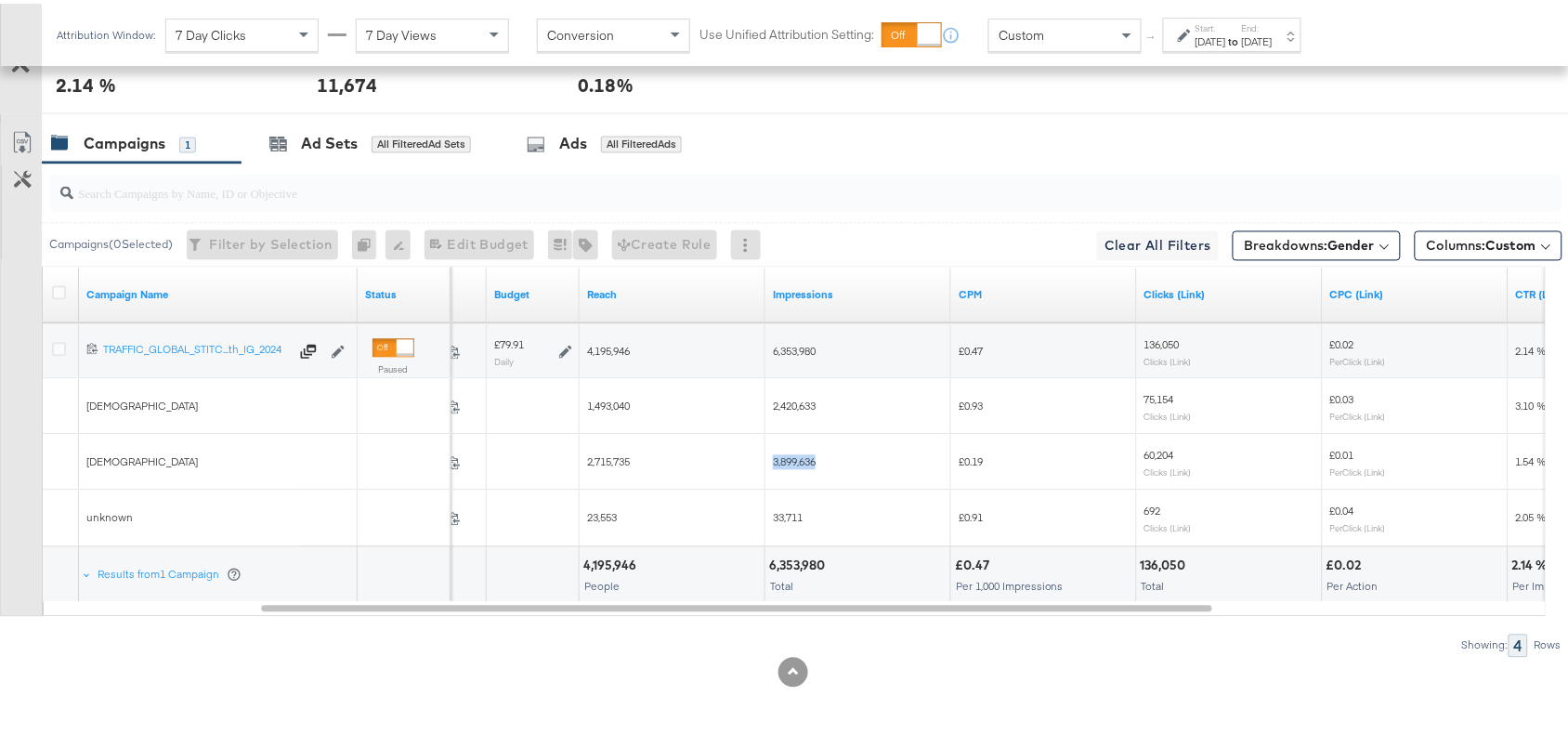 click on "3,899,636" at bounding box center (794, 458) 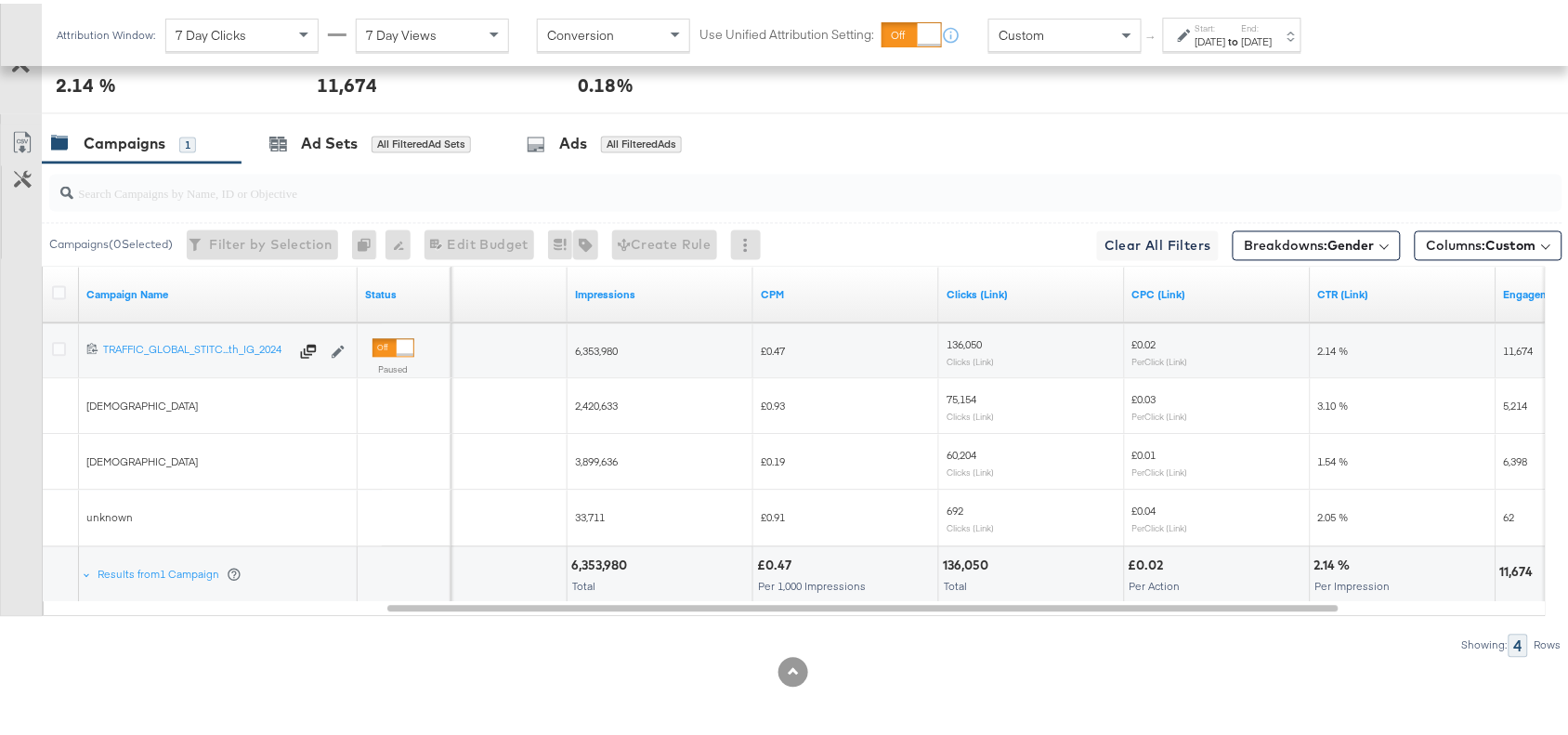 click on "60,204" at bounding box center (961, 452) 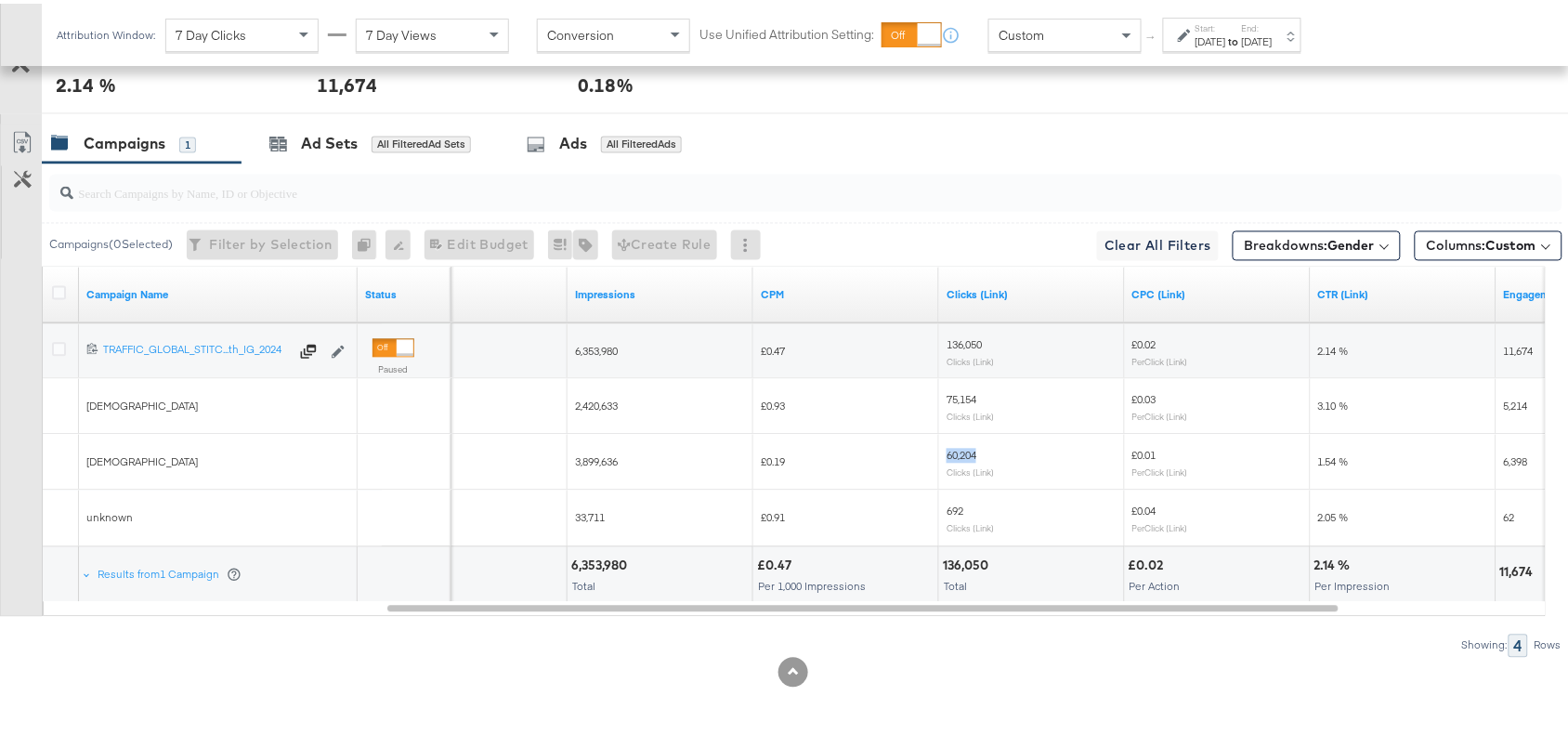 click on "60,204" at bounding box center [961, 452] 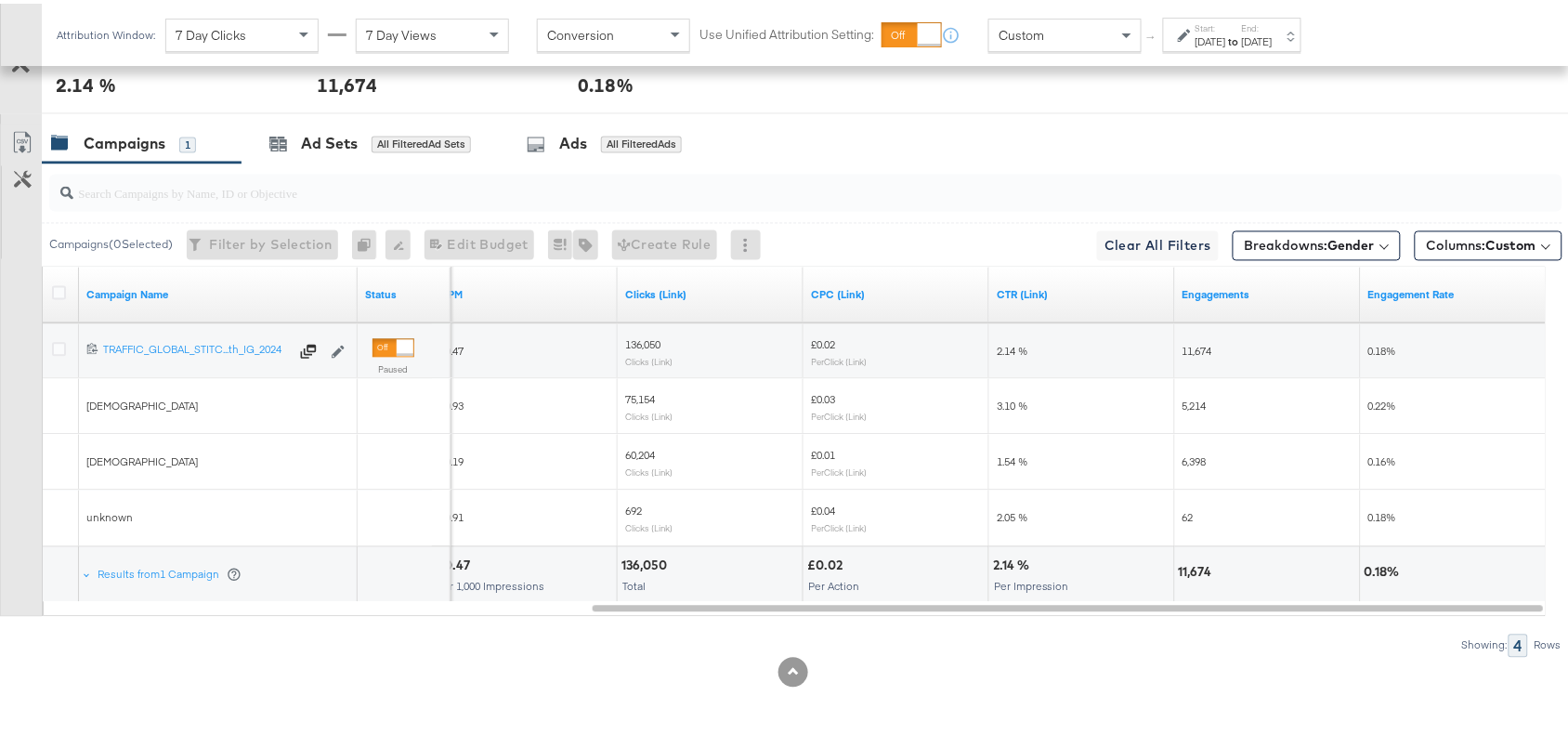 click on "6,398" at bounding box center (1195, 458) 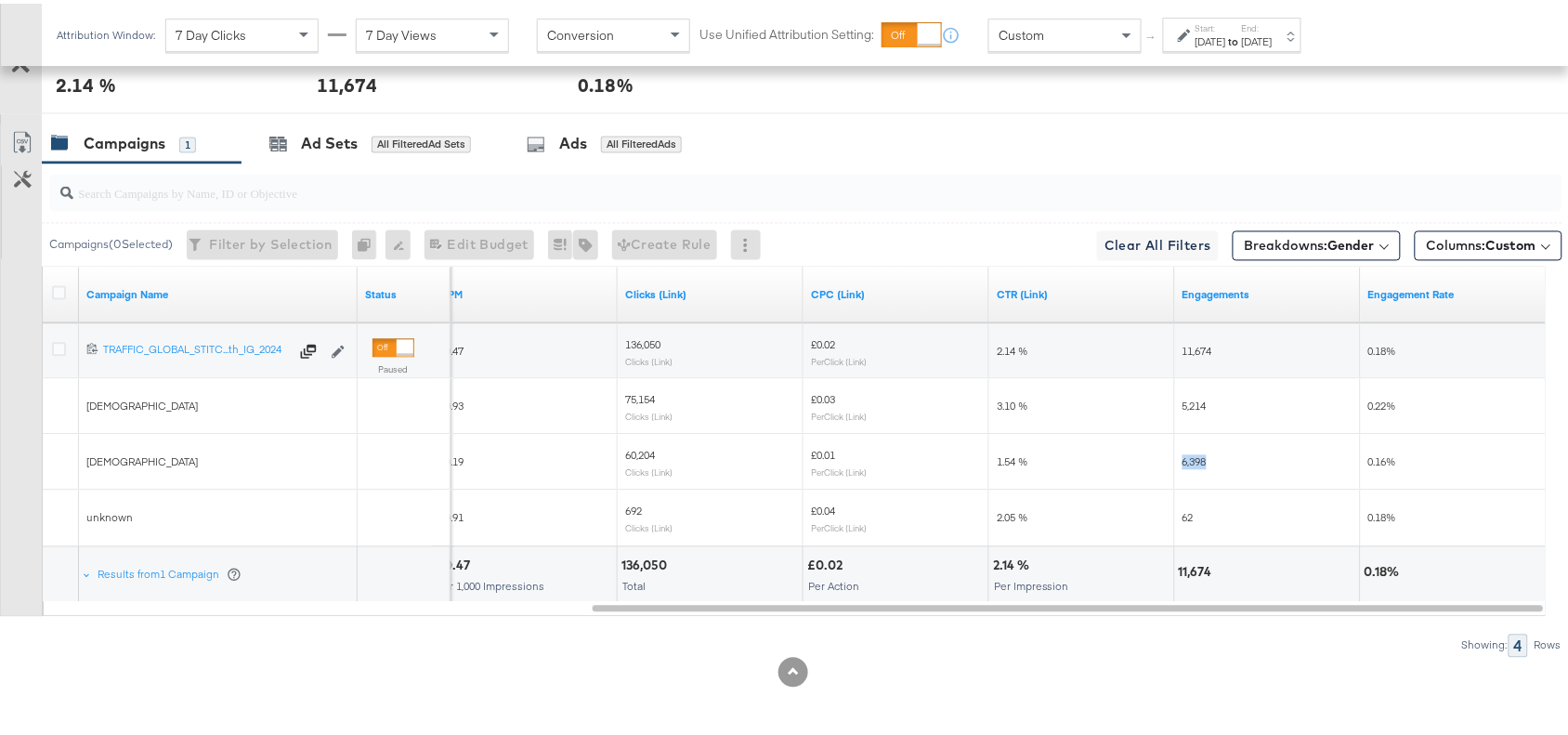 click on "6,398" at bounding box center [1195, 458] 